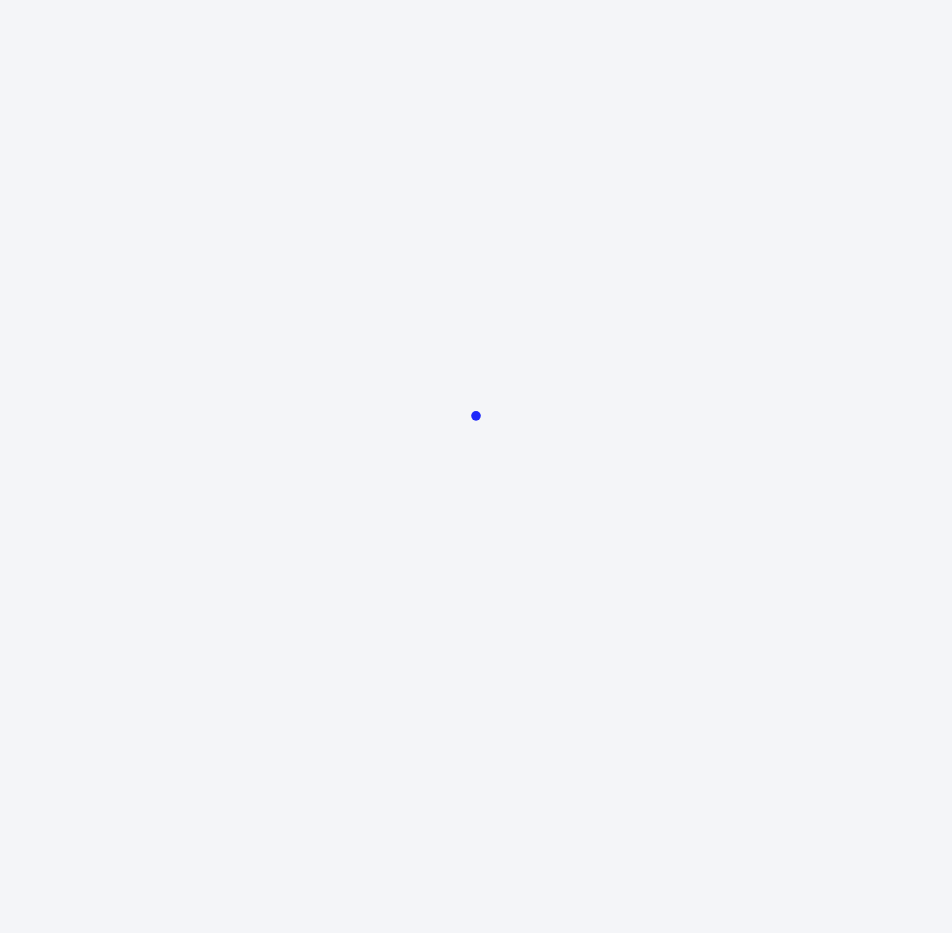 scroll, scrollTop: 0, scrollLeft: 0, axis: both 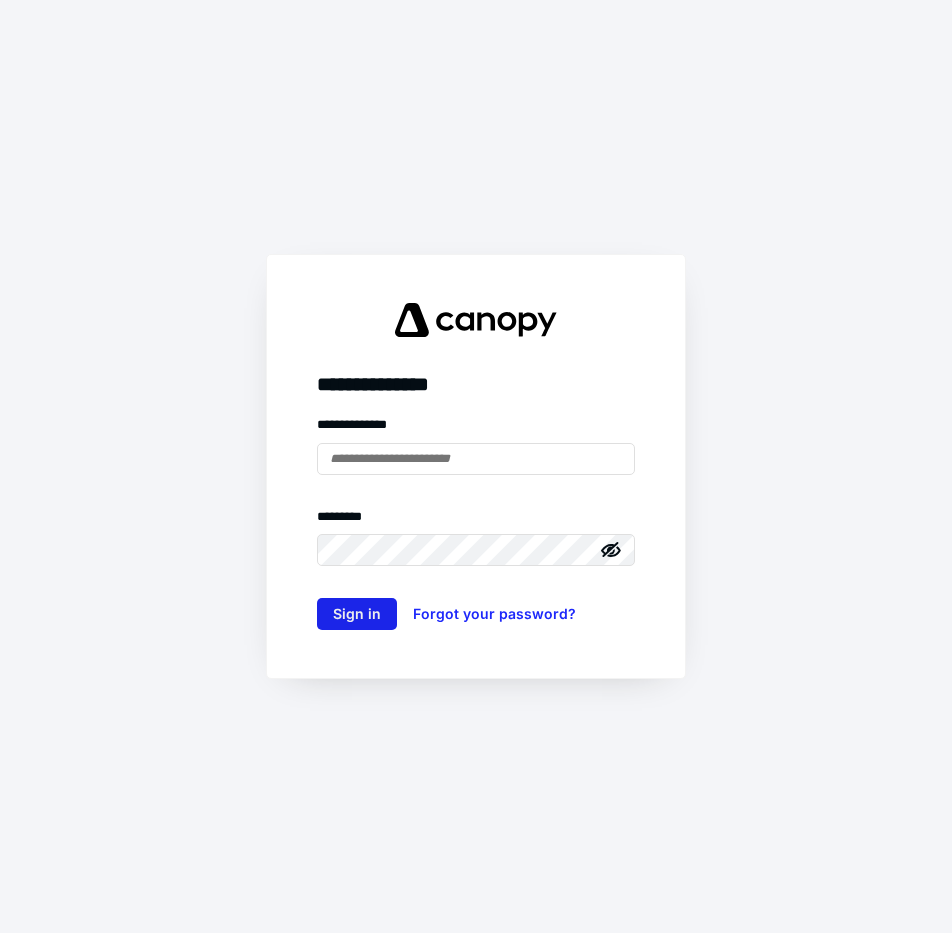type on "**********" 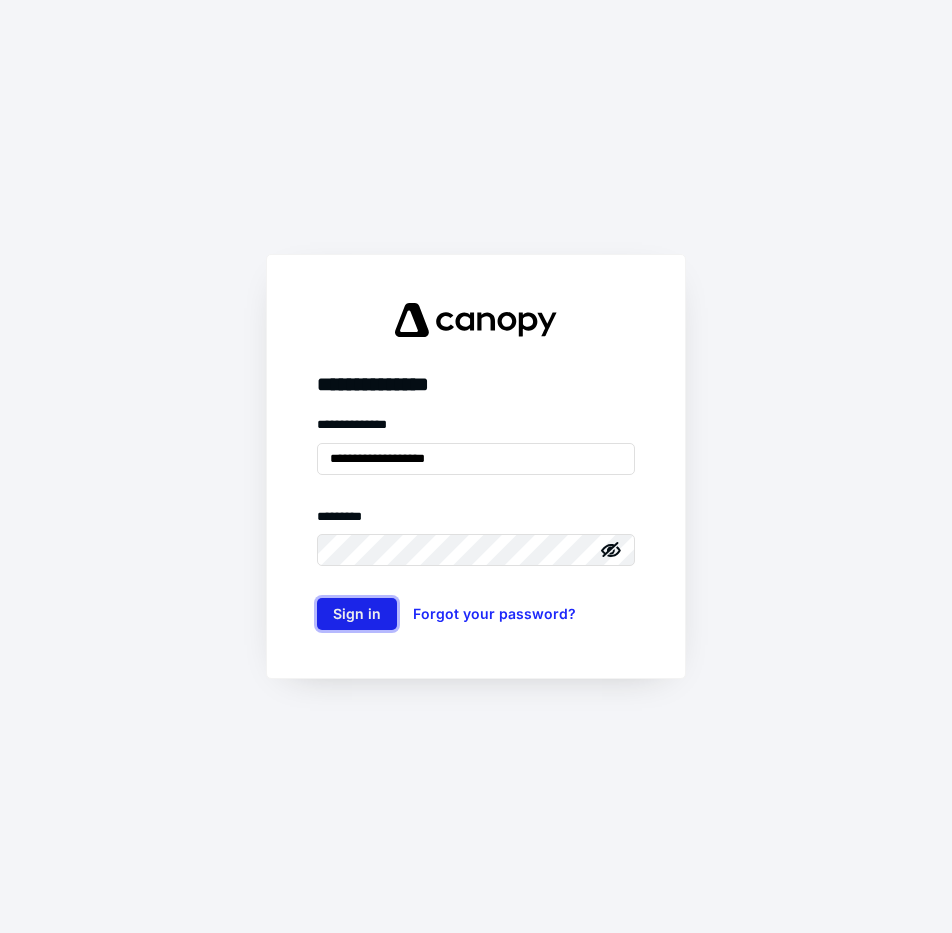 click on "Sign in" at bounding box center [357, 614] 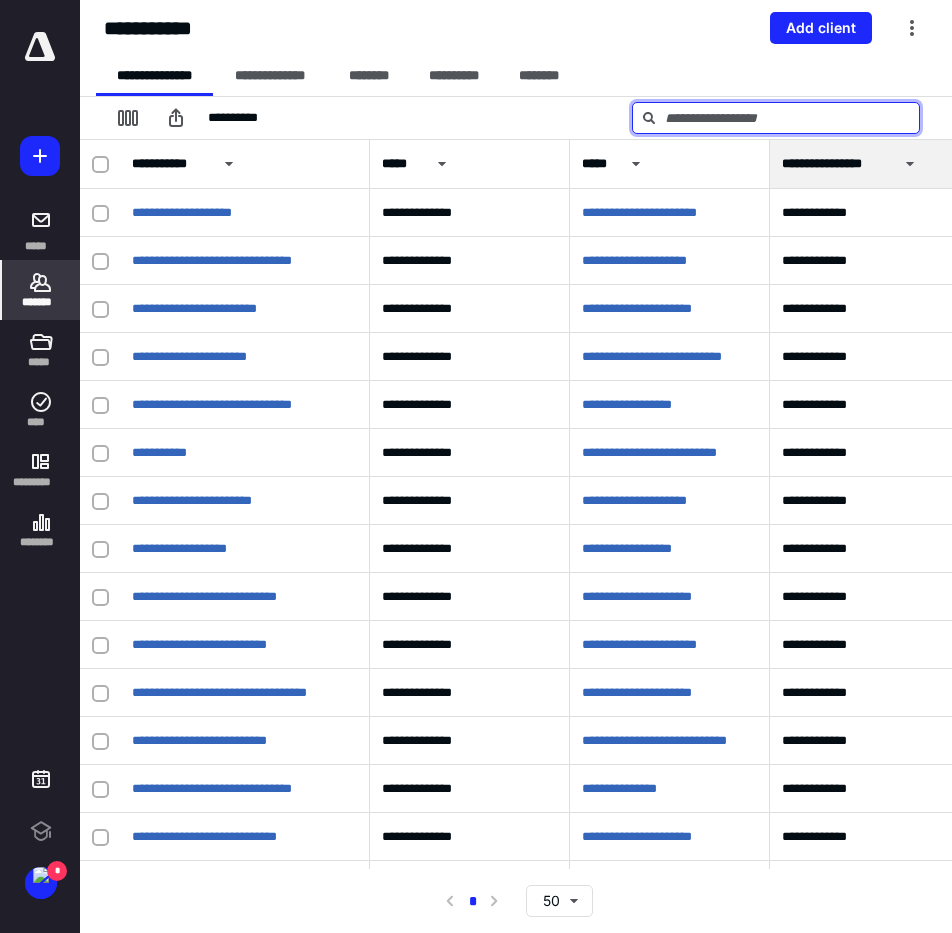 click at bounding box center (776, 118) 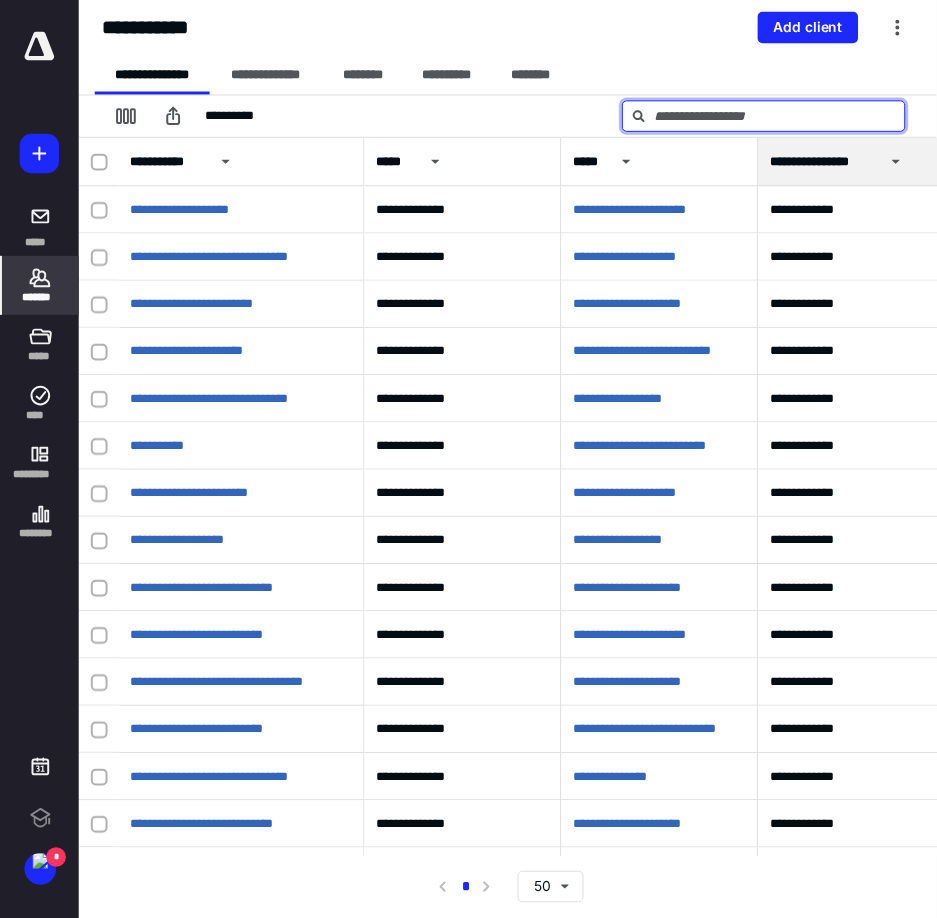 scroll, scrollTop: 0, scrollLeft: 0, axis: both 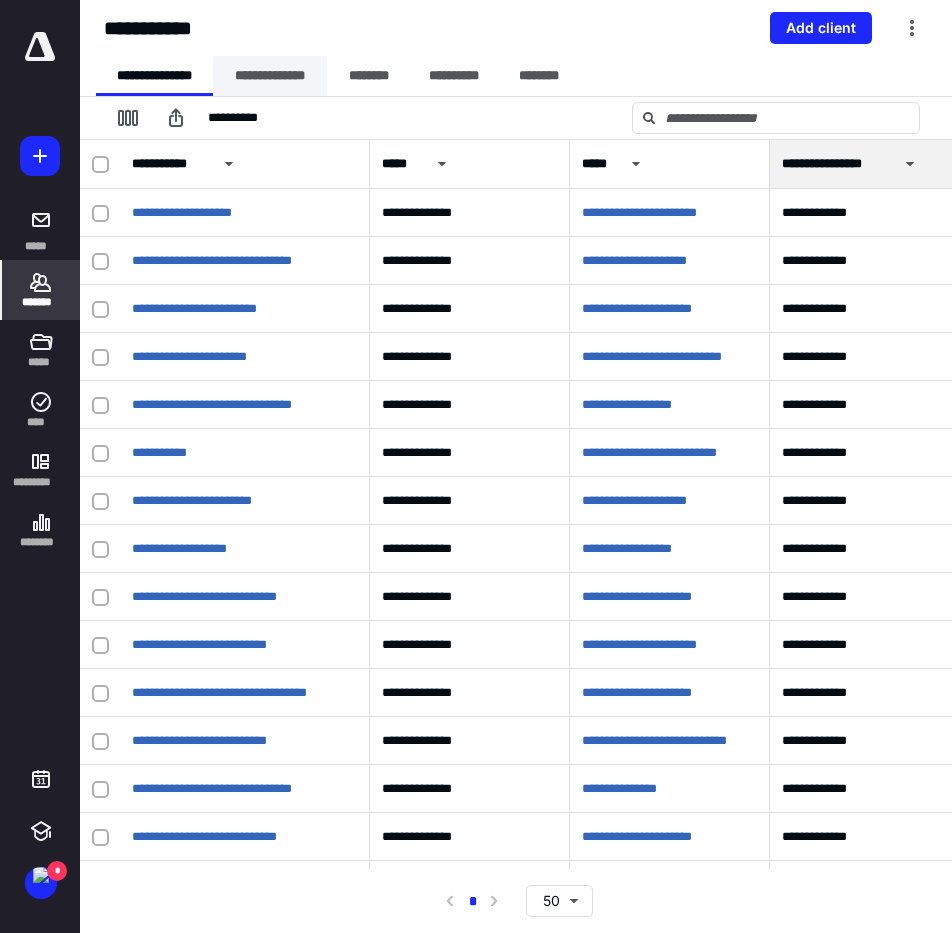 click on "**********" at bounding box center [270, 76] 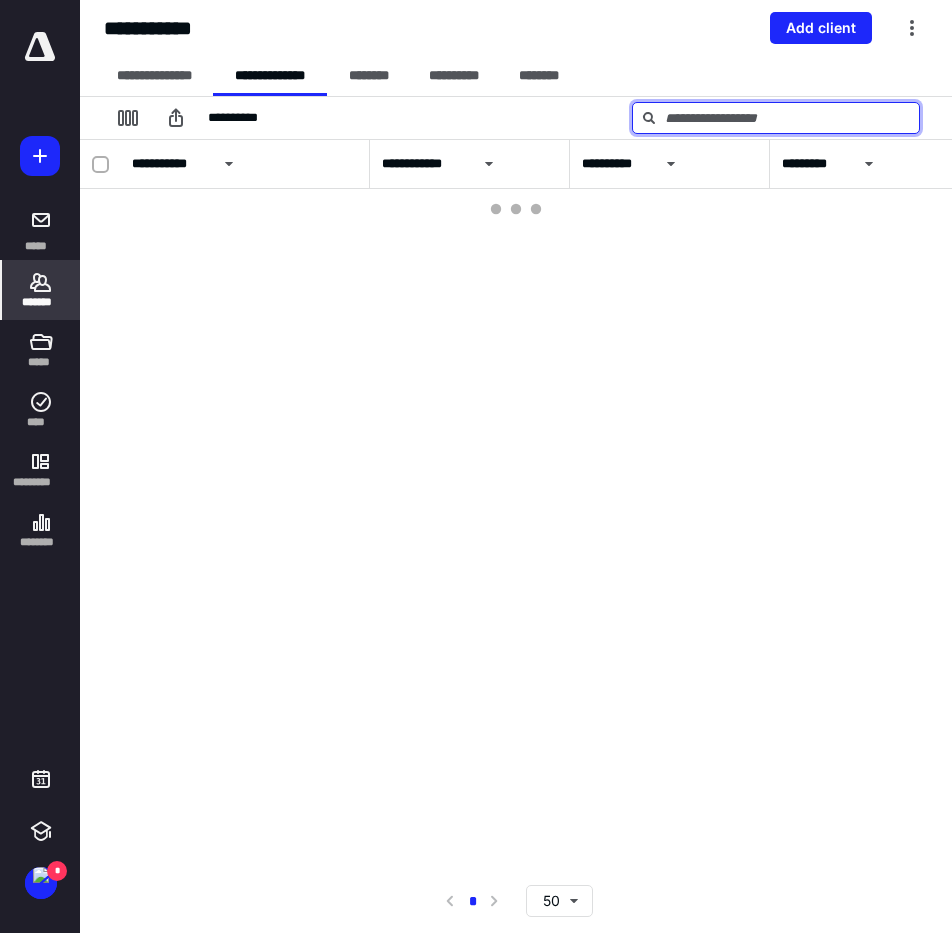 click at bounding box center (776, 118) 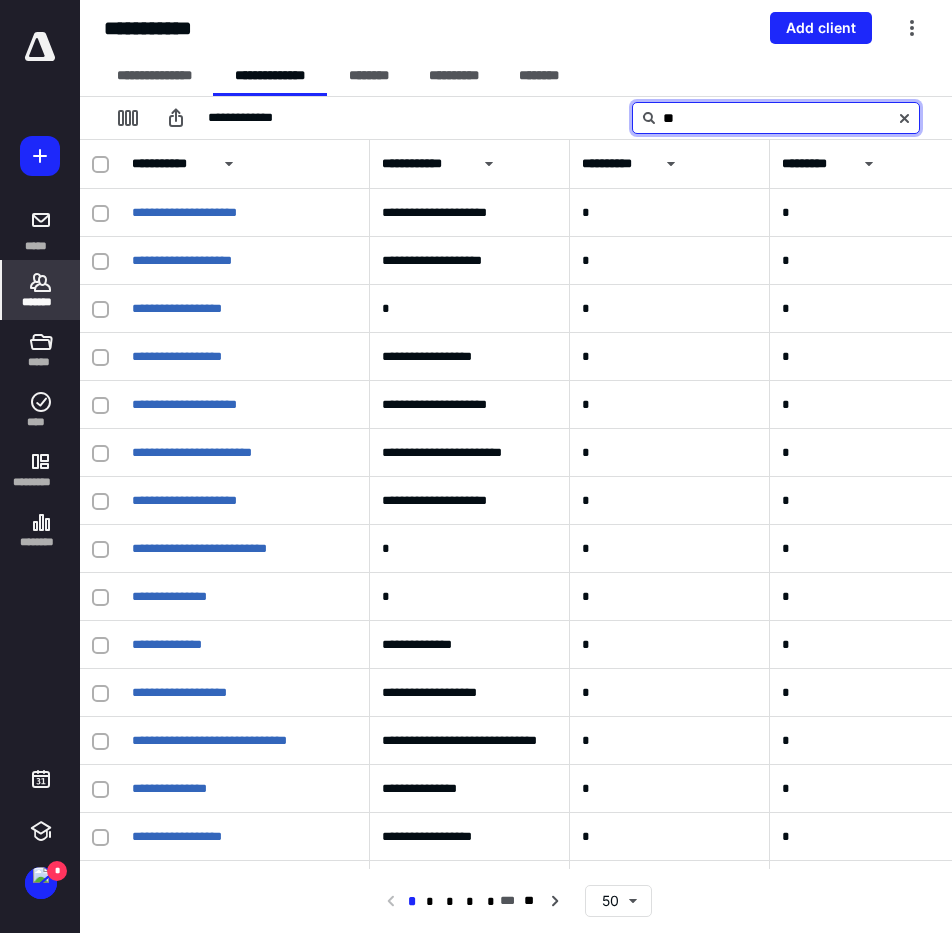 type on "*" 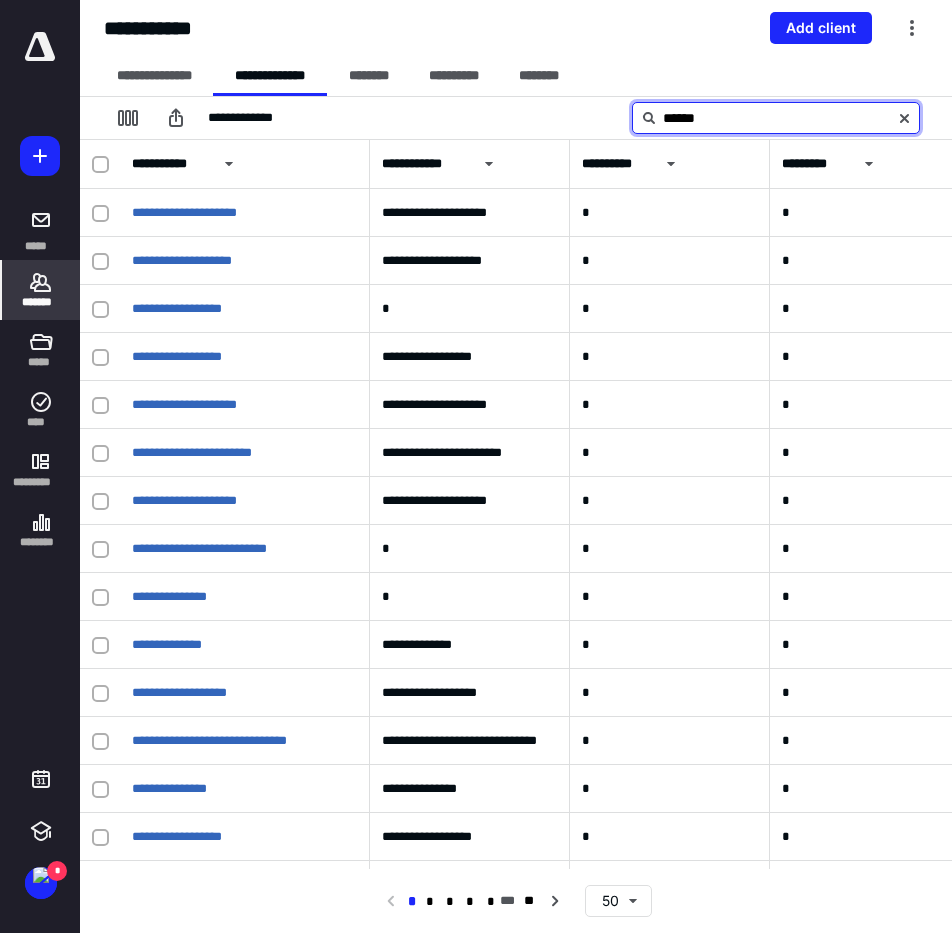 type on "******" 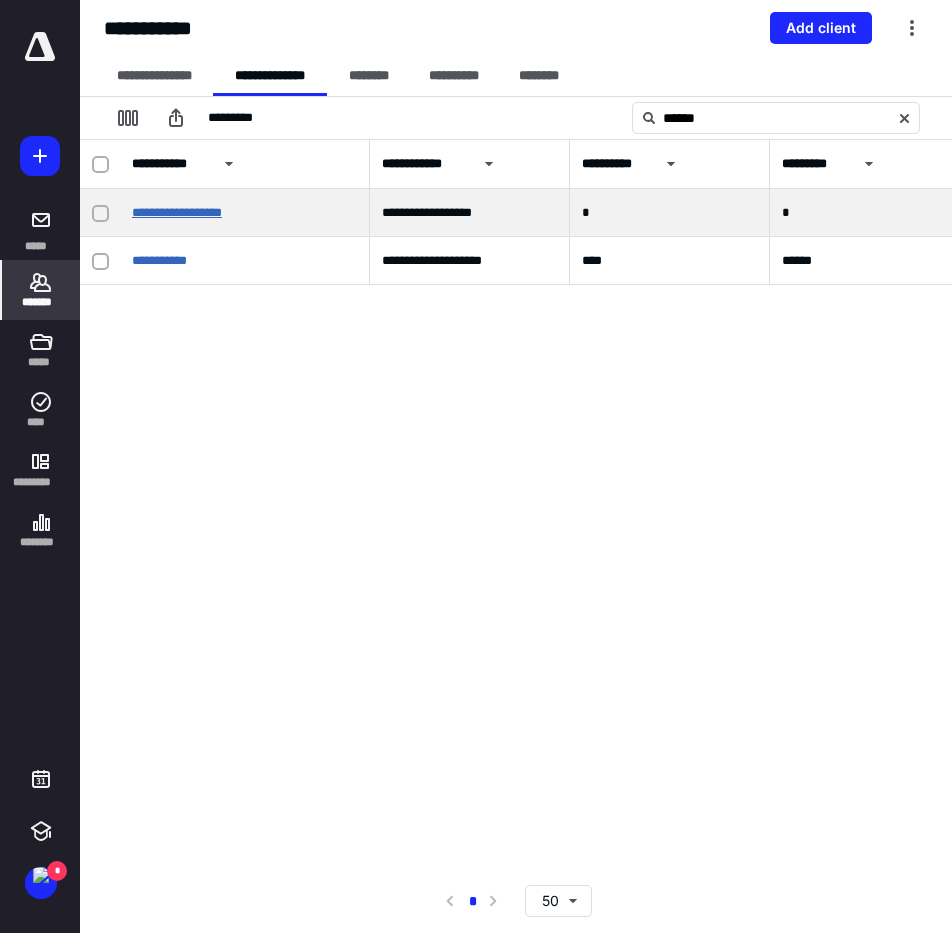 click on "**********" at bounding box center (177, 212) 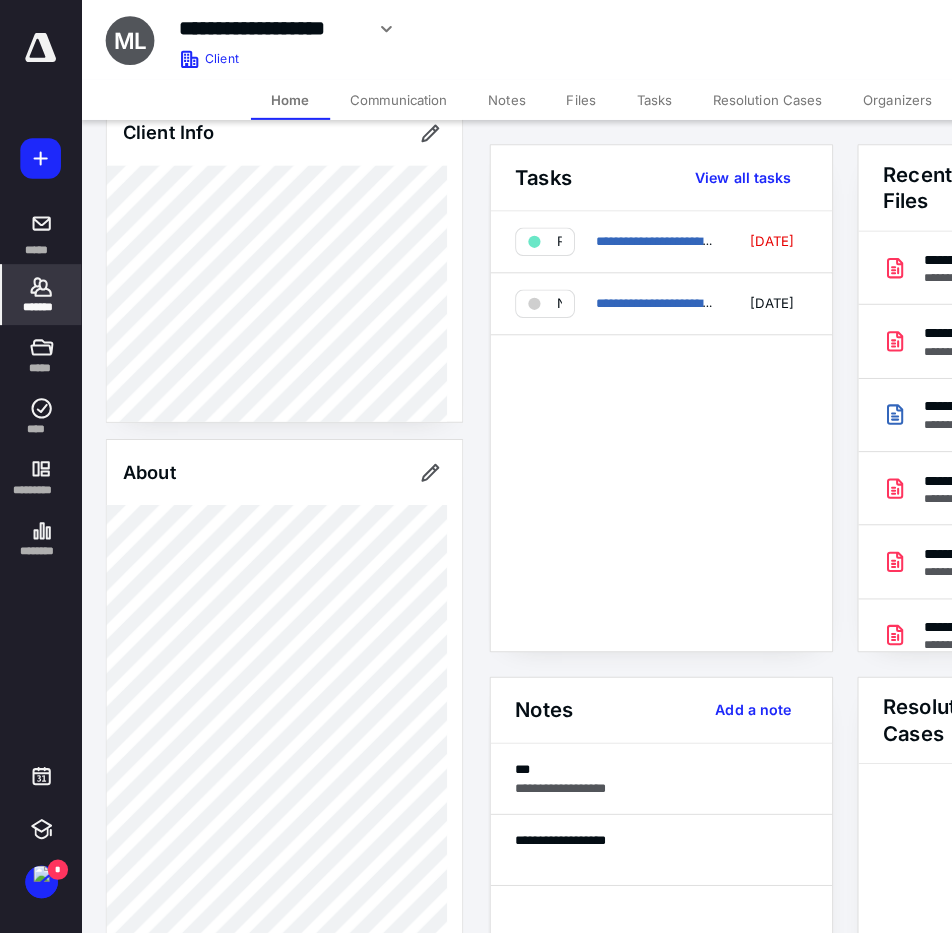 scroll, scrollTop: 100, scrollLeft: 0, axis: vertical 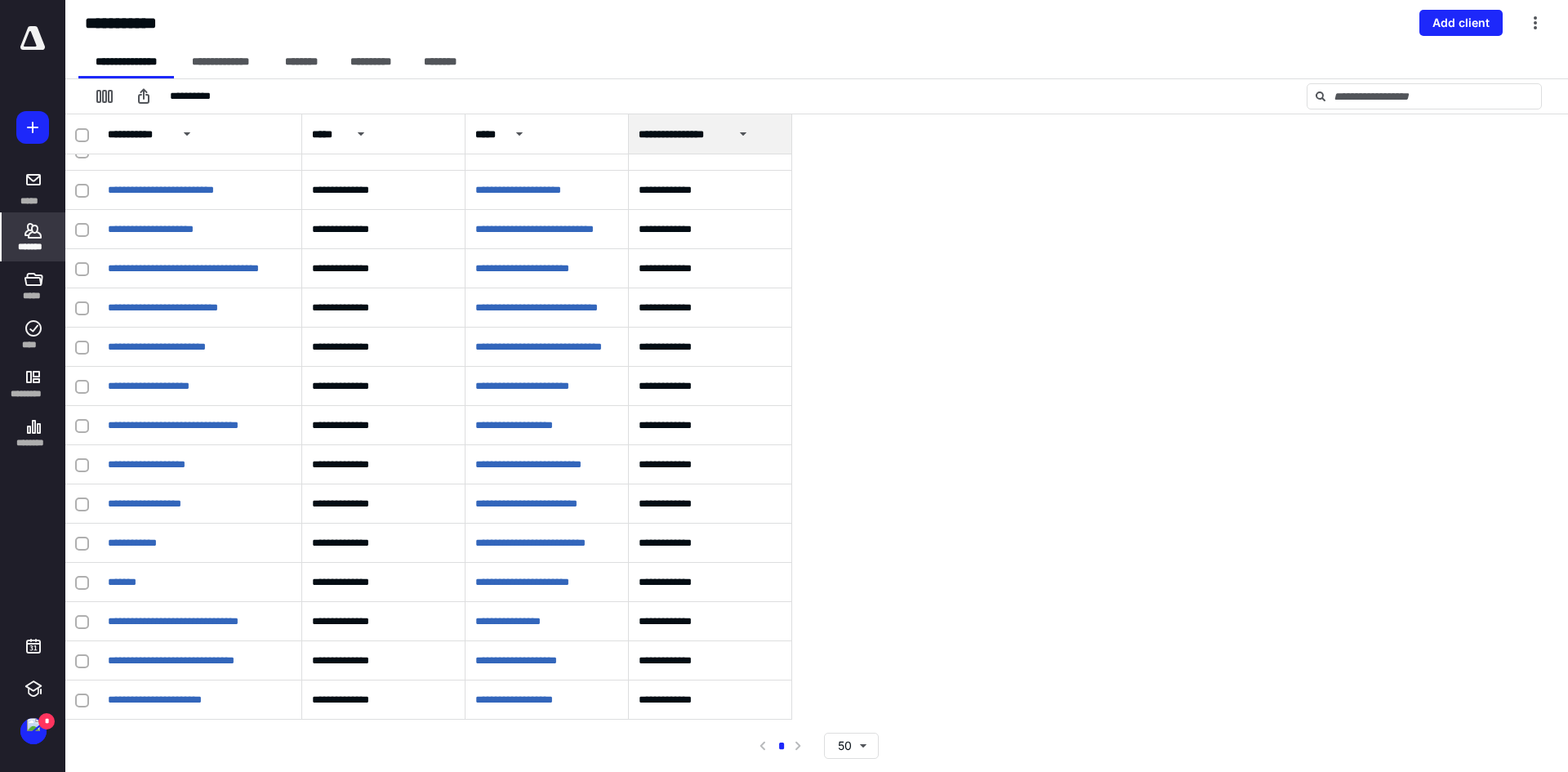 click on "*" at bounding box center [33, 698] 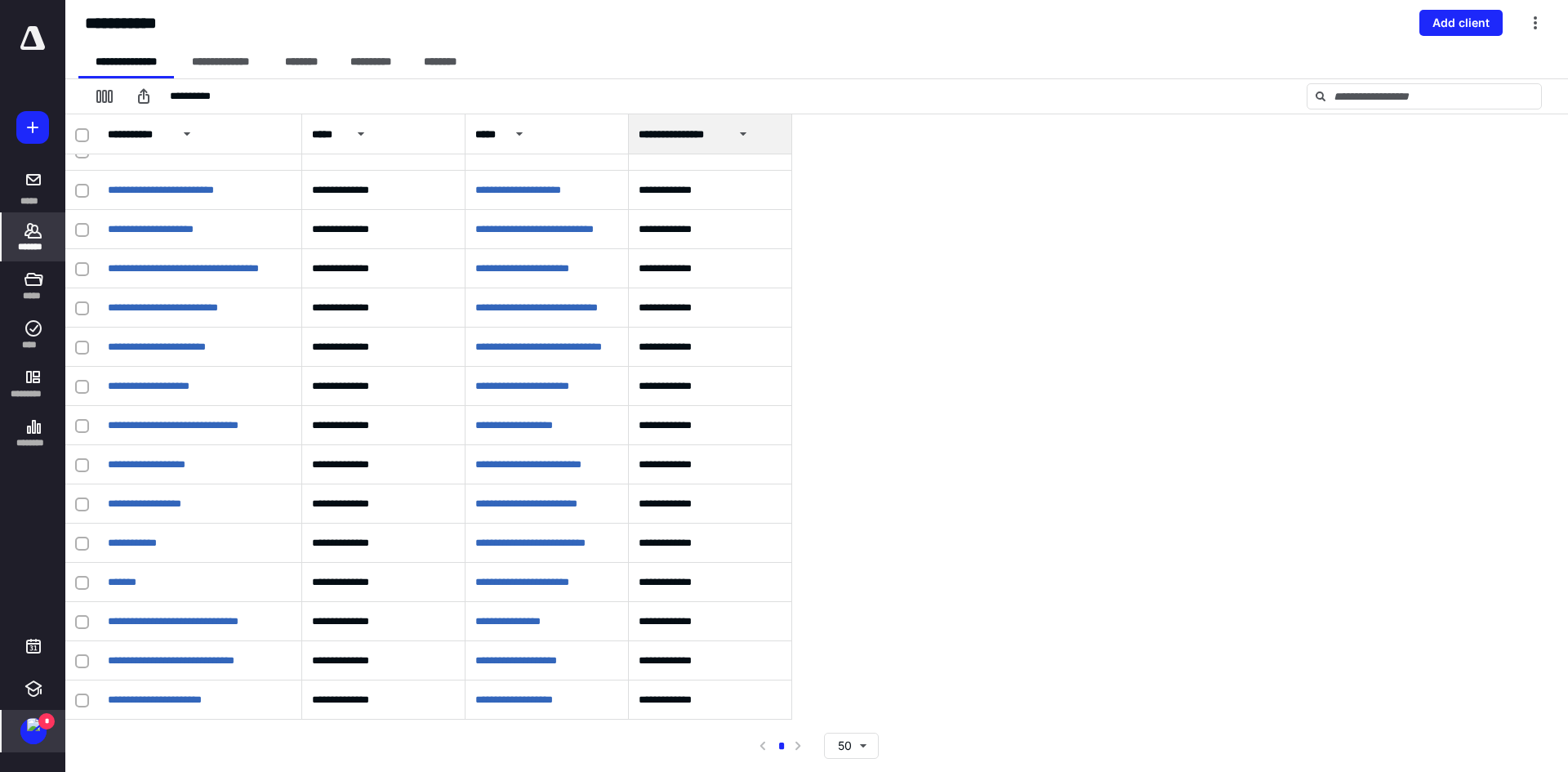 click at bounding box center [33, 725] 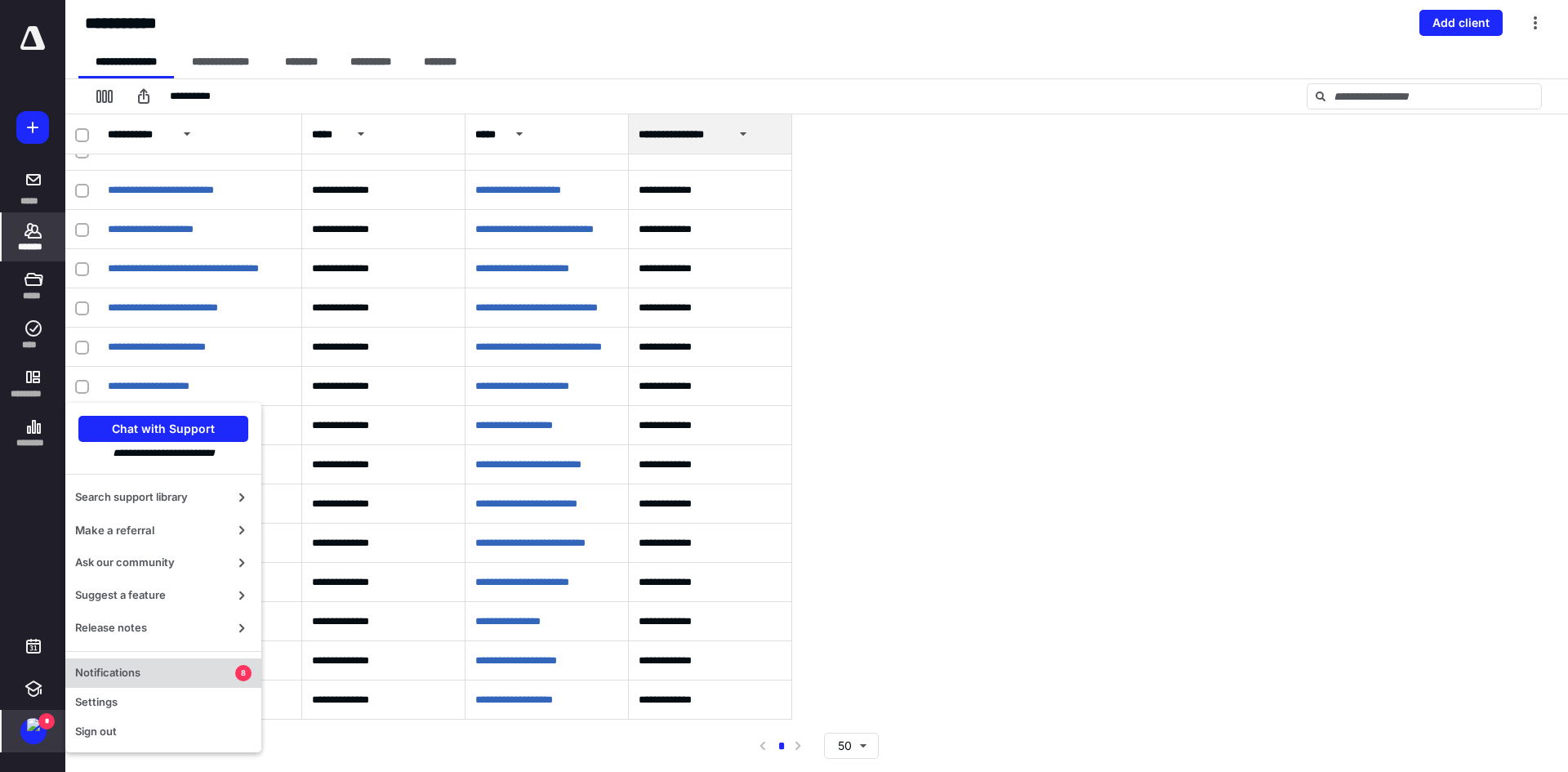 click on "Notifications" at bounding box center (155, 673) 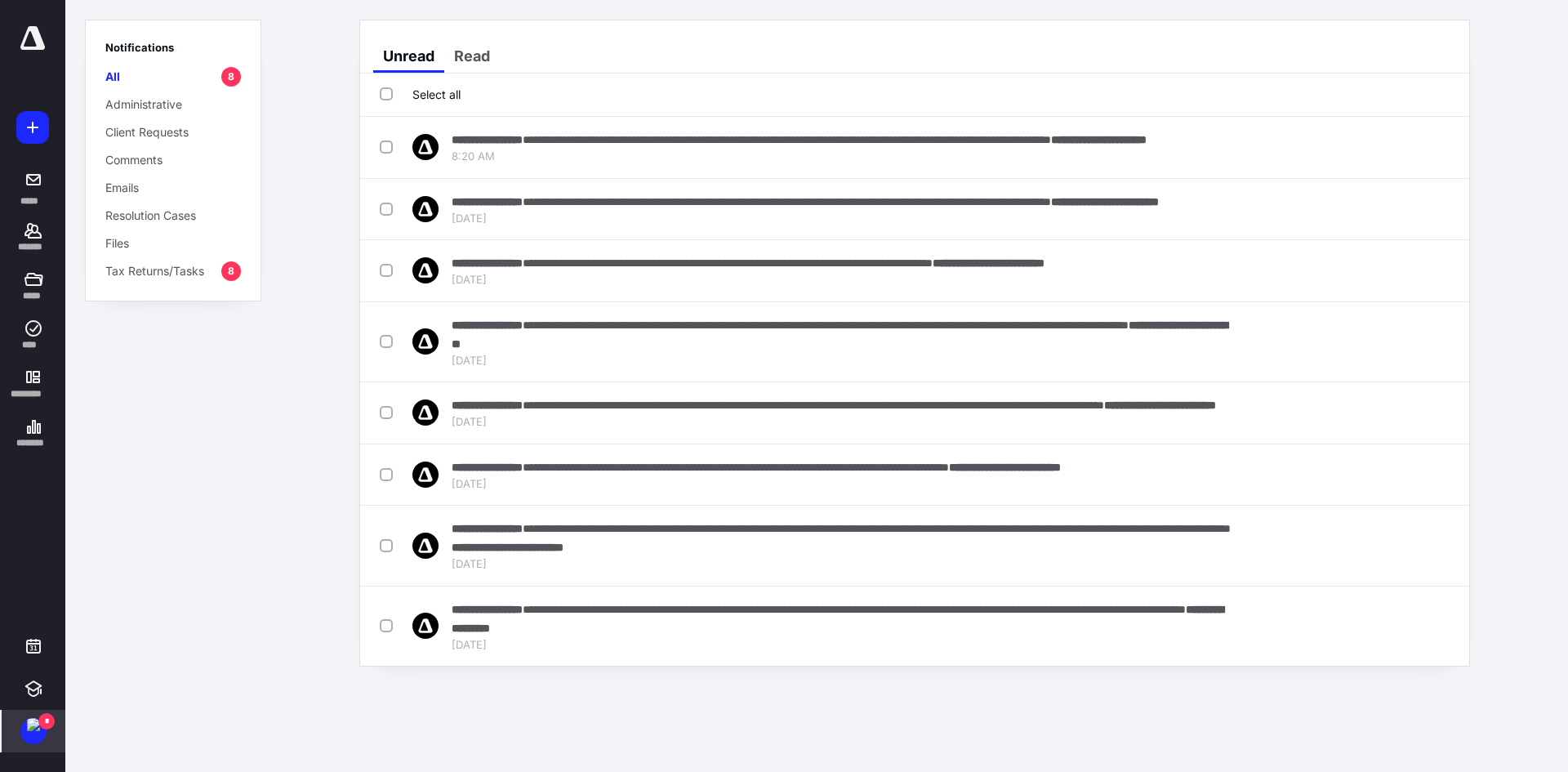 click on "Select all" at bounding box center (420, 94) 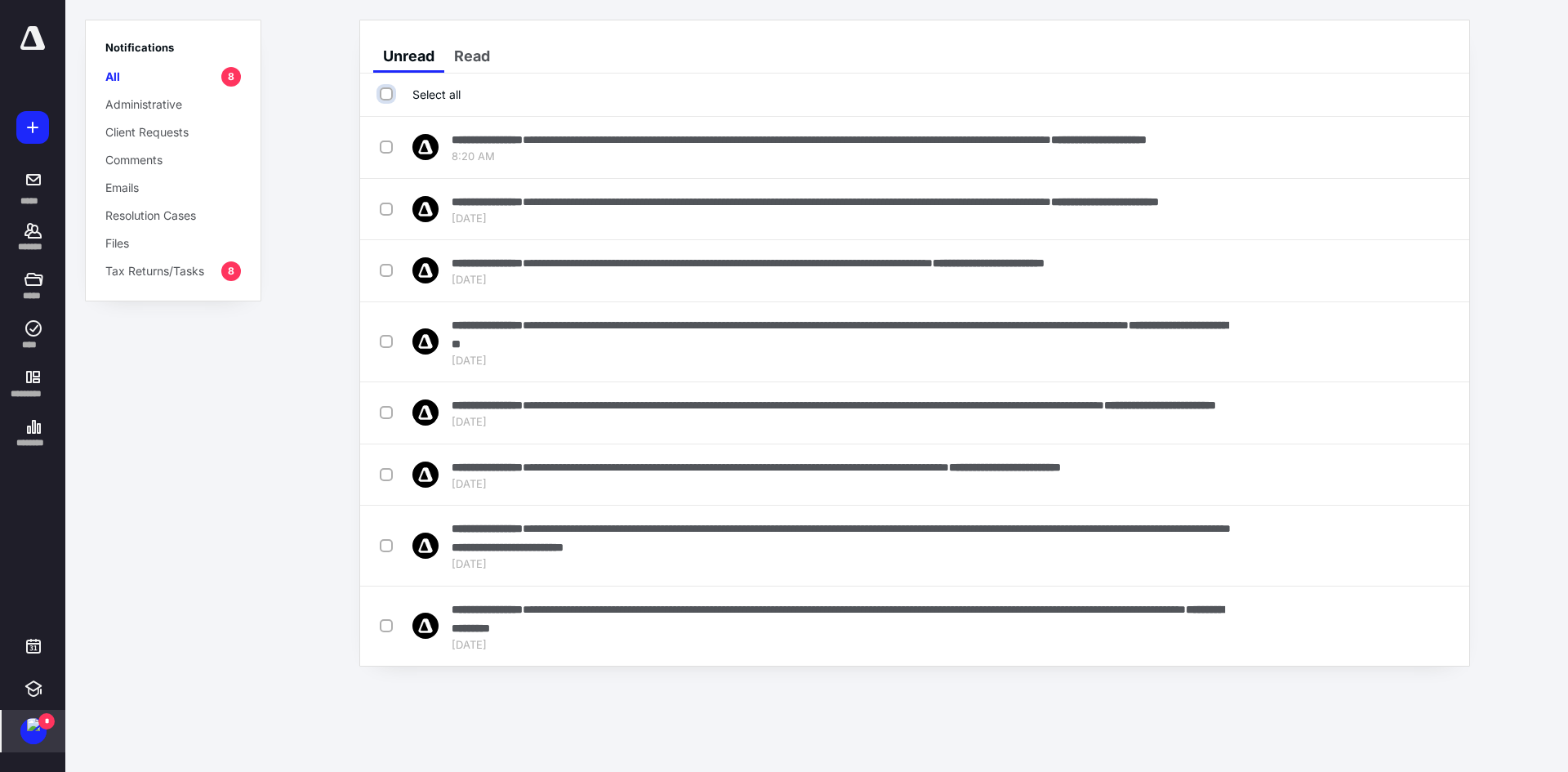 click on "Select all" at bounding box center (388, 94) 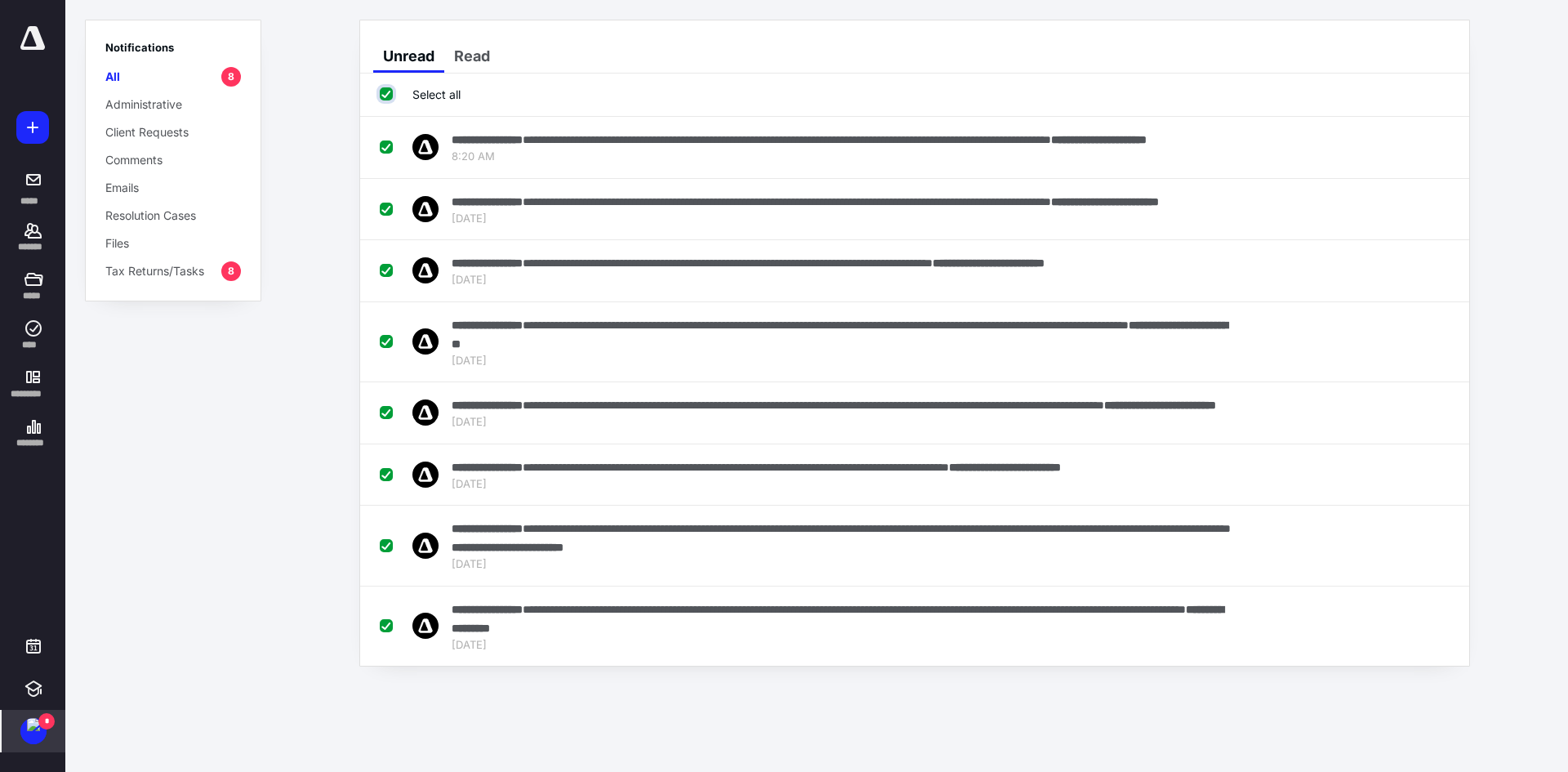 checkbox on "true" 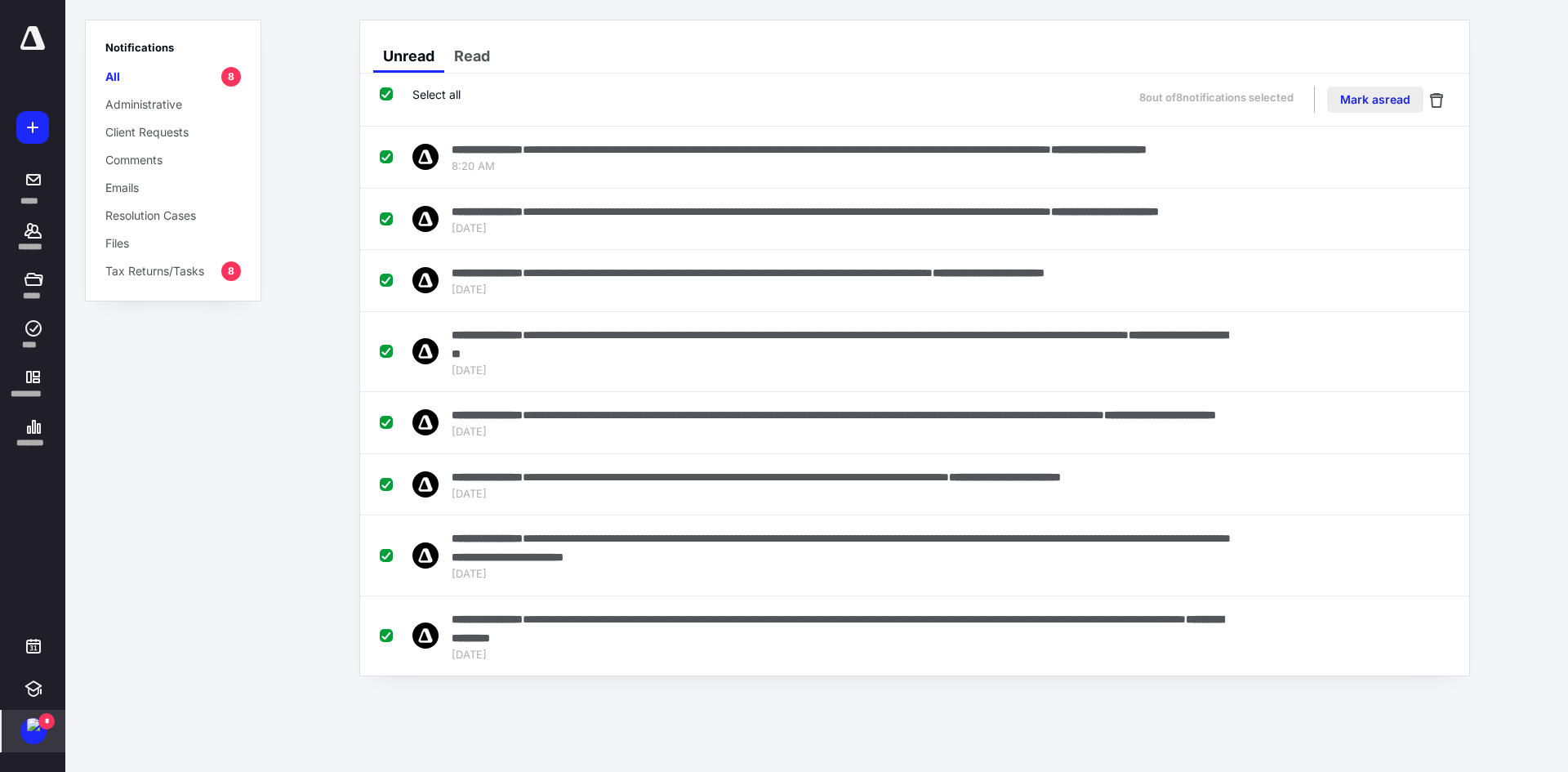 click on "Mark as  read" at bounding box center [1375, 100] 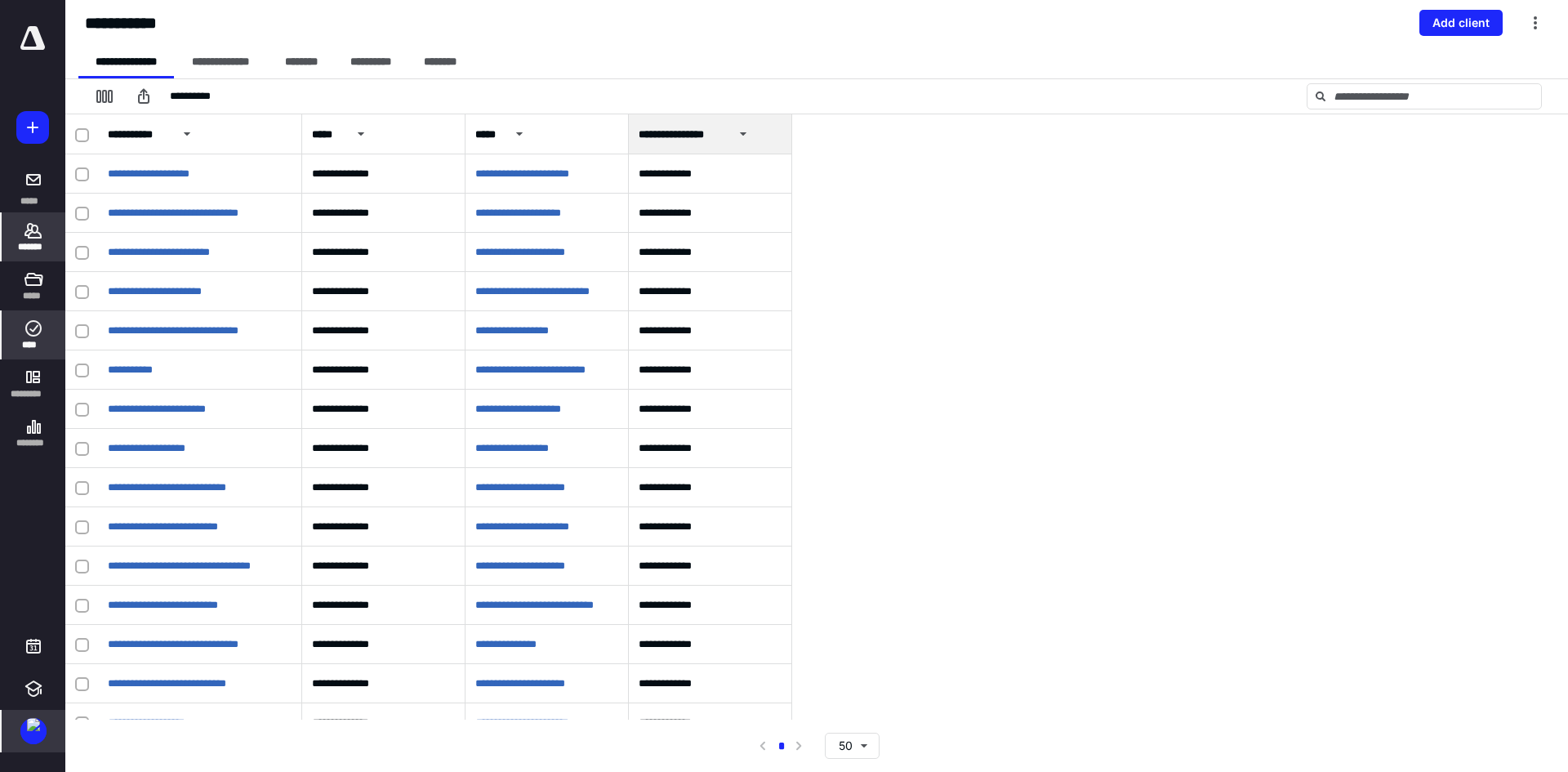 click on "****" at bounding box center (33, 345) 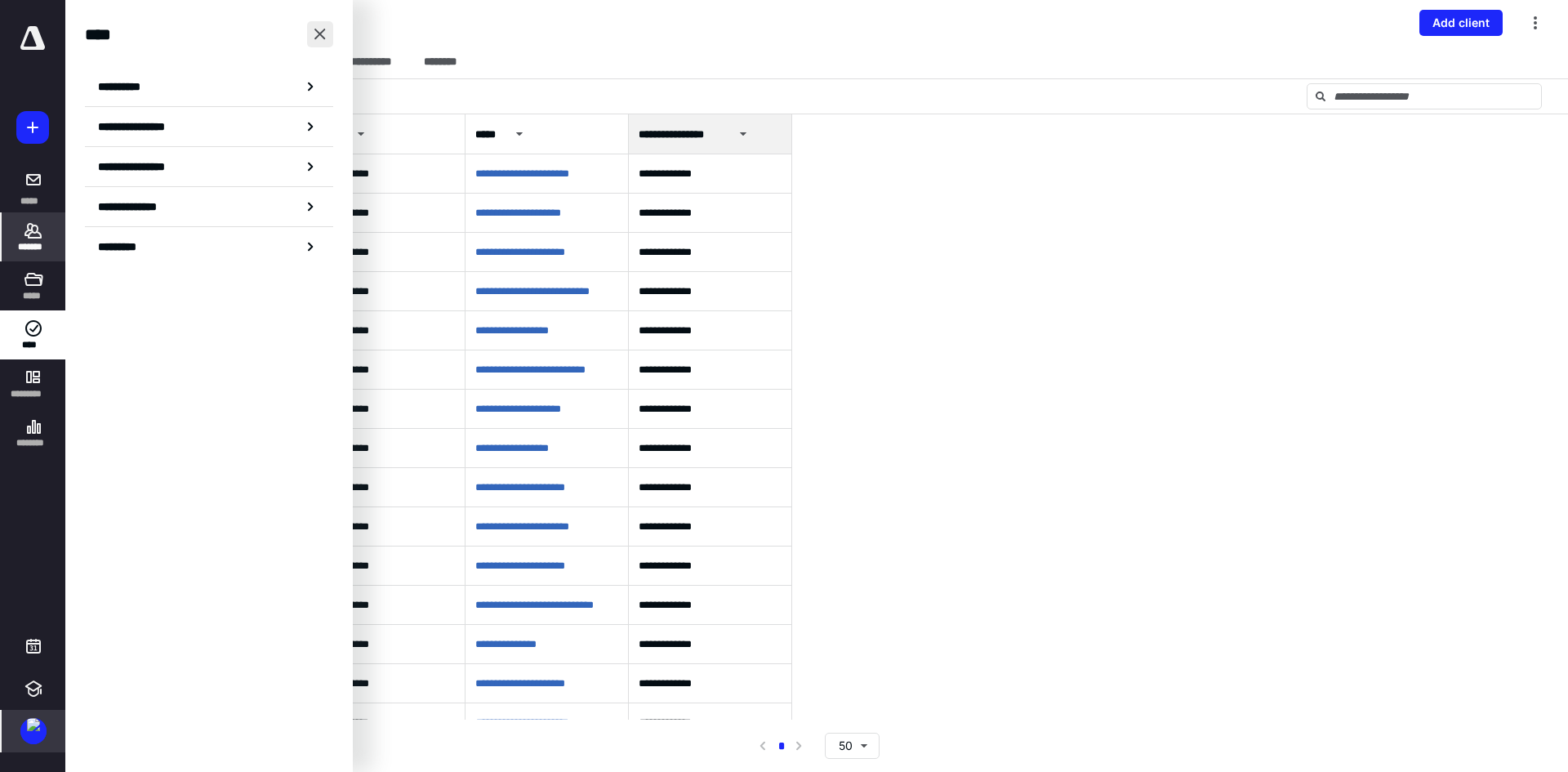 click at bounding box center [320, 34] 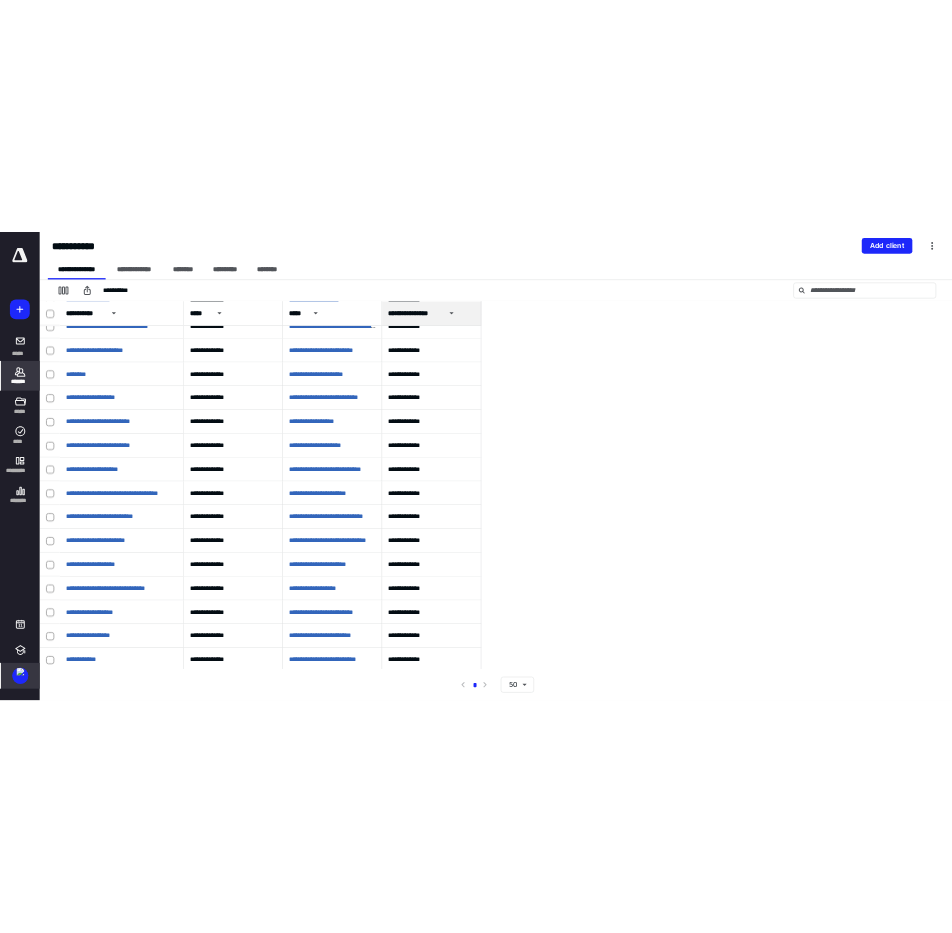 scroll, scrollTop: 1564, scrollLeft: 0, axis: vertical 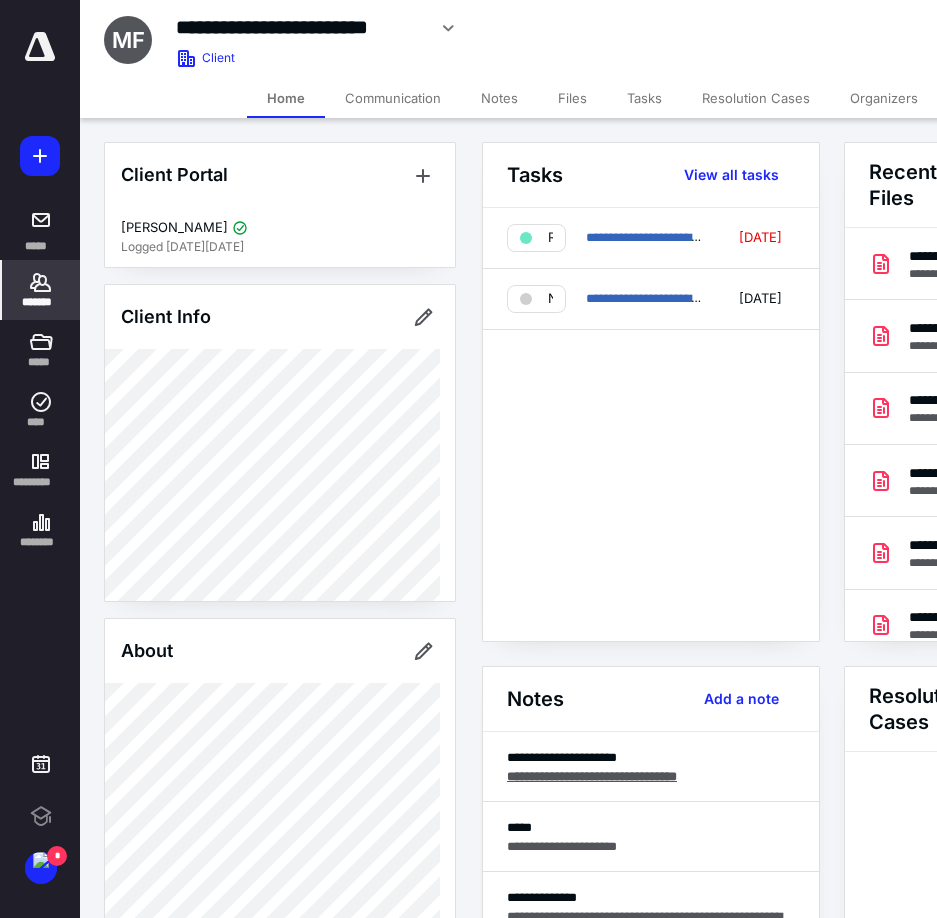 click on "Files" at bounding box center (572, 98) 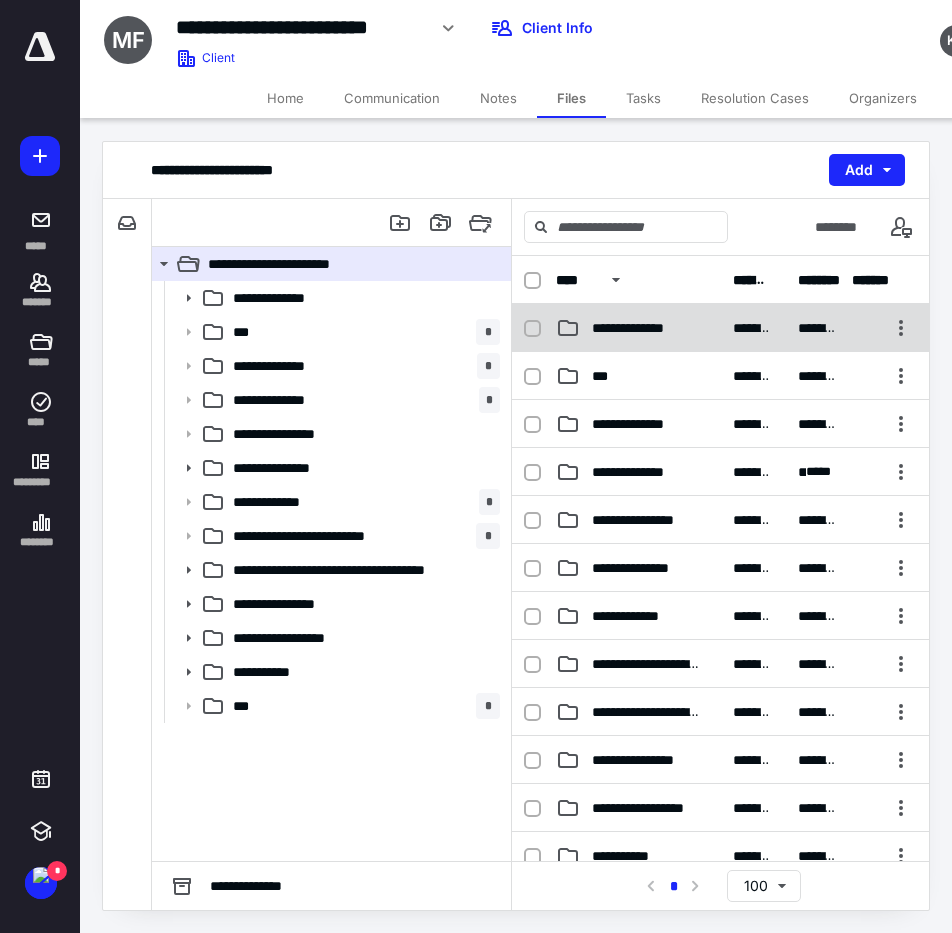 click on "**********" at bounding box center [645, 328] 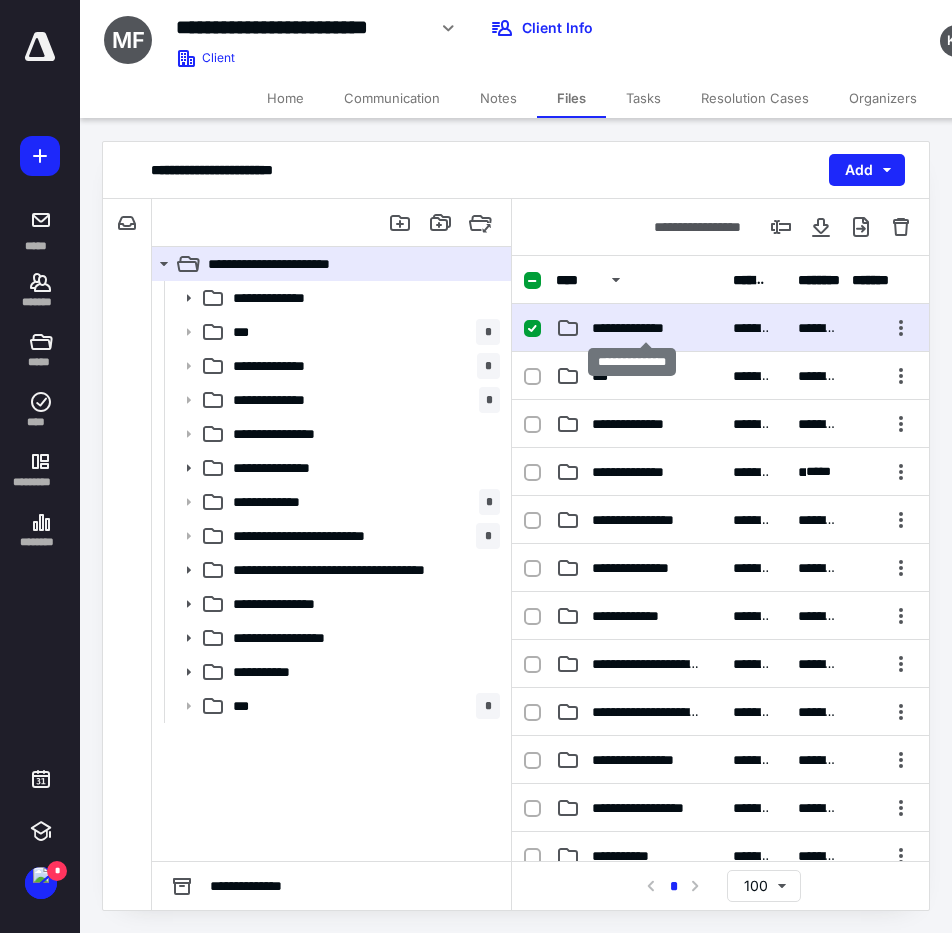 click on "**********" at bounding box center (645, 328) 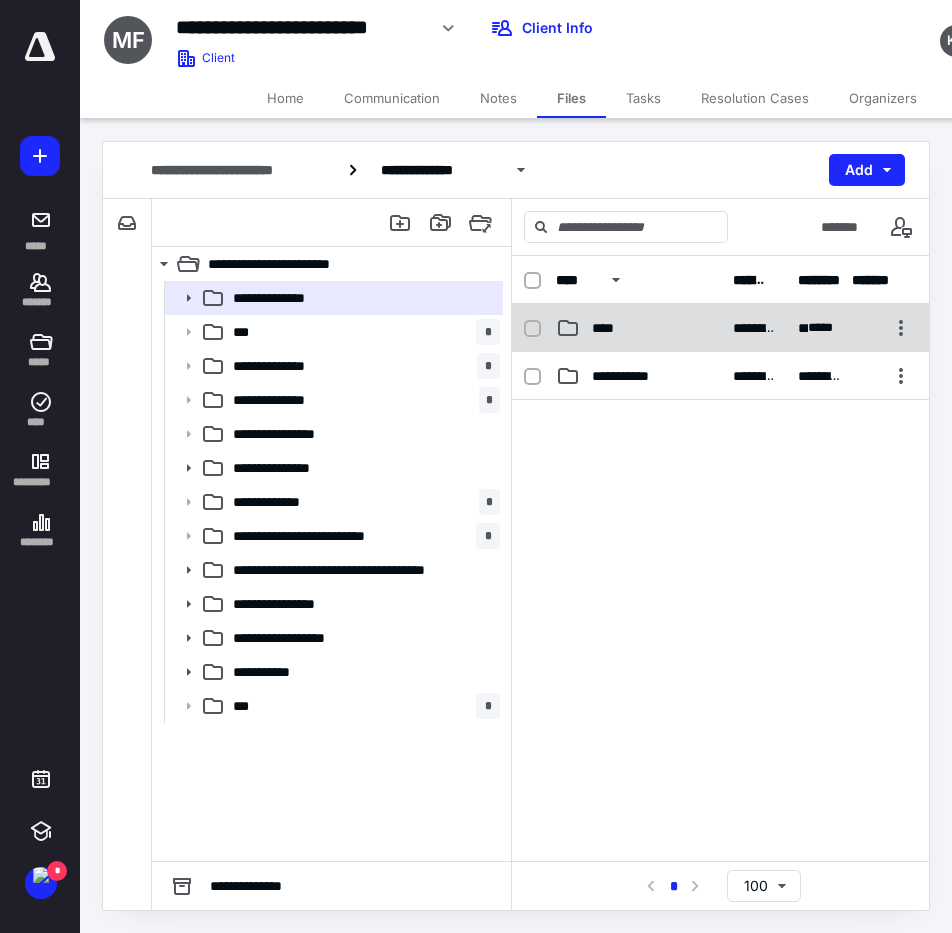 click on "**********" at bounding box center [720, 328] 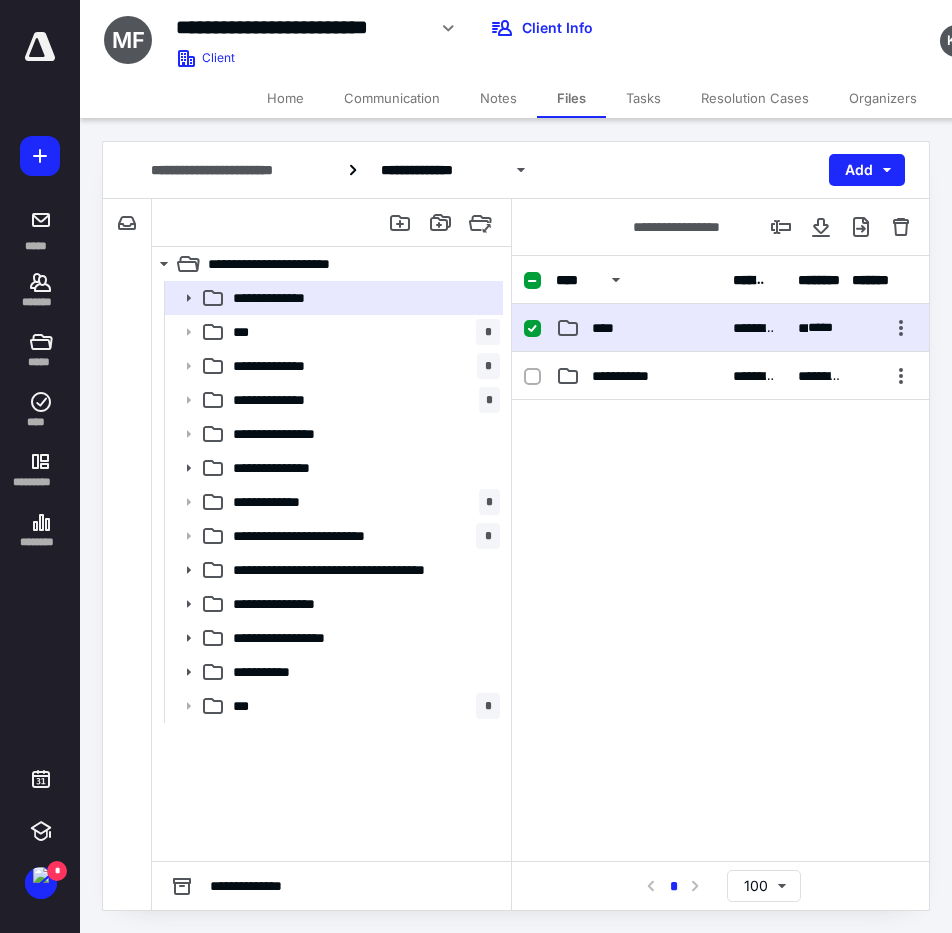 click on "**********" at bounding box center (720, 328) 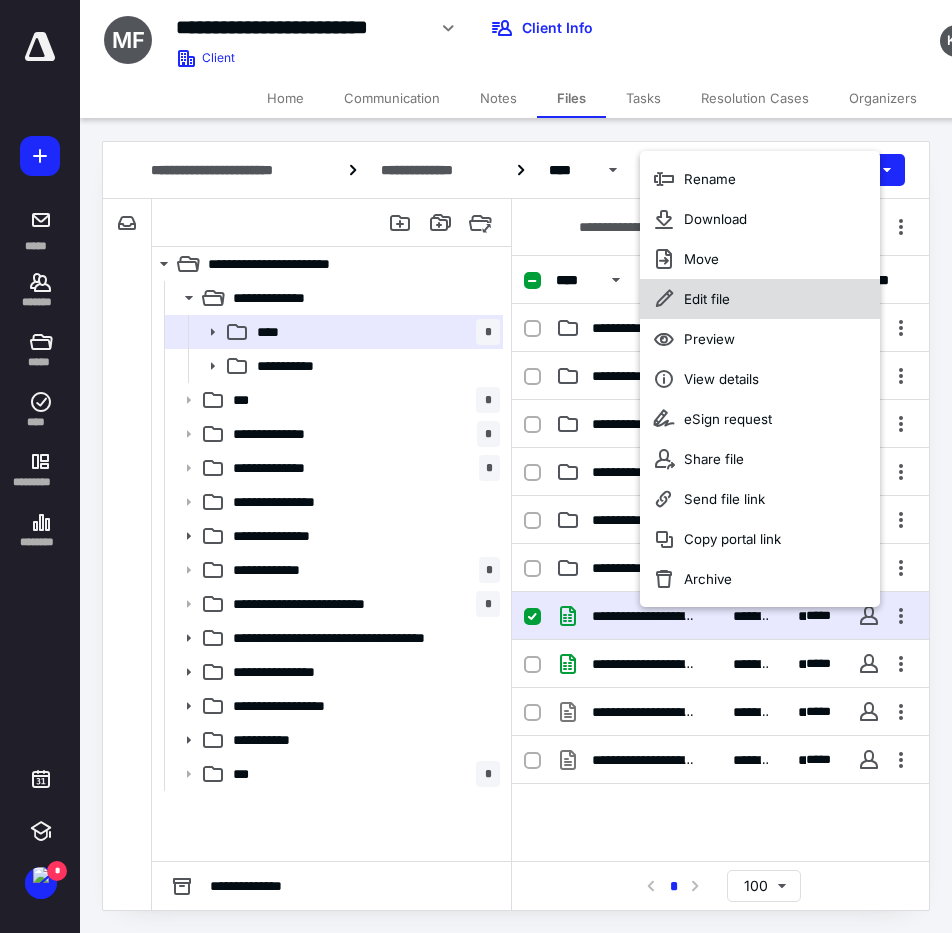 click on "Edit file" at bounding box center (707, 299) 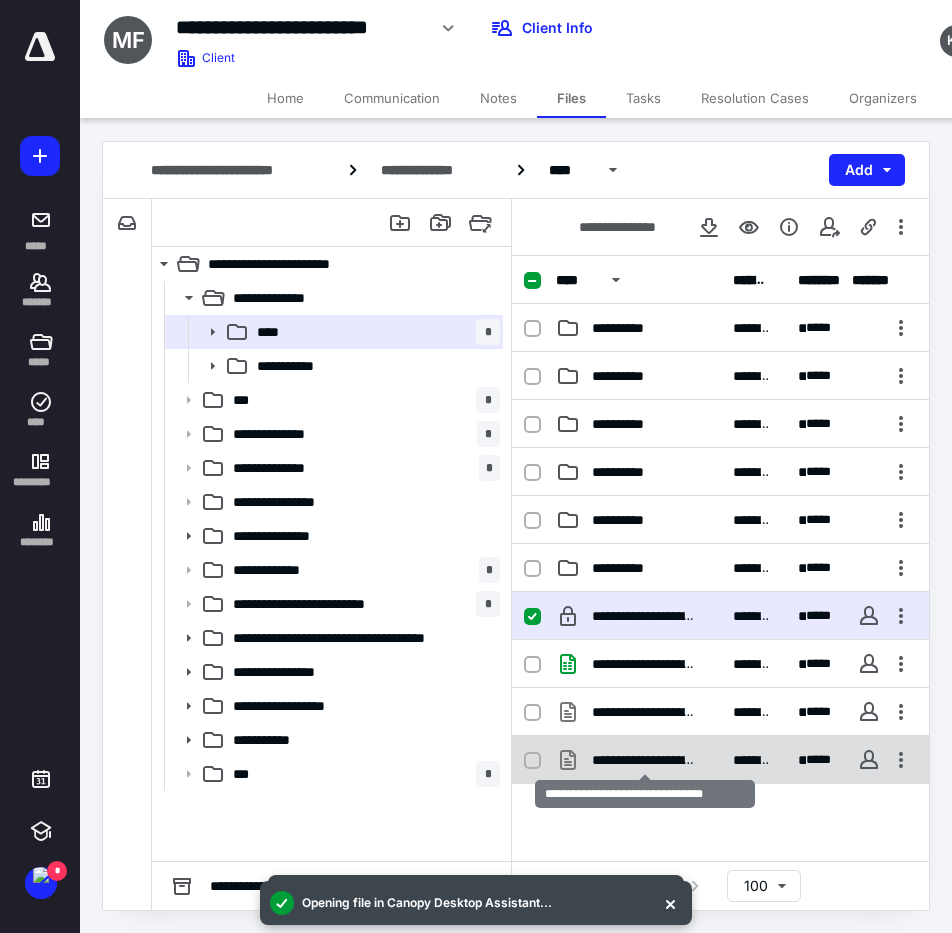 checkbox on "false" 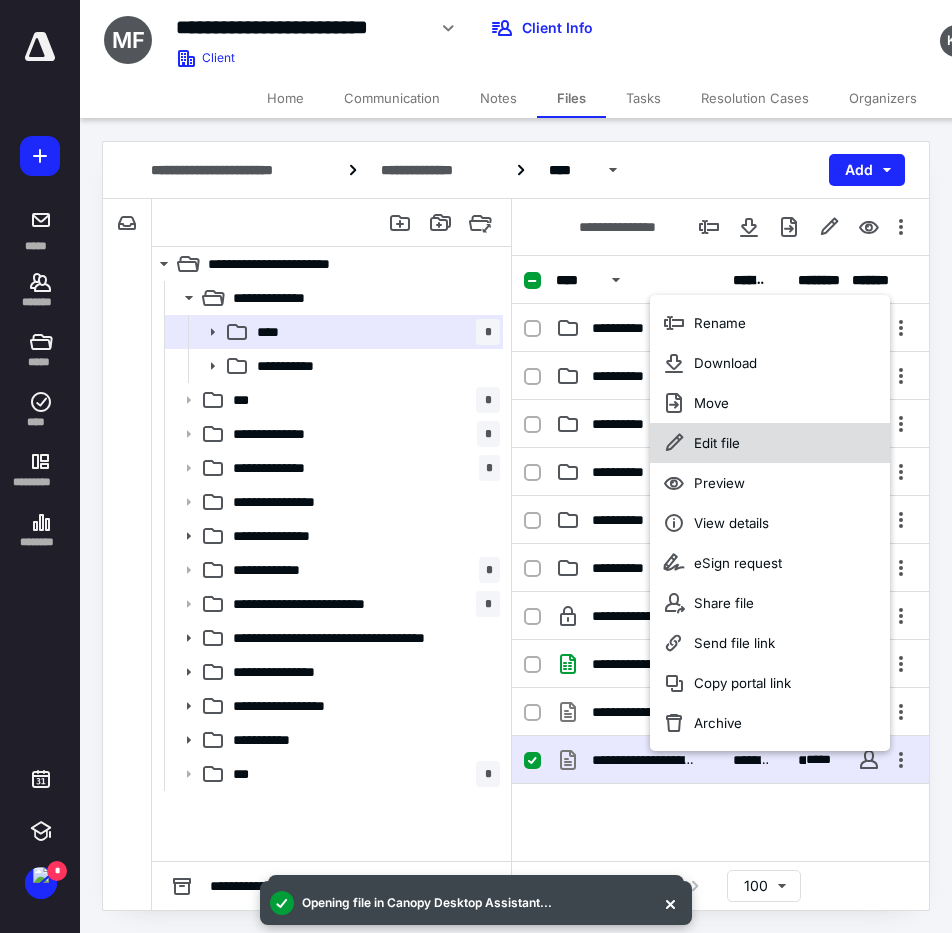 click on "Edit file" at bounding box center [717, 443] 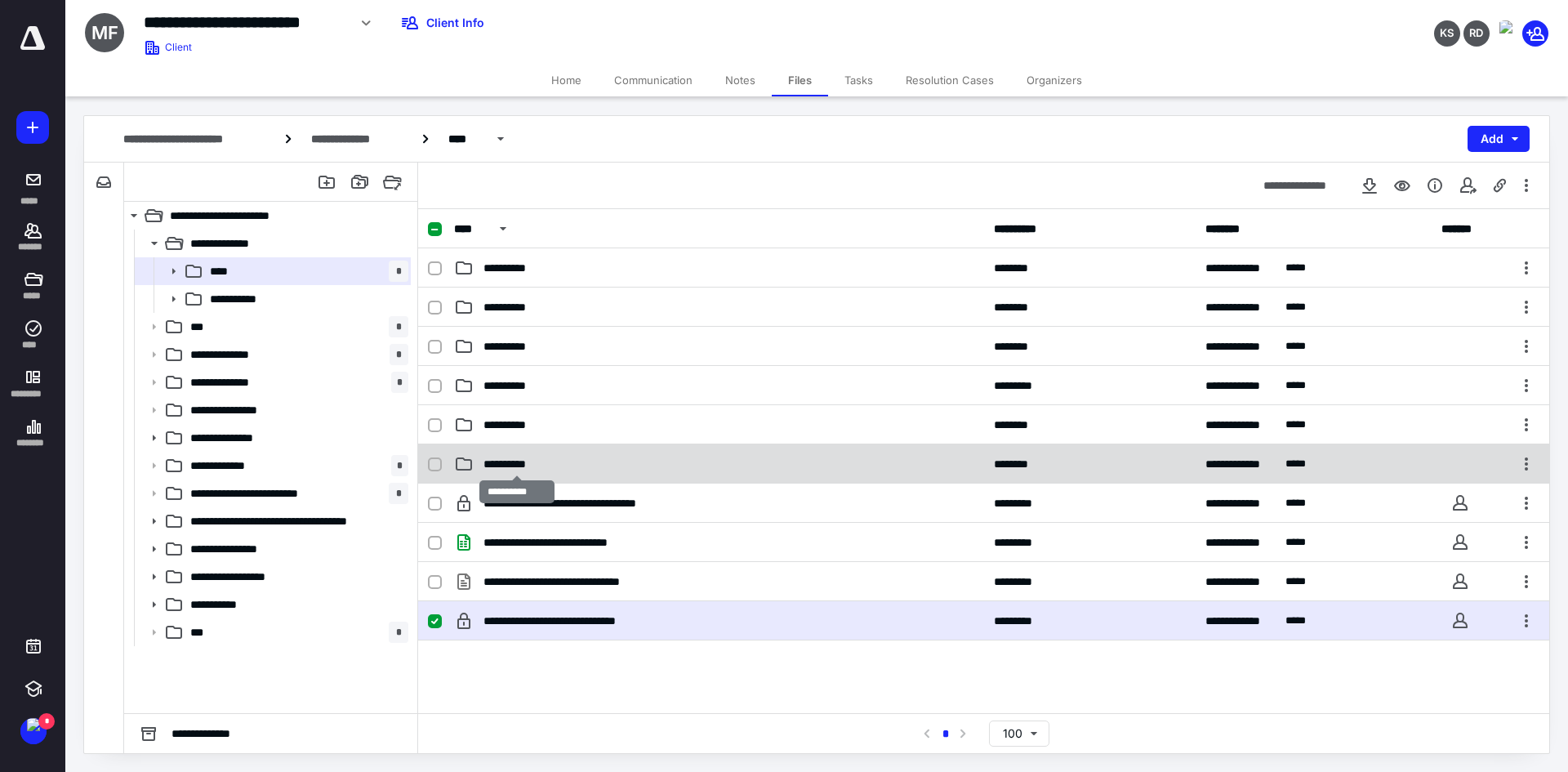 click on "**********" at bounding box center (517, 464) 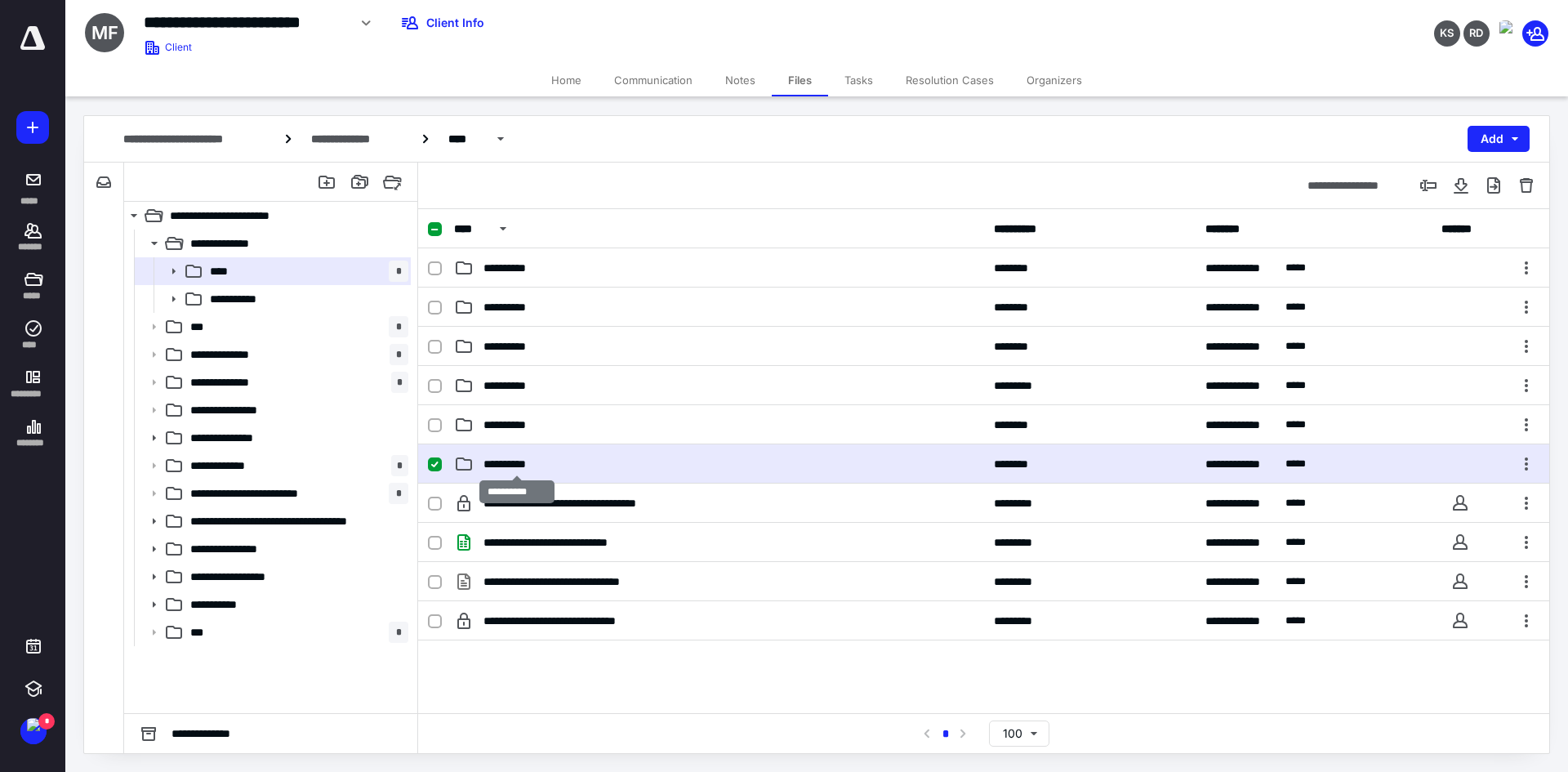 click on "**********" at bounding box center [517, 464] 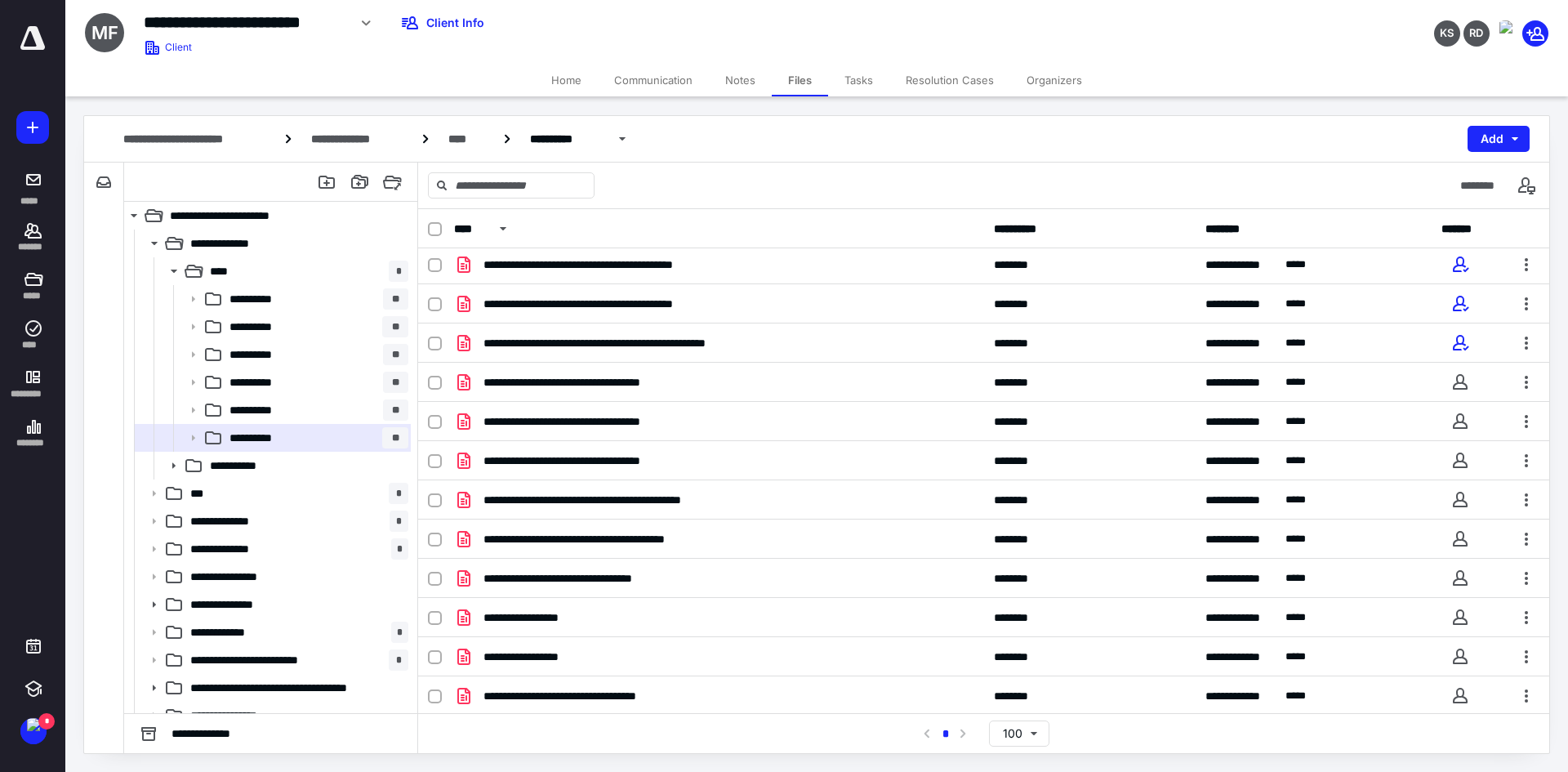 scroll, scrollTop: 868, scrollLeft: 0, axis: vertical 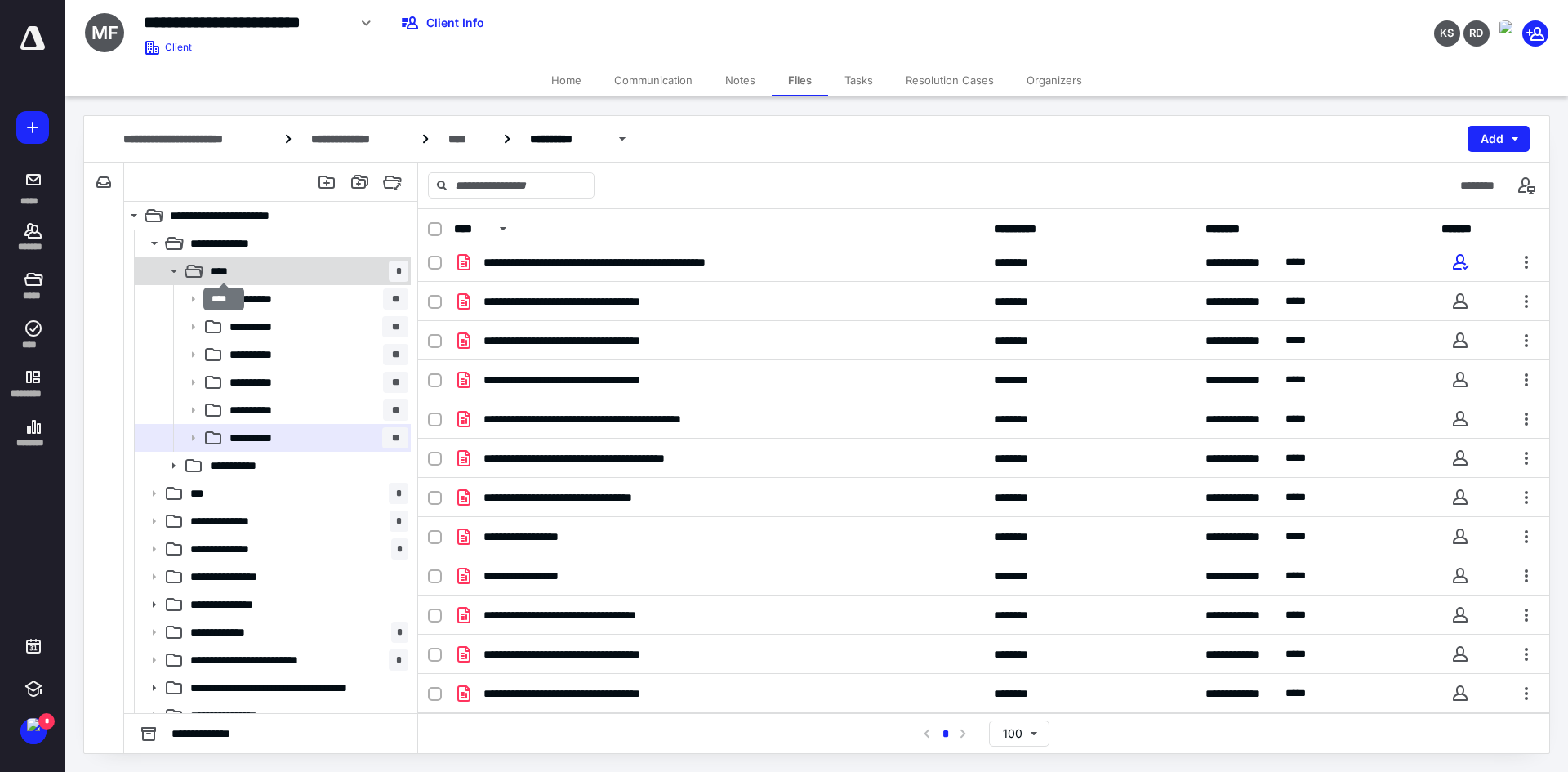 click on "****" at bounding box center [224, 271] 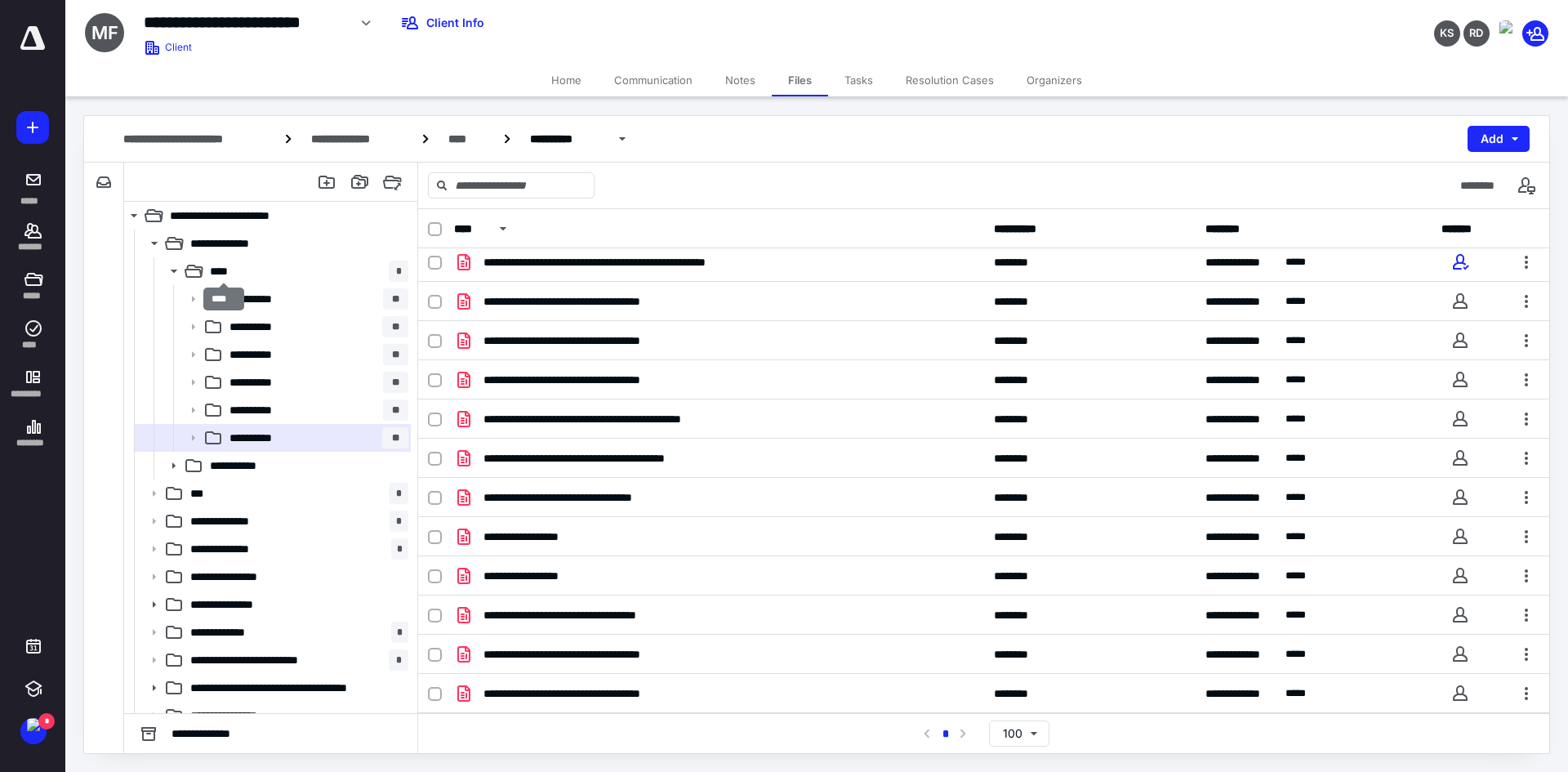 scroll, scrollTop: 0, scrollLeft: 0, axis: both 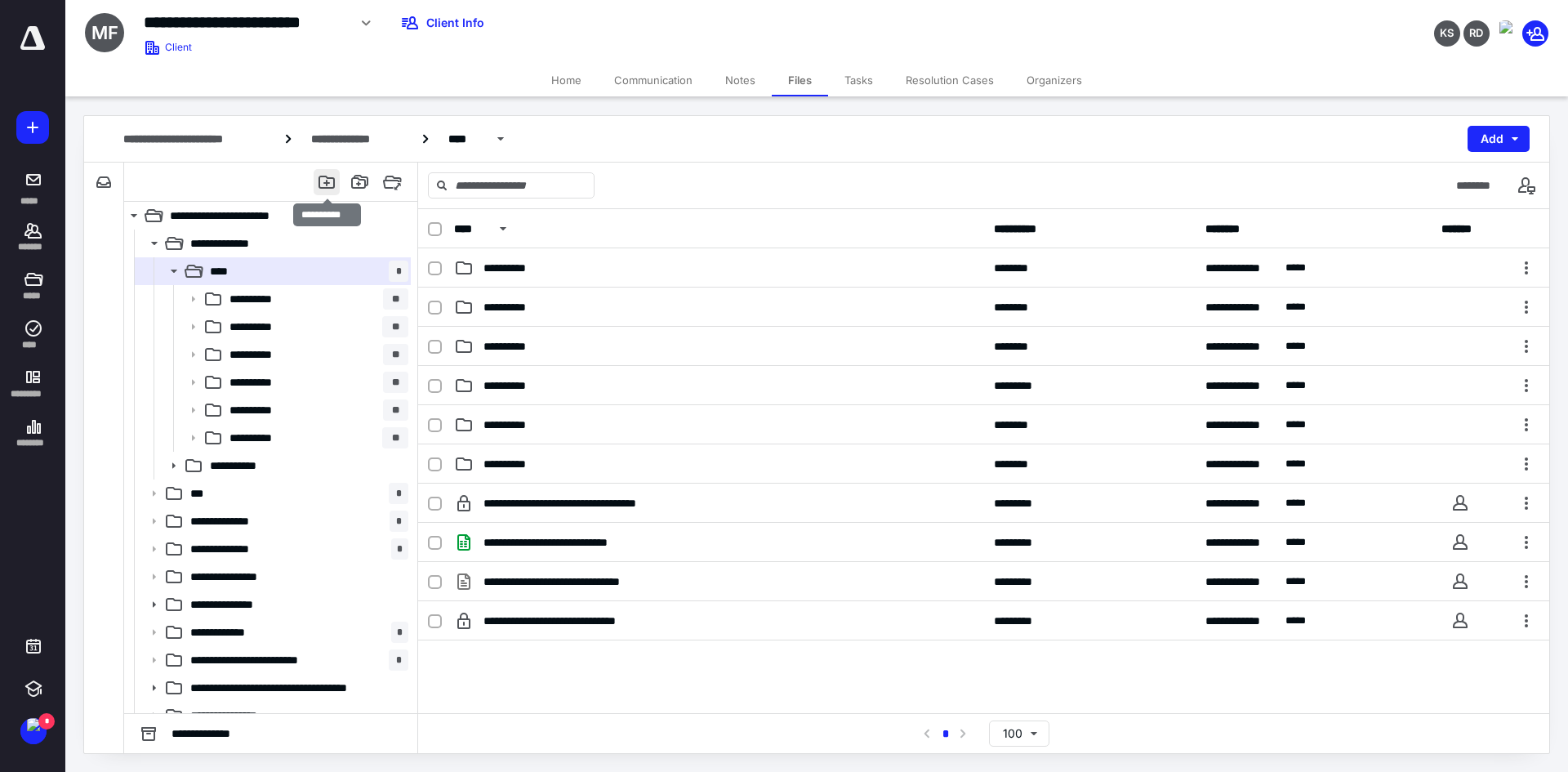 click at bounding box center [327, 182] 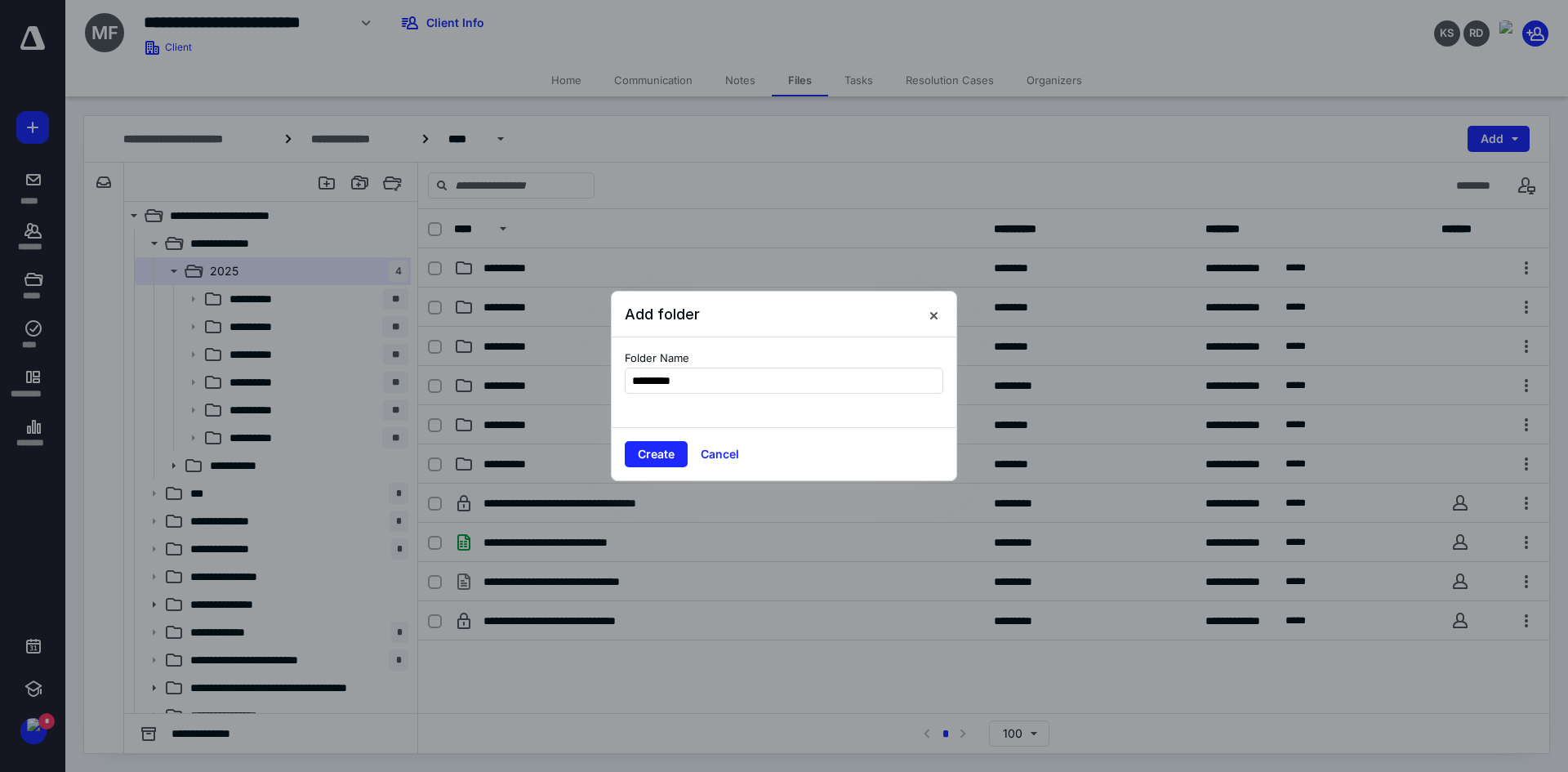 type on "**********" 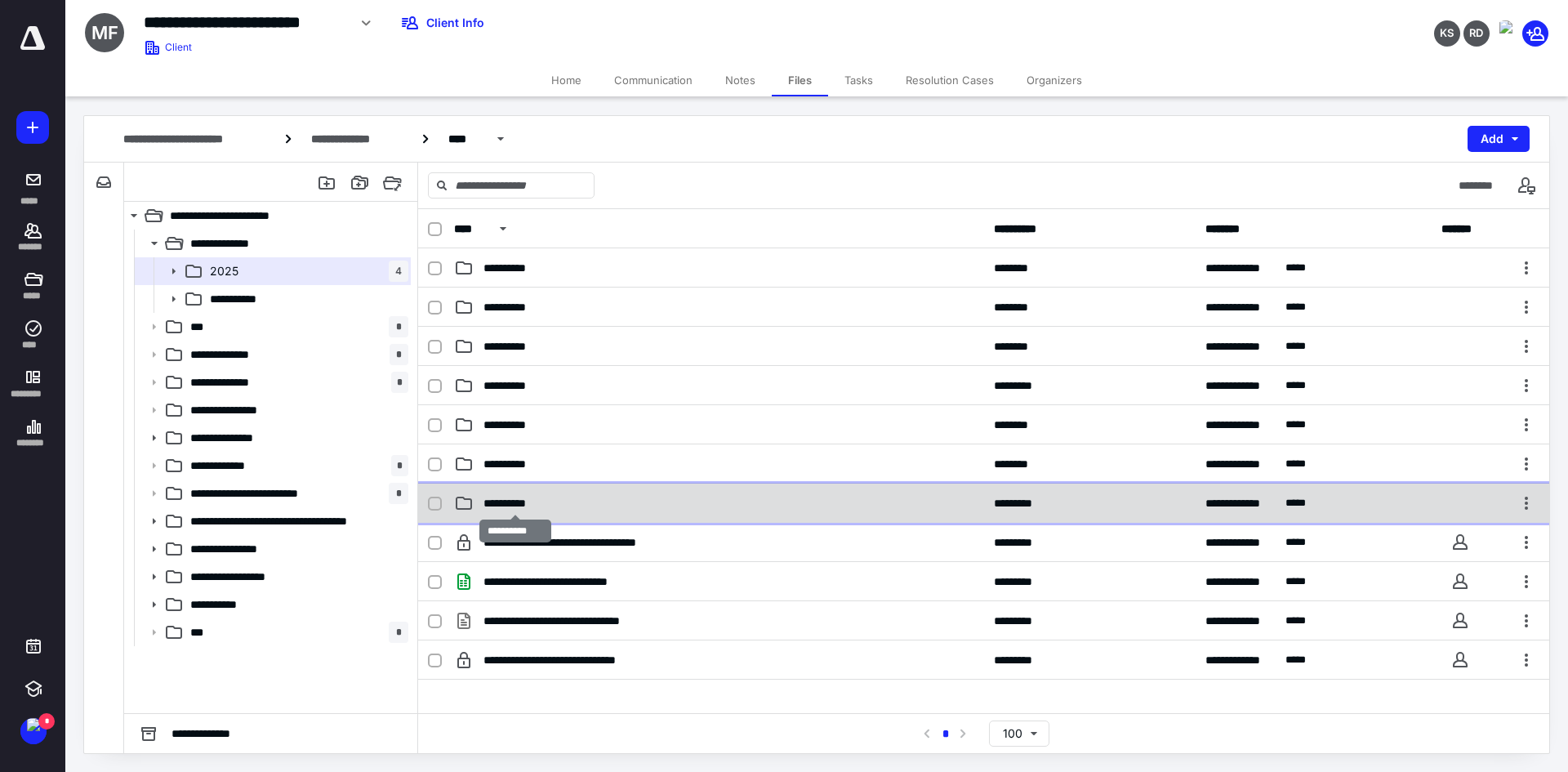 click on "**********" at bounding box center [515, 503] 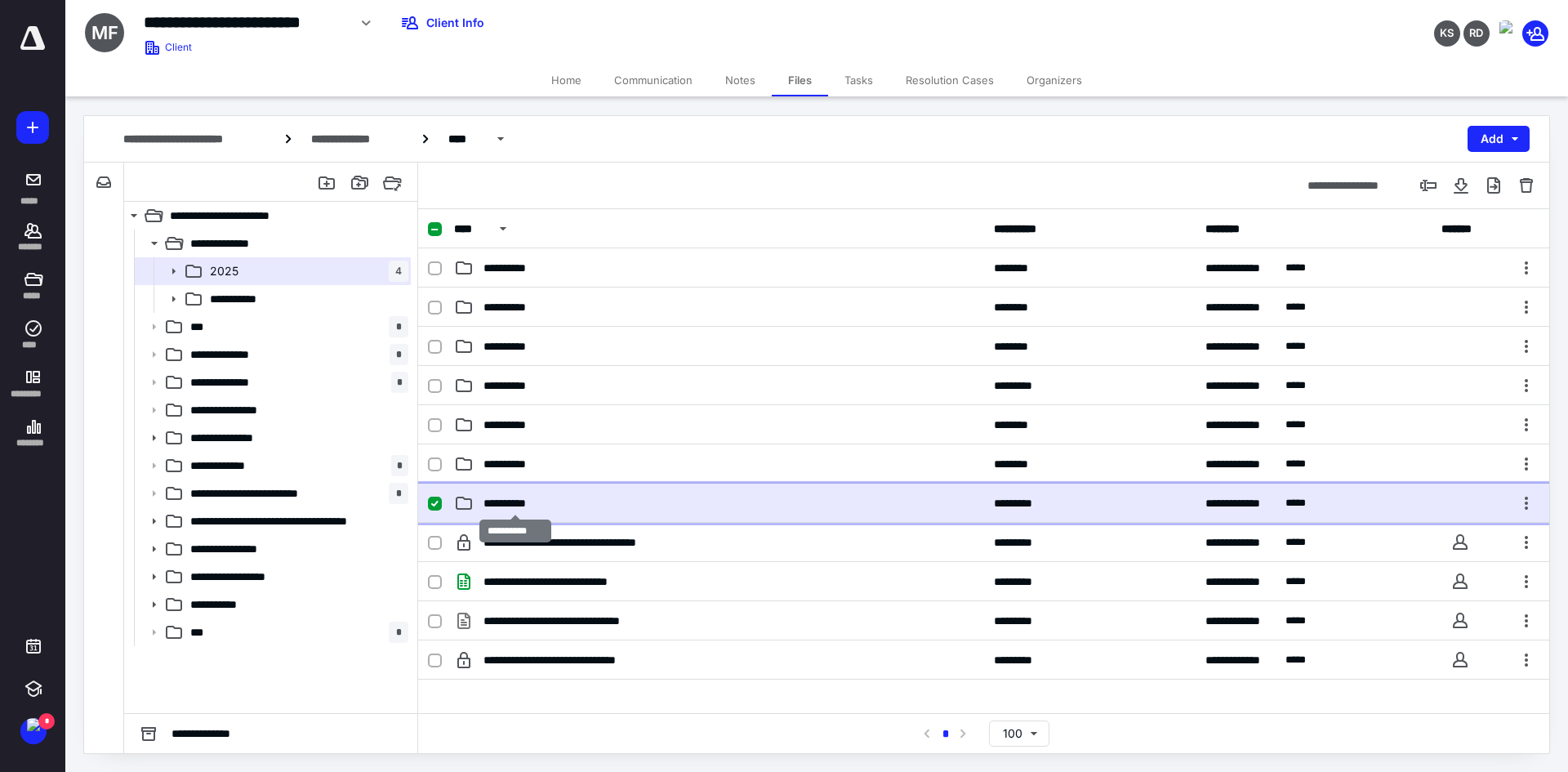 click on "**********" at bounding box center [515, 503] 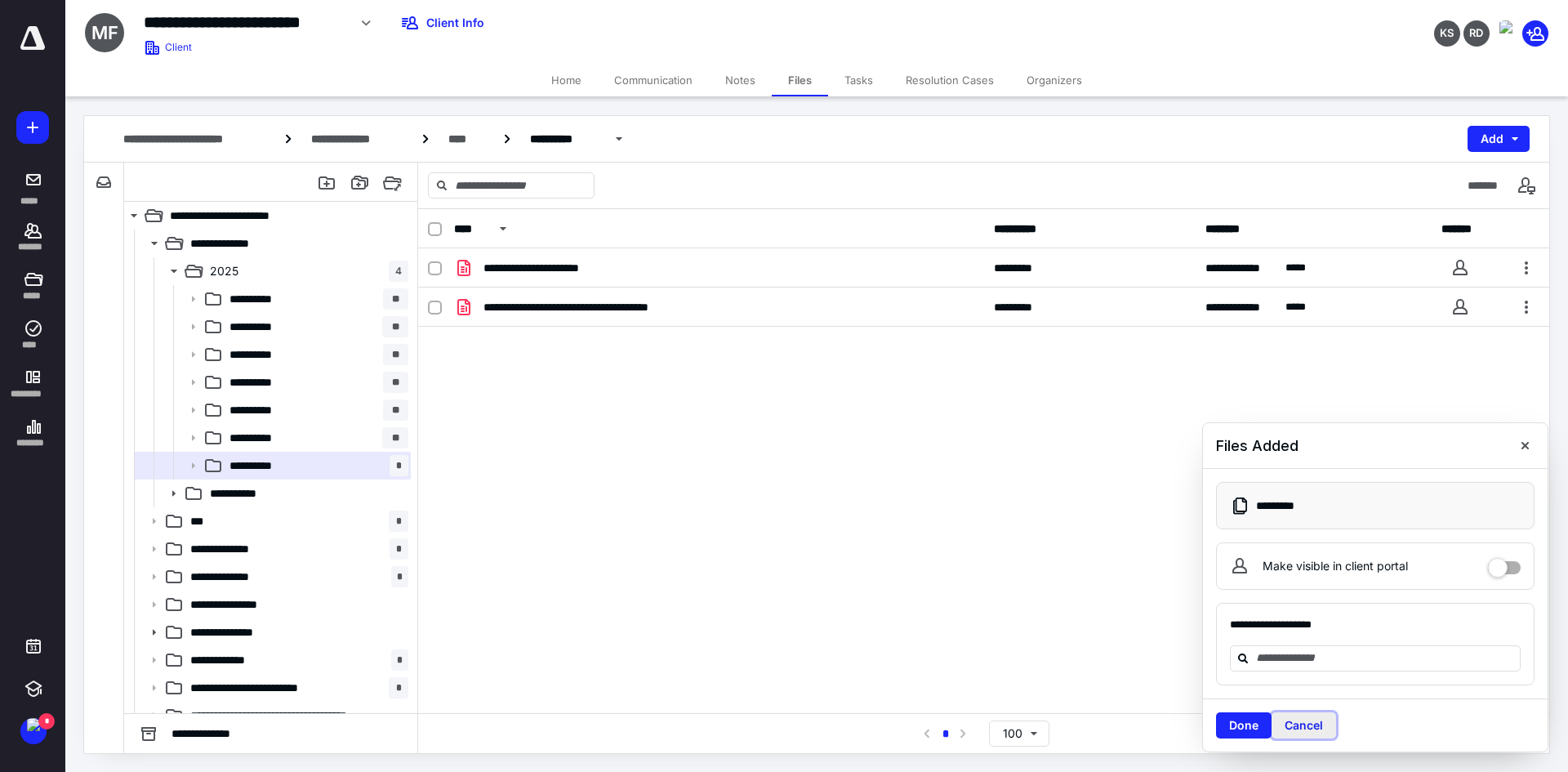 click on "Cancel" at bounding box center (1303, 725) 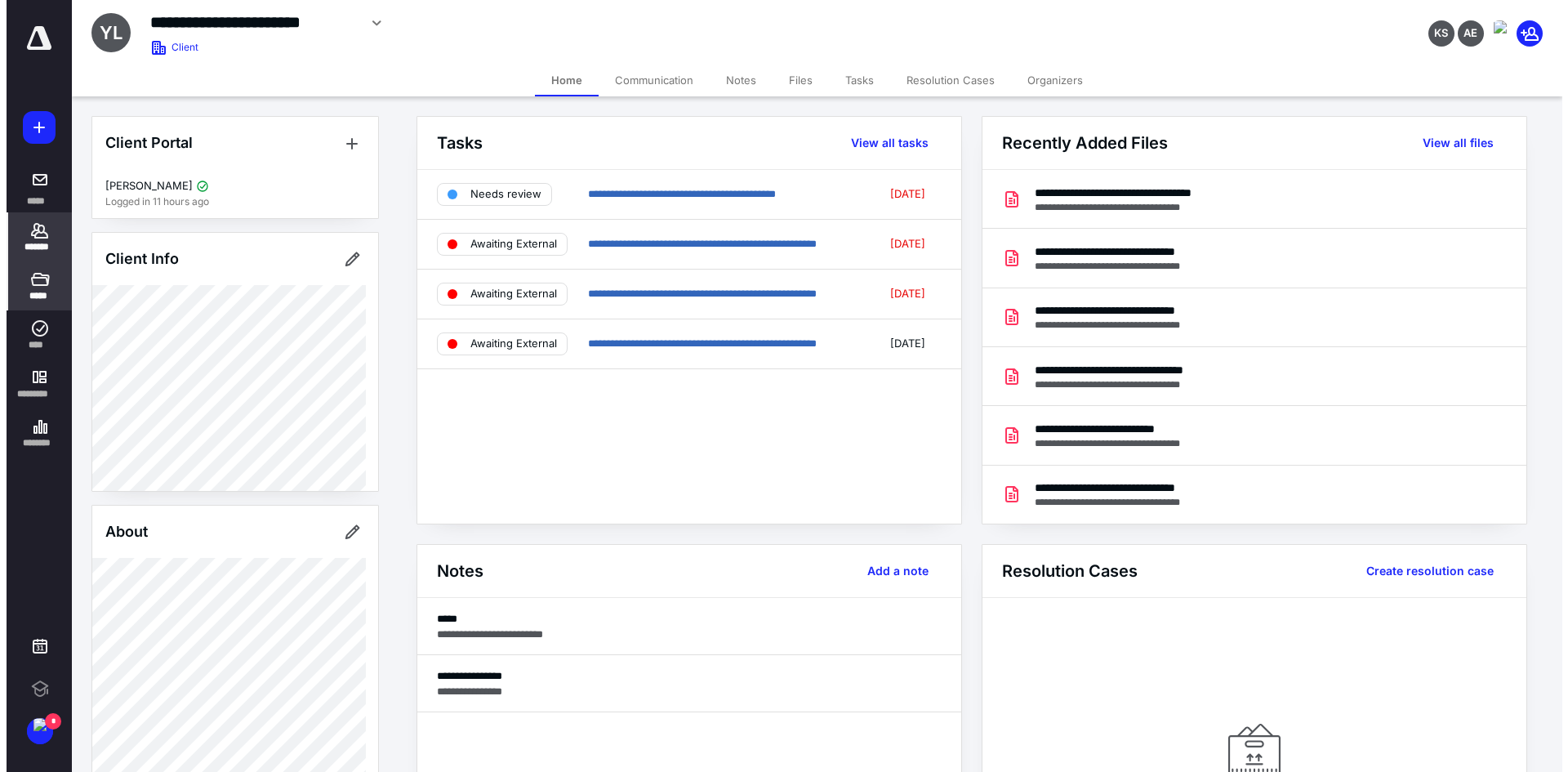 scroll, scrollTop: 0, scrollLeft: 0, axis: both 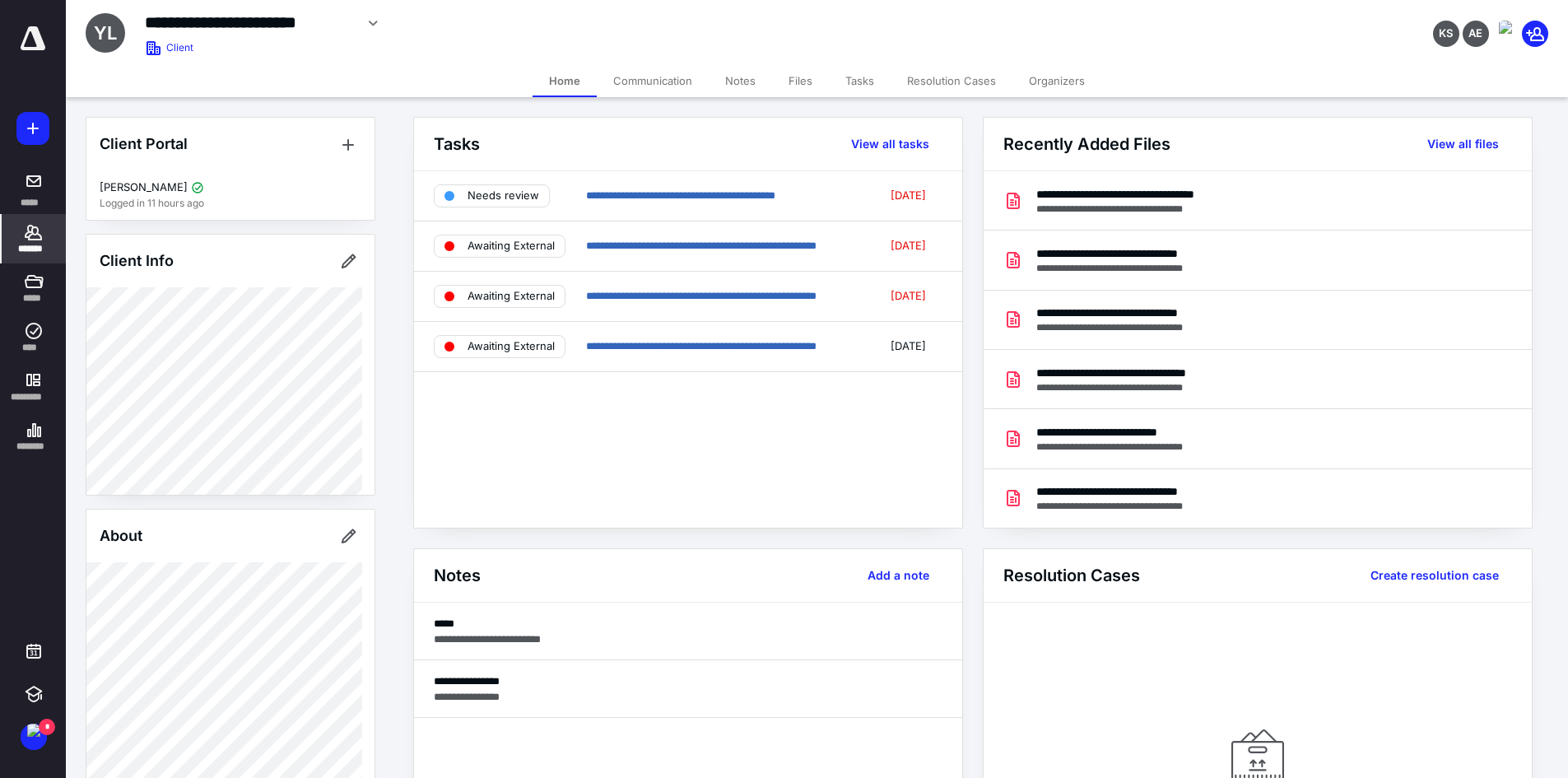 click on "Notes" at bounding box center (740, 81) 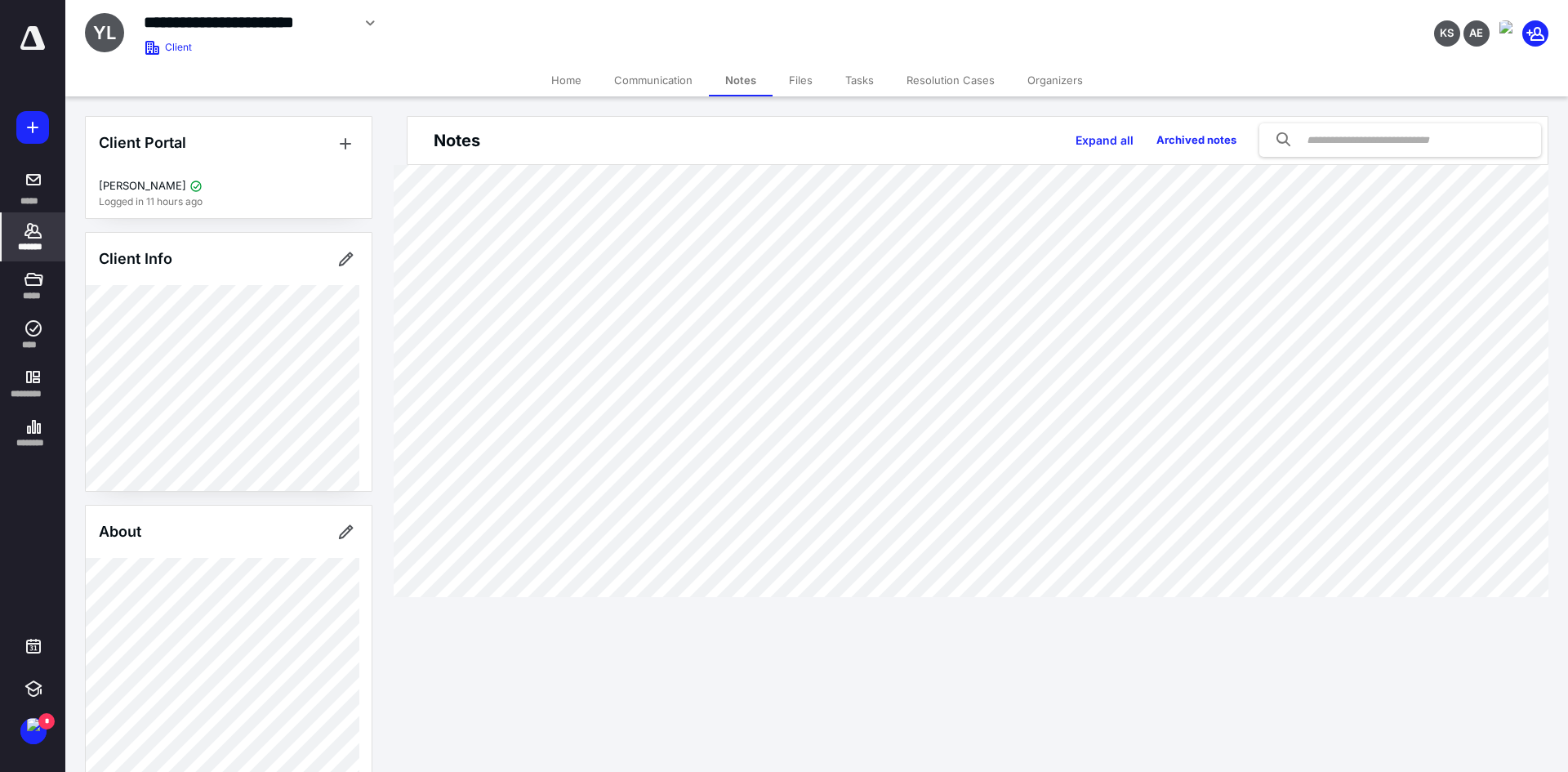 click on "Files" at bounding box center [800, 80] 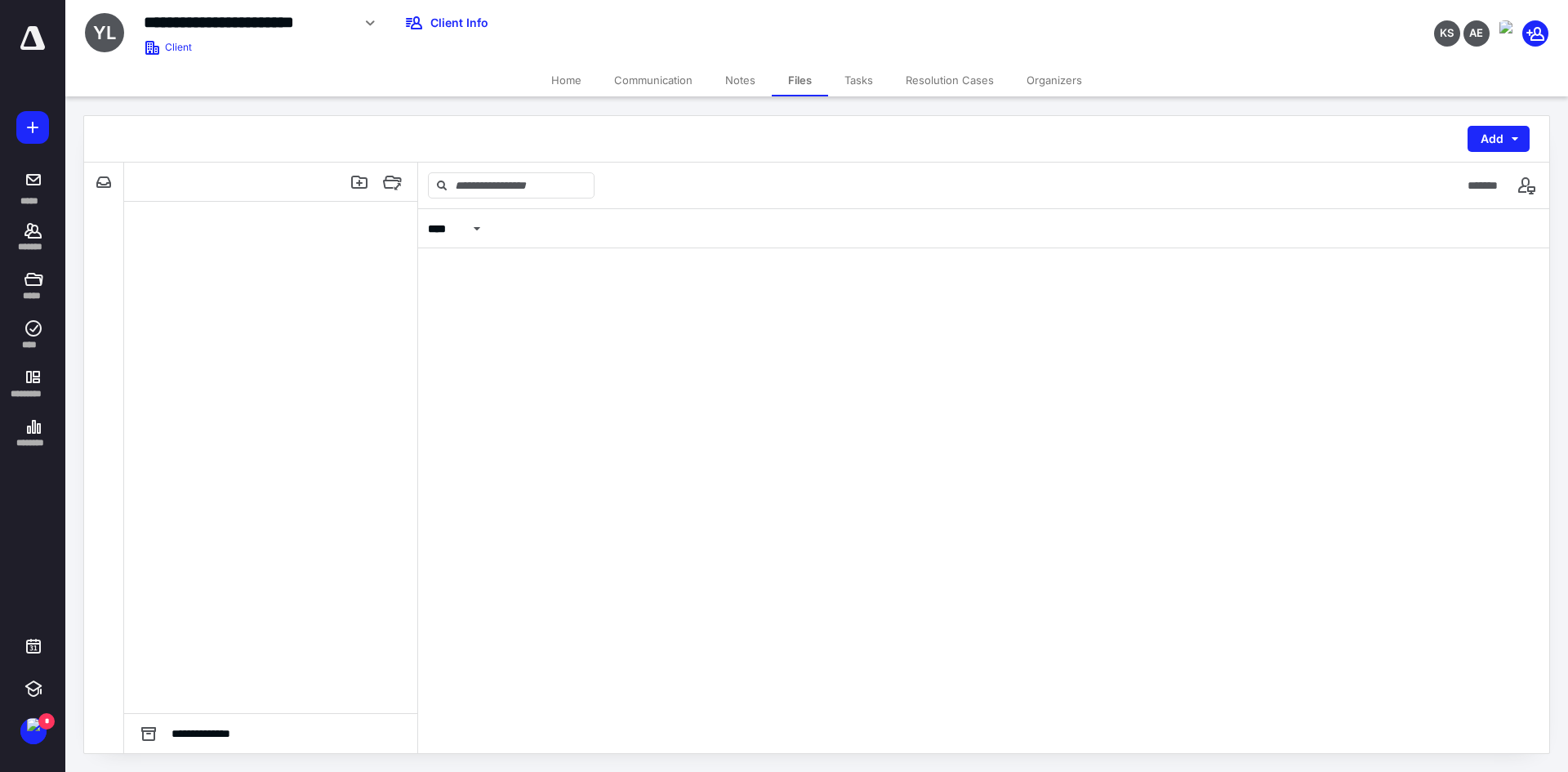 click on "Files" at bounding box center [800, 80] 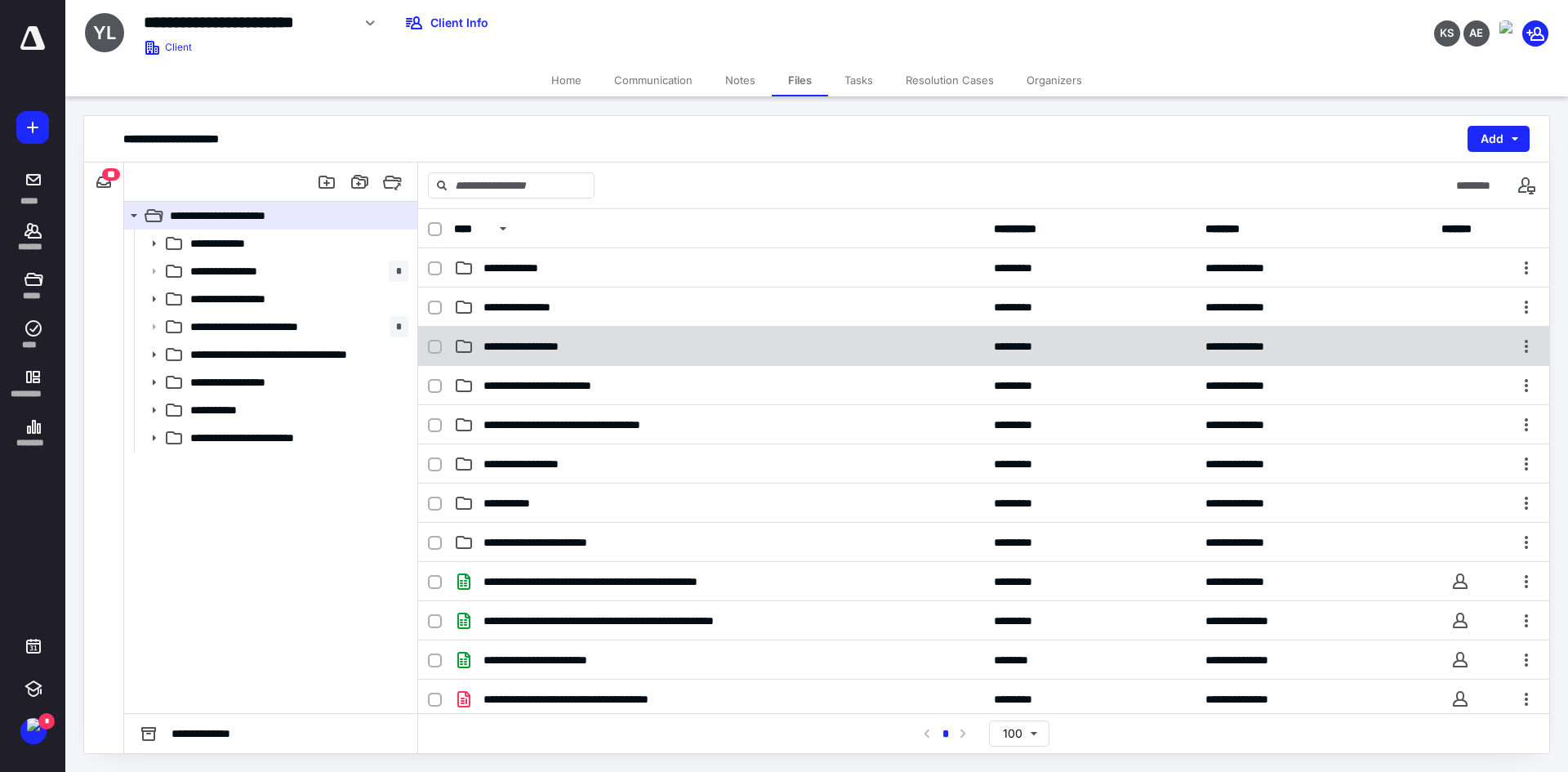 click on "**********" at bounding box center [541, 346] 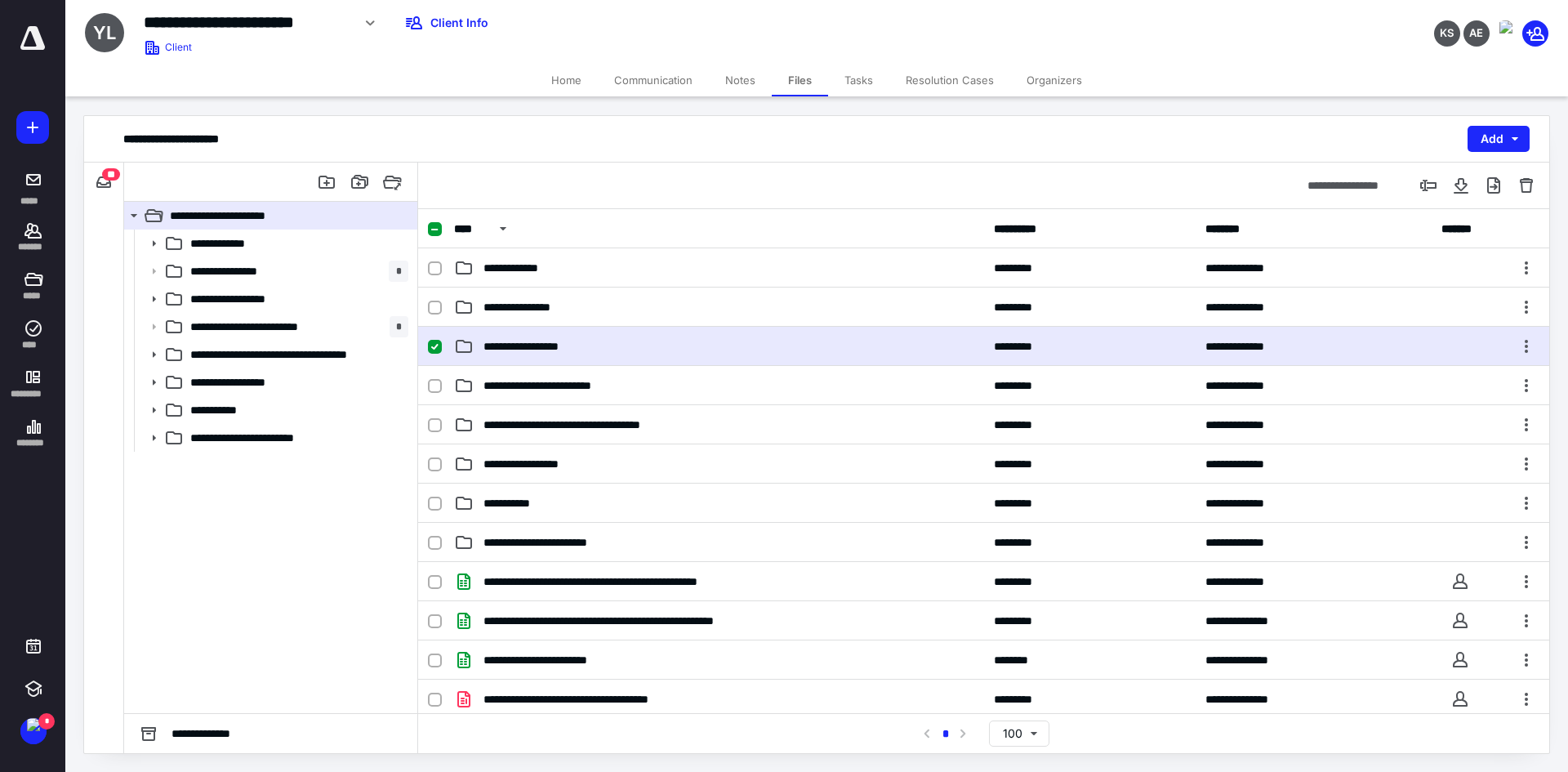 click on "**********" at bounding box center (541, 346) 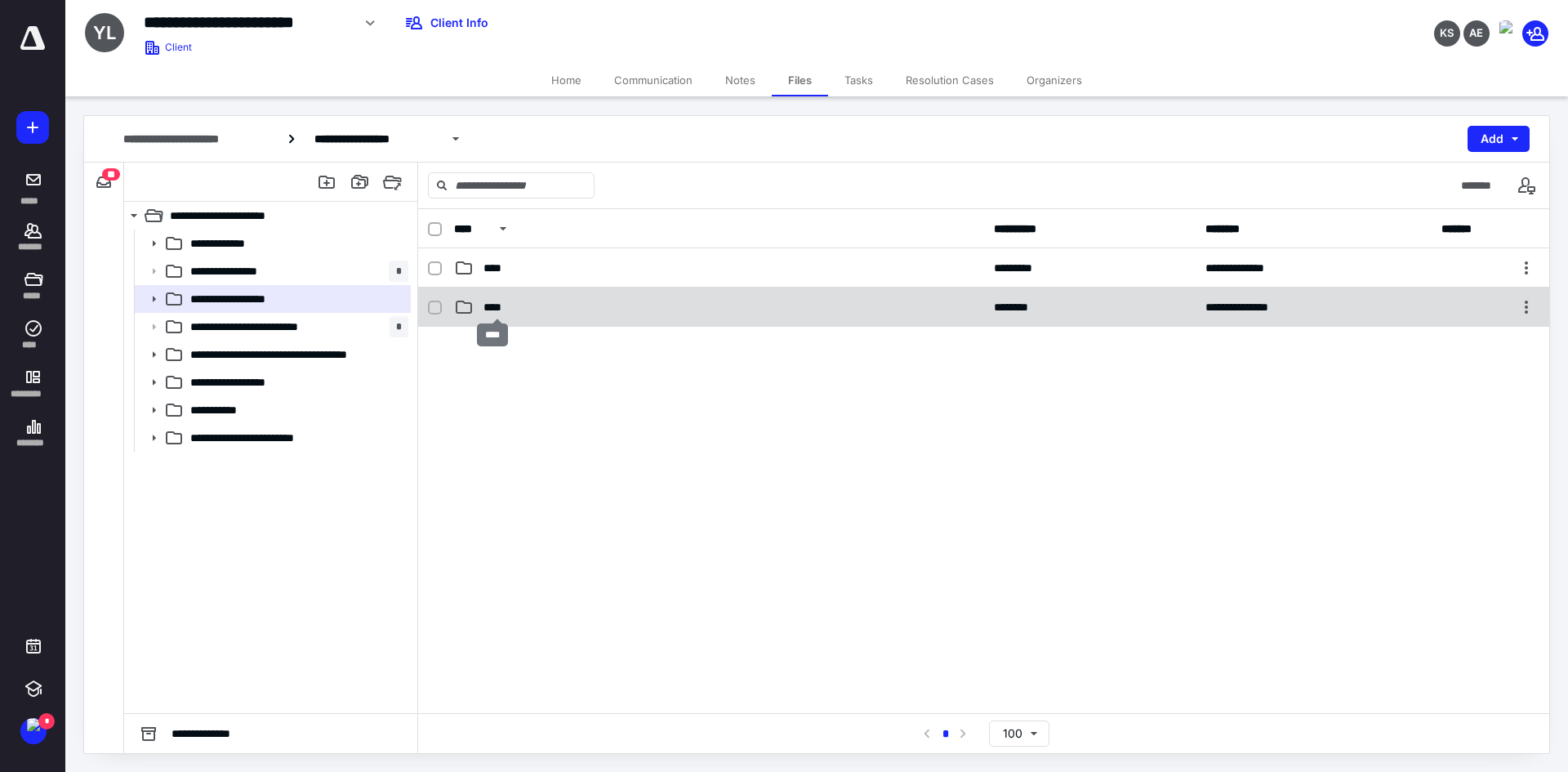click on "****" at bounding box center (497, 307) 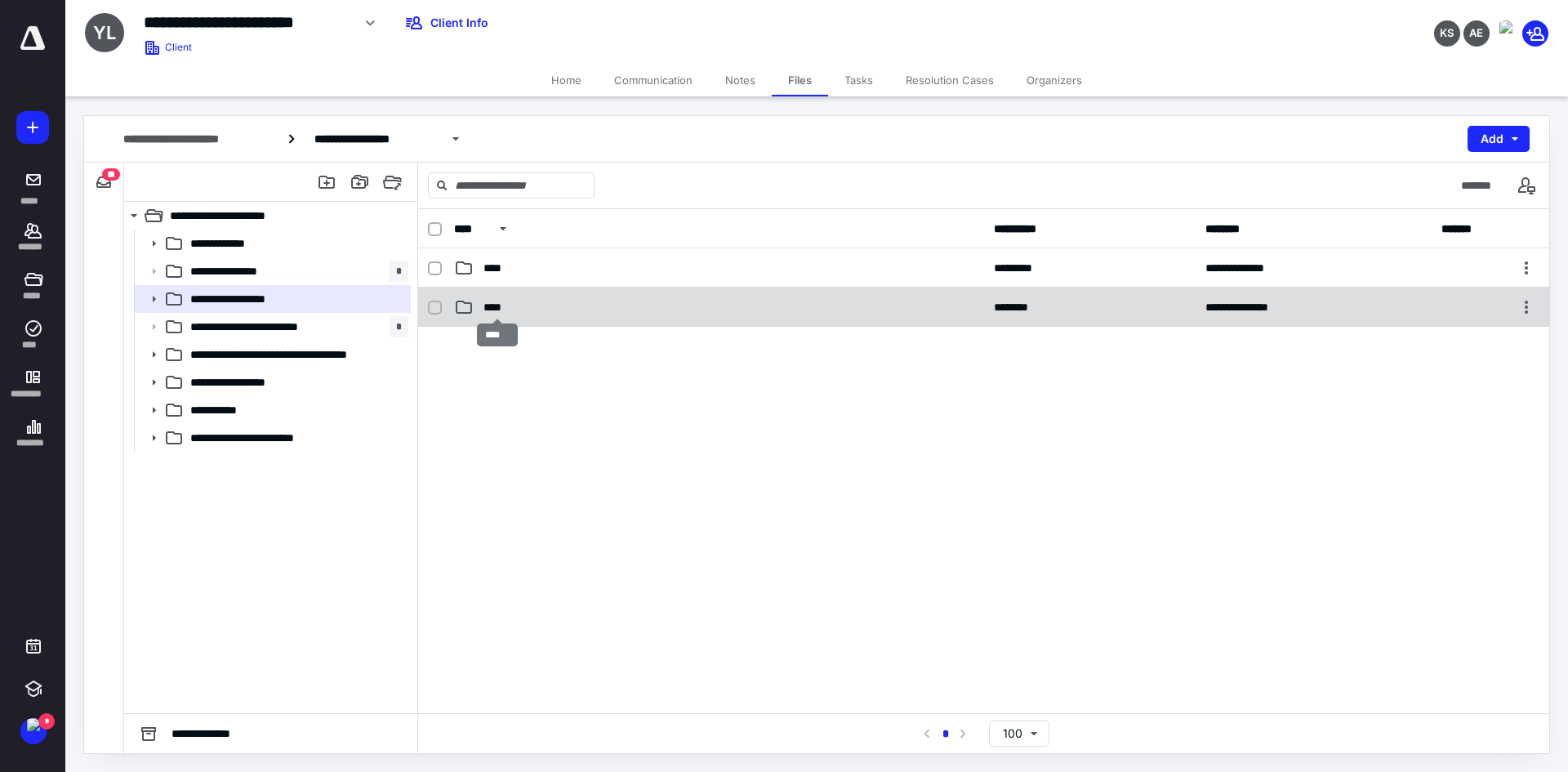 click on "****" at bounding box center [497, 307] 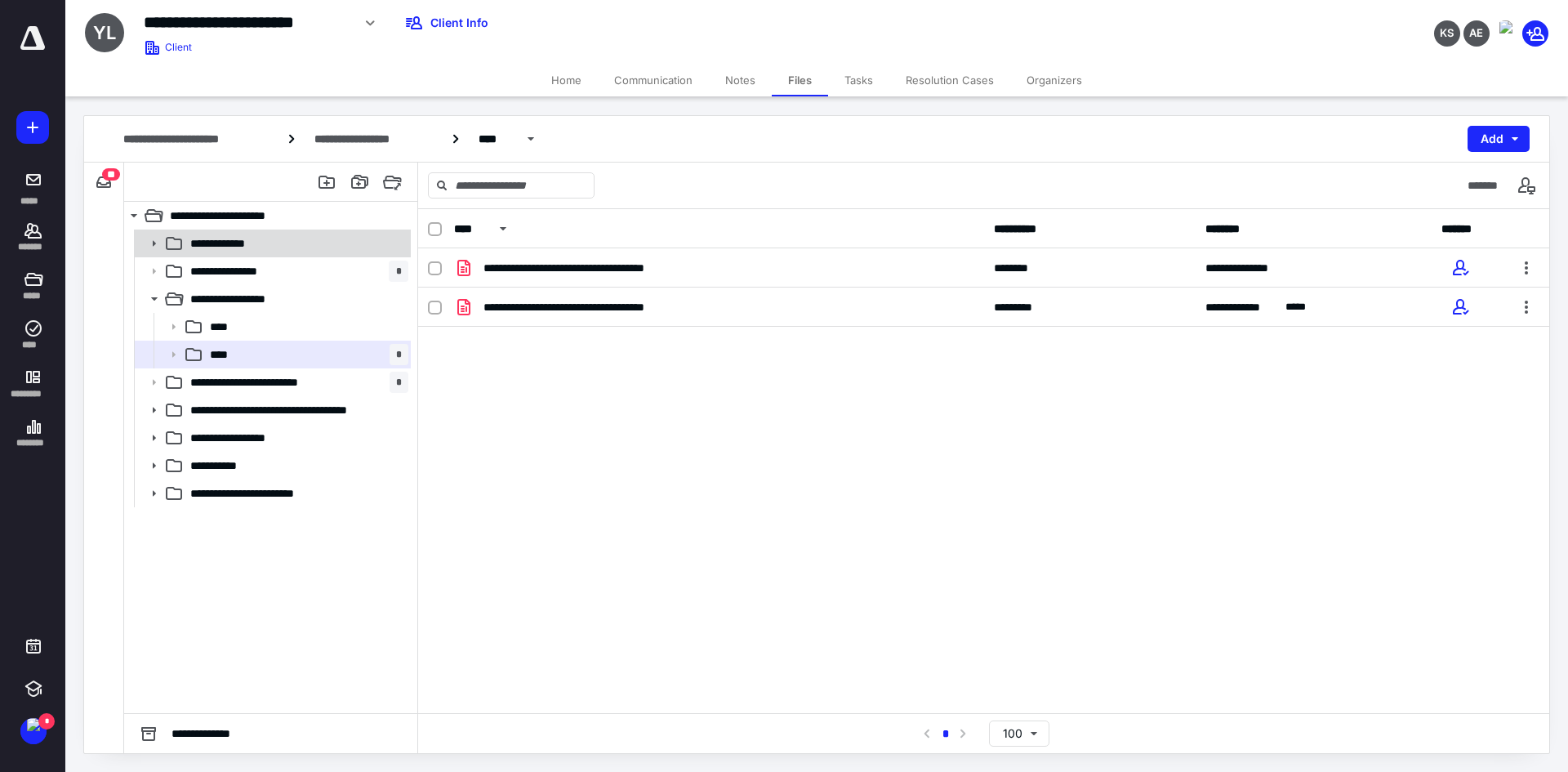 click on "**********" at bounding box center (230, 243) 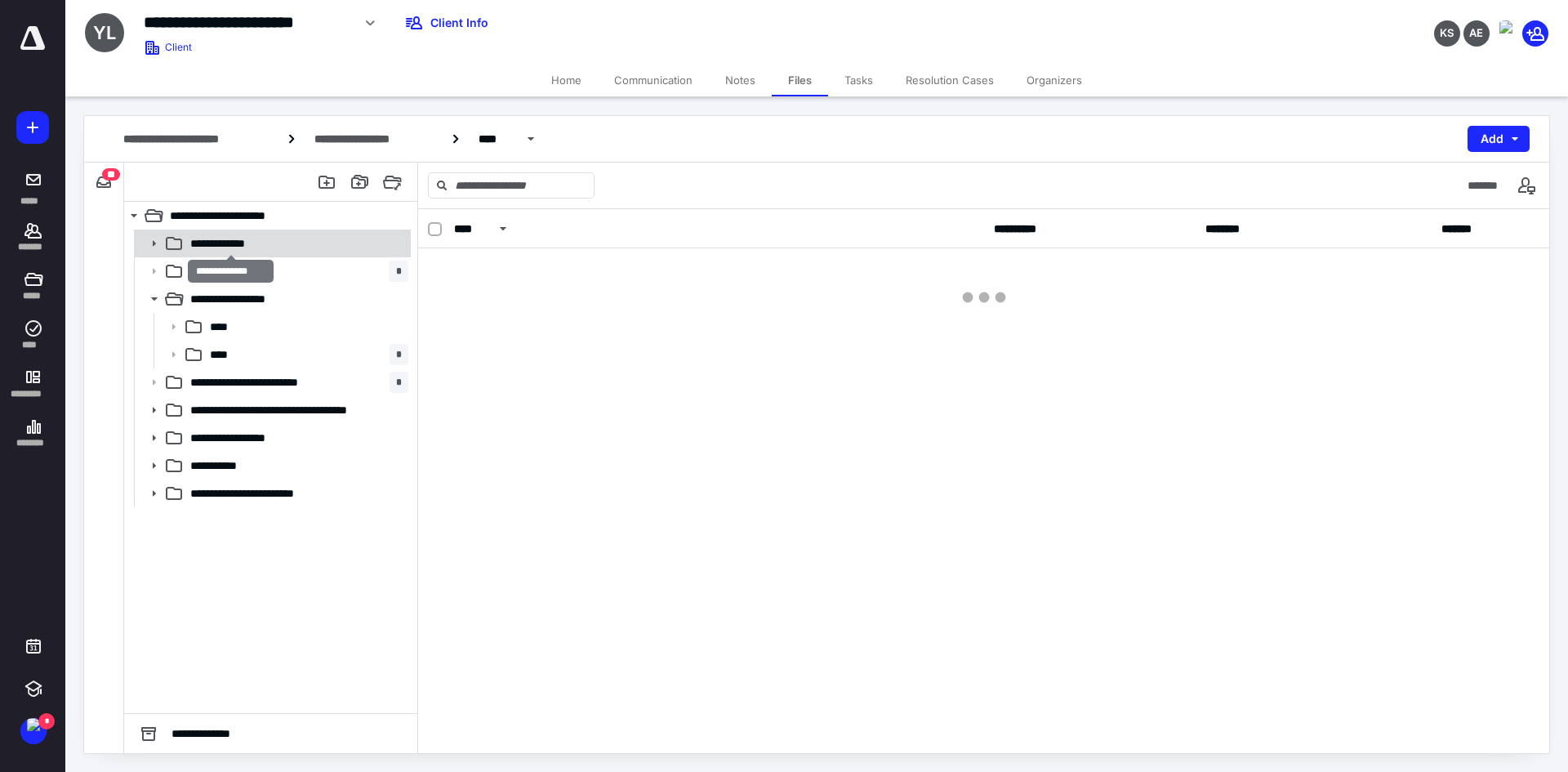 click on "**********" at bounding box center (230, 243) 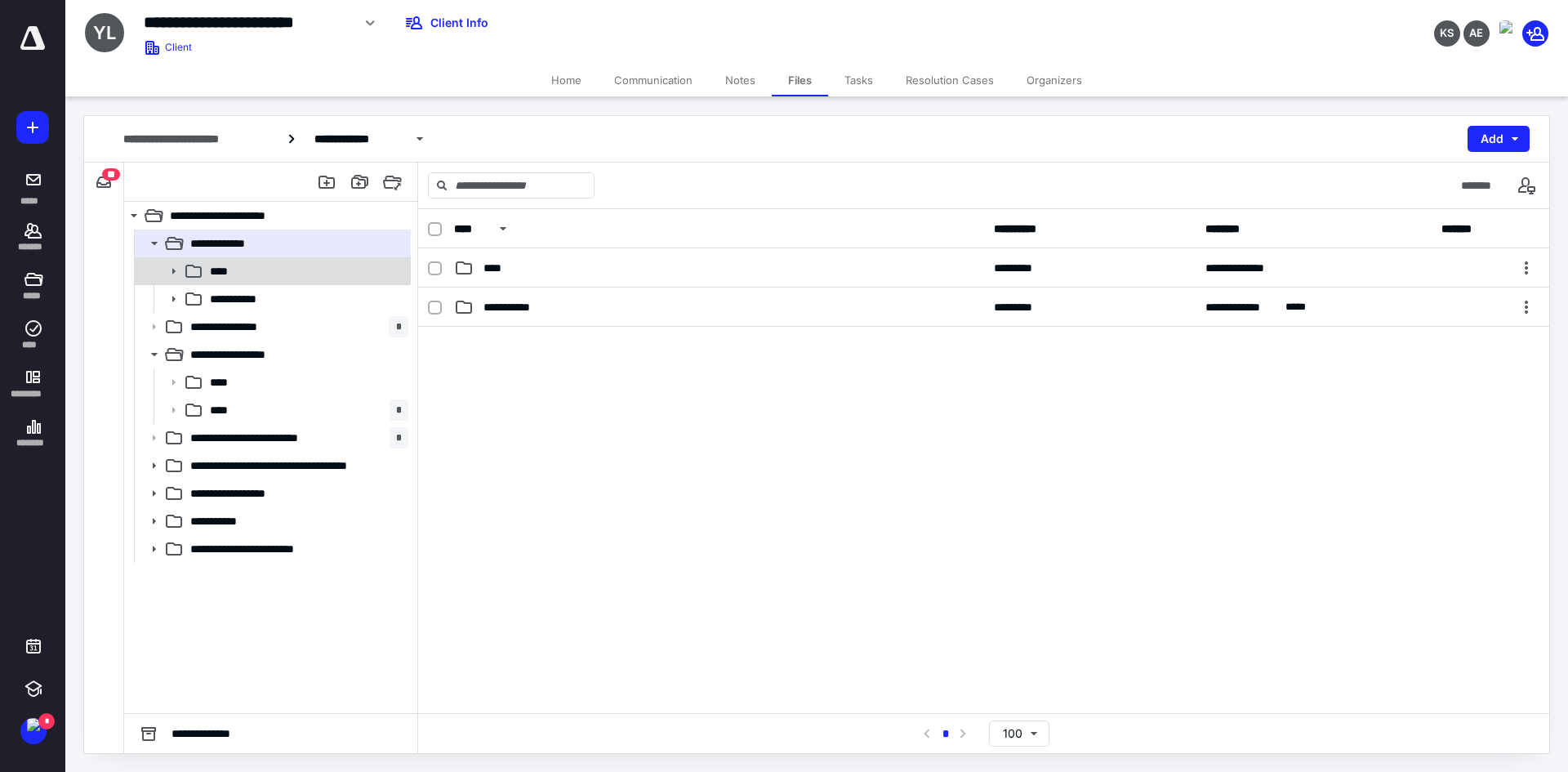 click on "****" at bounding box center (305, 271) 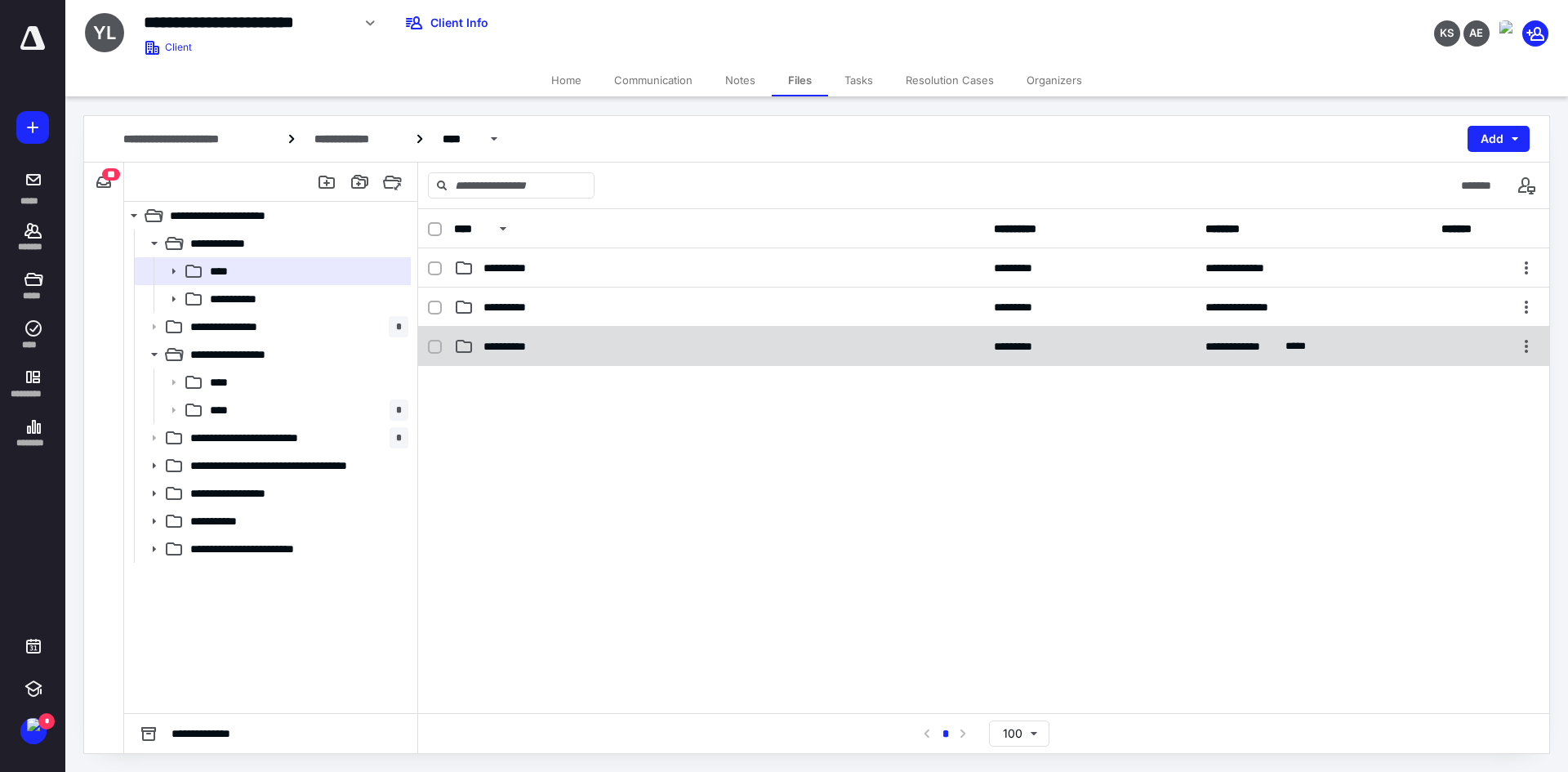 click on "**********" at bounding box center (515, 346) 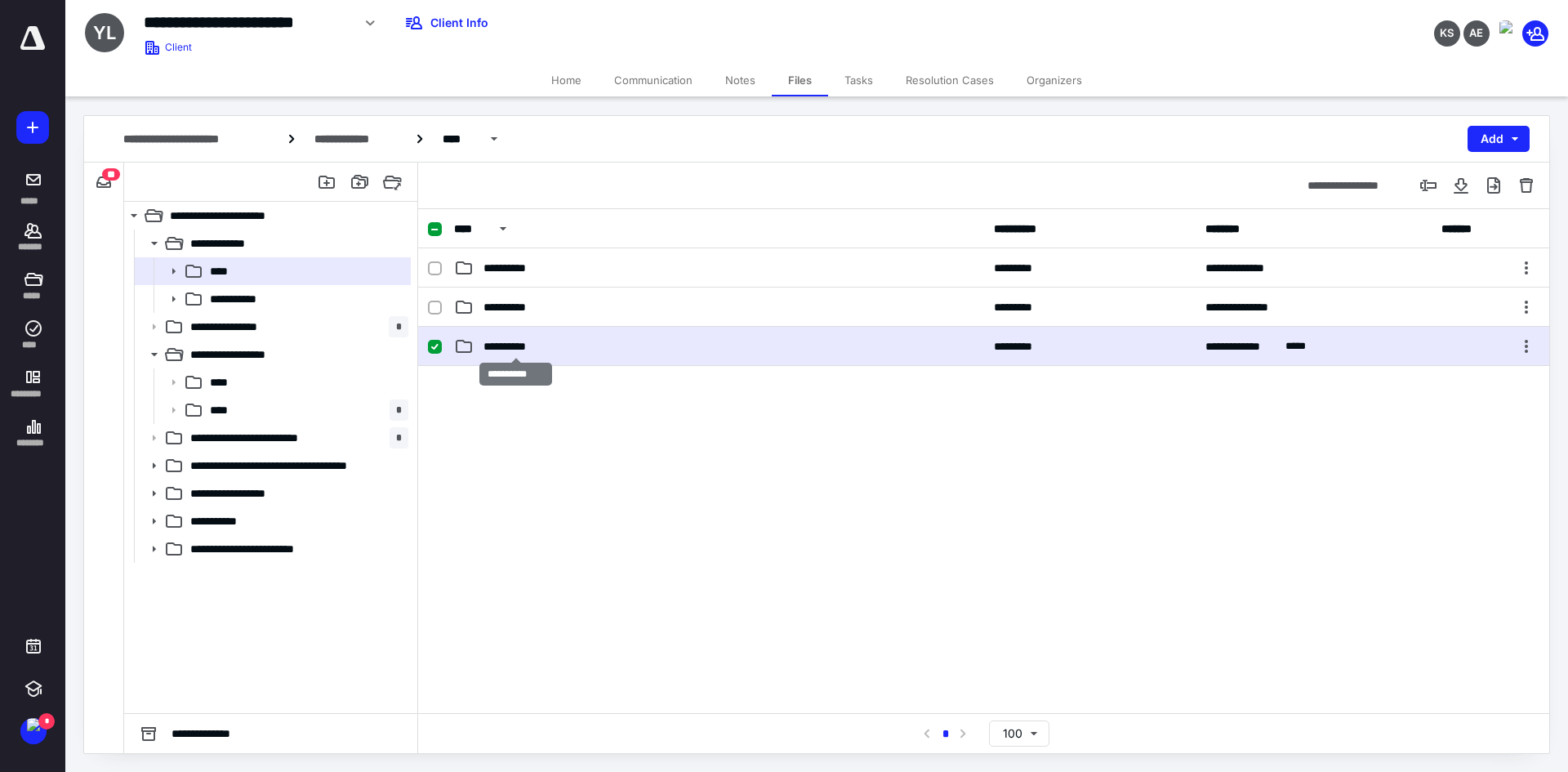 click on "**********" at bounding box center (515, 346) 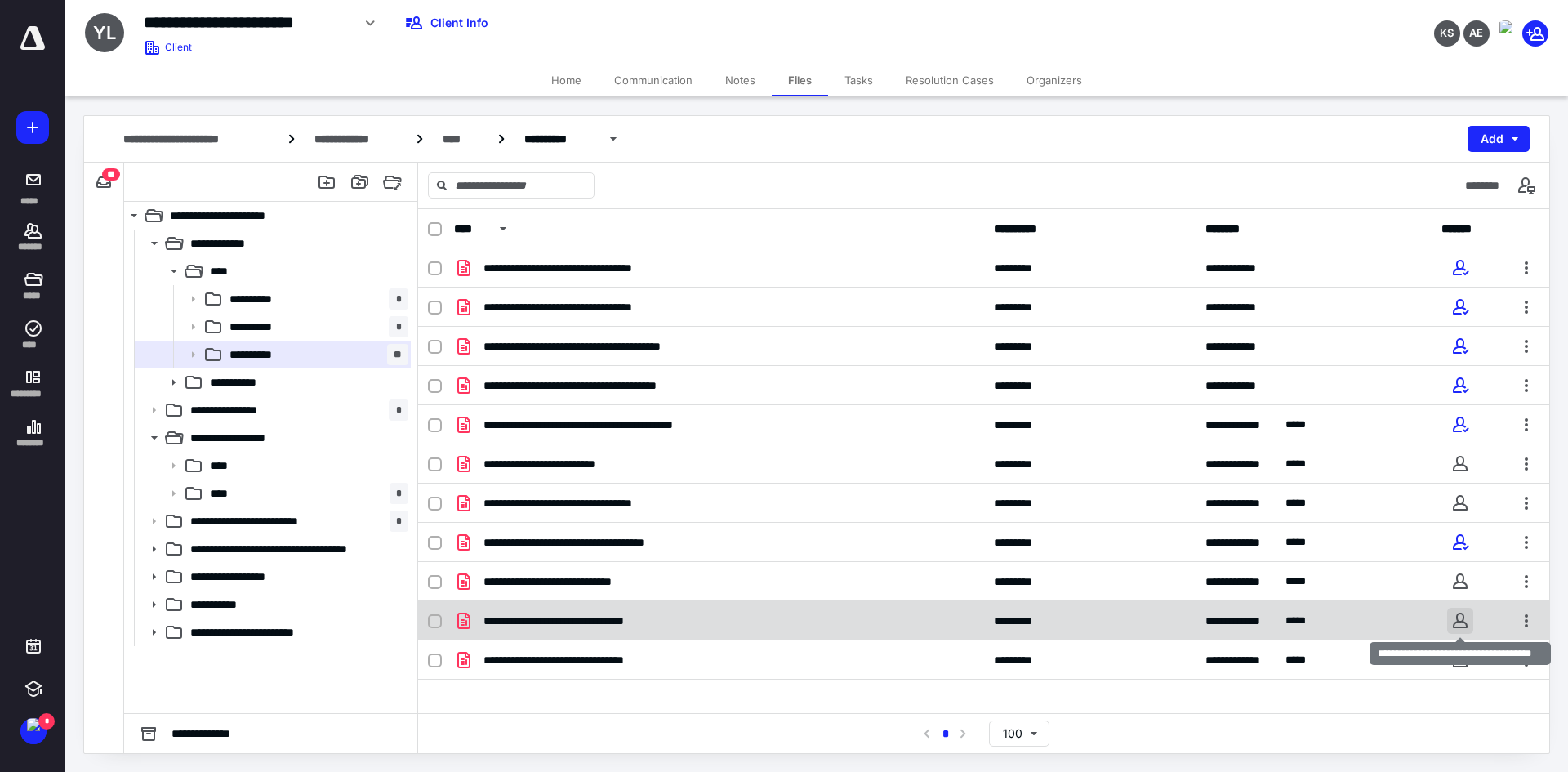 click at bounding box center [1460, 621] 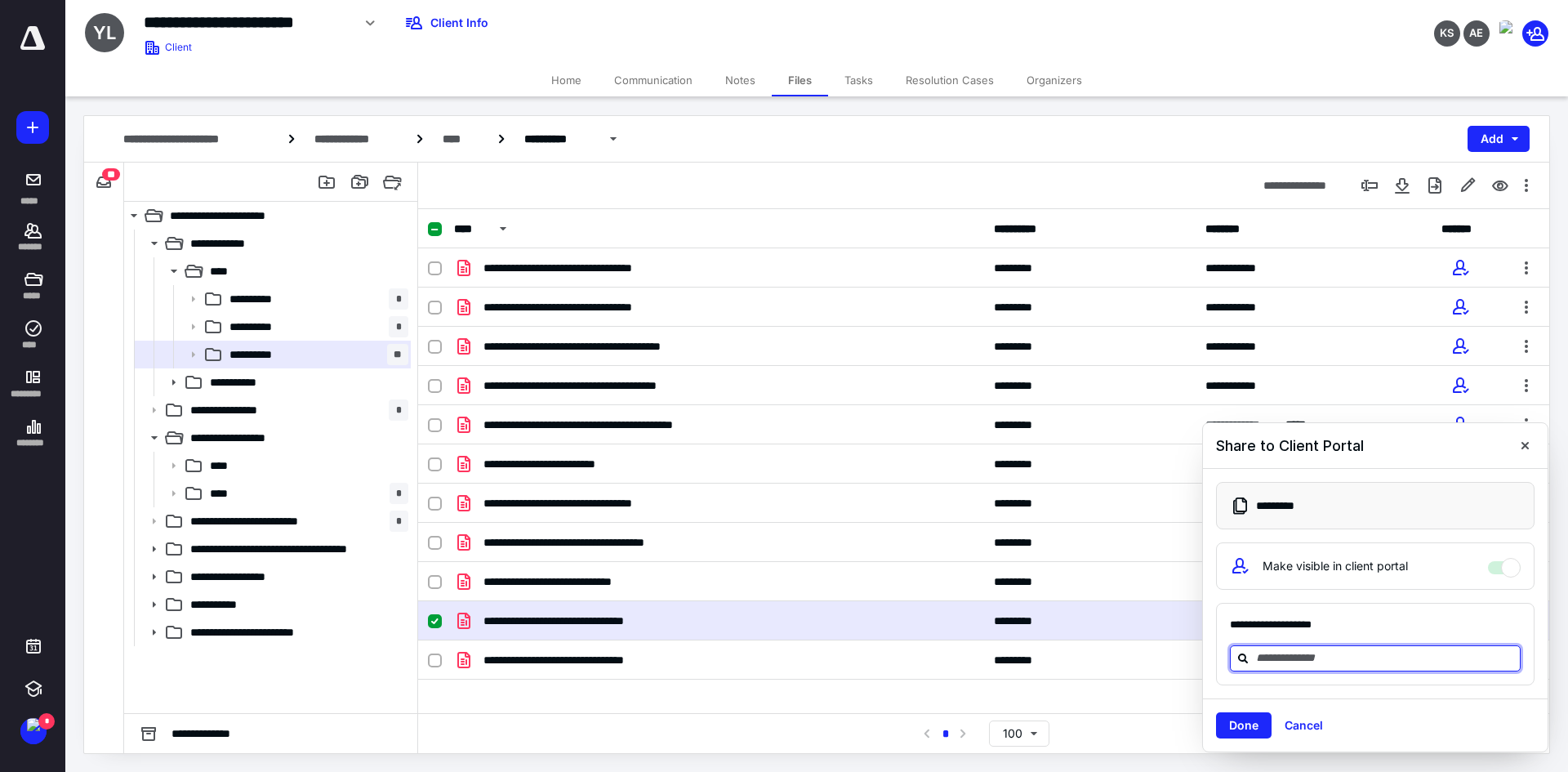click at bounding box center [1385, 658] 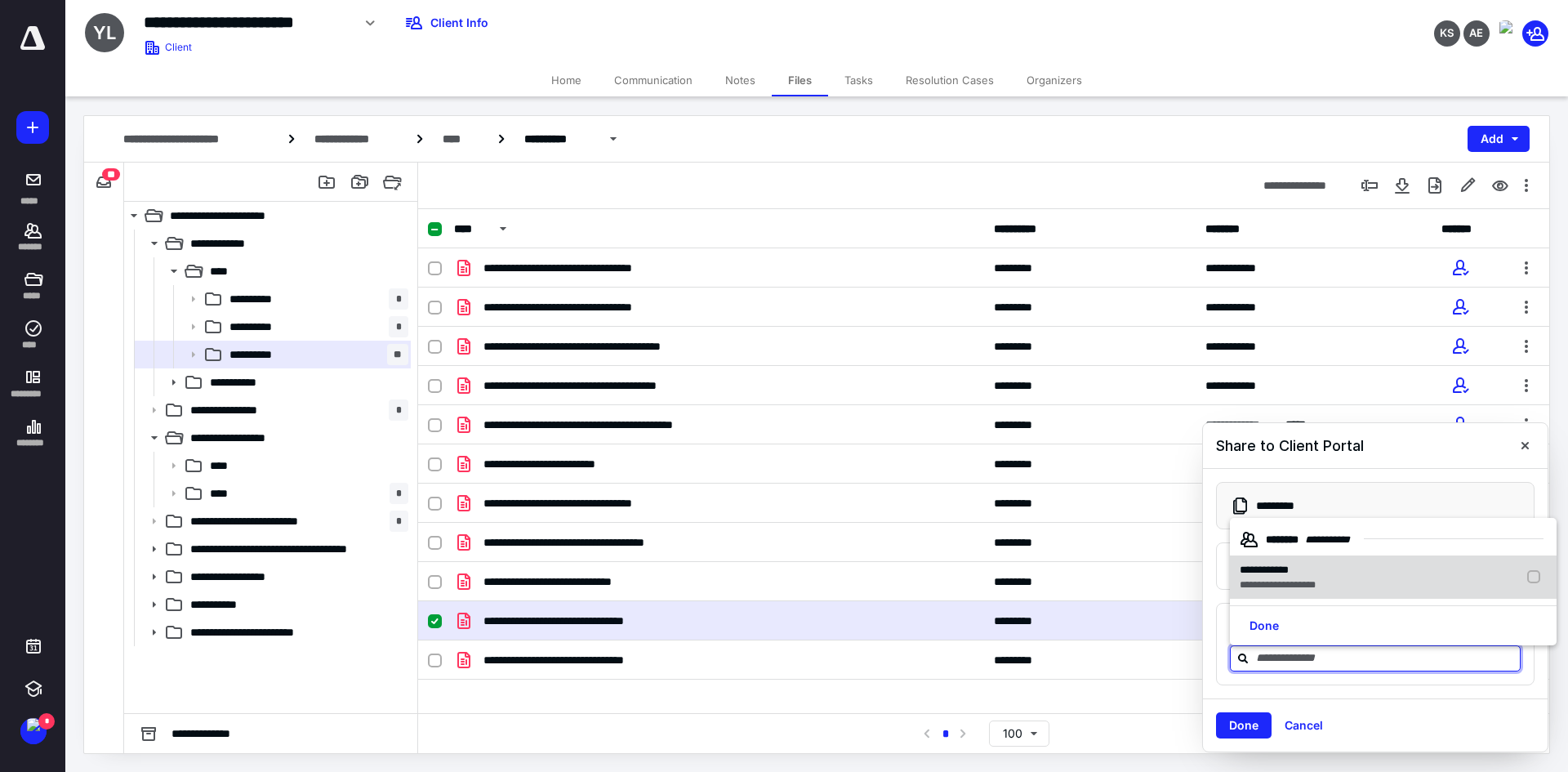 click at bounding box center (1537, 578) 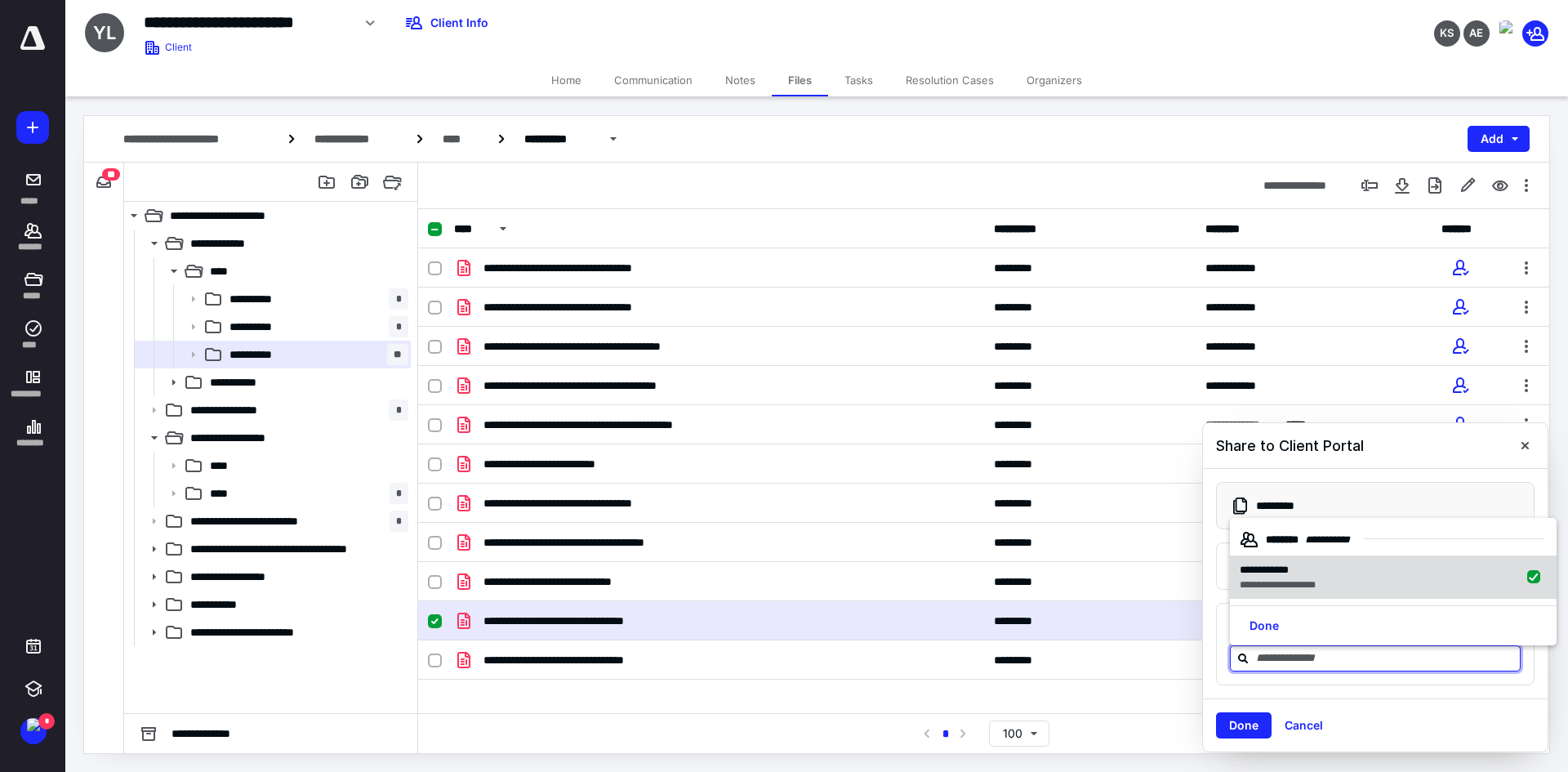 checkbox on "true" 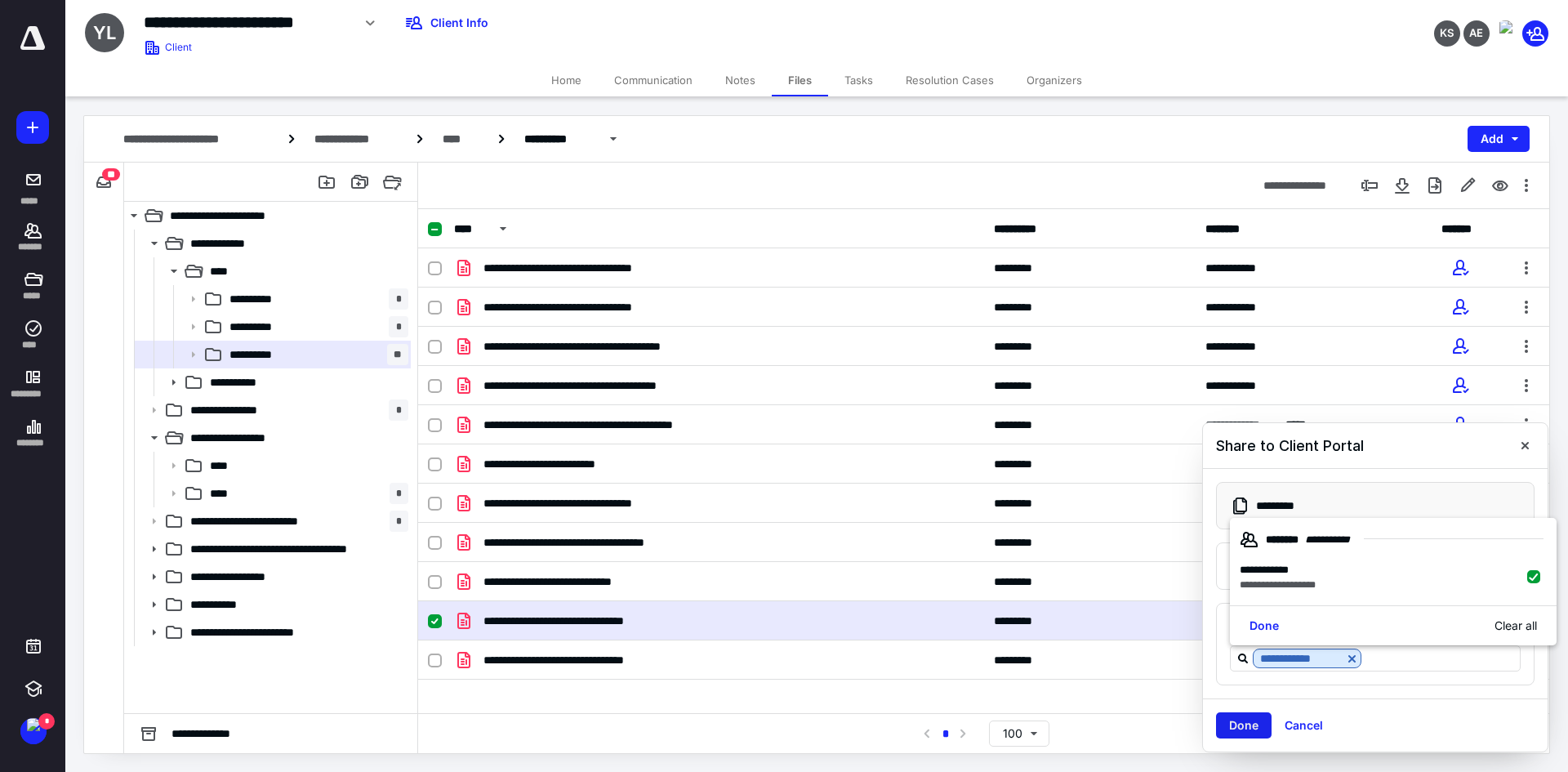 click on "Done" at bounding box center [1244, 725] 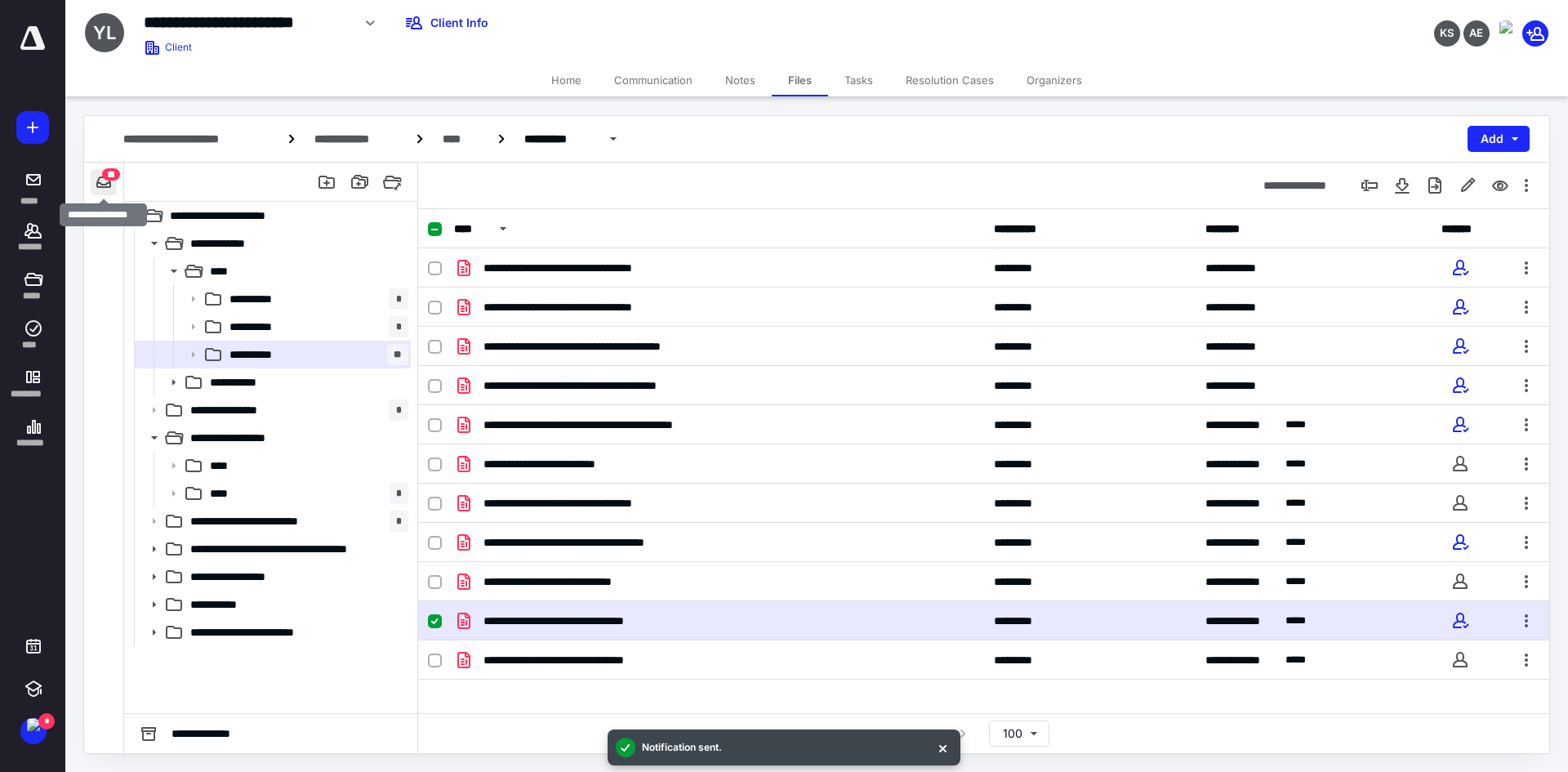click at bounding box center (104, 182) 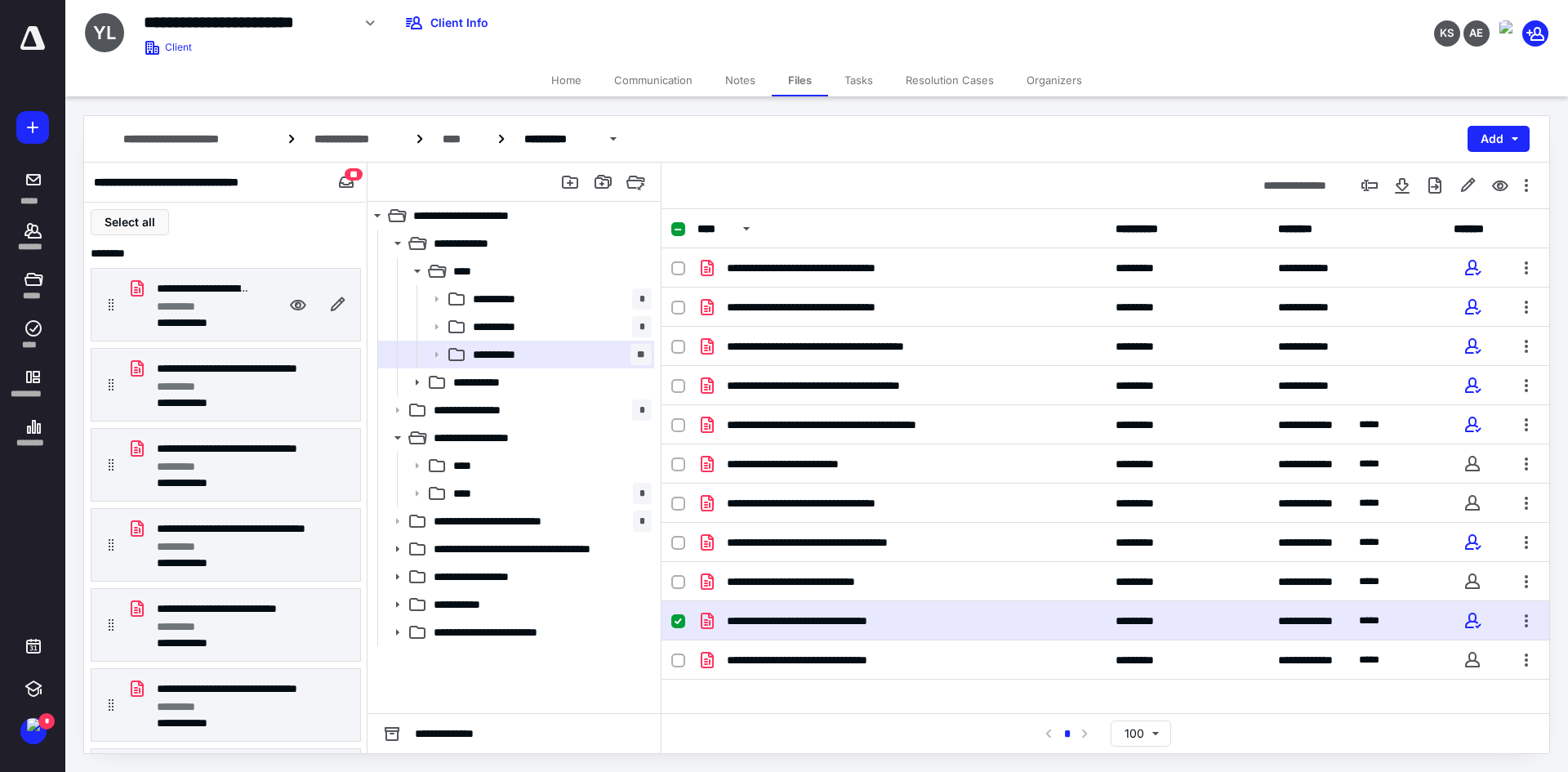 click on "*********" at bounding box center (183, 306) 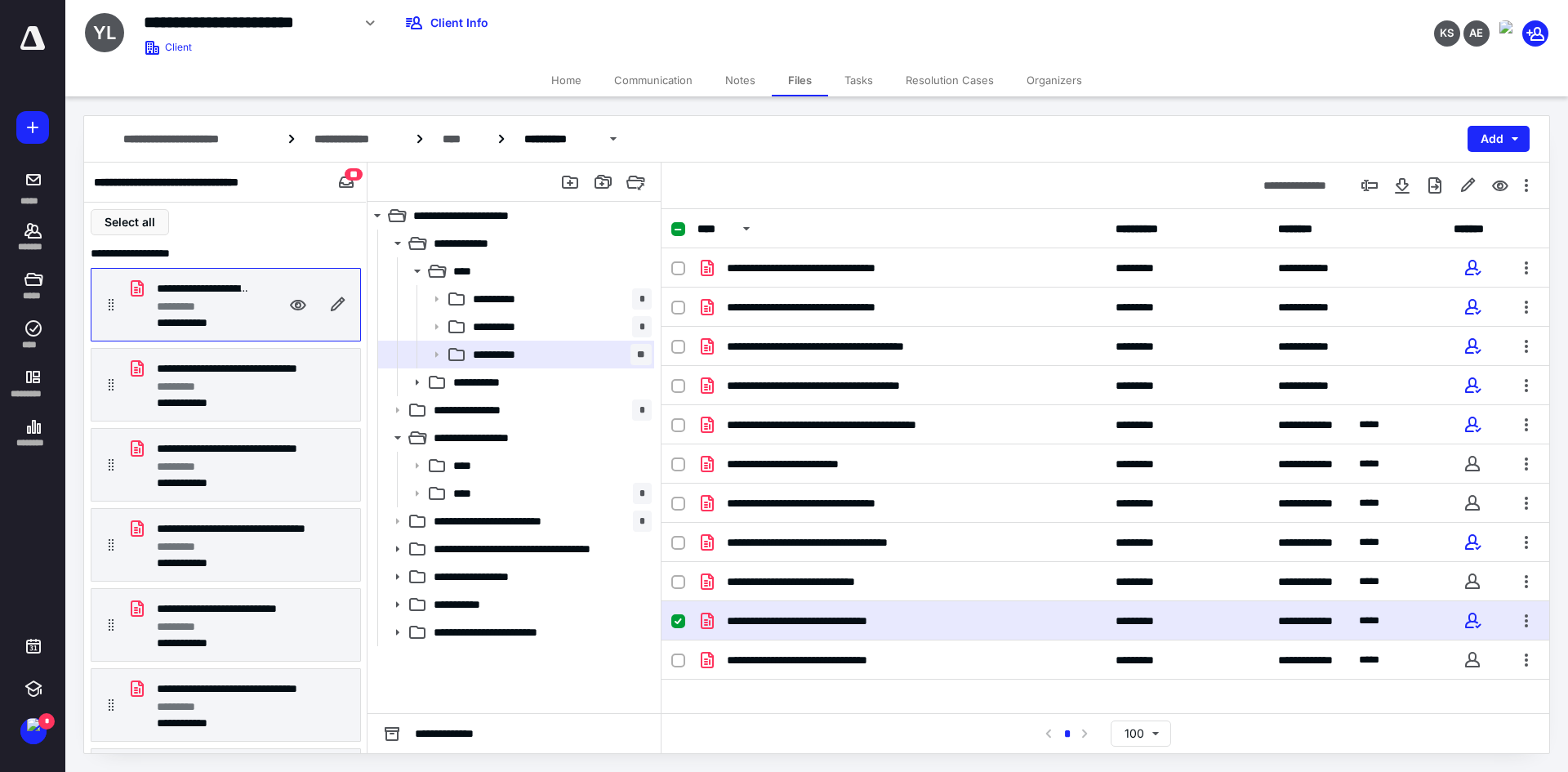 click on "*********" at bounding box center [203, 306] 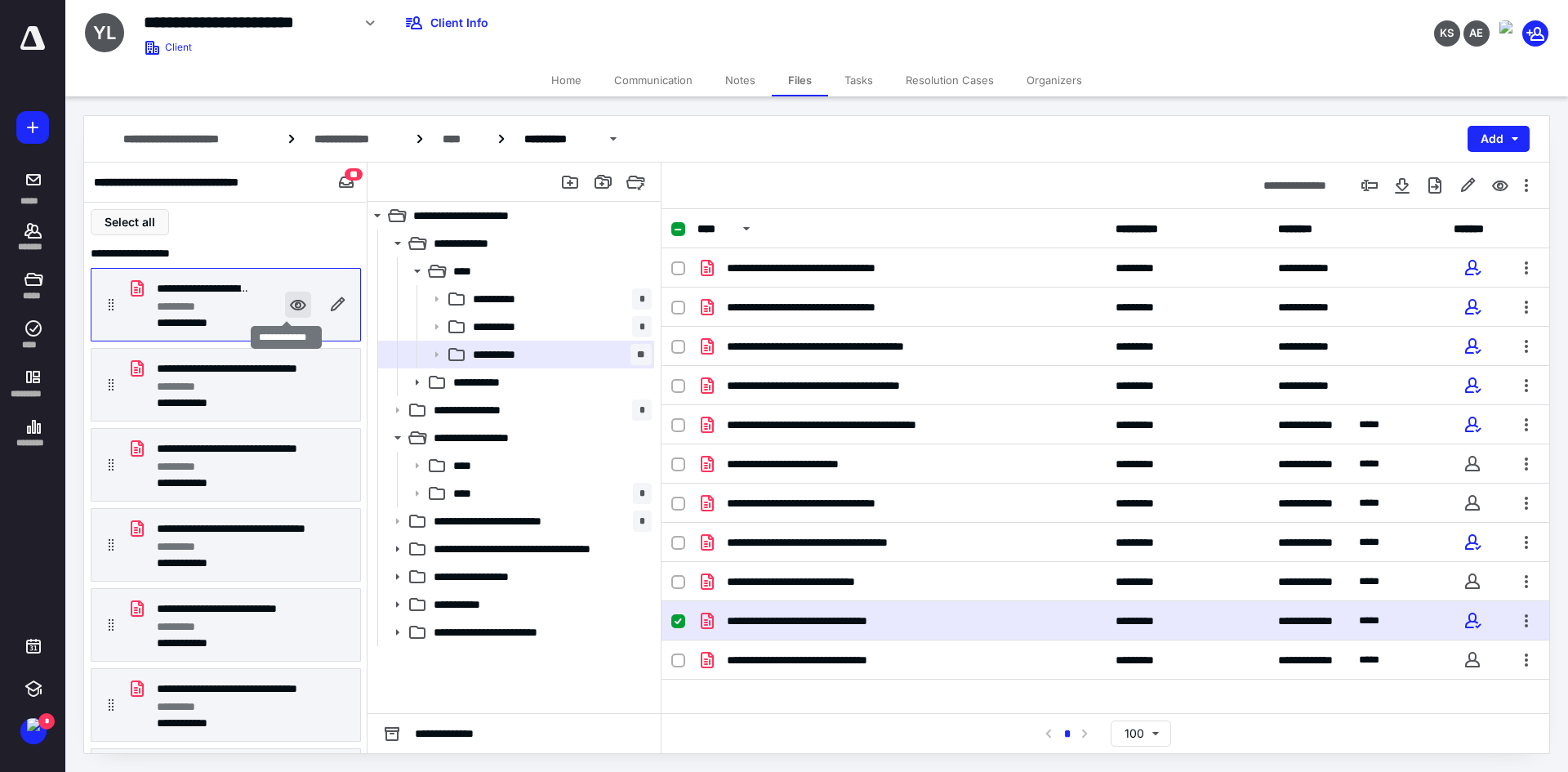 click at bounding box center [298, 305] 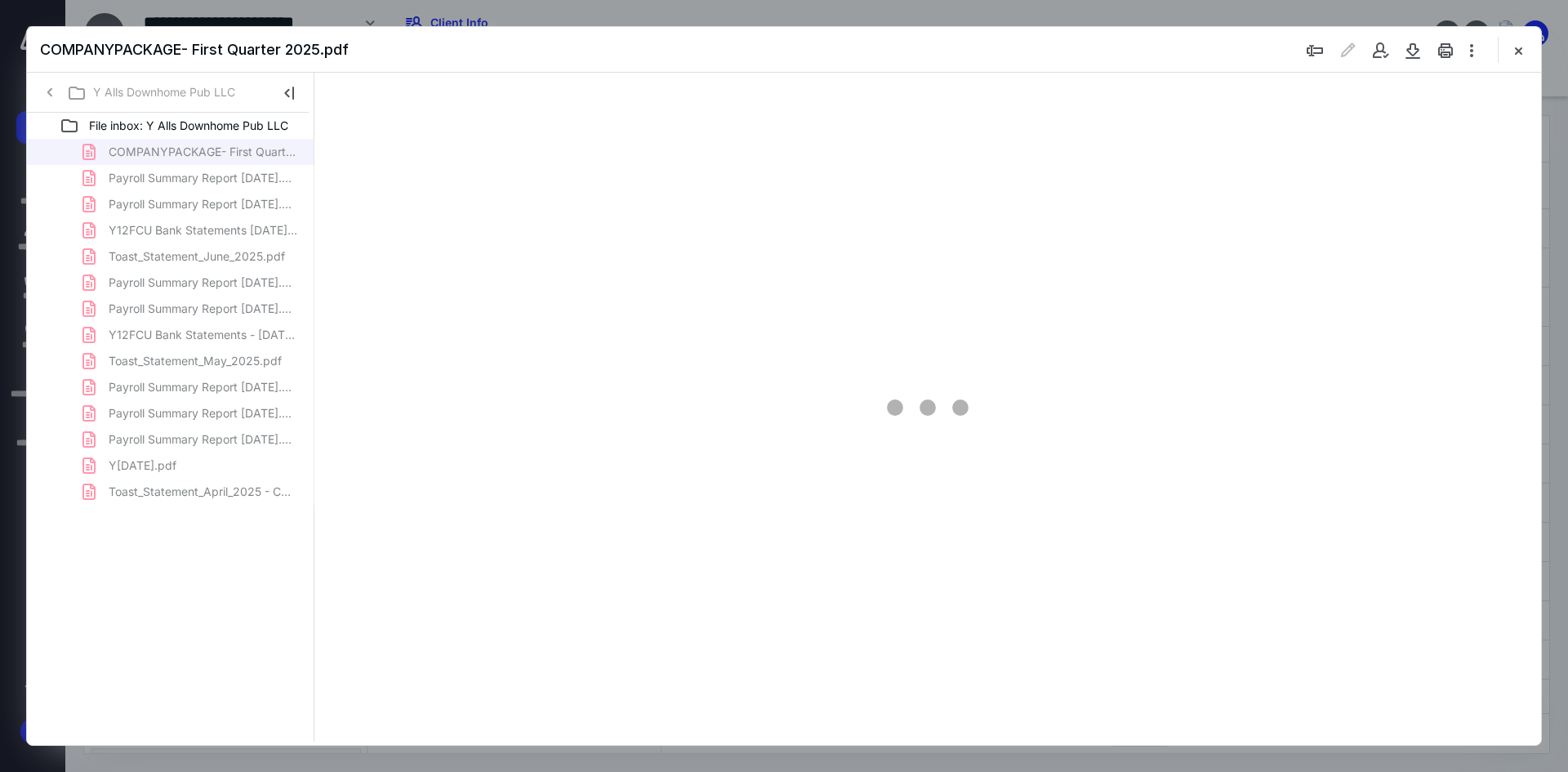 scroll, scrollTop: 0, scrollLeft: 0, axis: both 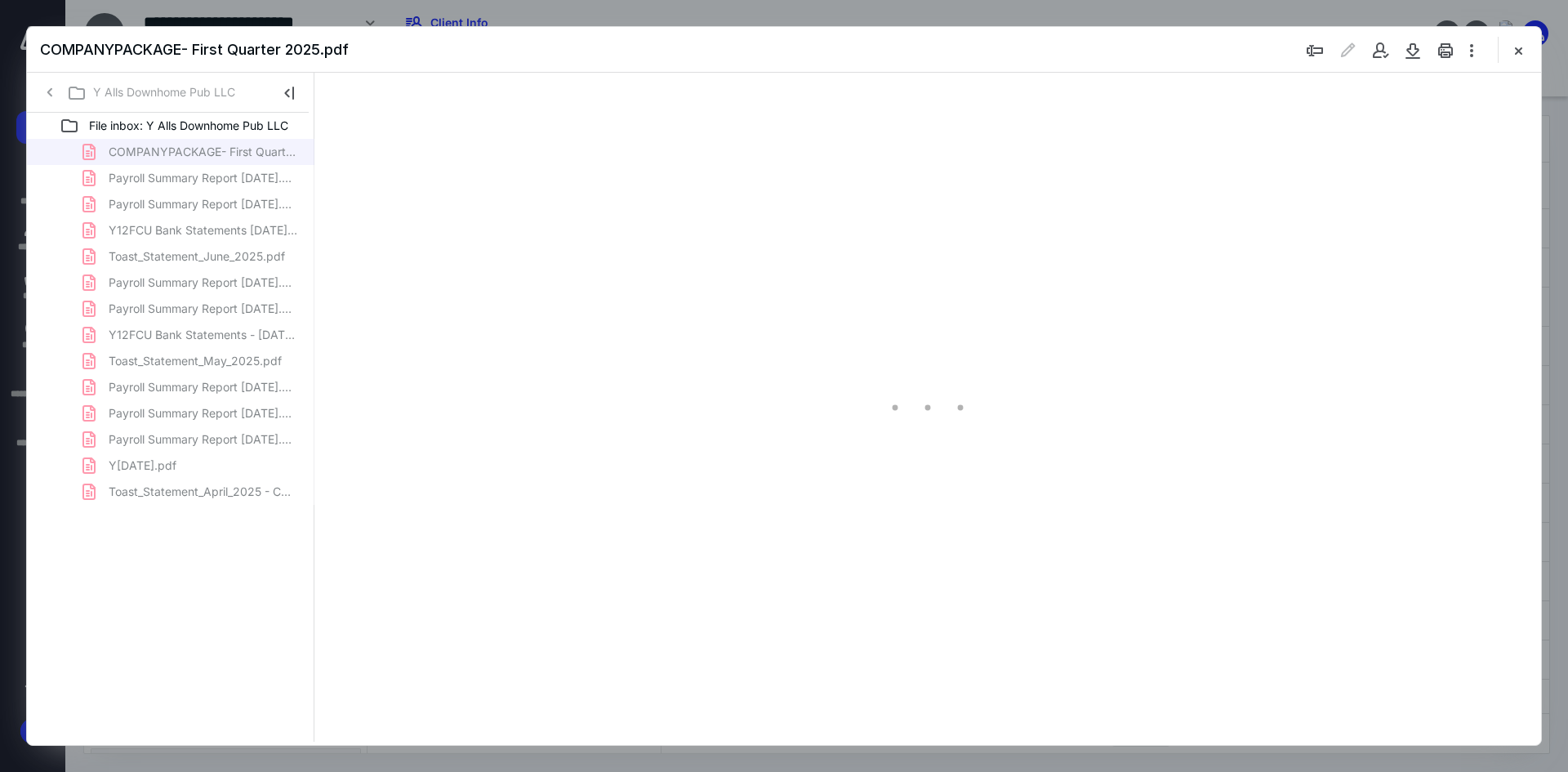 type on "241" 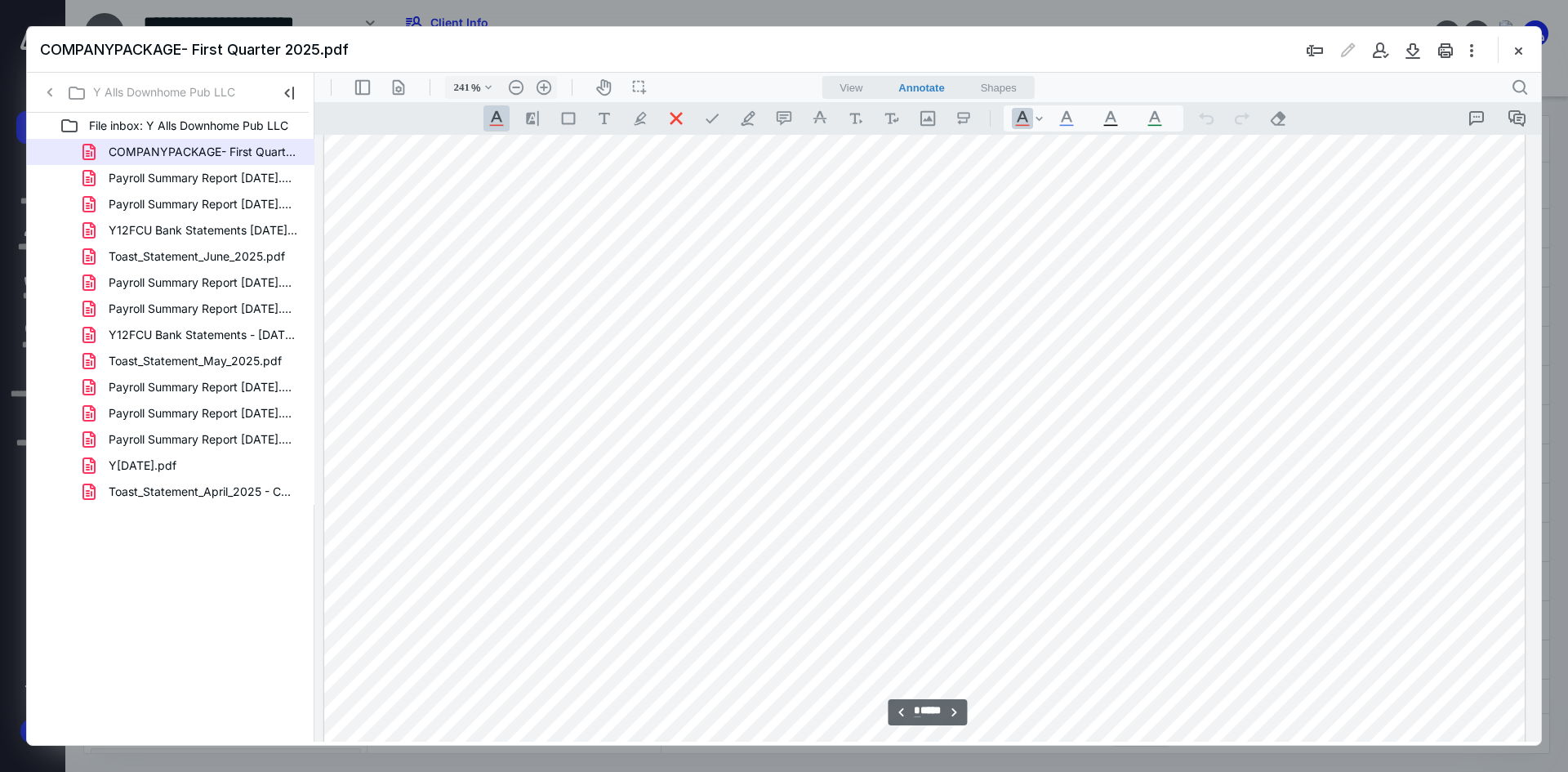scroll, scrollTop: 4890, scrollLeft: 175, axis: both 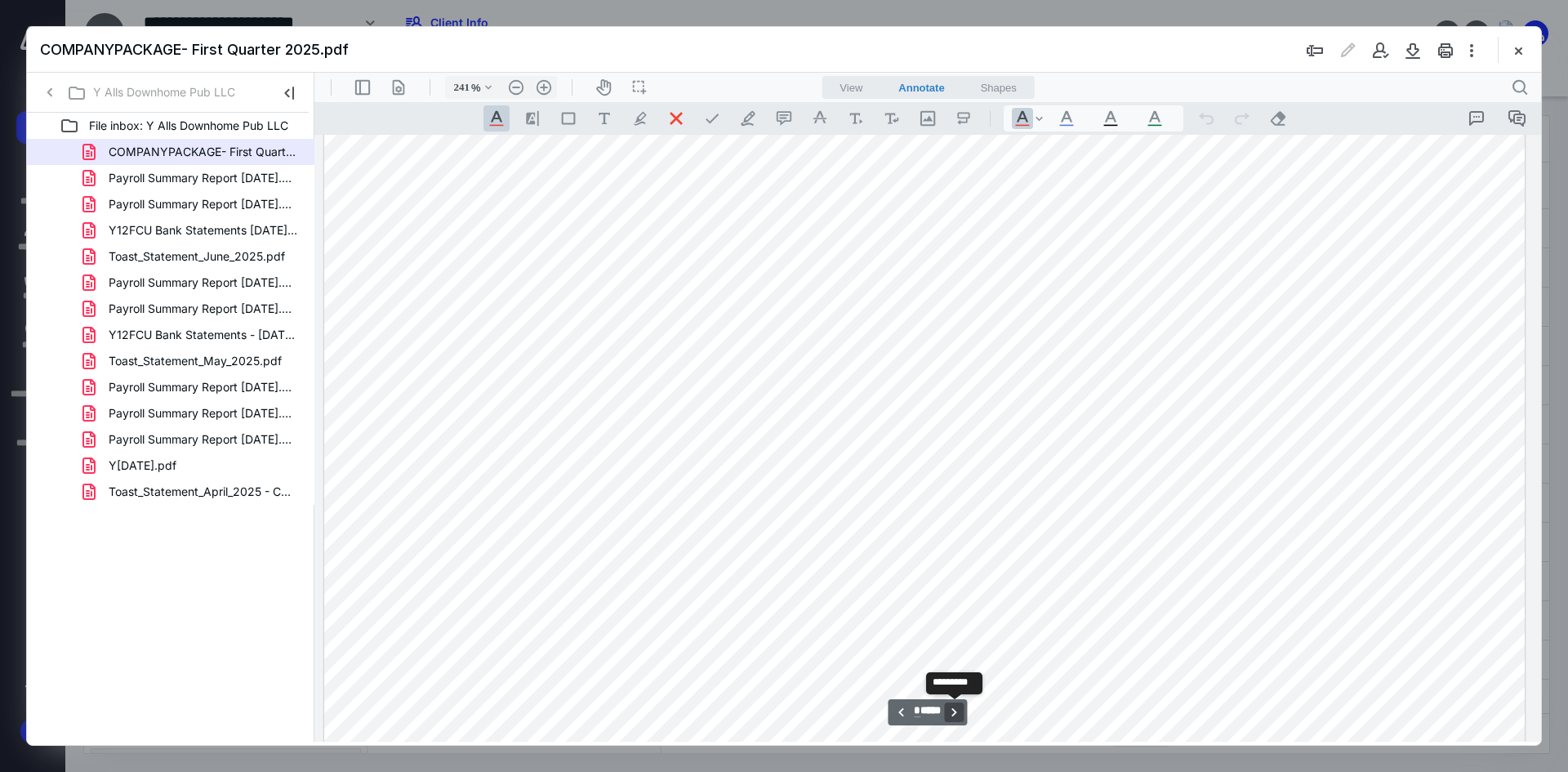 click on "**********" at bounding box center (955, 712) 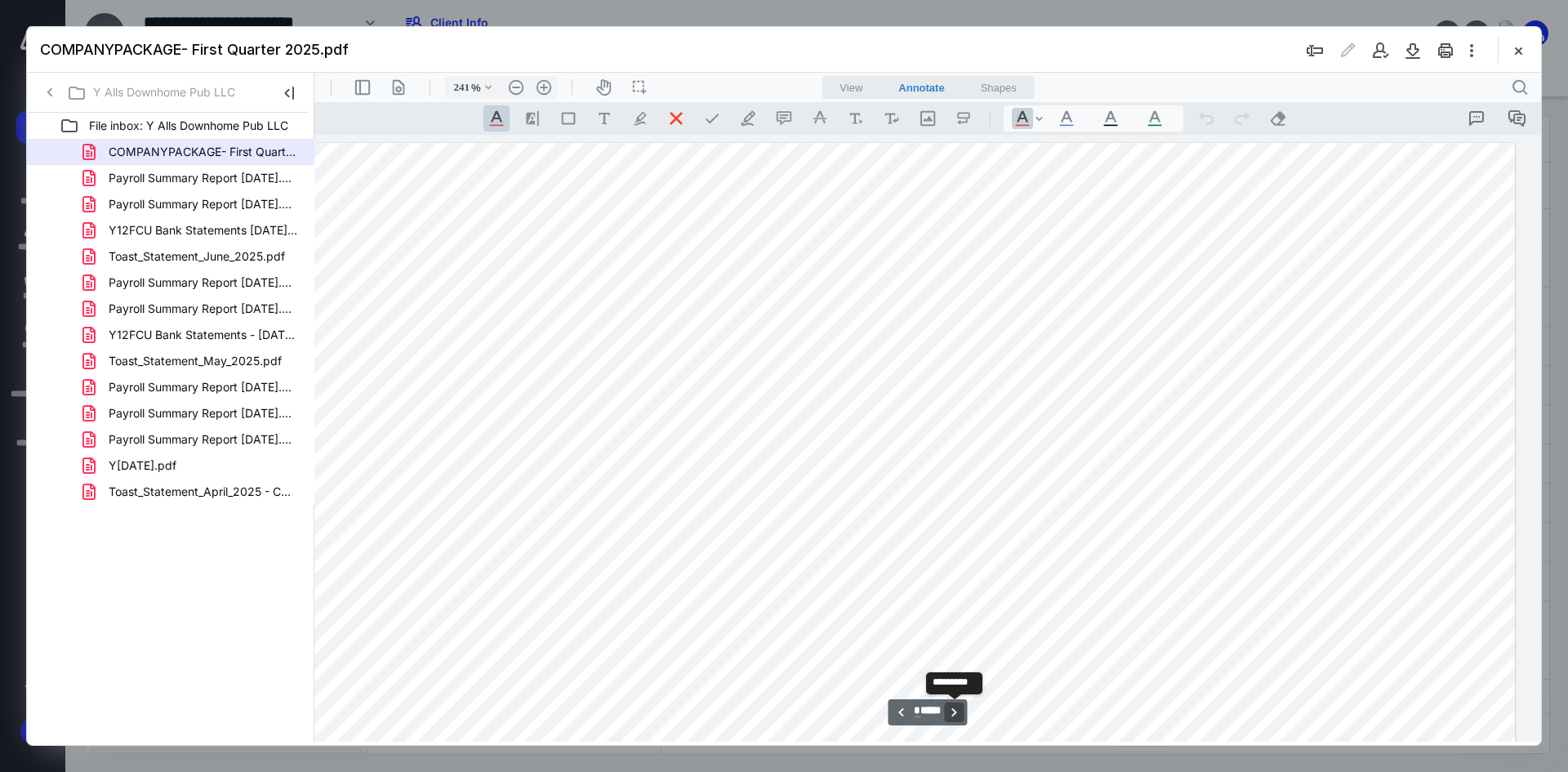 click on "**********" at bounding box center [955, 712] 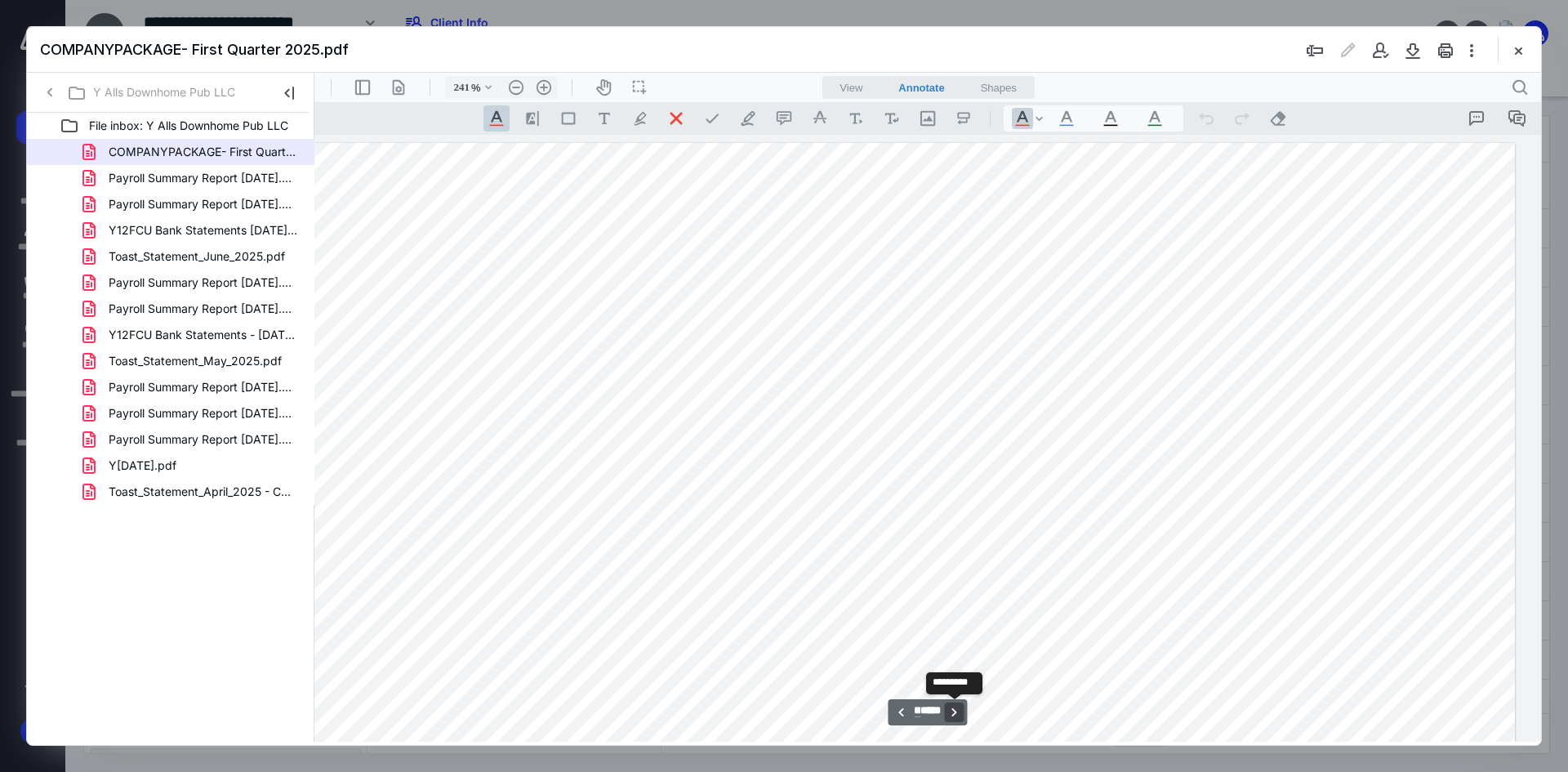 scroll, scrollTop: 13425, scrollLeft: 185, axis: both 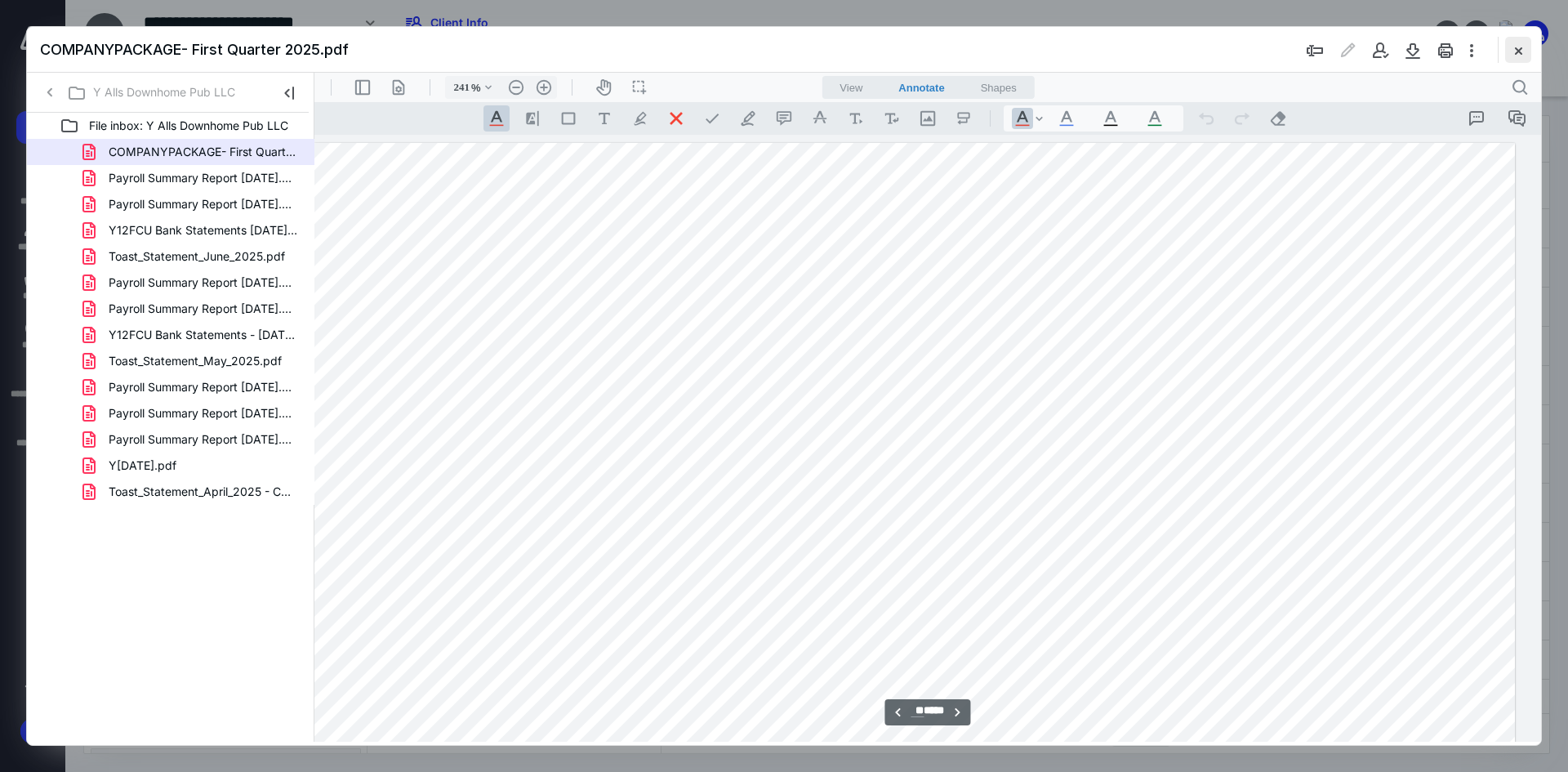 click at bounding box center [1518, 50] 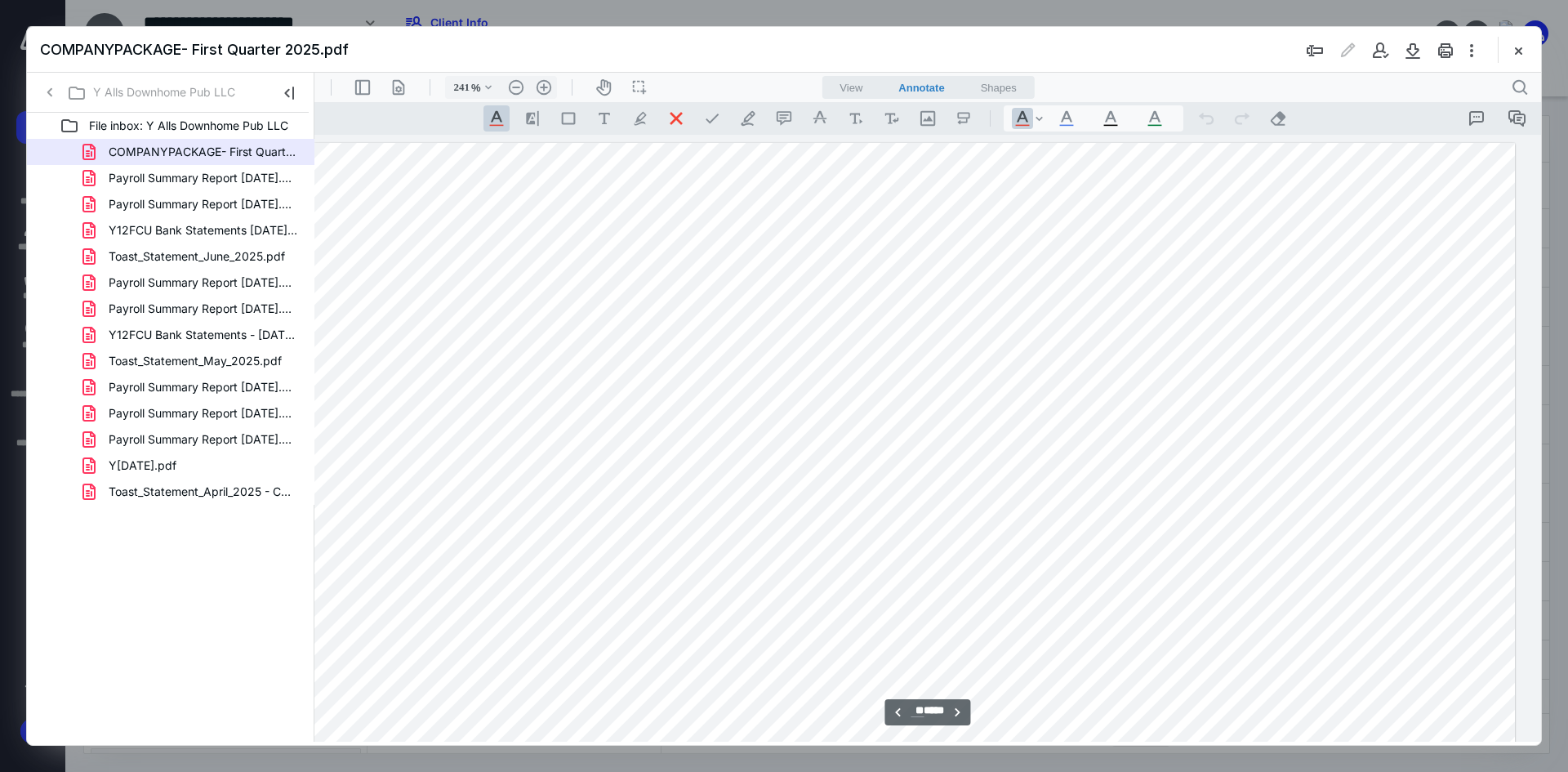 checkbox on "true" 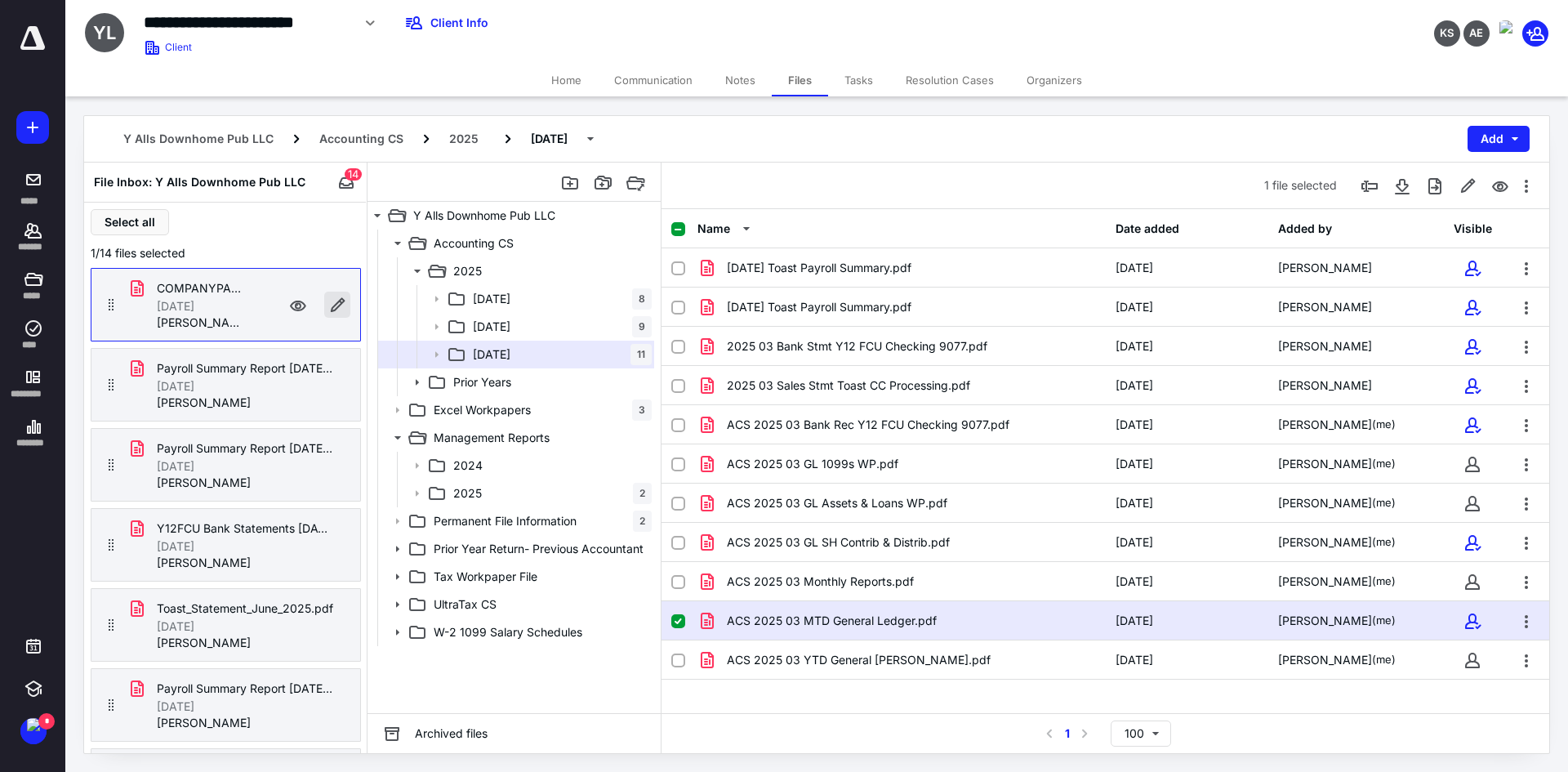 click at bounding box center [337, 305] 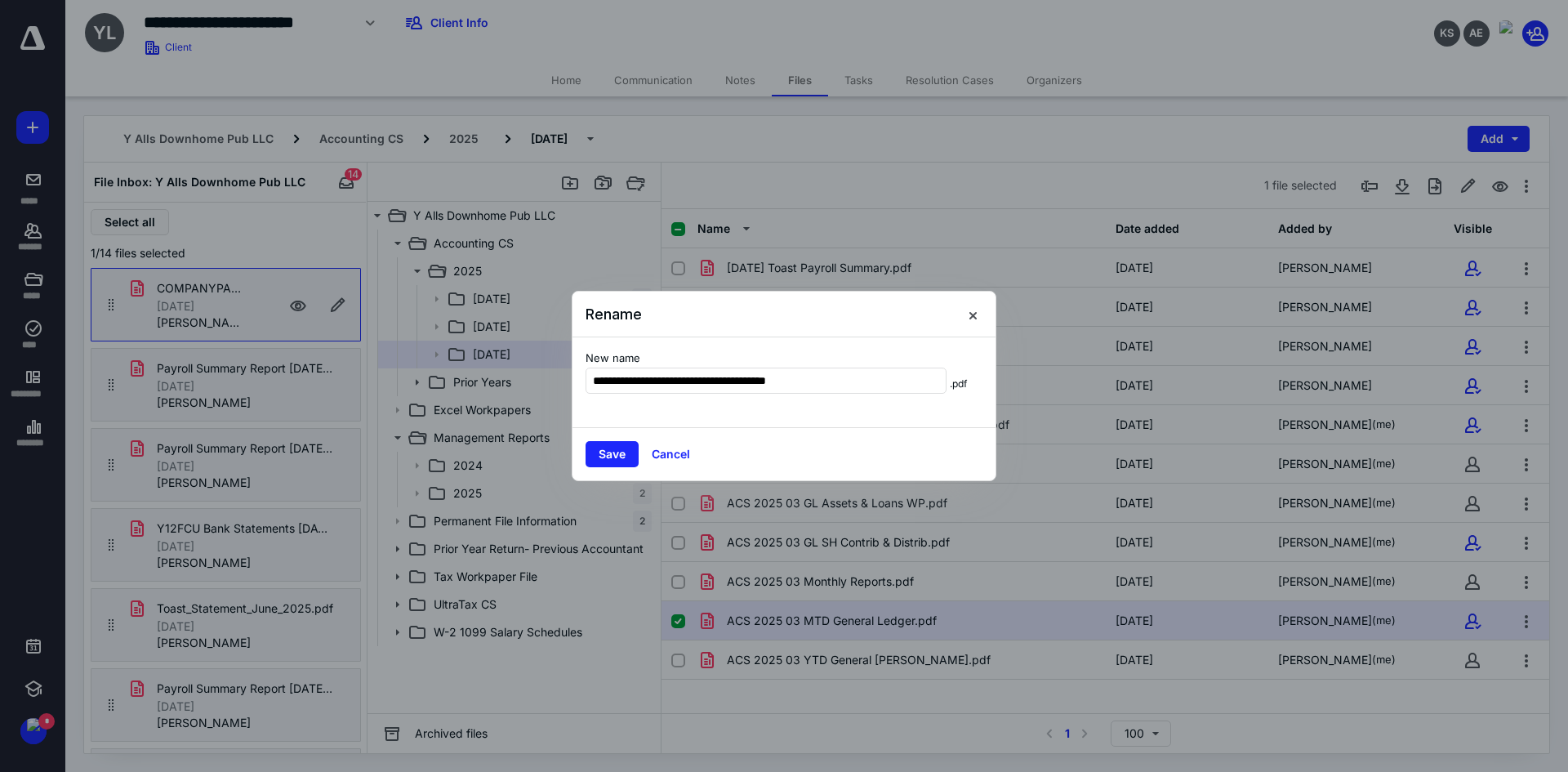 type on "**********" 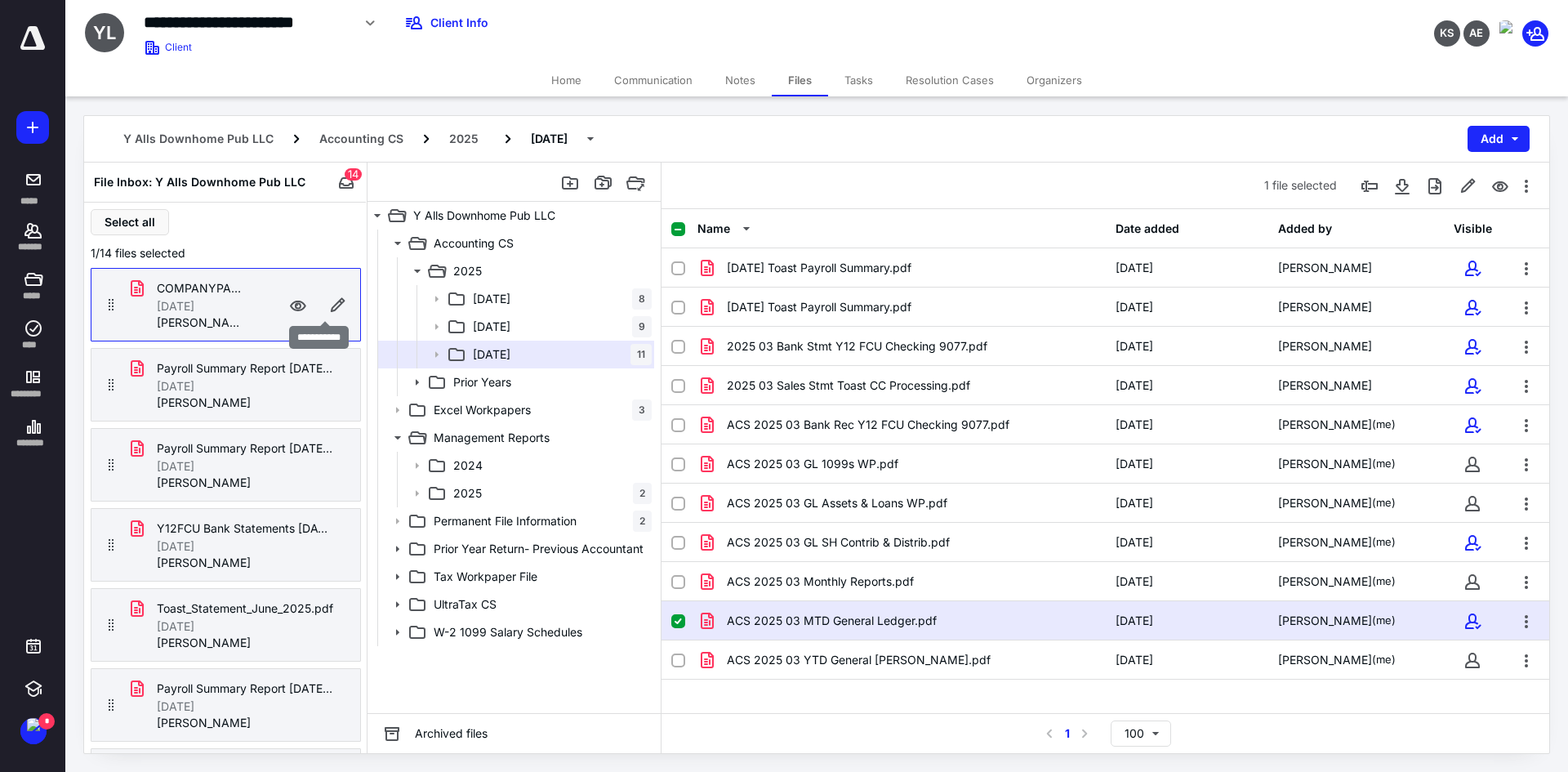 checkbox on "false" 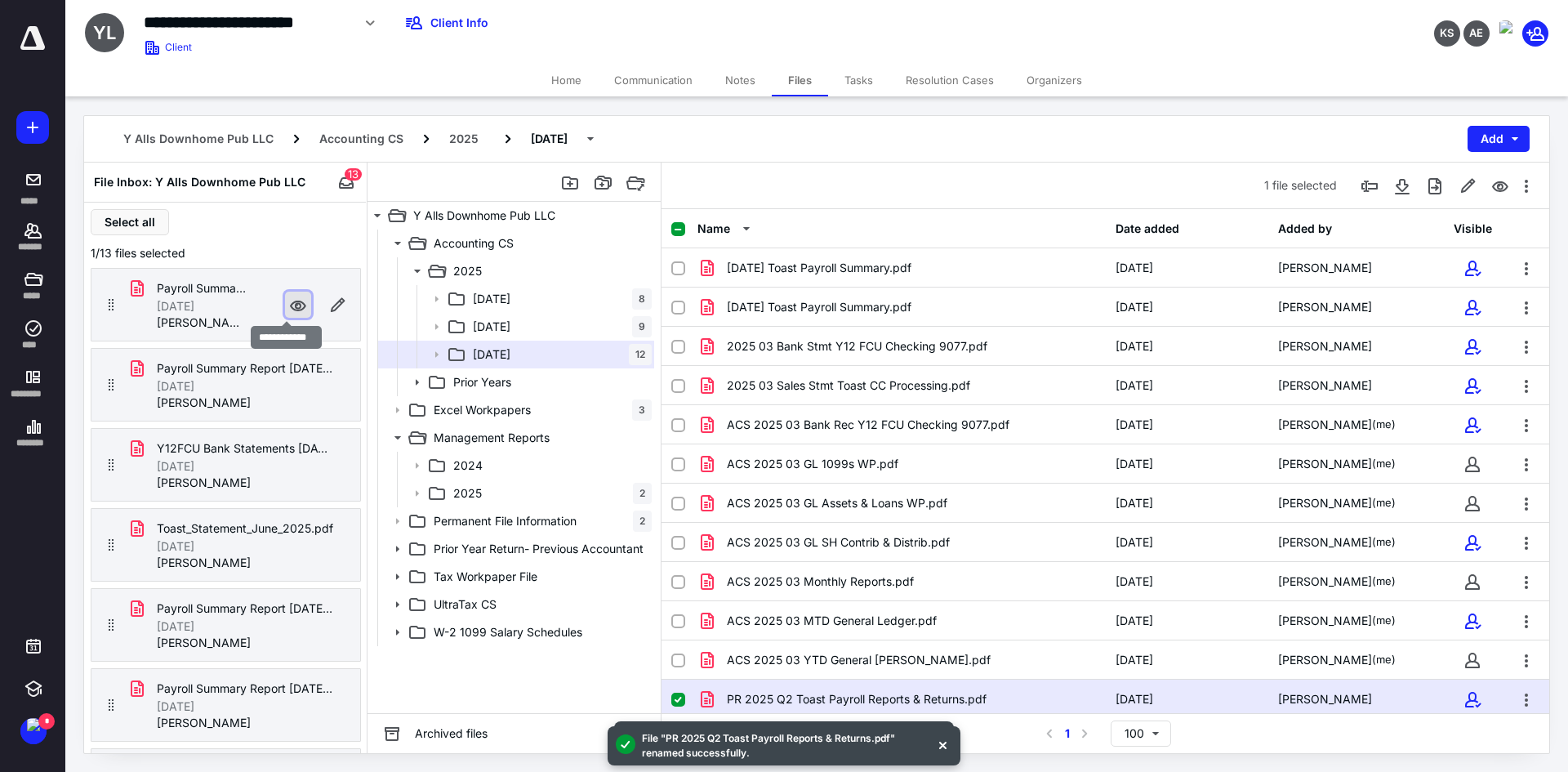 click at bounding box center [298, 305] 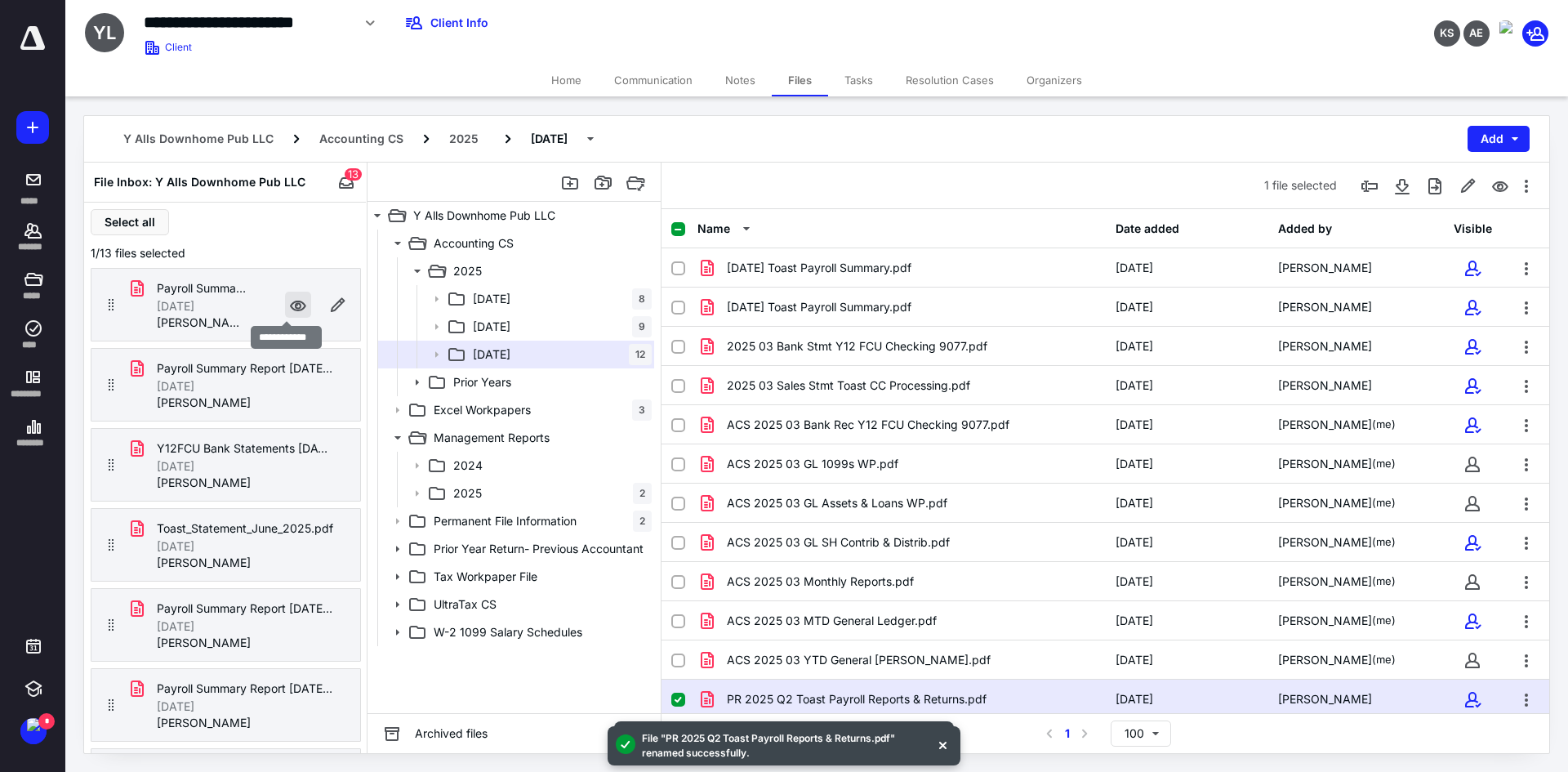 checkbox on "false" 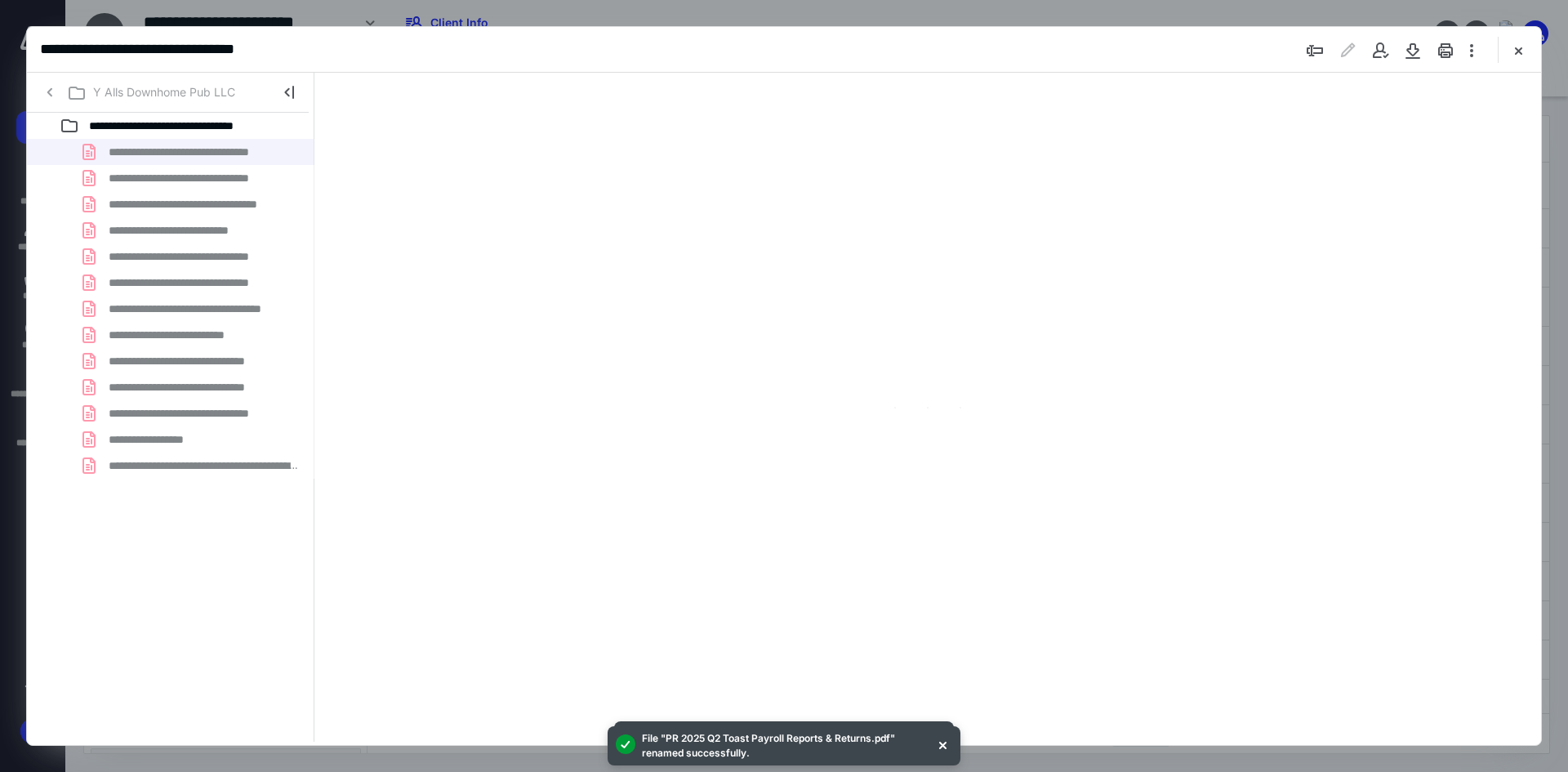 scroll, scrollTop: 0, scrollLeft: 0, axis: both 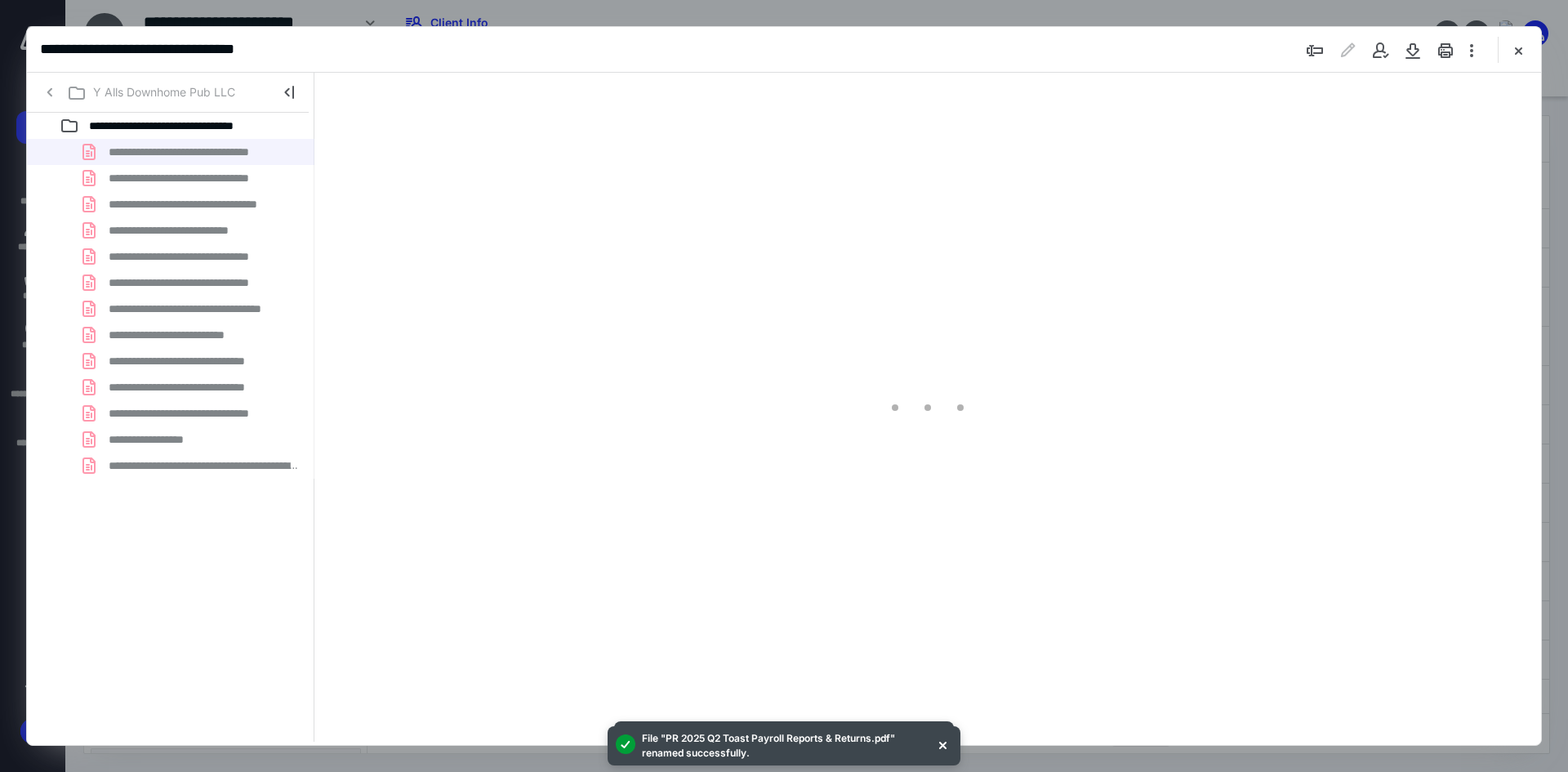 type on "240" 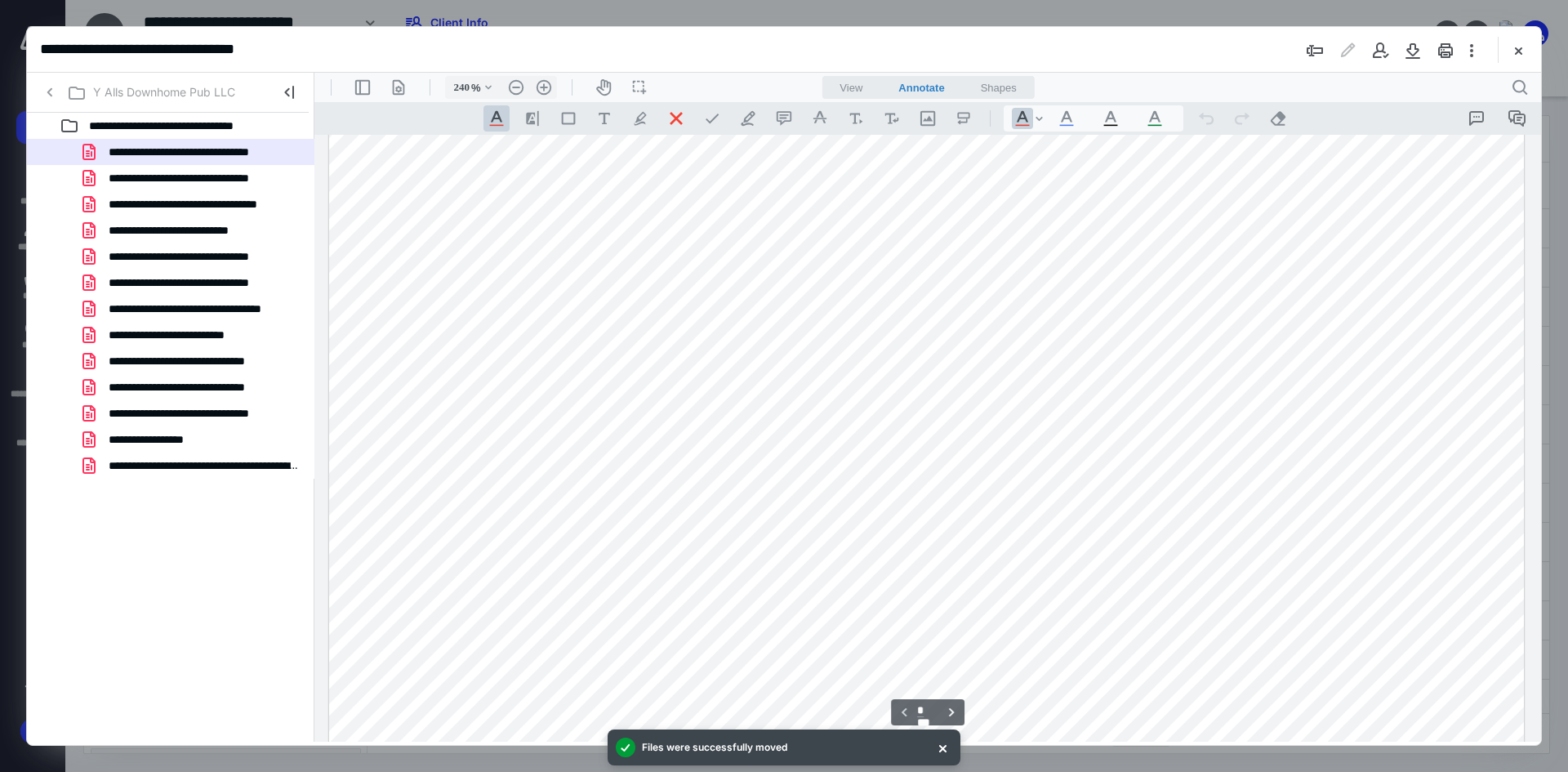 scroll, scrollTop: 5, scrollLeft: 0, axis: vertical 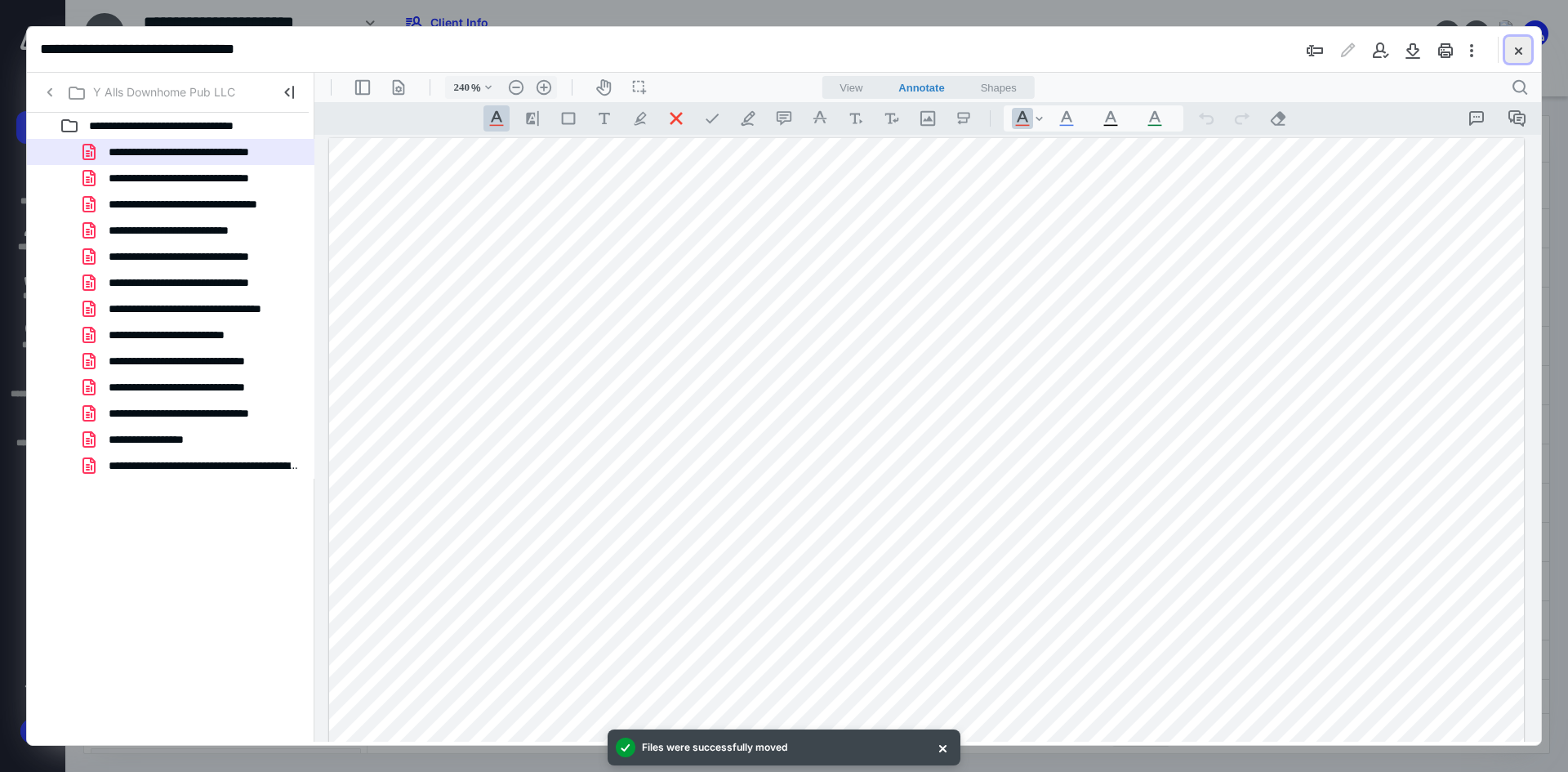 click at bounding box center (1518, 50) 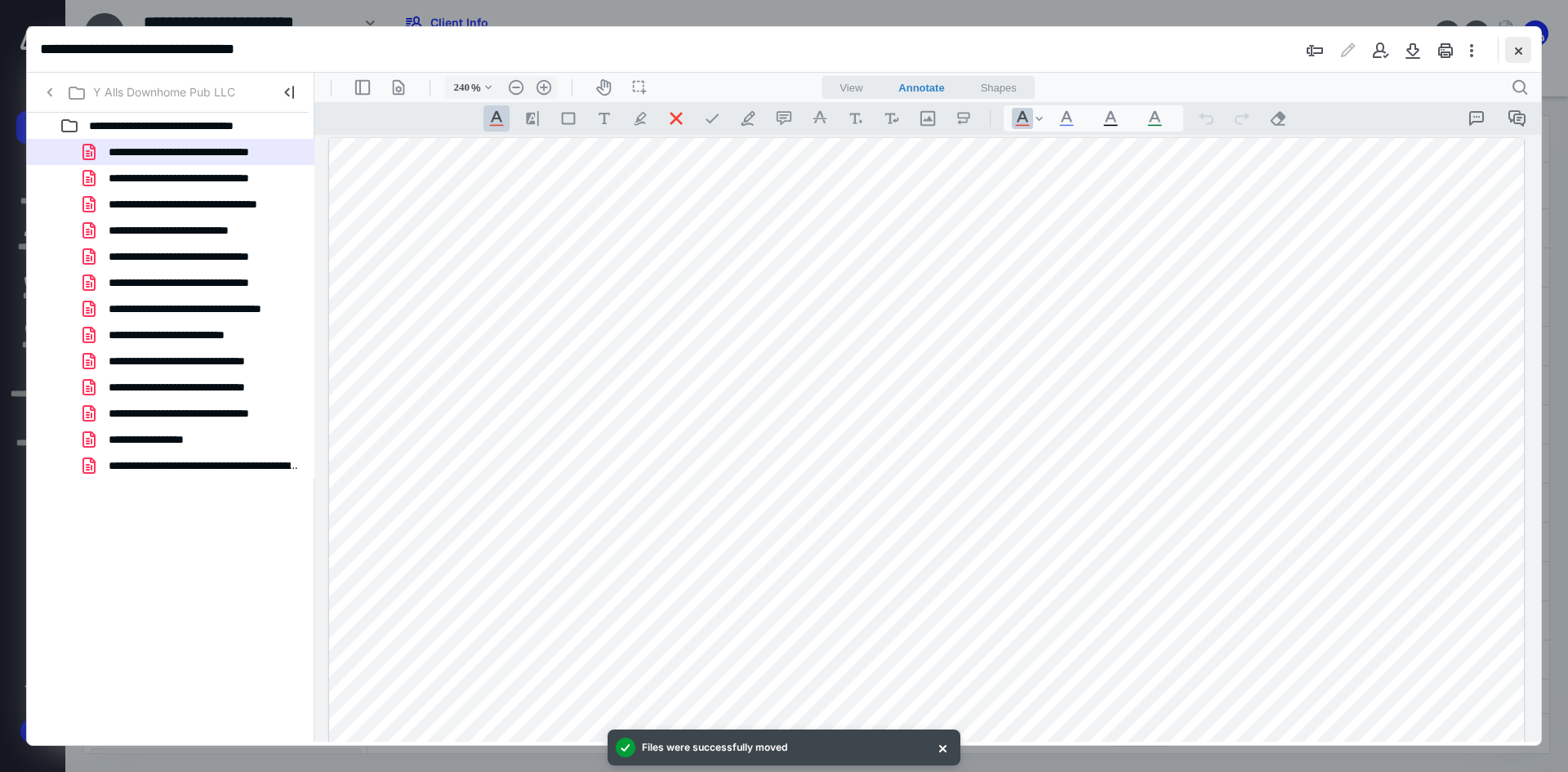 checkbox on "true" 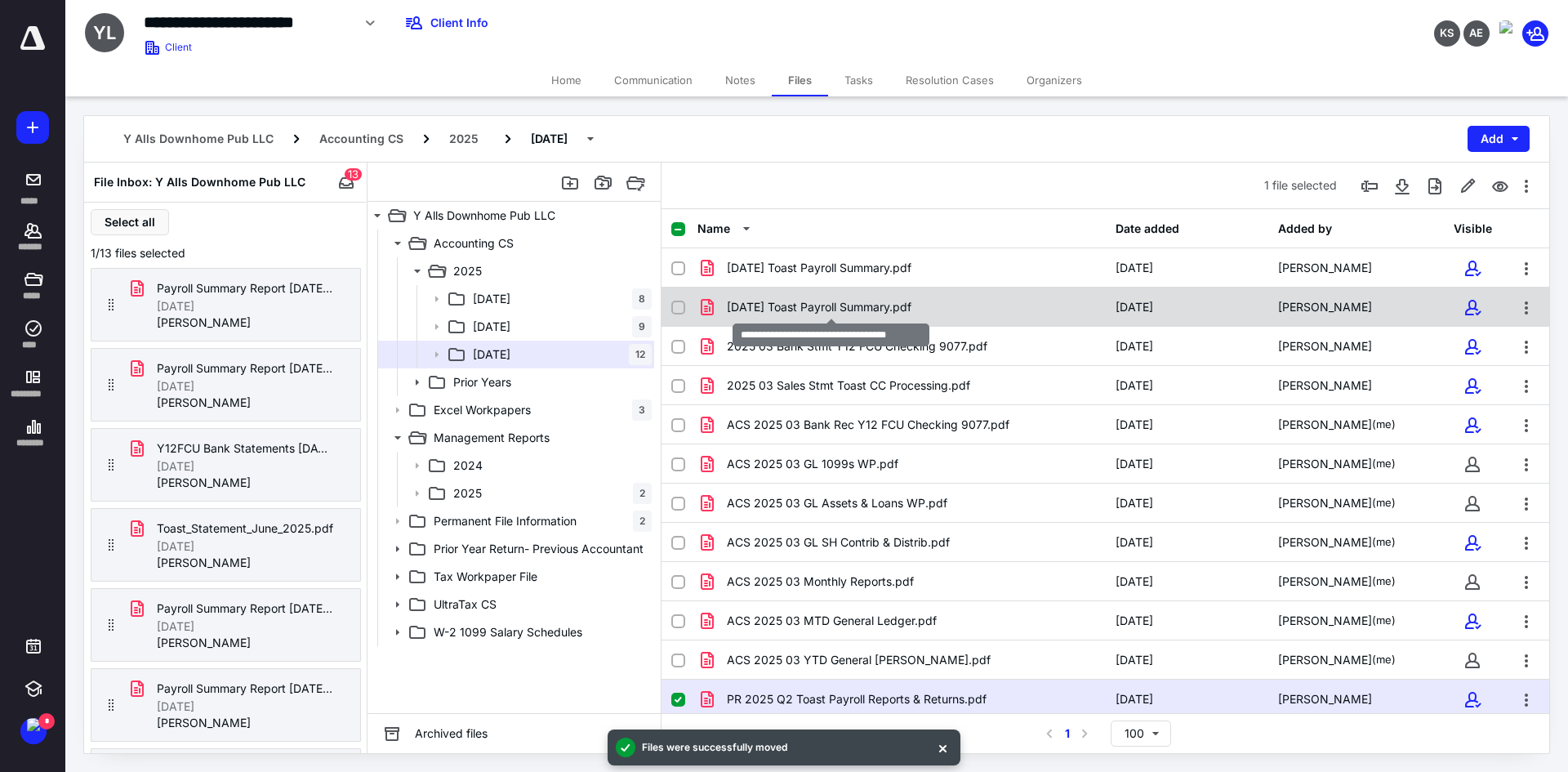 checkbox on "true" 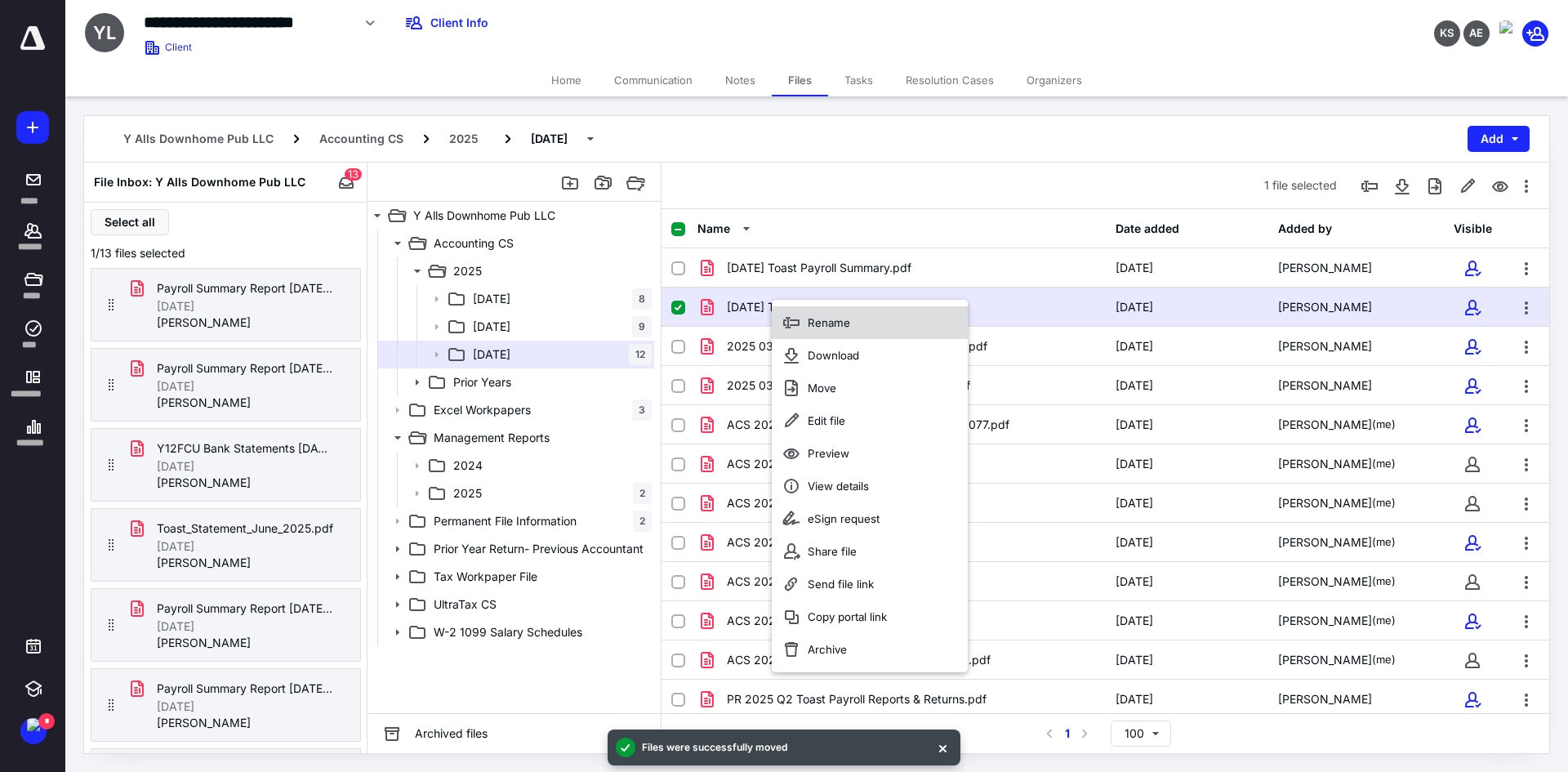 click on "Rename" at bounding box center (829, 323) 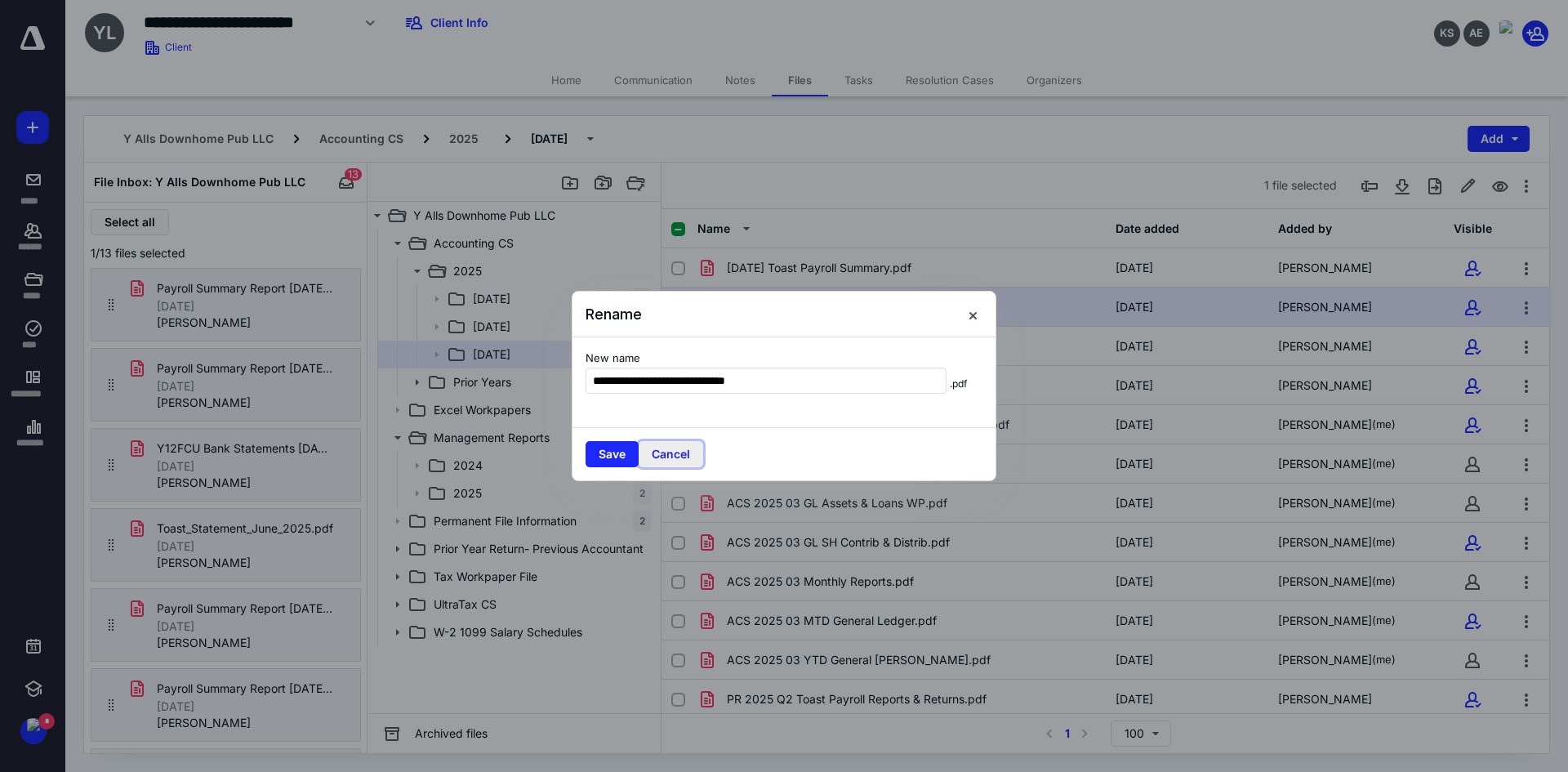 click on "Cancel" at bounding box center [670, 454] 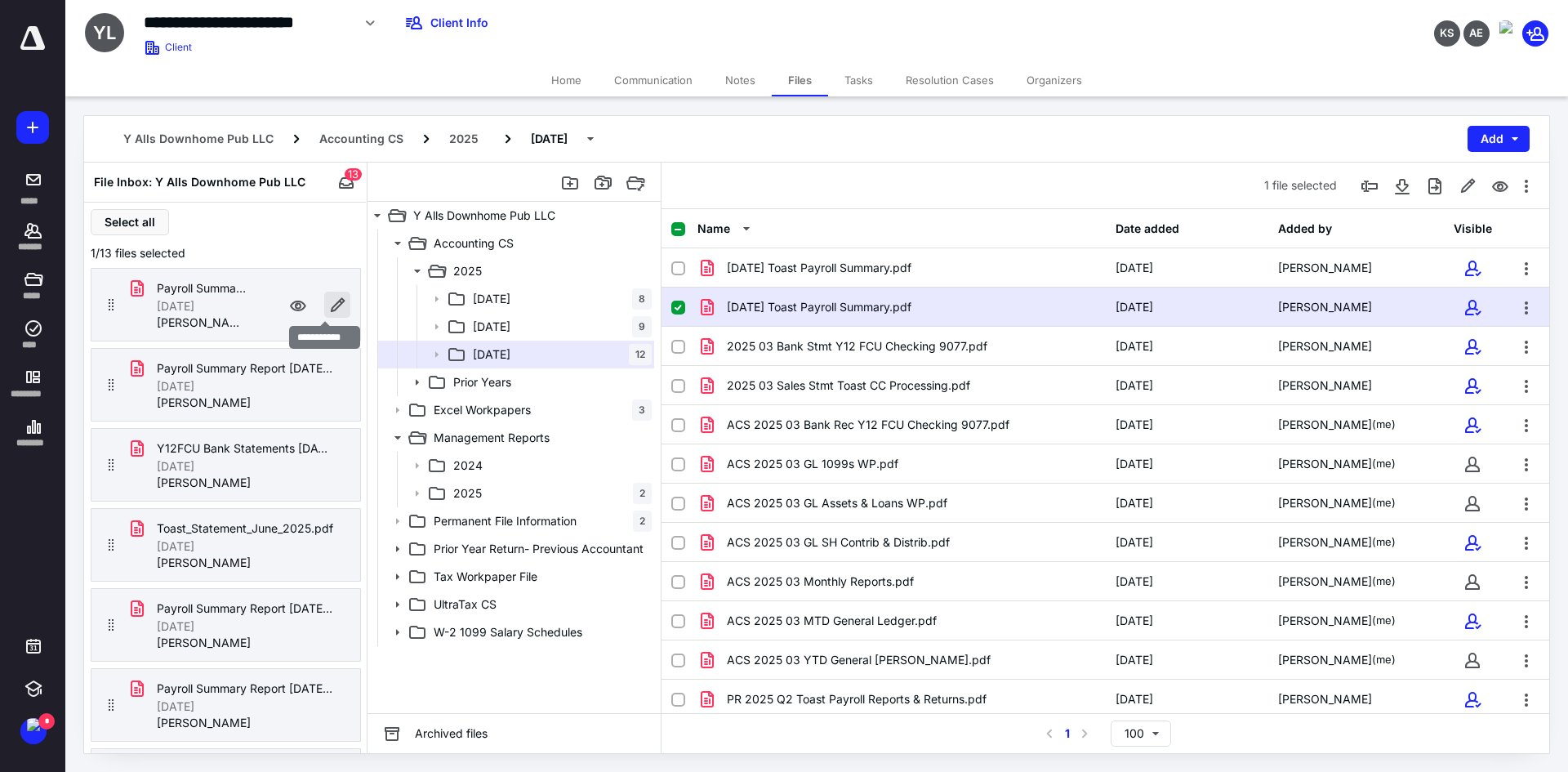 click at bounding box center (337, 305) 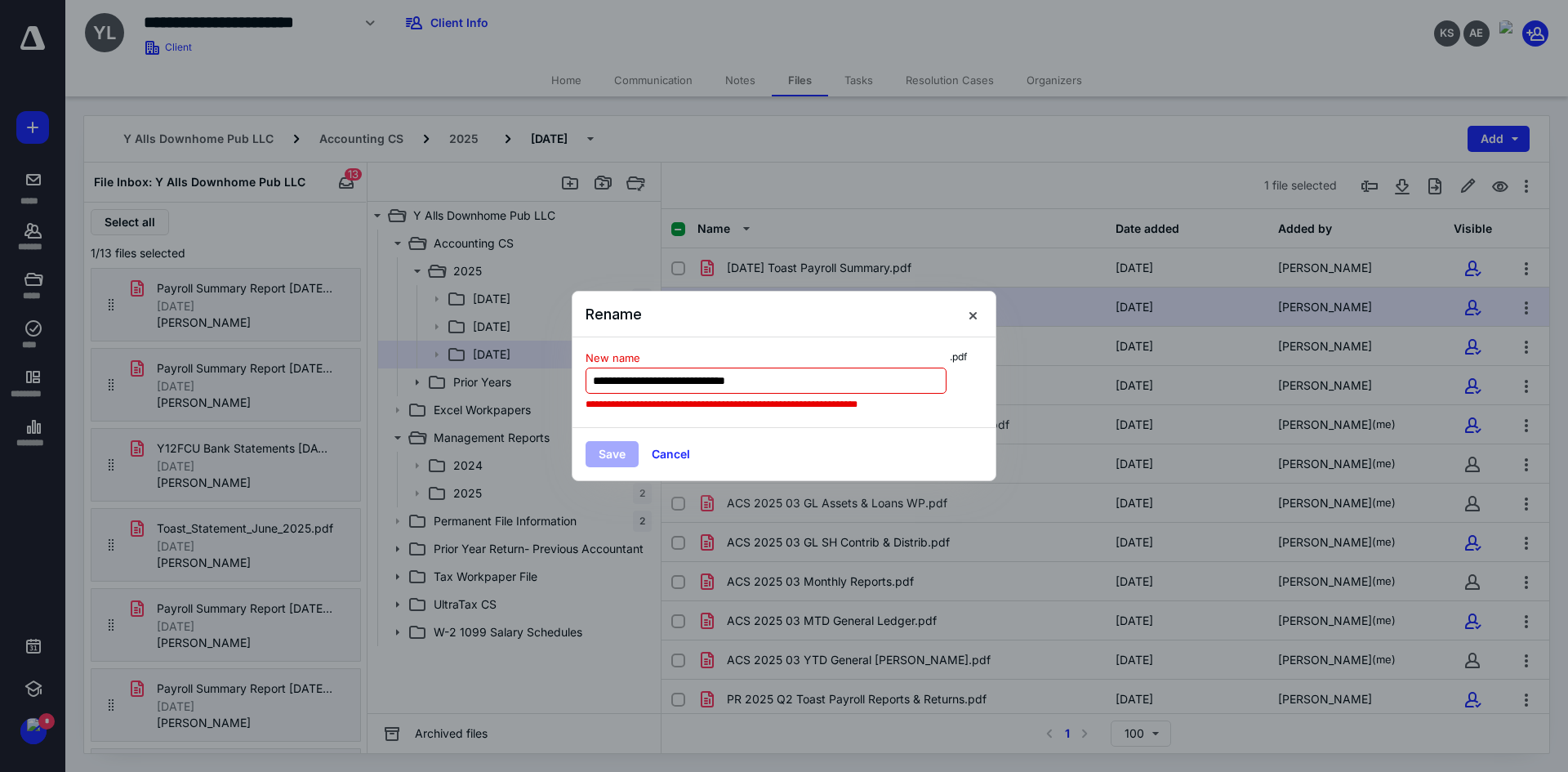 click on "**********" at bounding box center [766, 381] 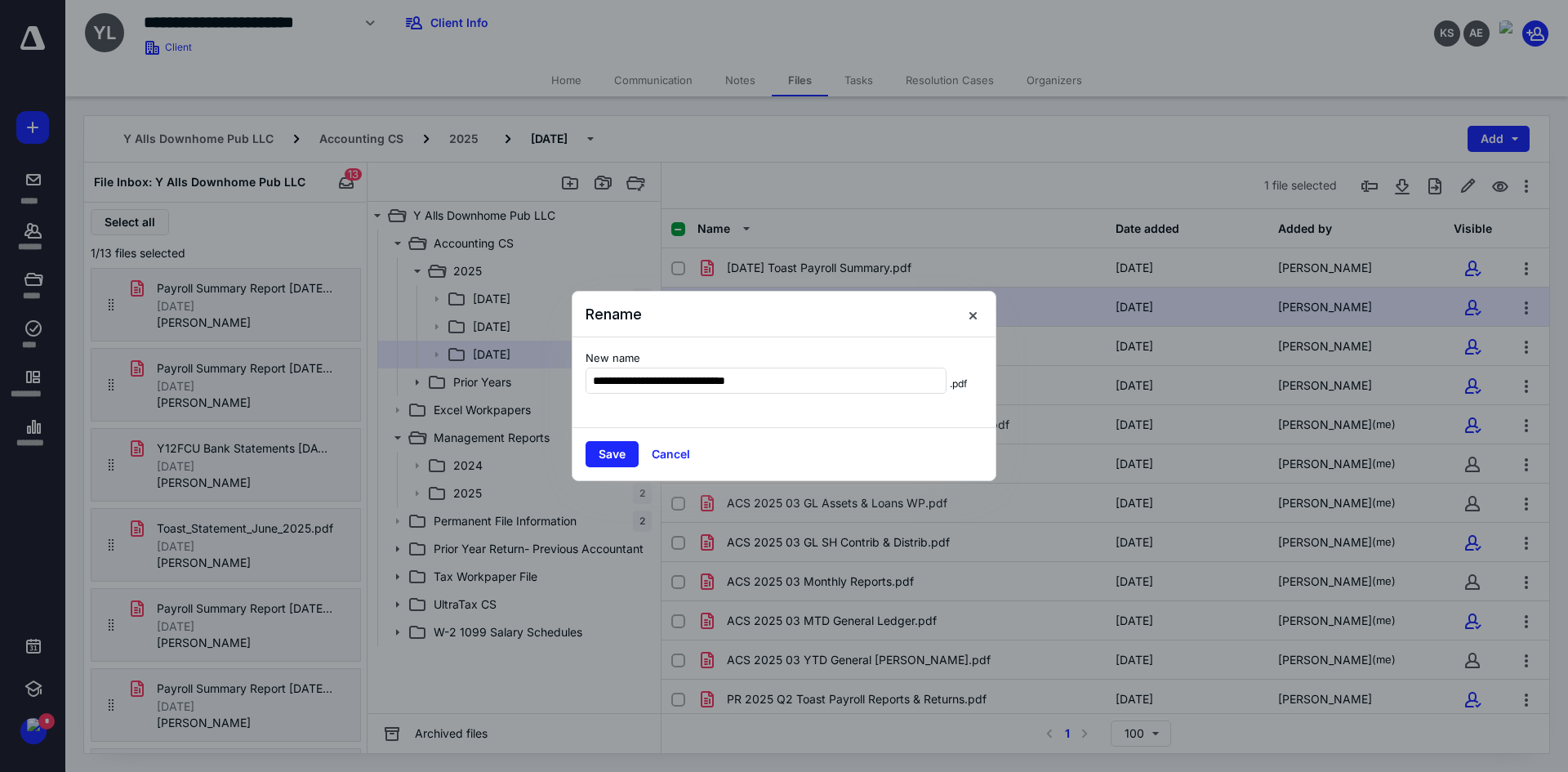 type on "**********" 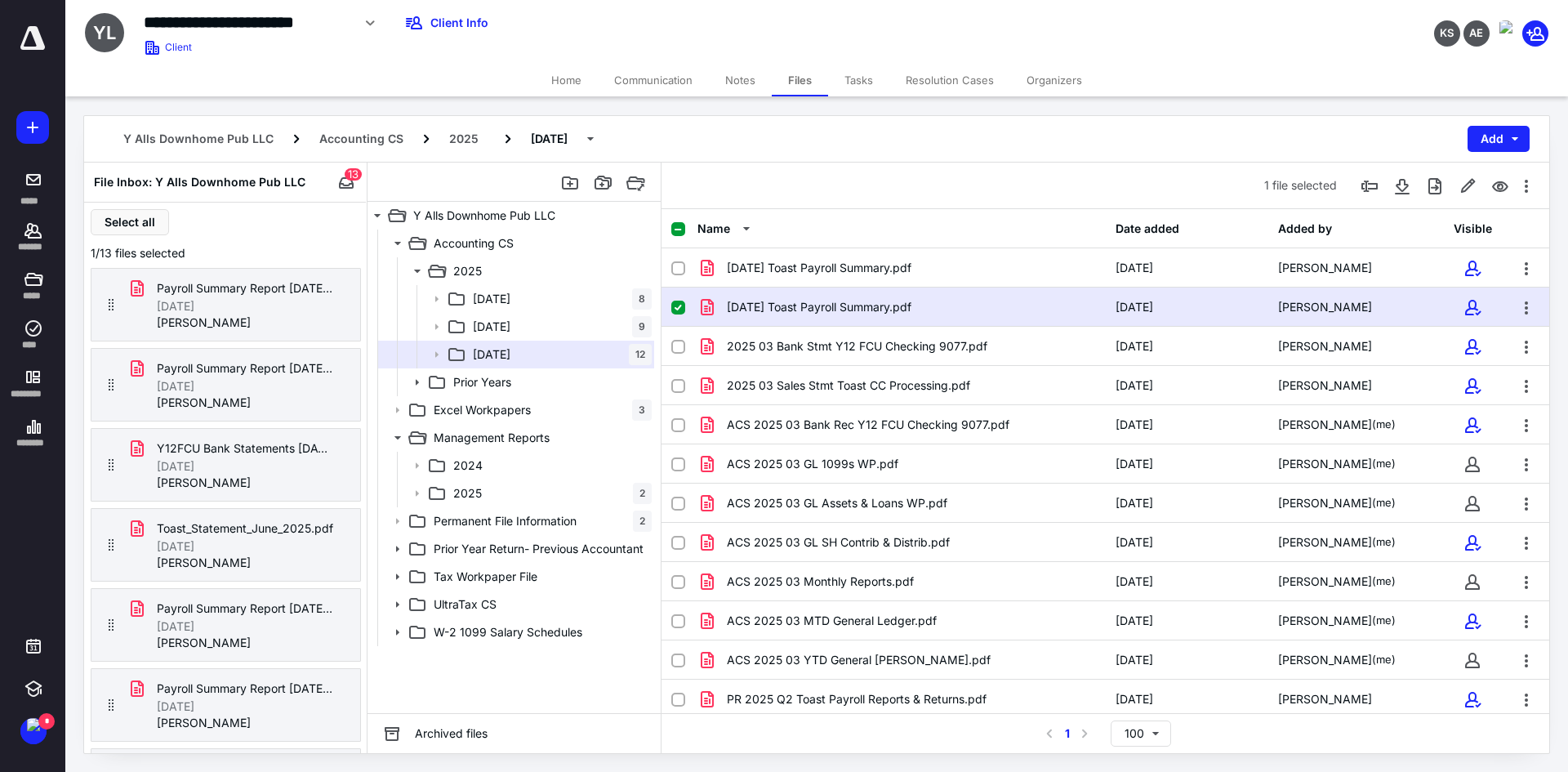 checkbox on "false" 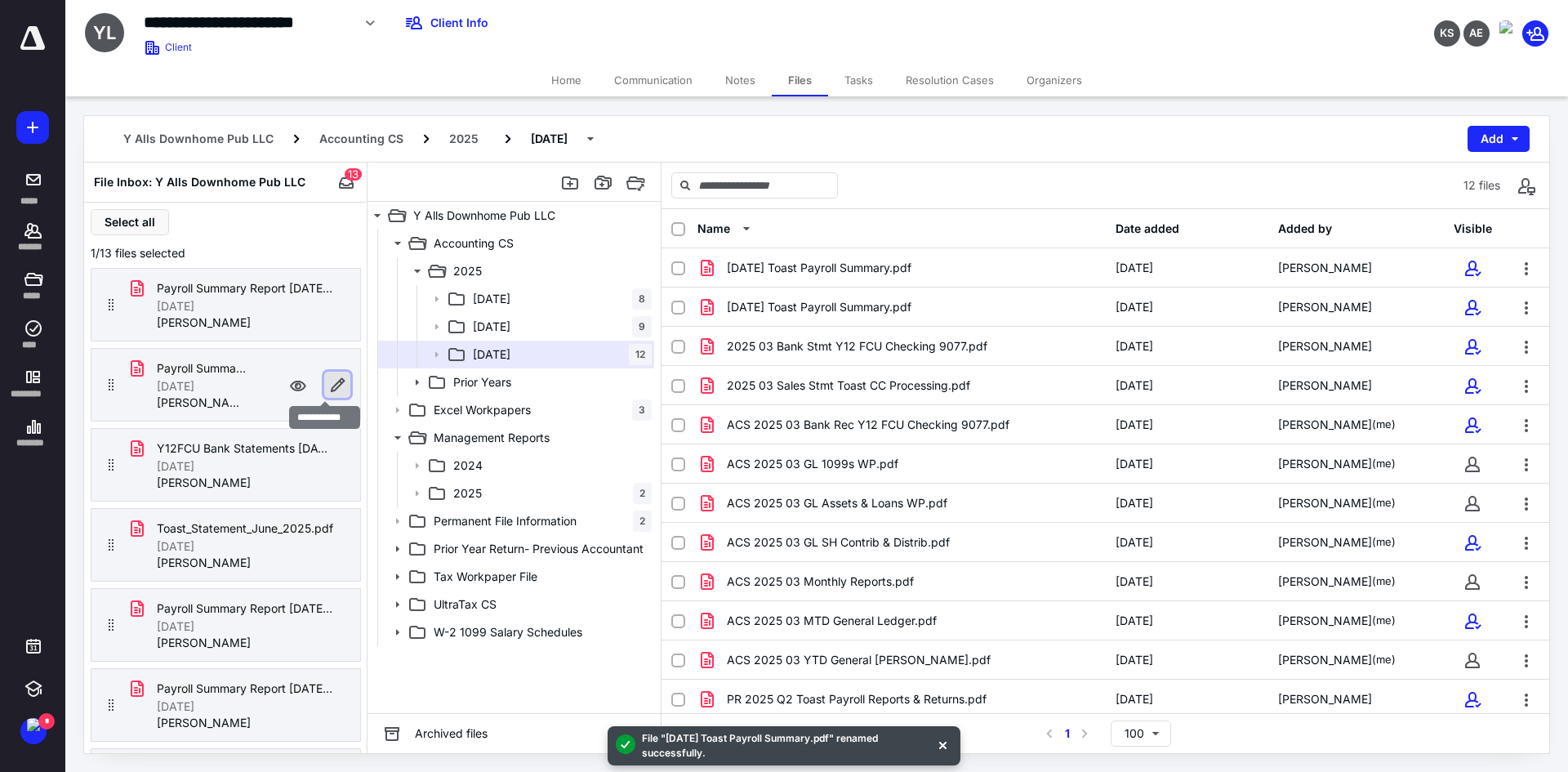 click at bounding box center (337, 385) 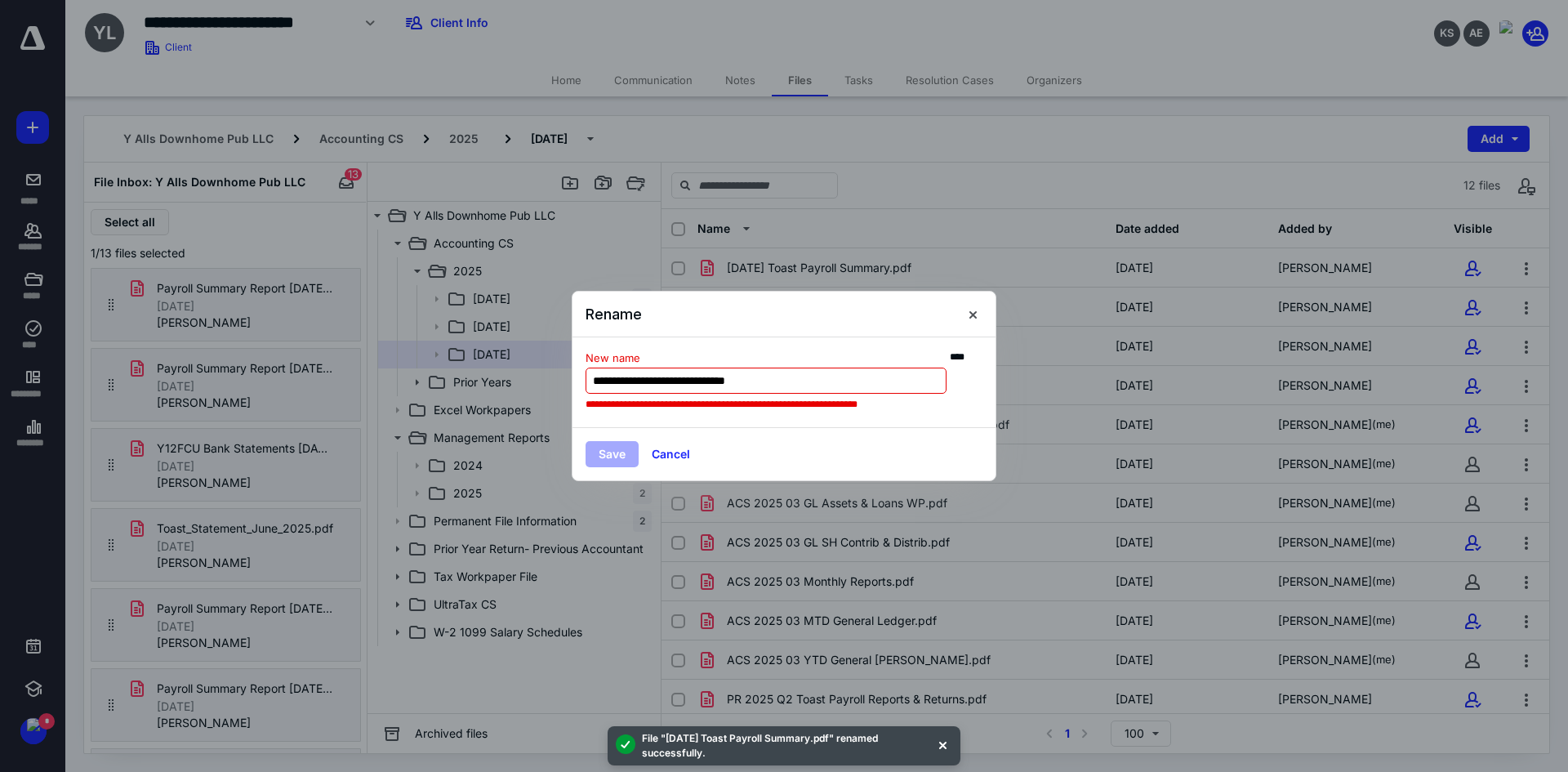 click on "**********" at bounding box center (766, 381) 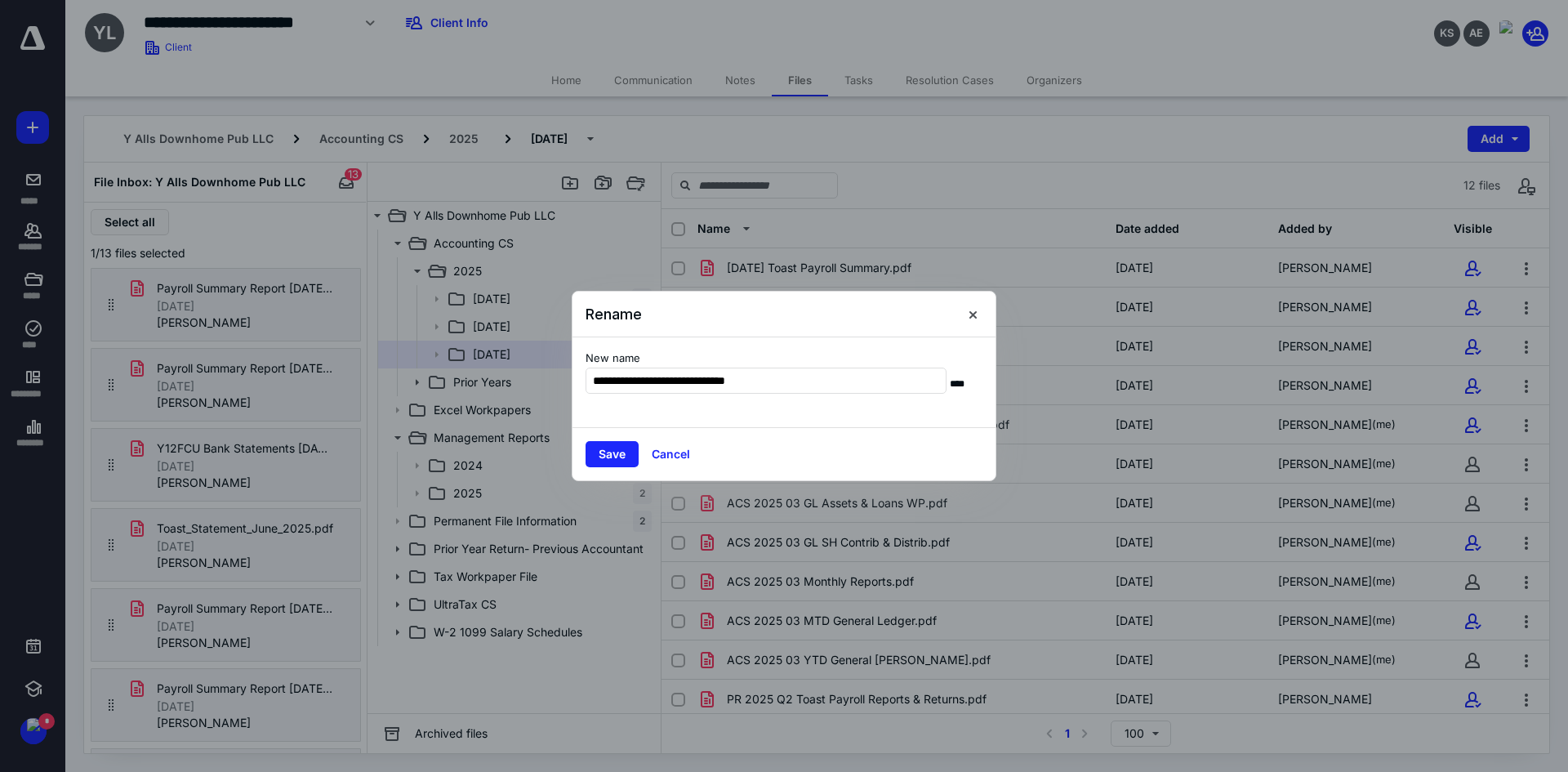 type on "**********" 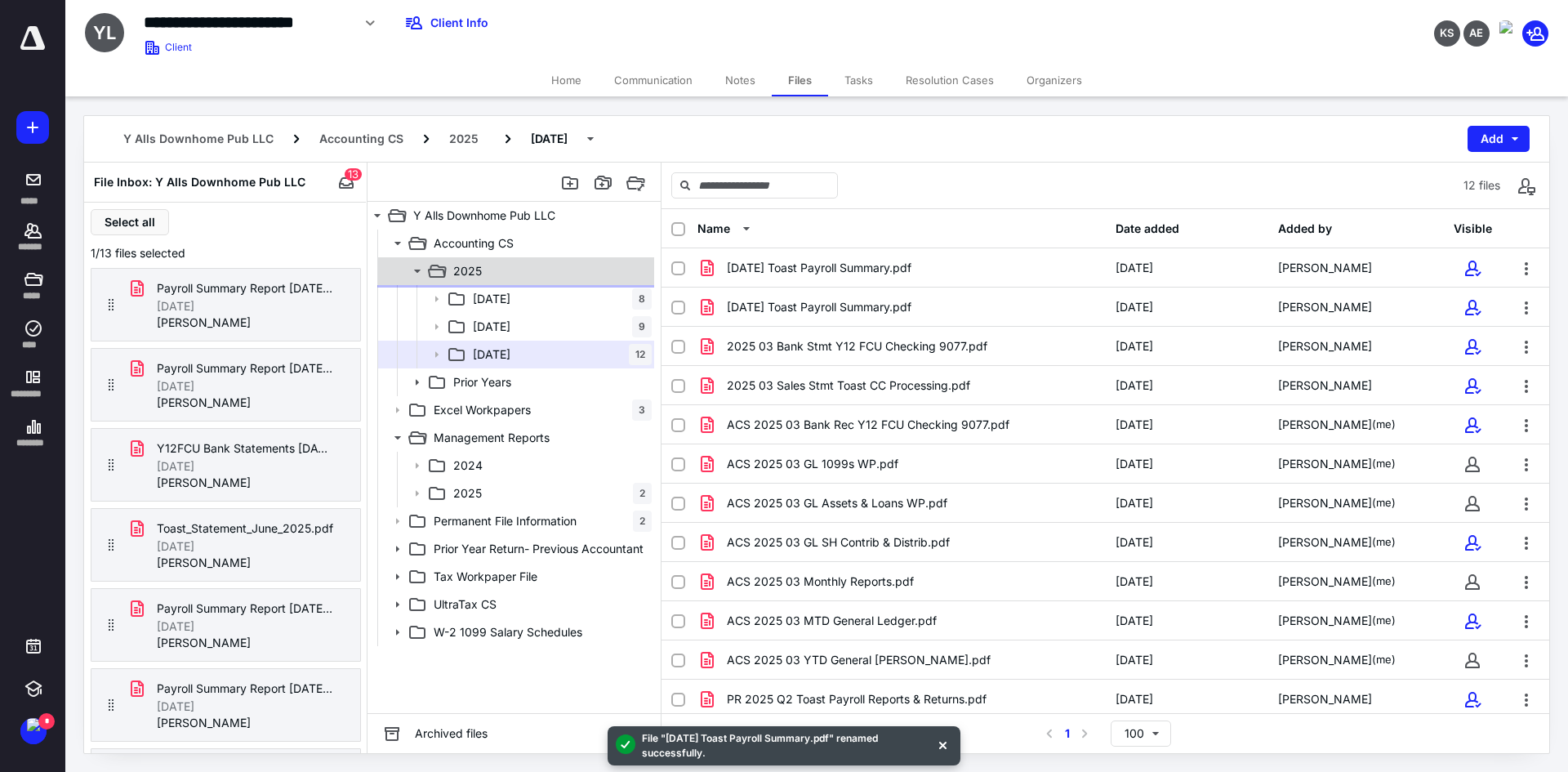 click on "2025" at bounding box center (549, 271) 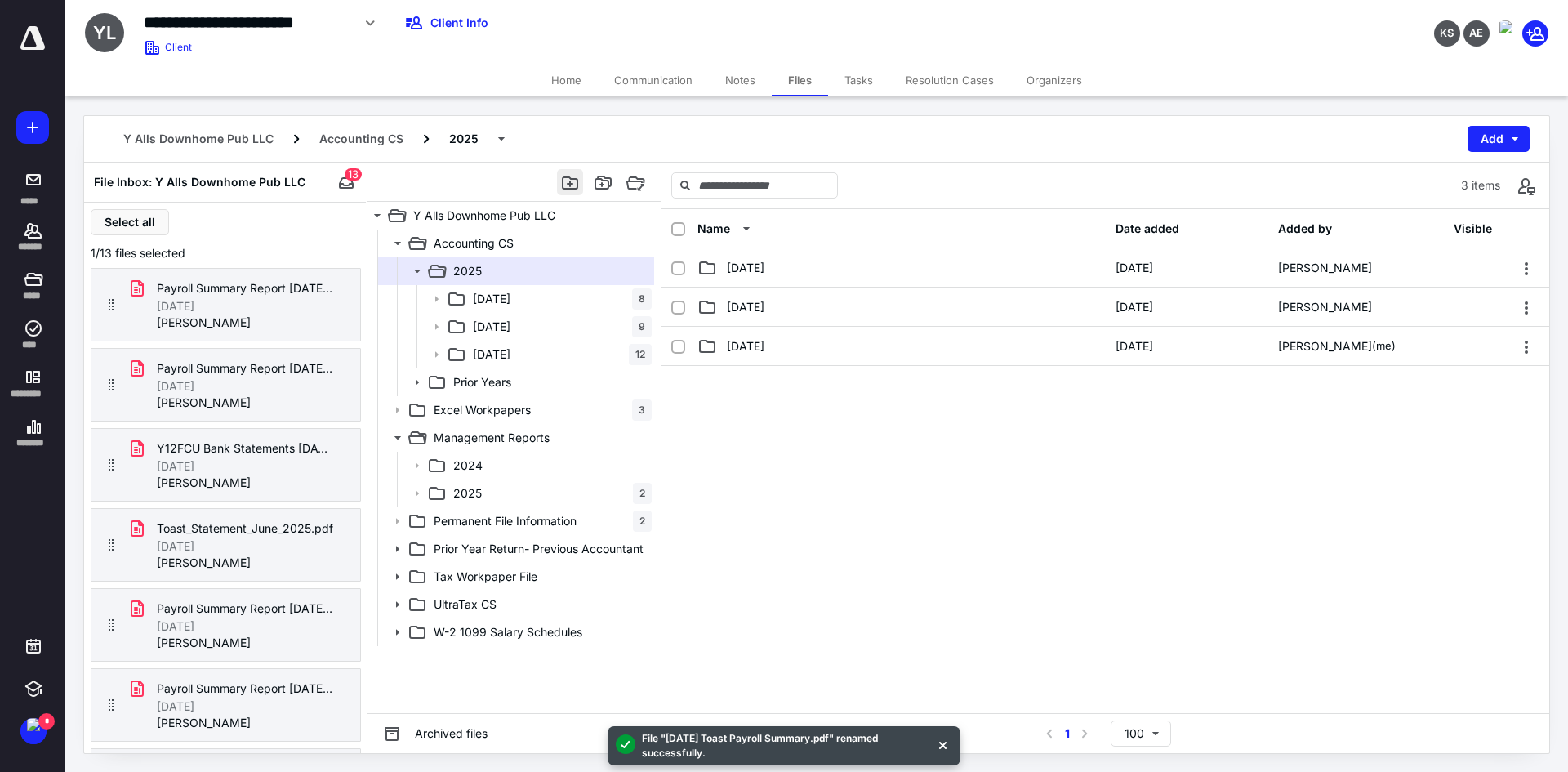click at bounding box center [570, 182] 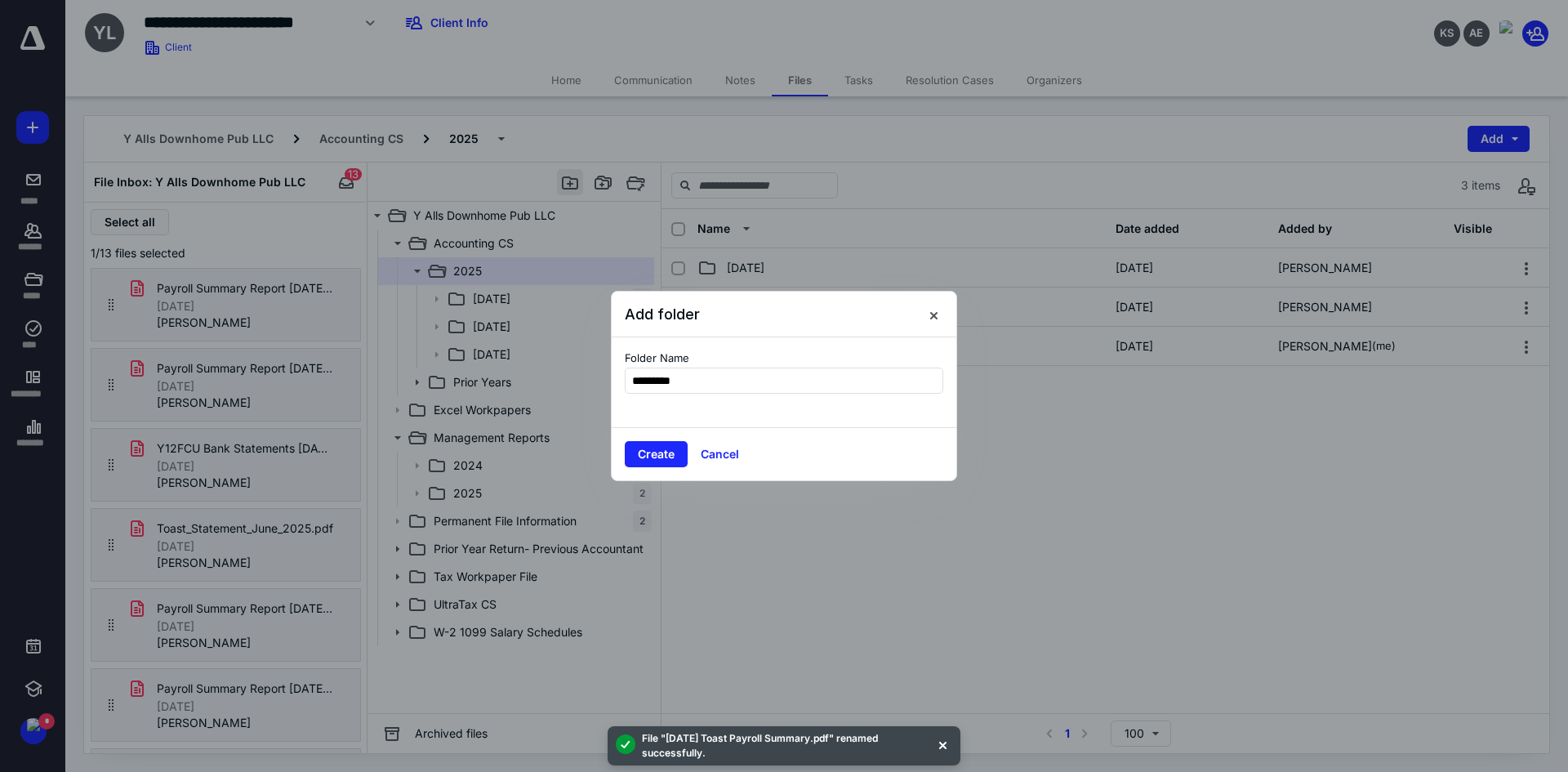 type on "**********" 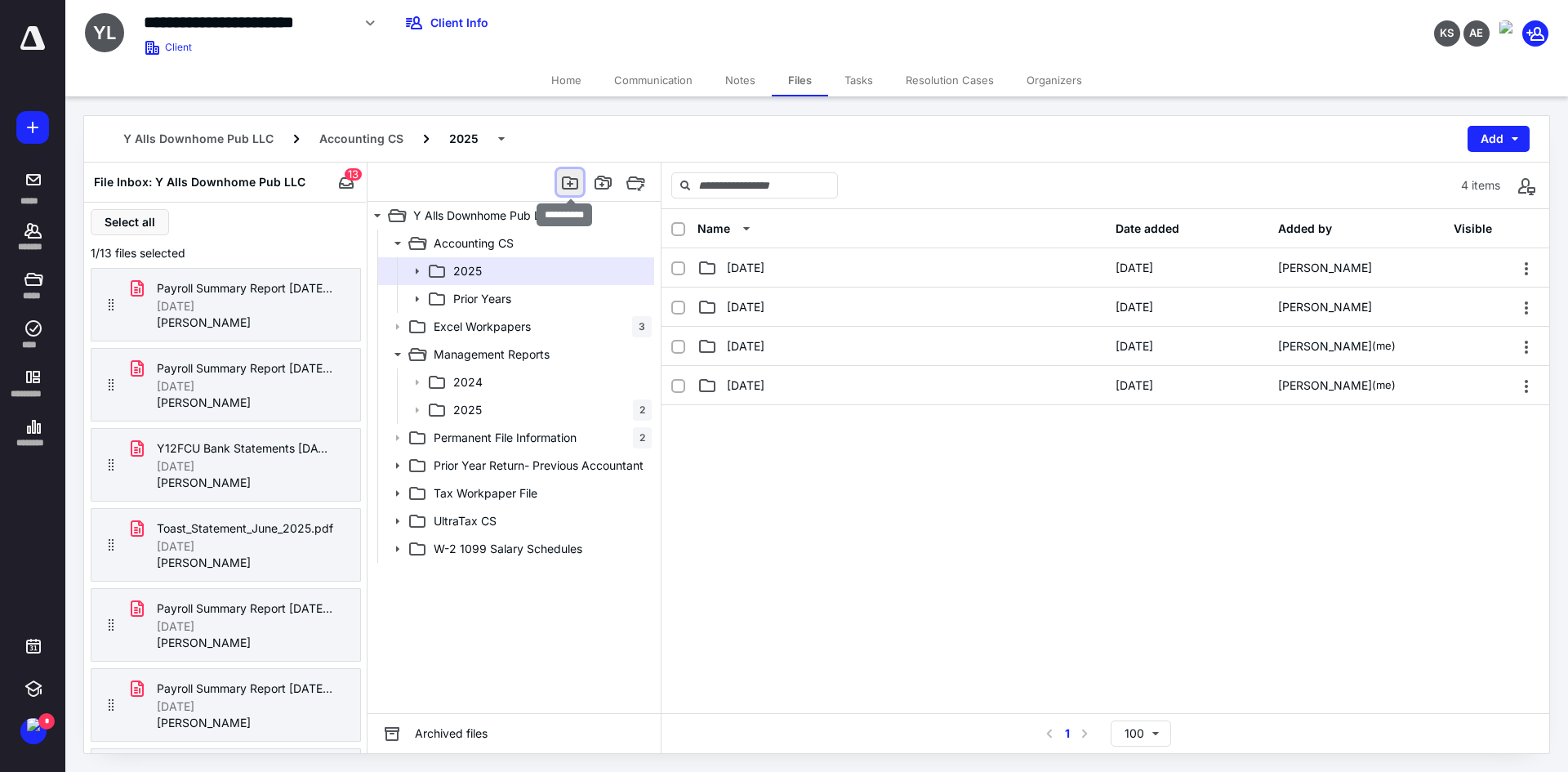 click at bounding box center (570, 182) 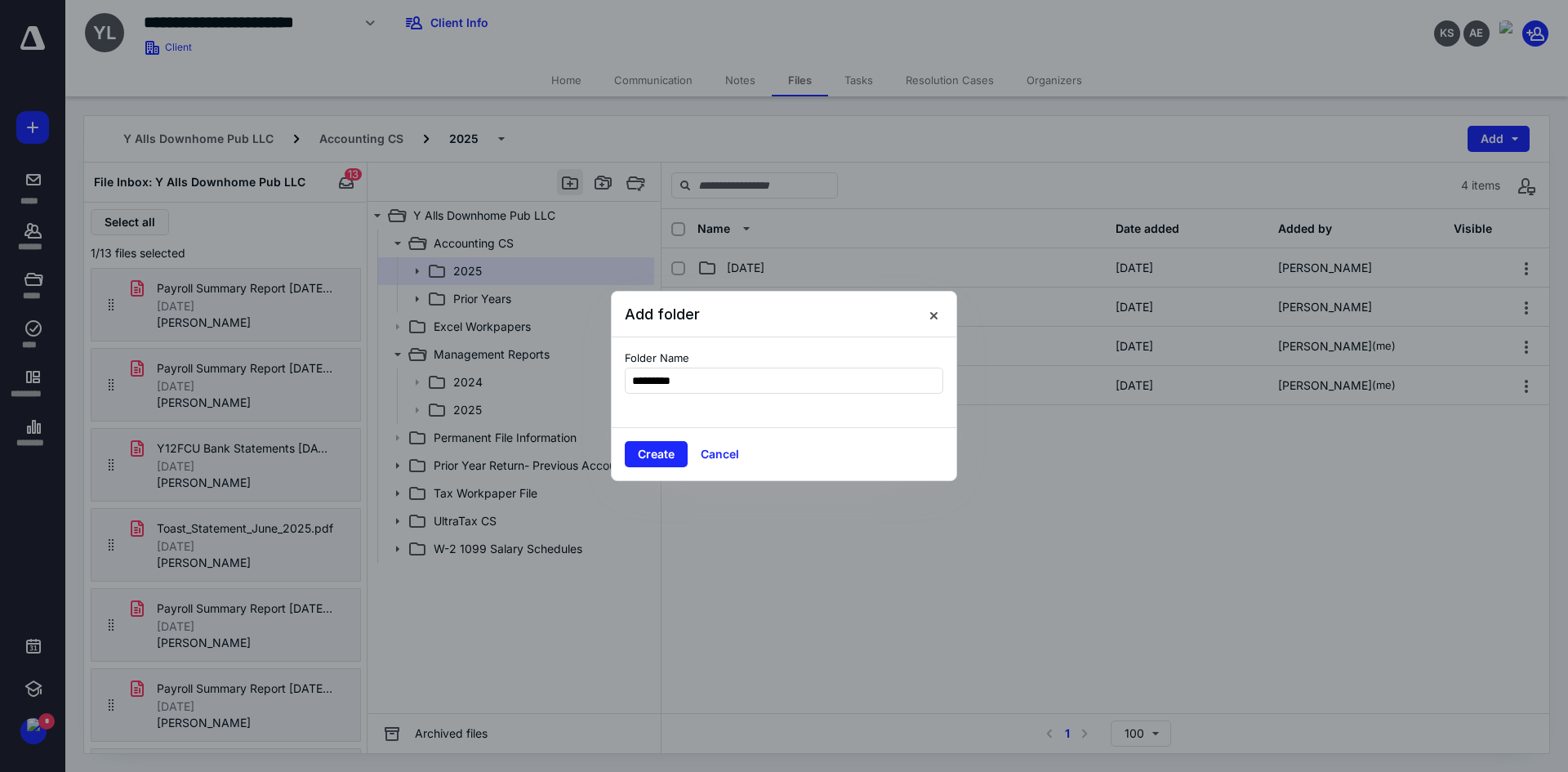 type on "**********" 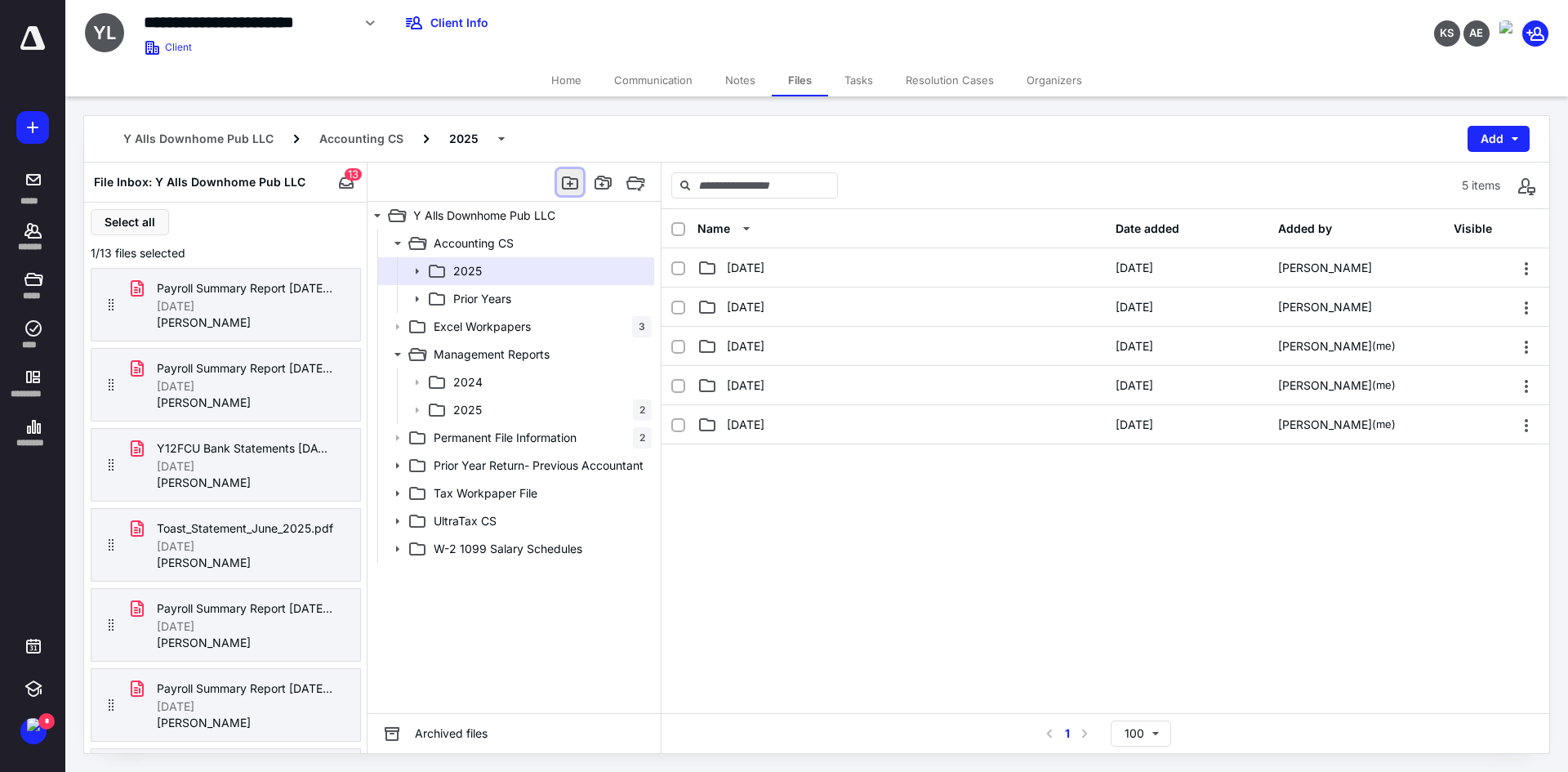 click at bounding box center (570, 182) 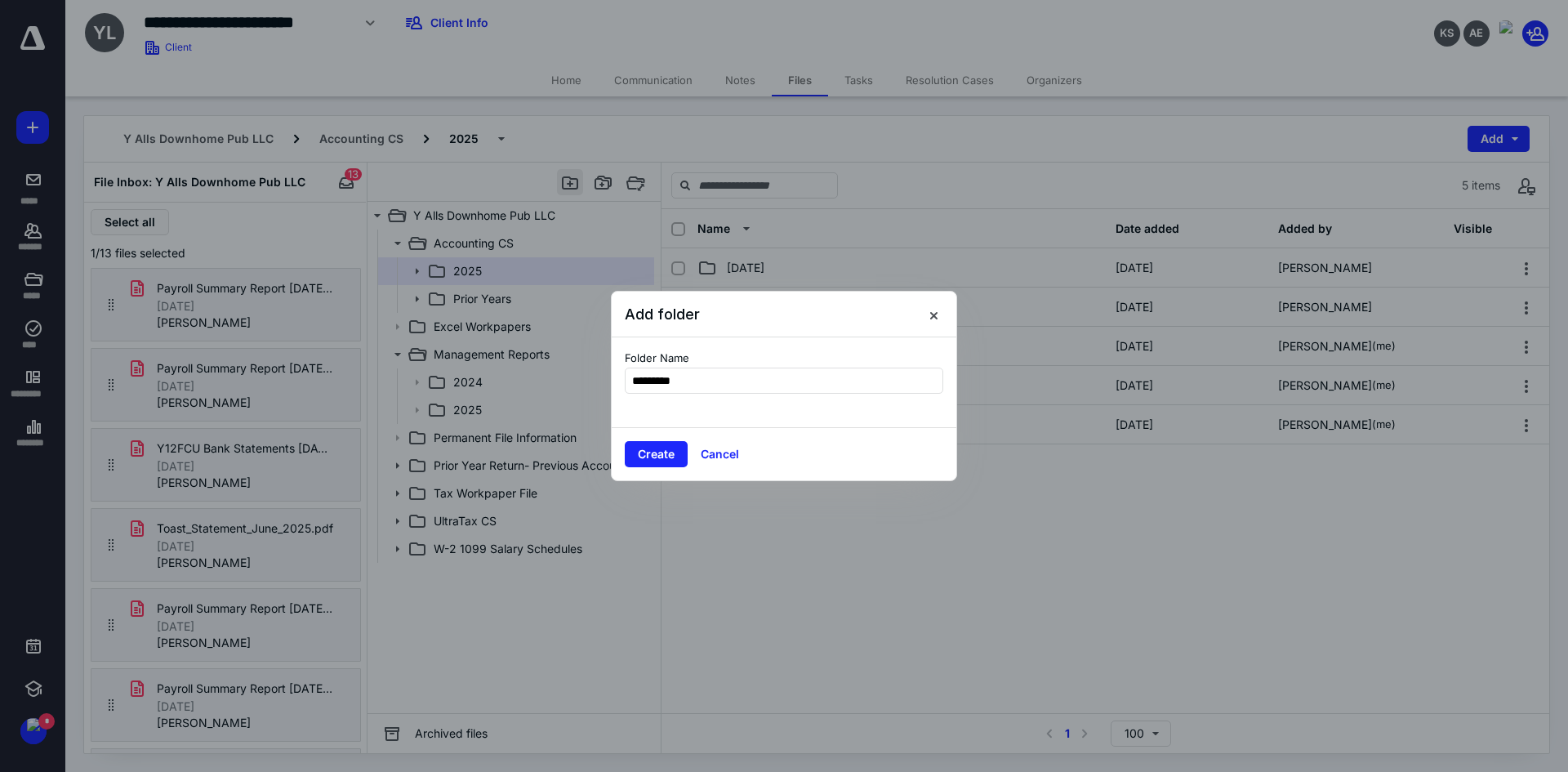 type on "**********" 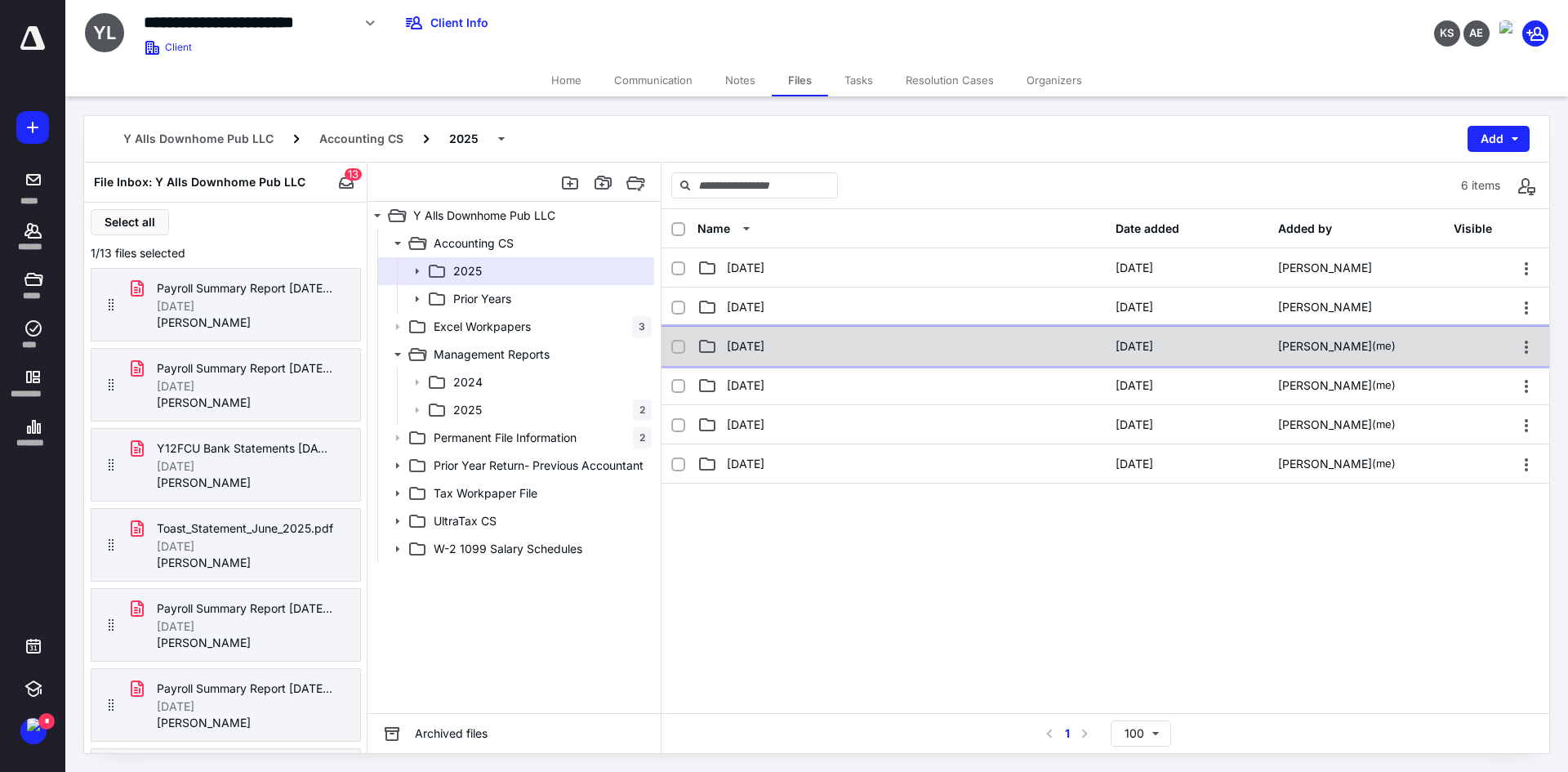 click on "2025-03-31" at bounding box center (746, 346) 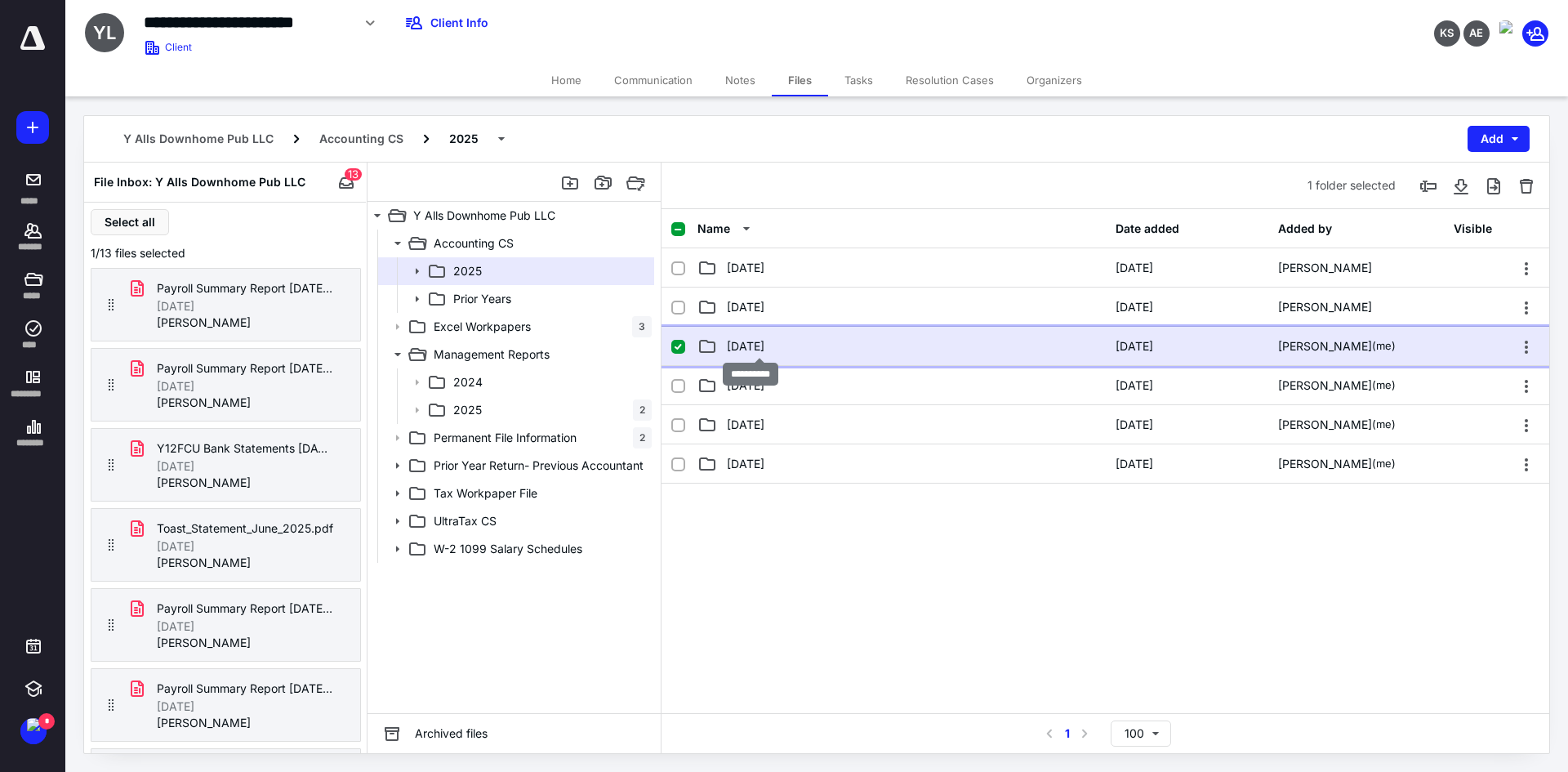 click on "2025-03-31" at bounding box center [746, 346] 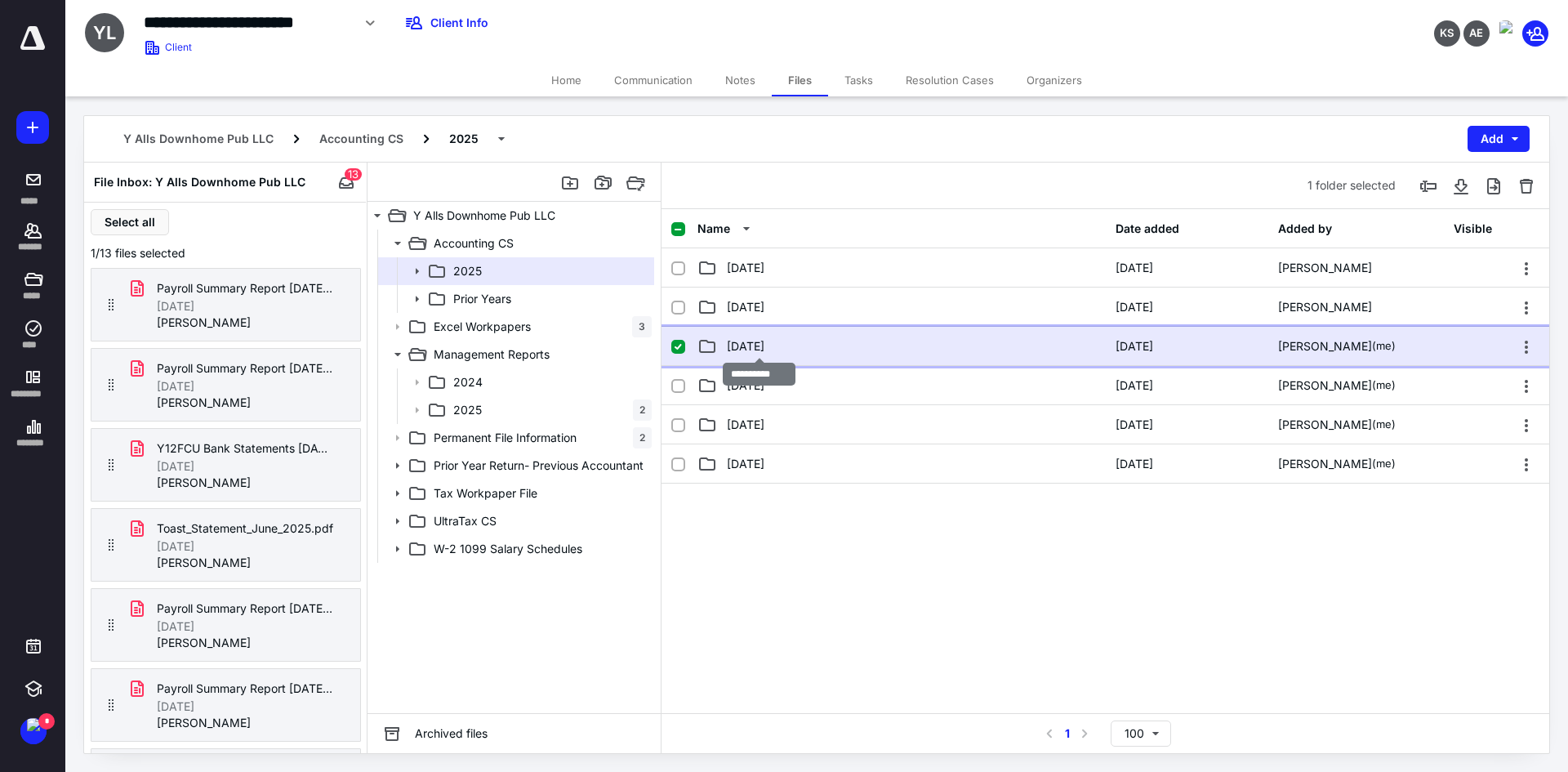 click on "2025-03-31" at bounding box center (746, 346) 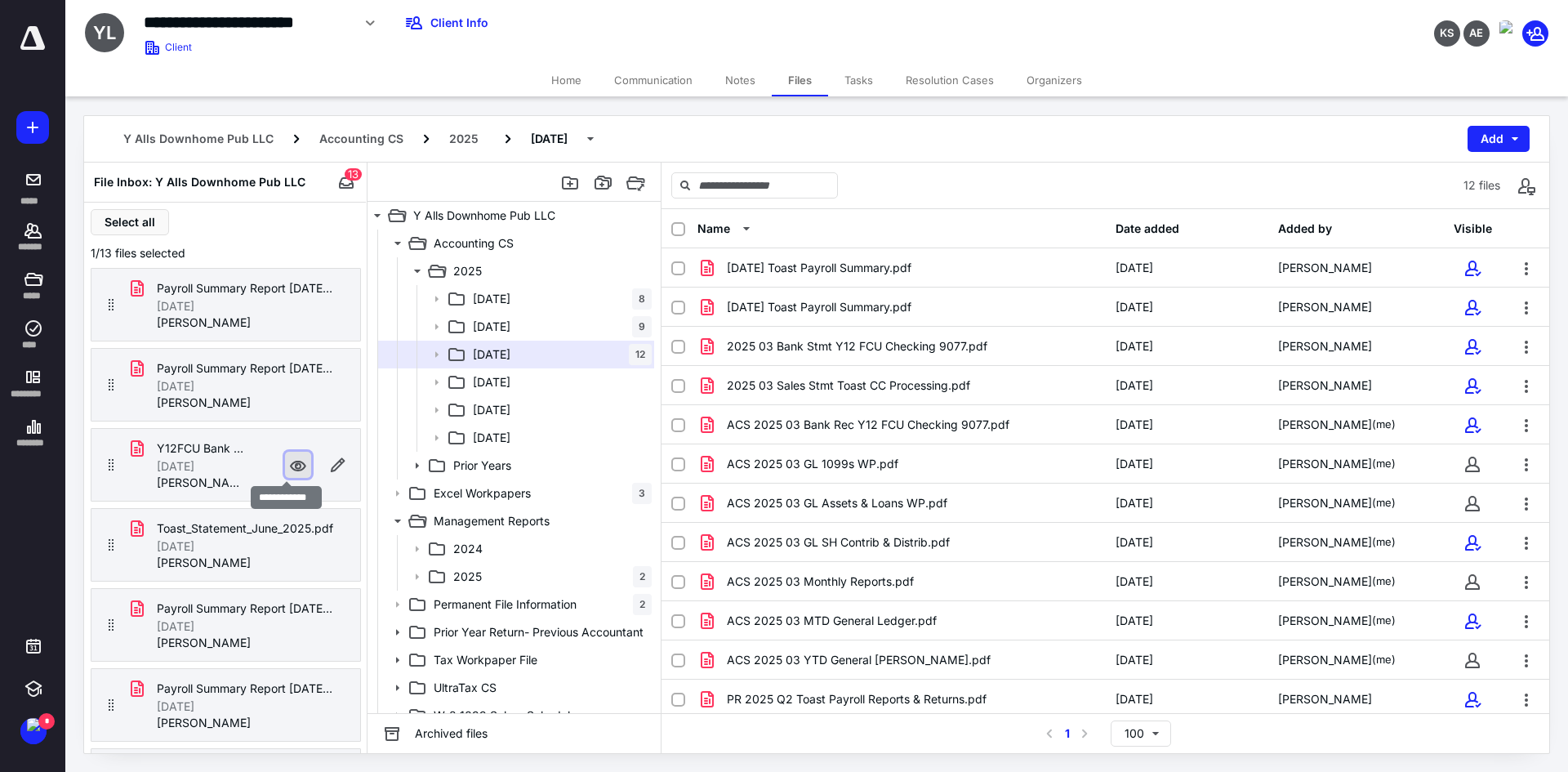 click at bounding box center [298, 465] 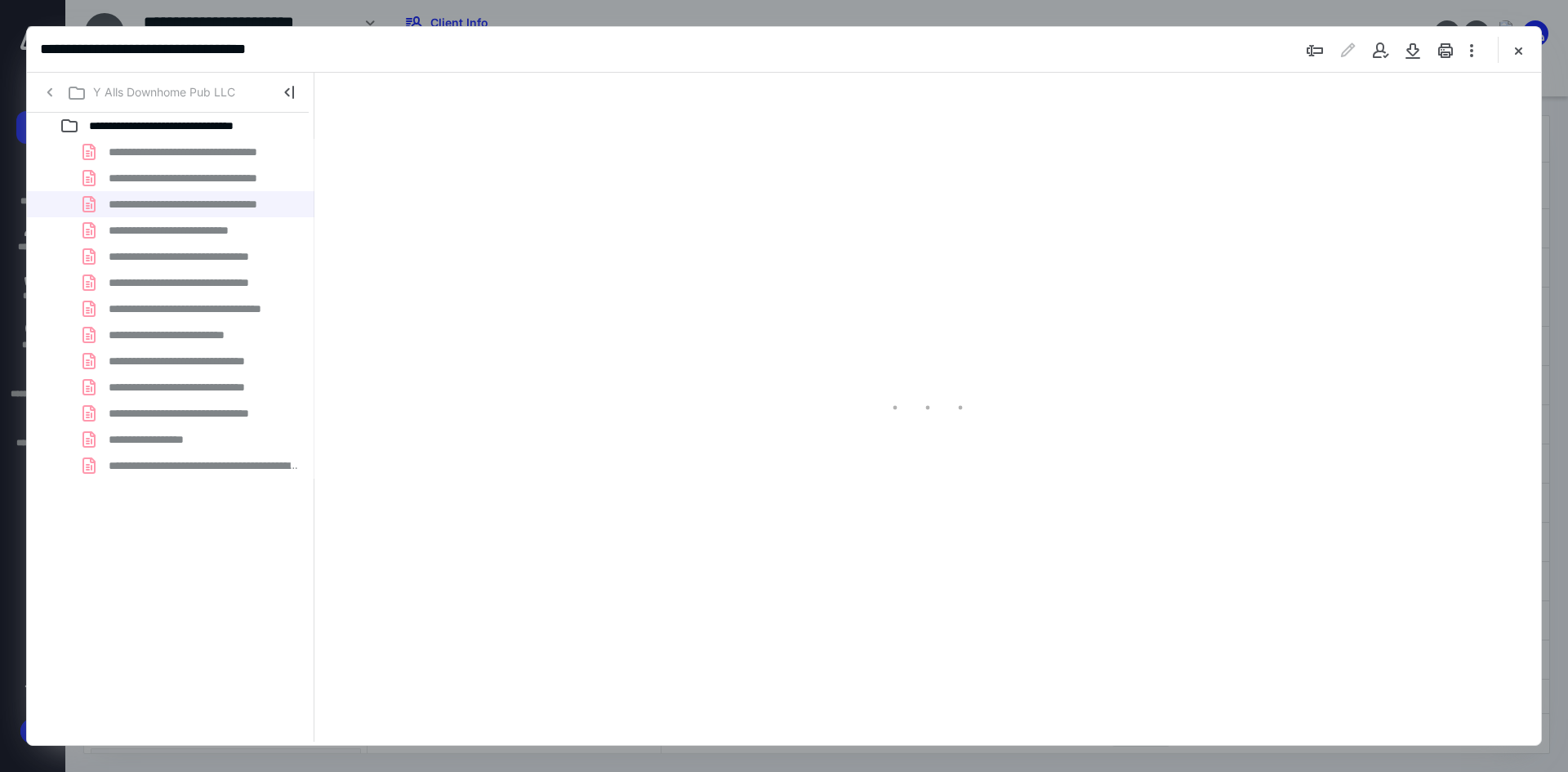 scroll, scrollTop: 0, scrollLeft: 0, axis: both 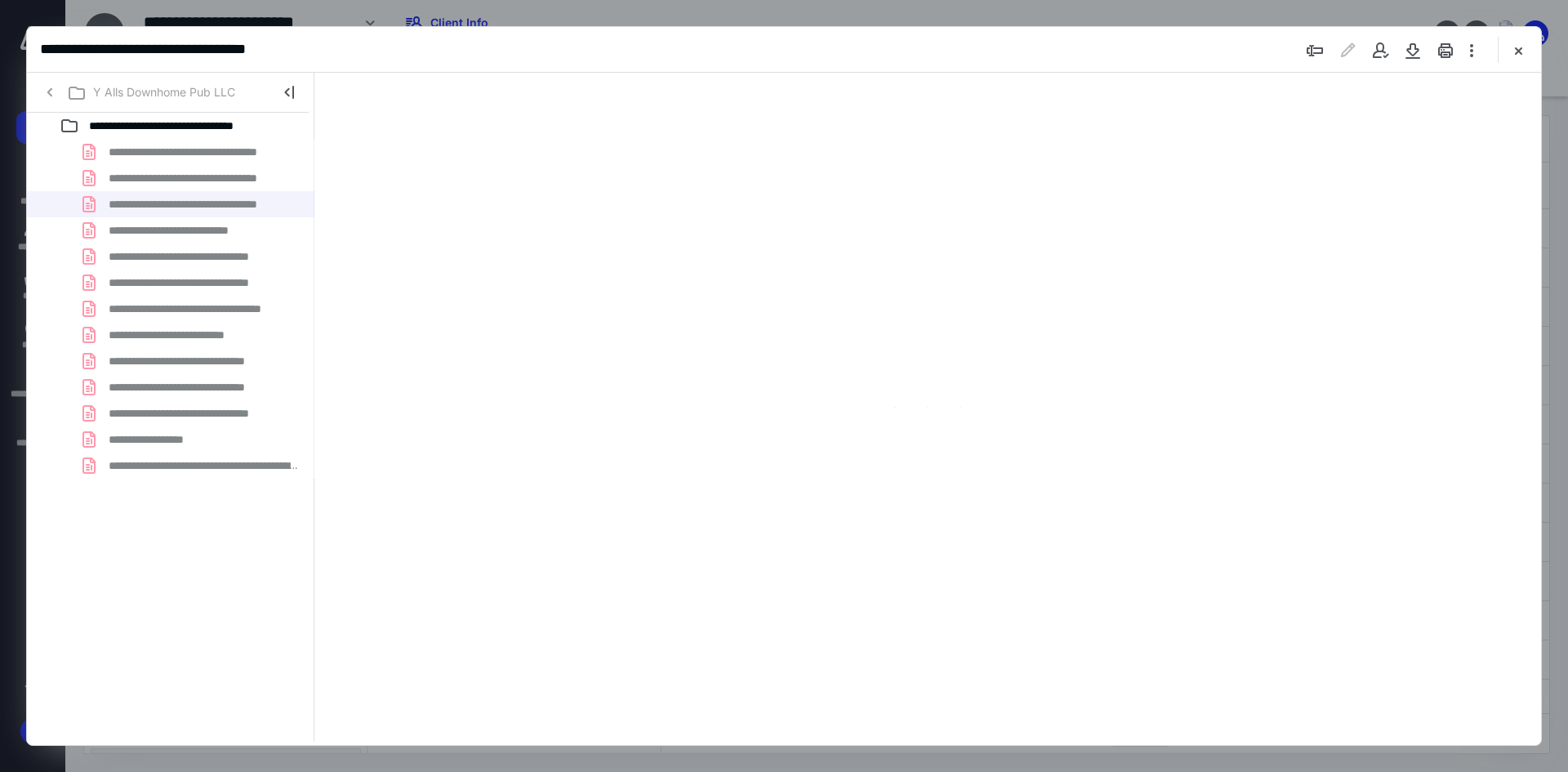 type on "241" 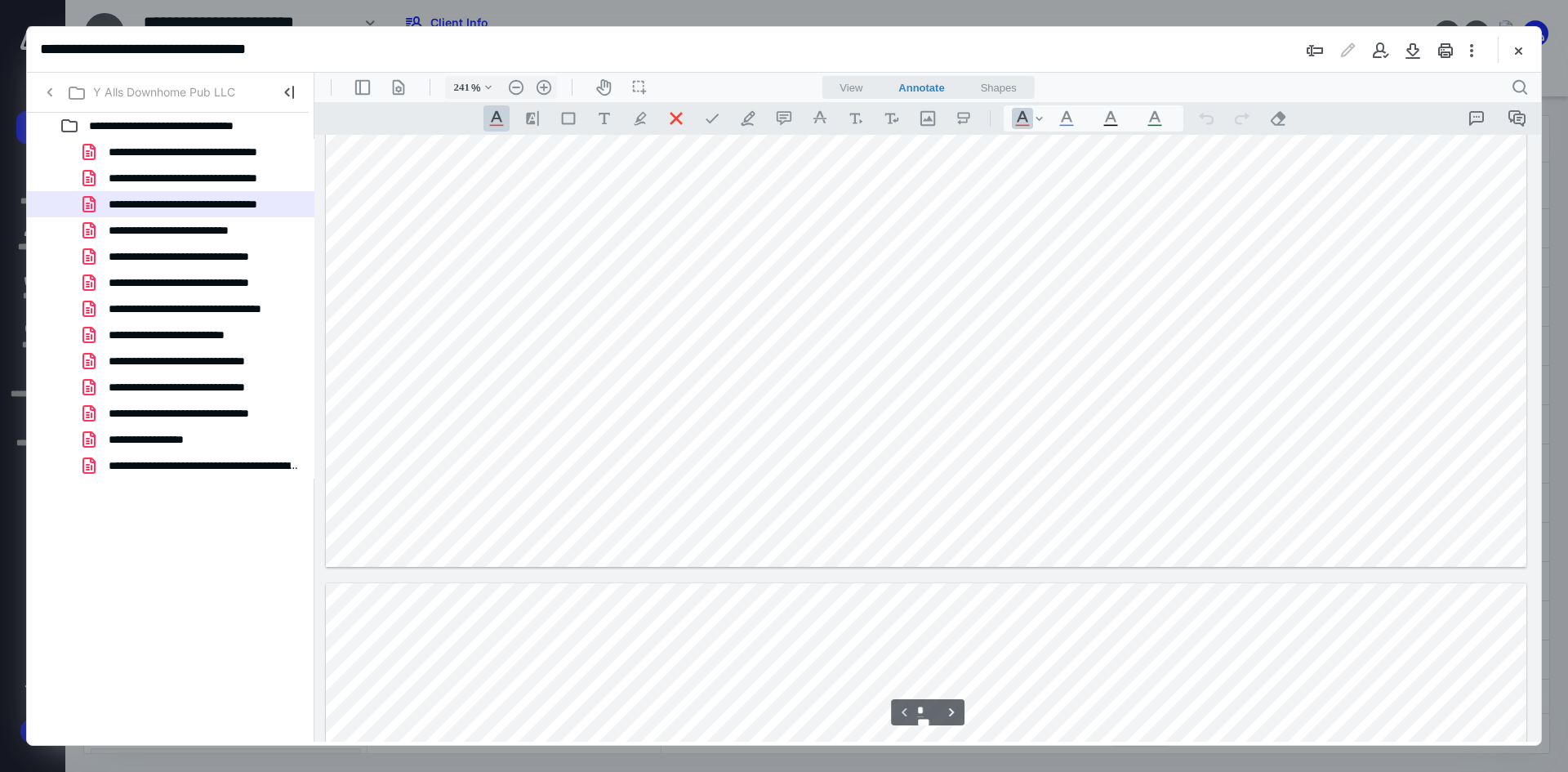 scroll, scrollTop: 1377, scrollLeft: 0, axis: vertical 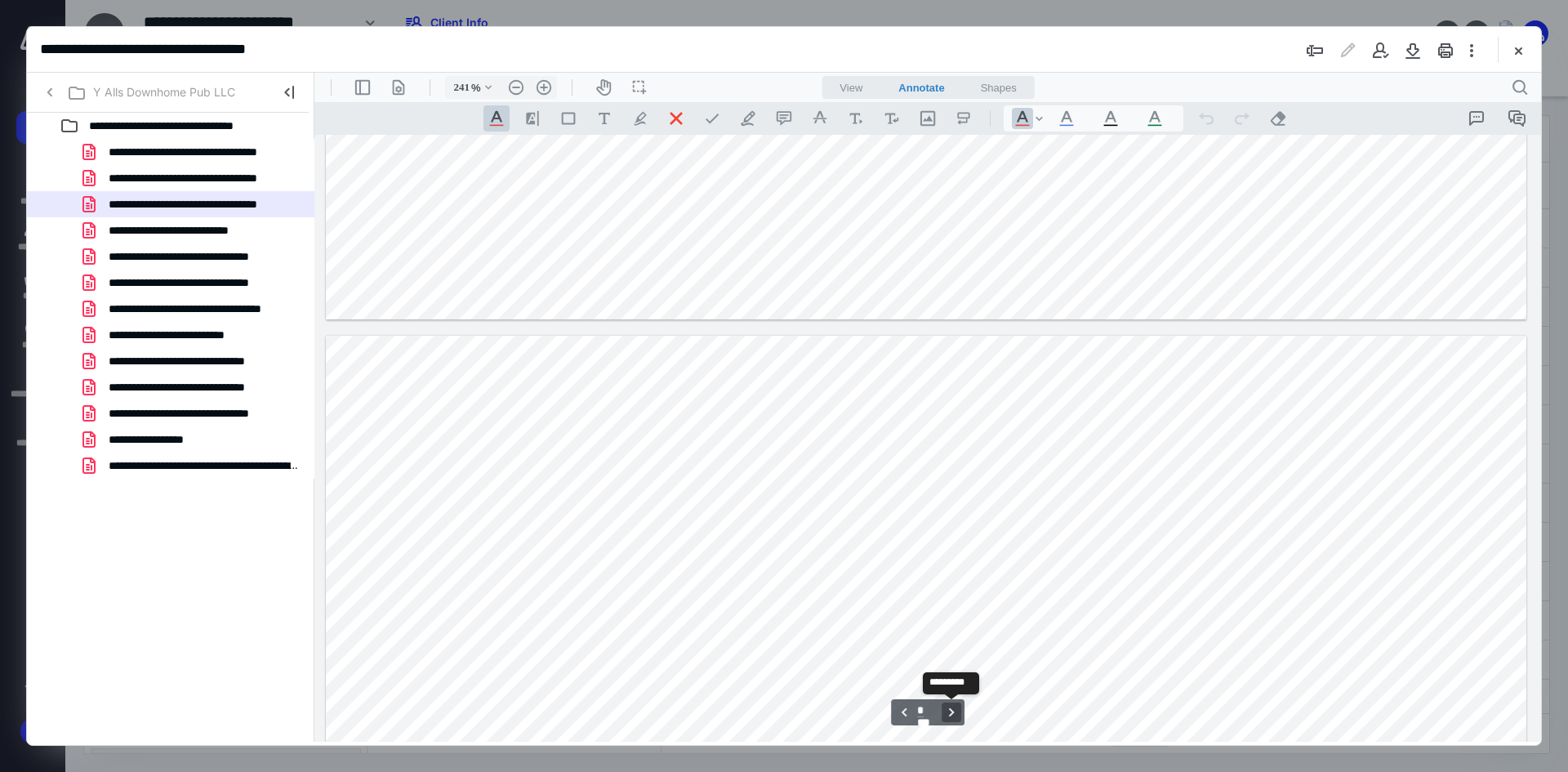 click on "**********" at bounding box center (951, 712) 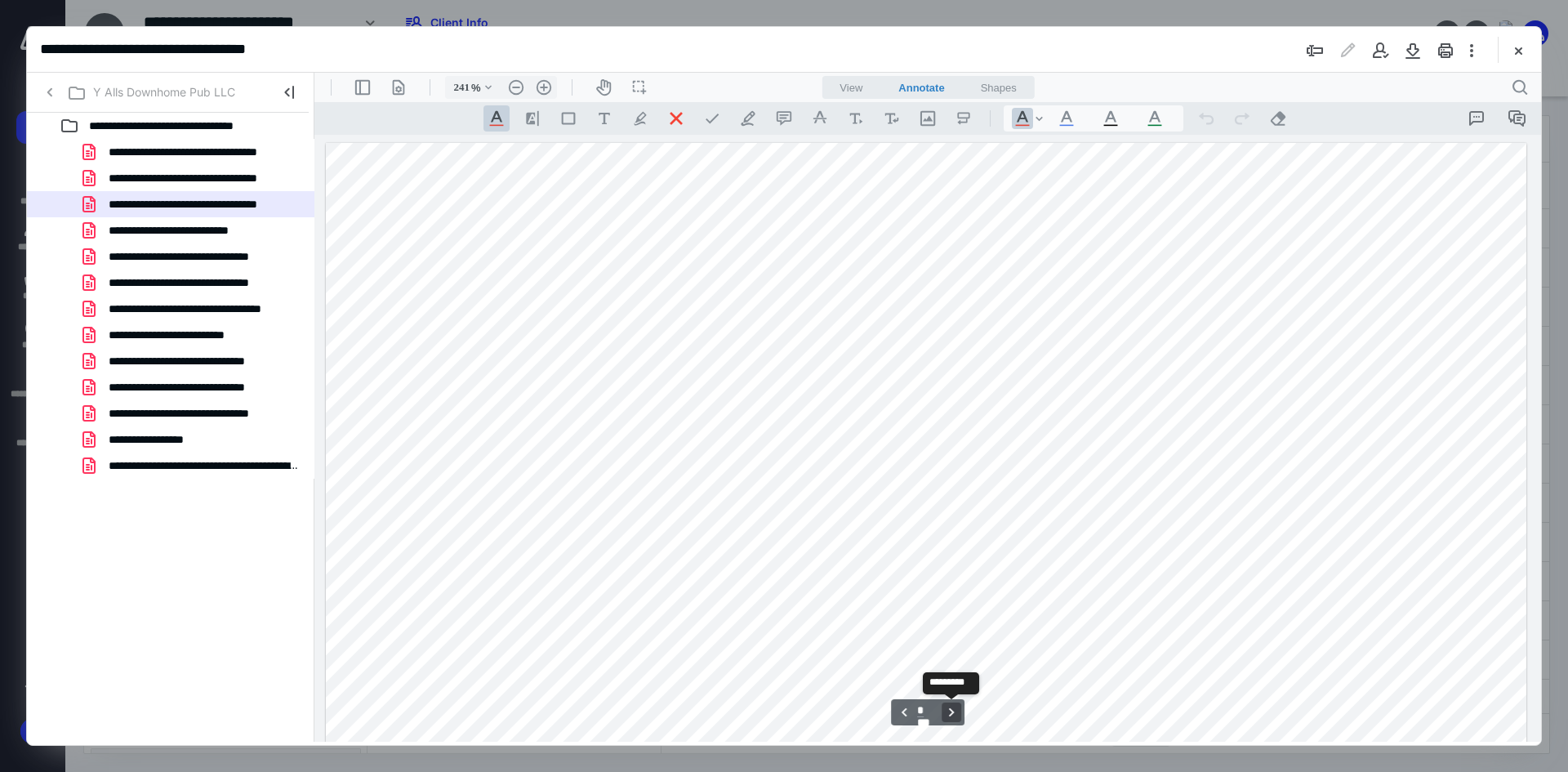 click on "**********" at bounding box center (951, 712) 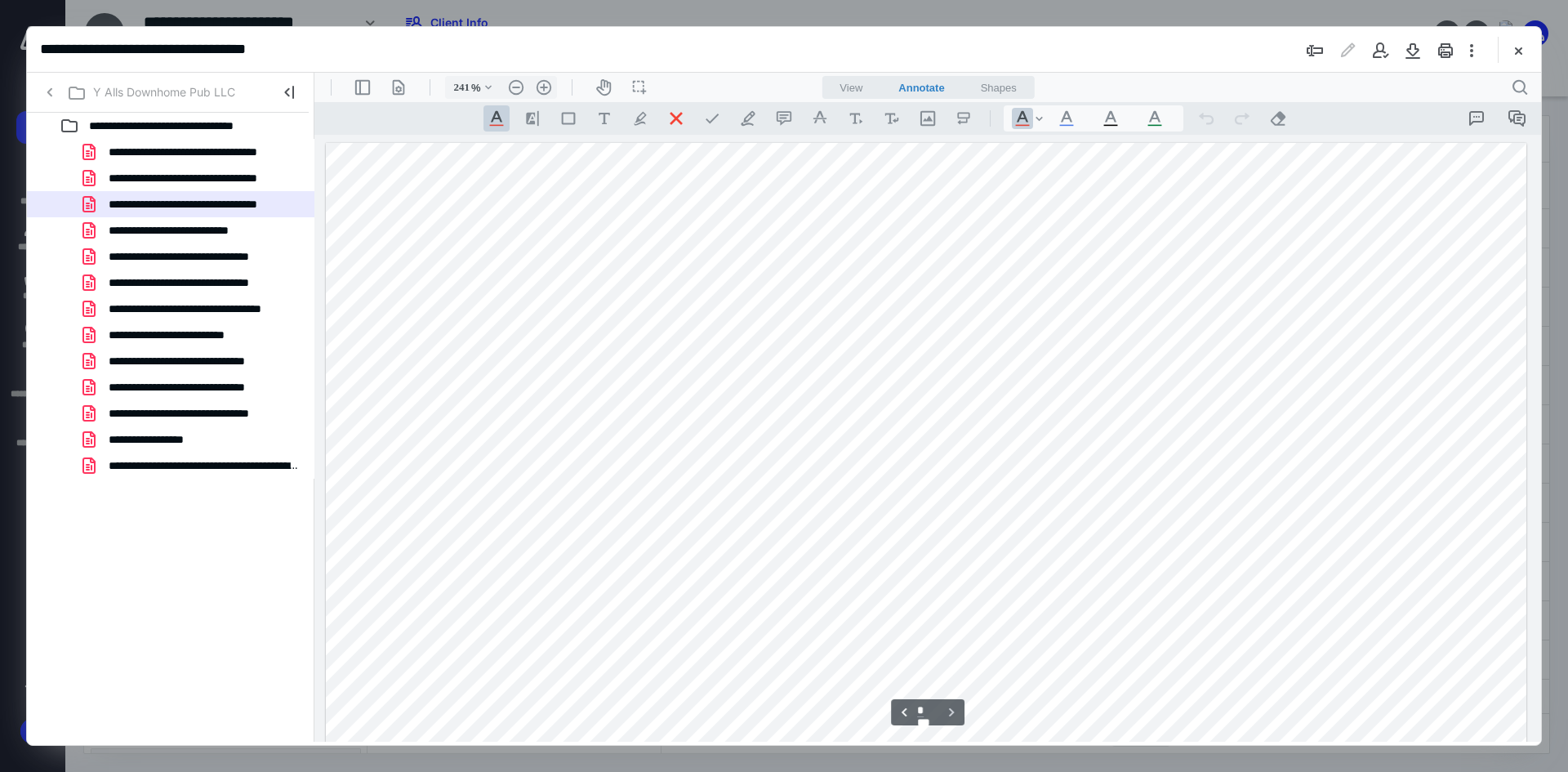 scroll, scrollTop: 12561, scrollLeft: 0, axis: vertical 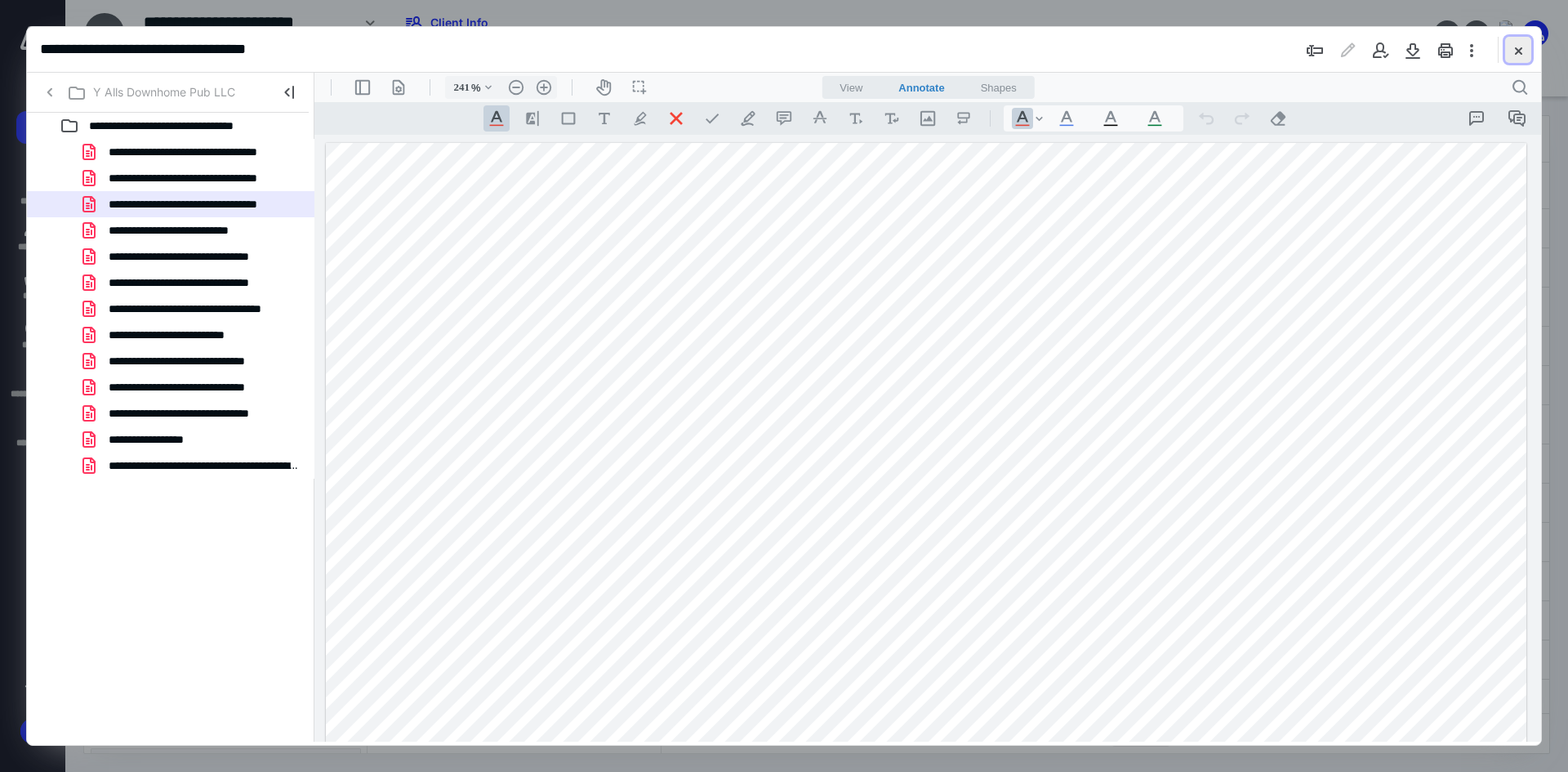 click at bounding box center [1518, 50] 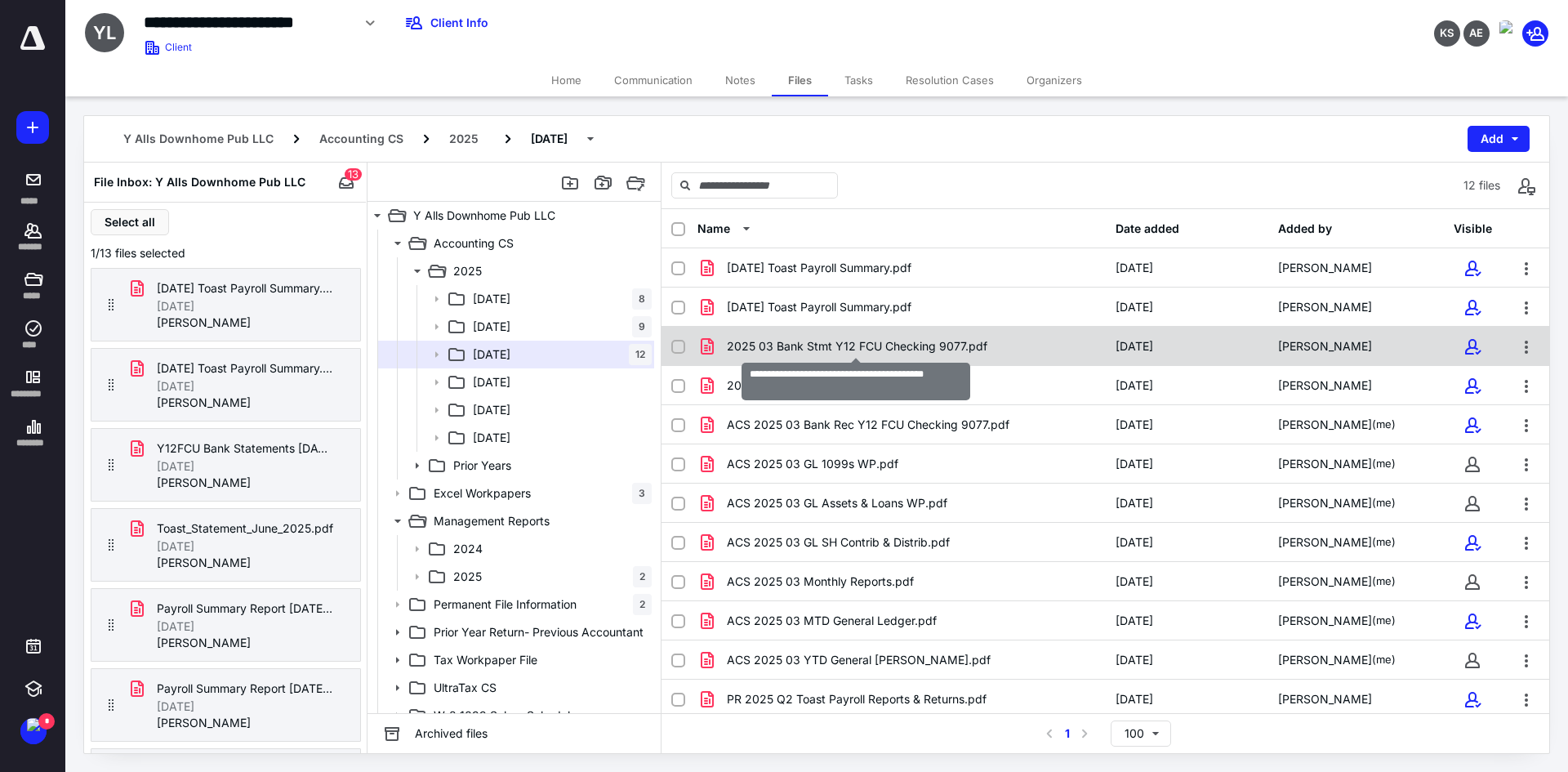 checkbox on "true" 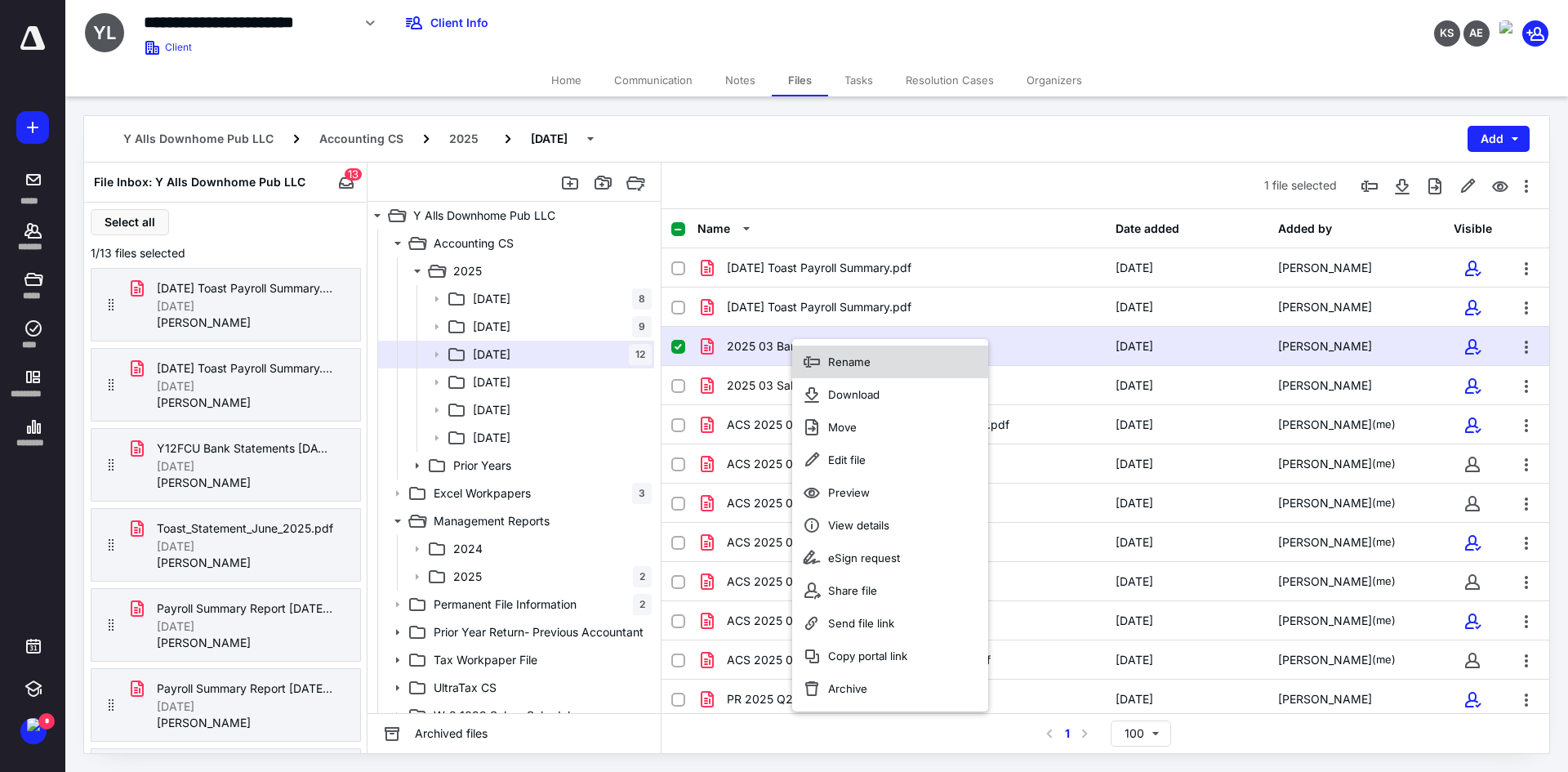 click on "Rename" at bounding box center [849, 362] 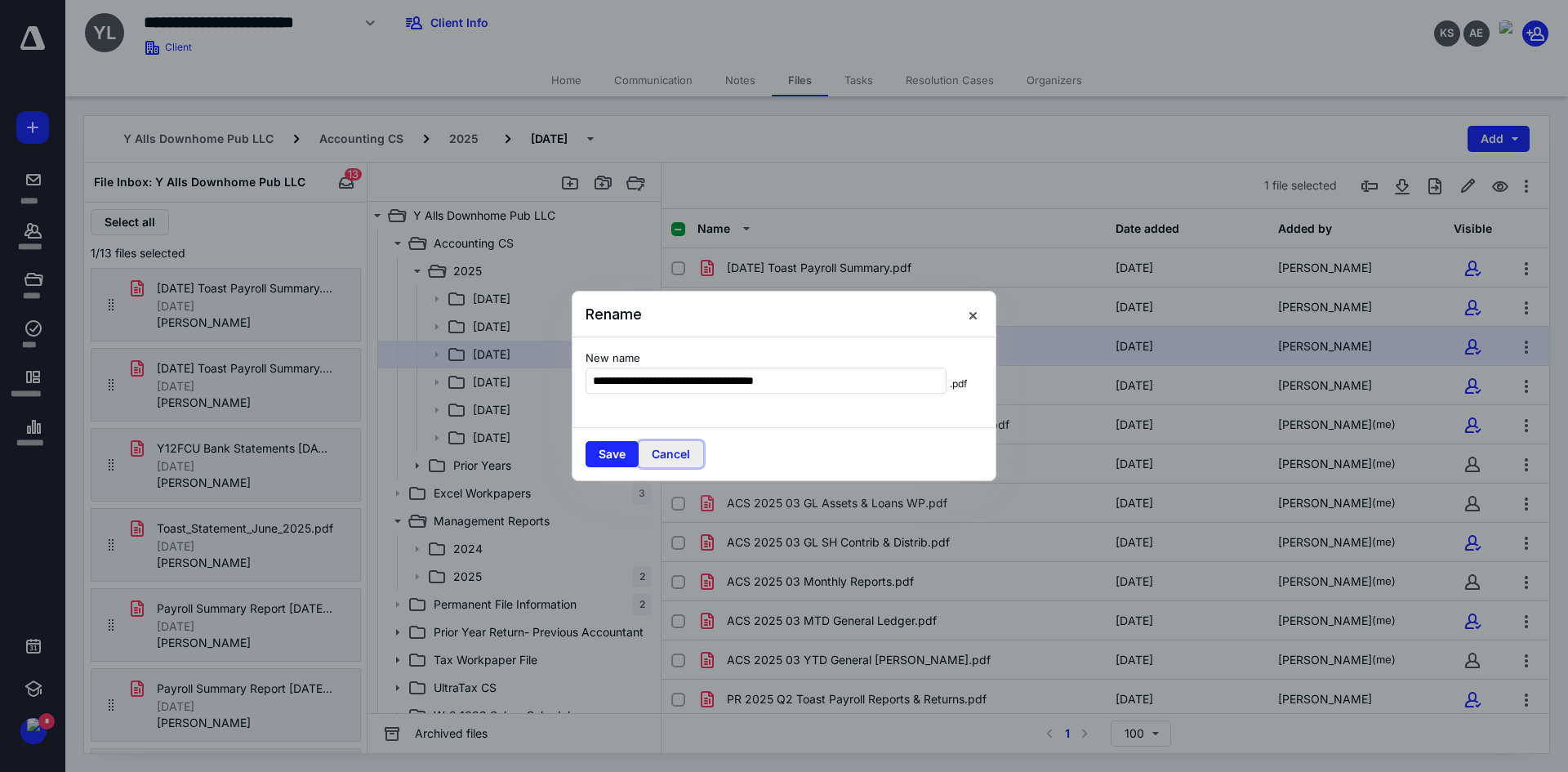 click on "Cancel" at bounding box center (670, 454) 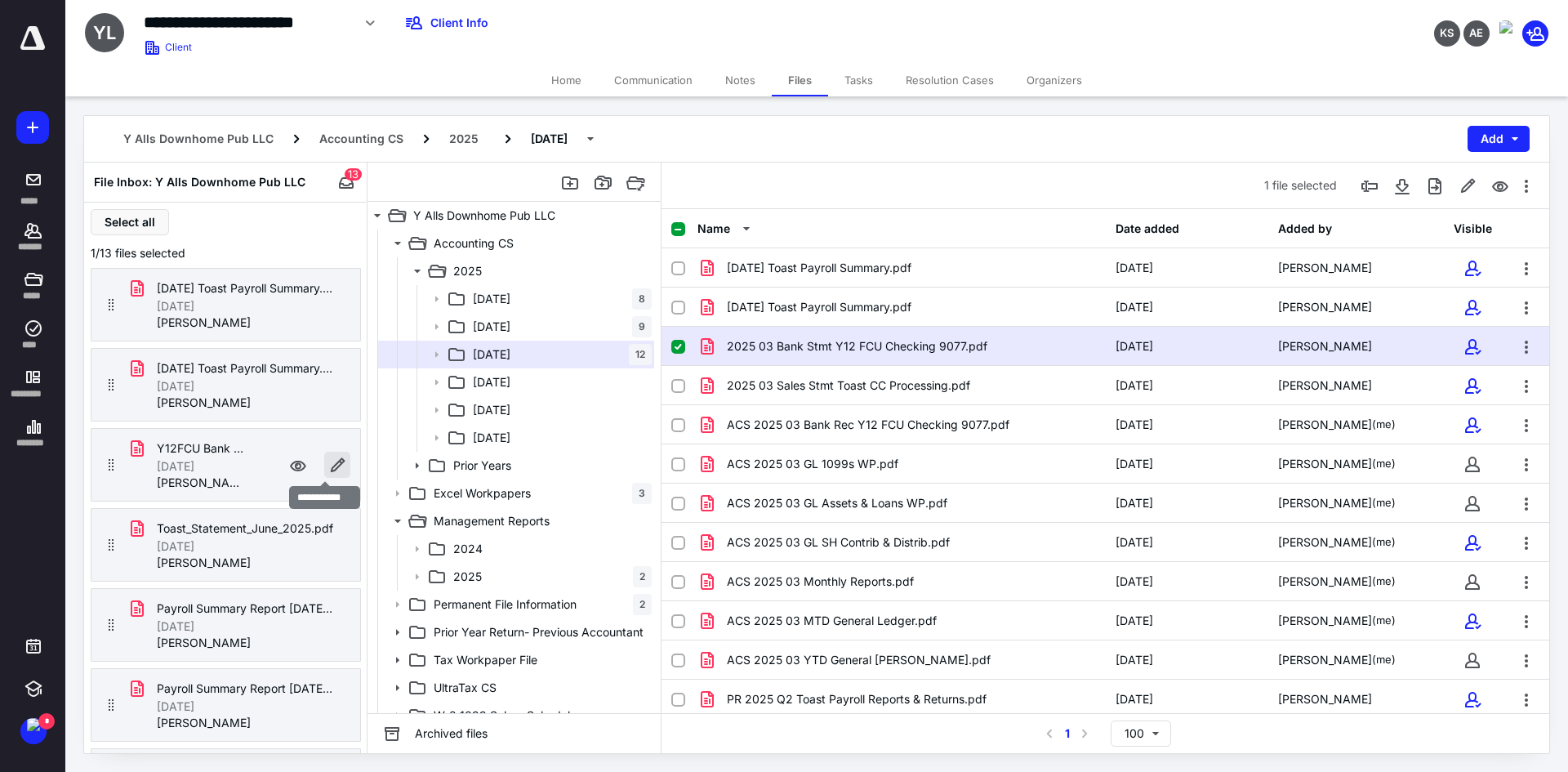 click at bounding box center (337, 465) 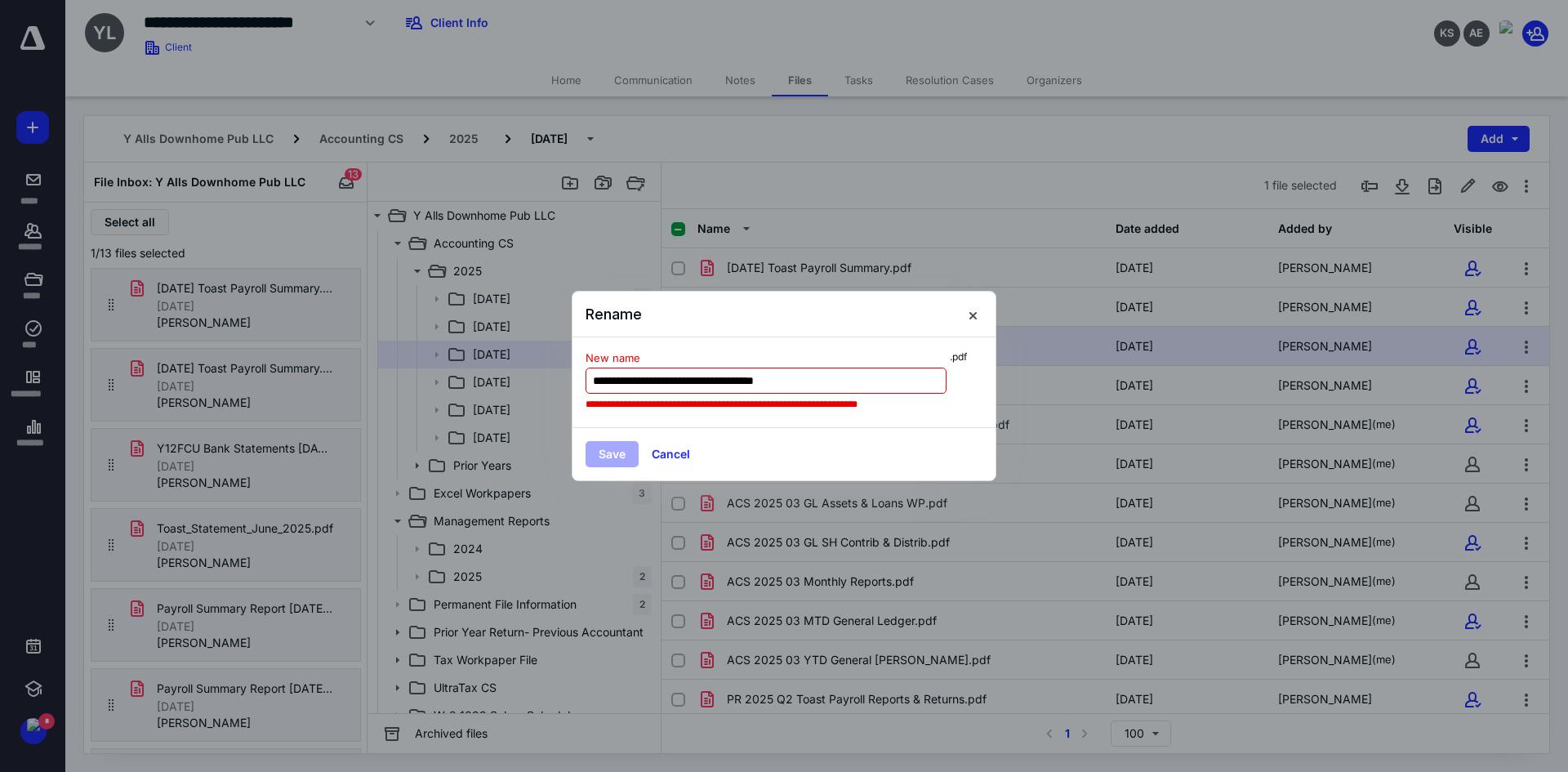 click on "**********" at bounding box center [766, 381] 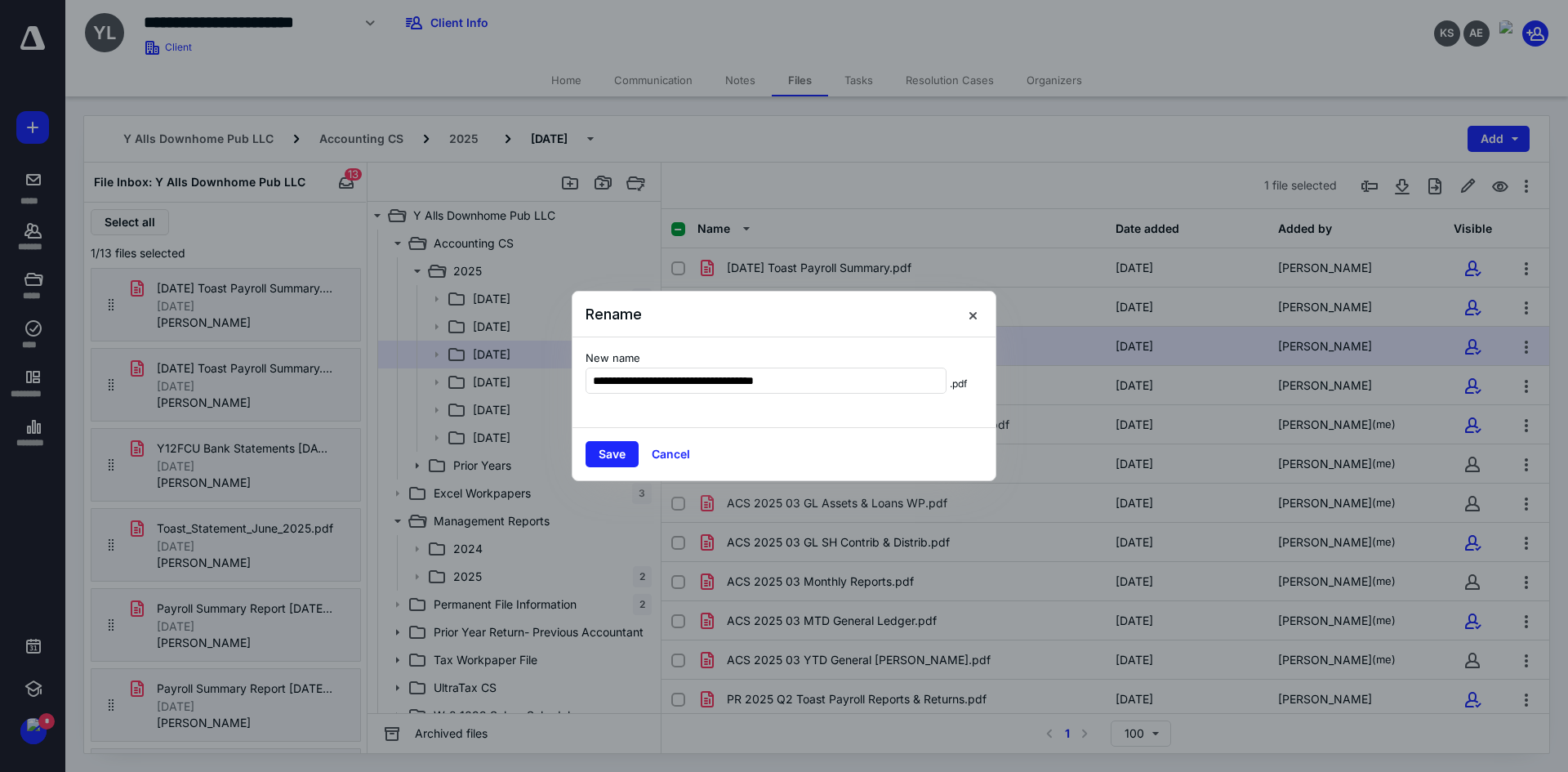 type on "**********" 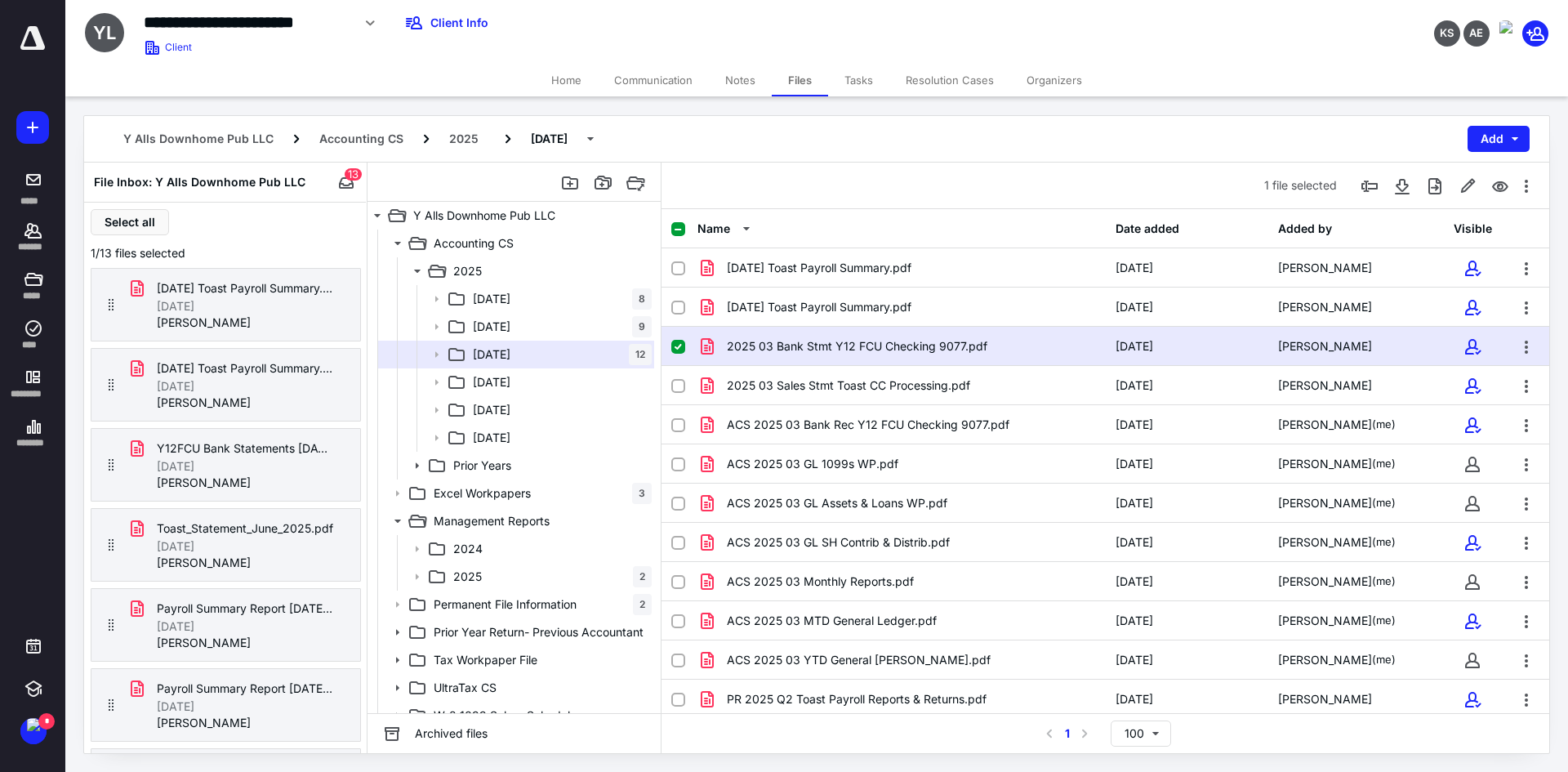 checkbox on "false" 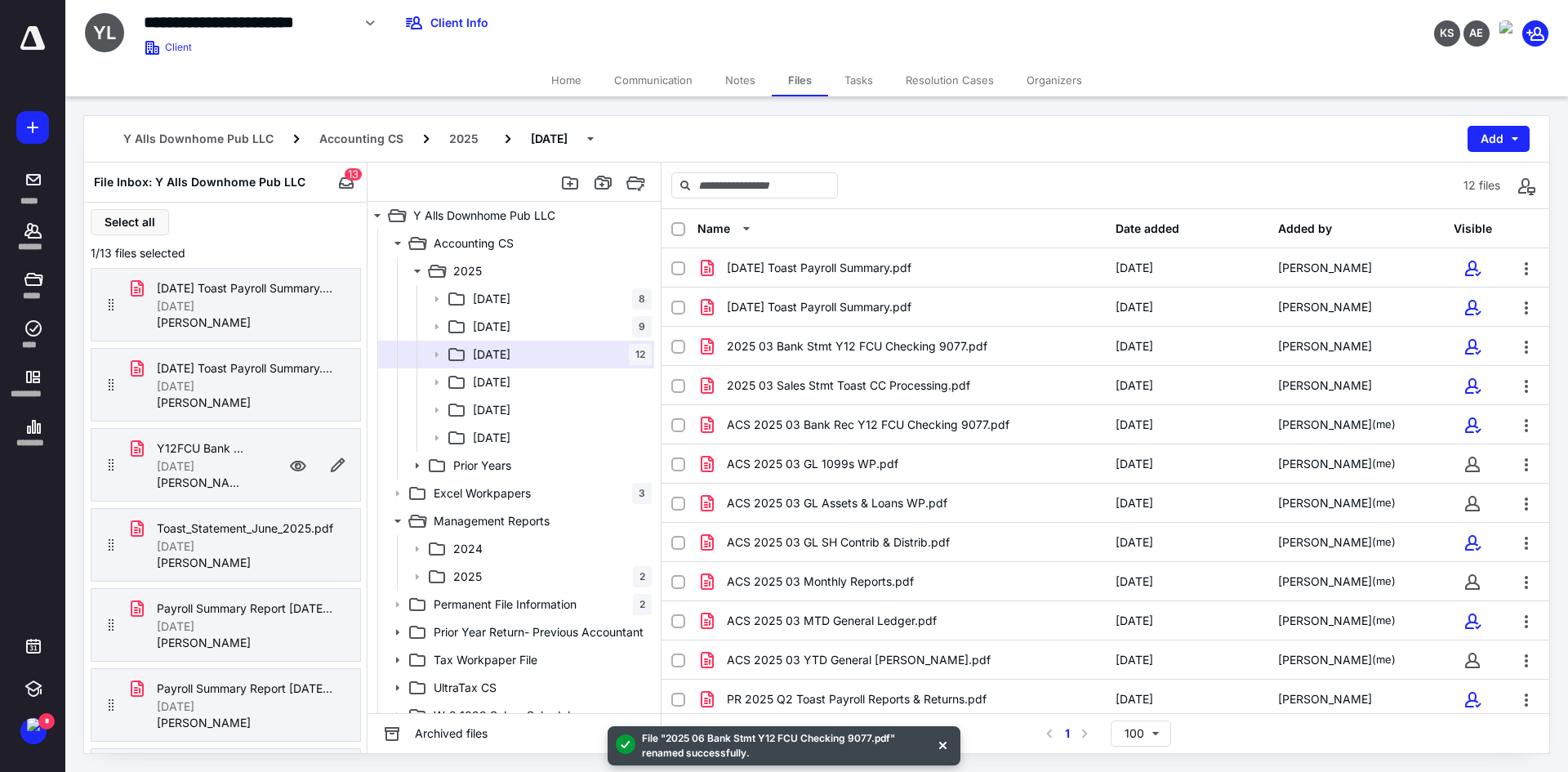 scroll, scrollTop: 82, scrollLeft: 0, axis: vertical 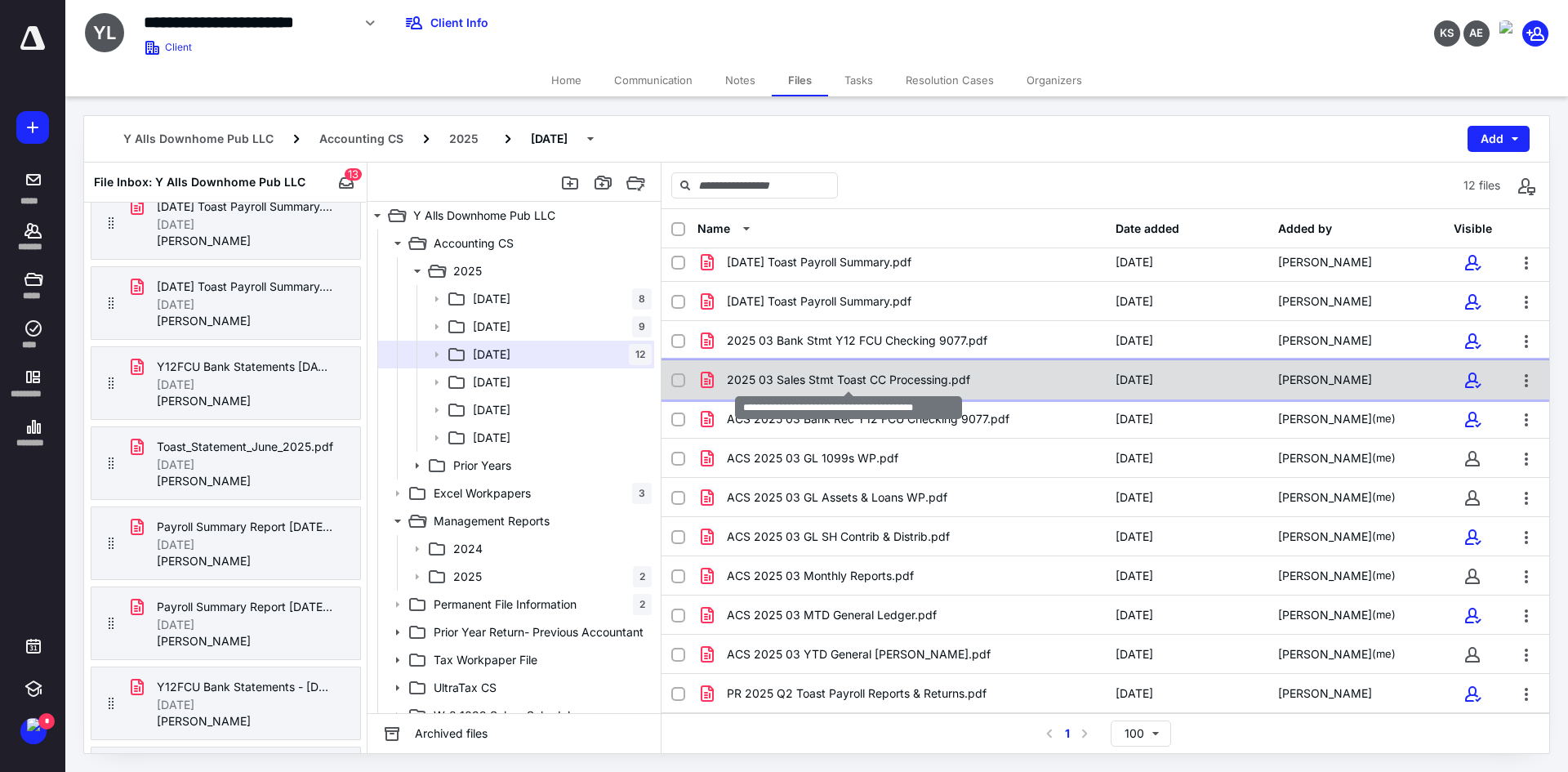 checkbox on "true" 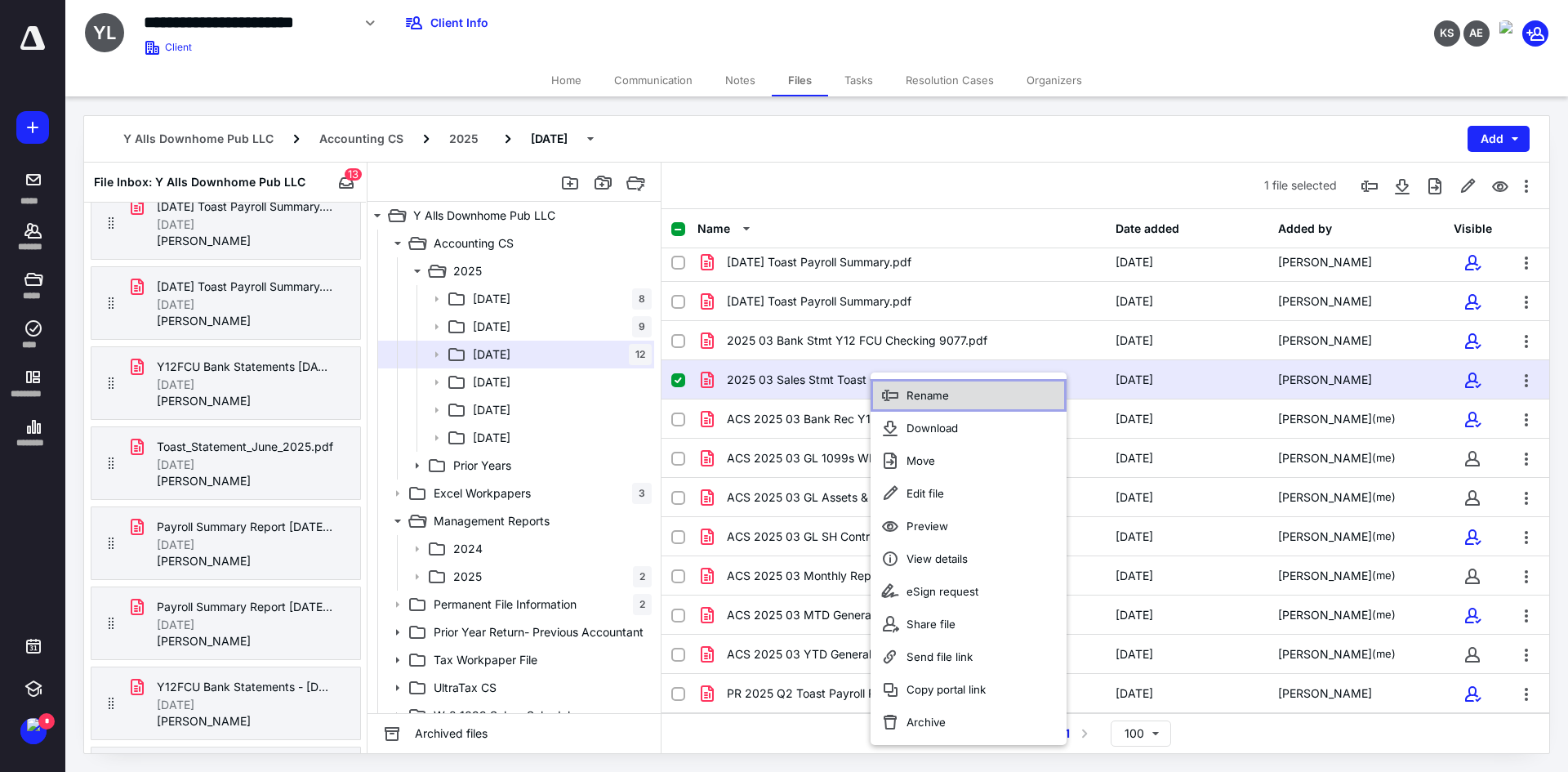 click on "Rename" at bounding box center [928, 395] 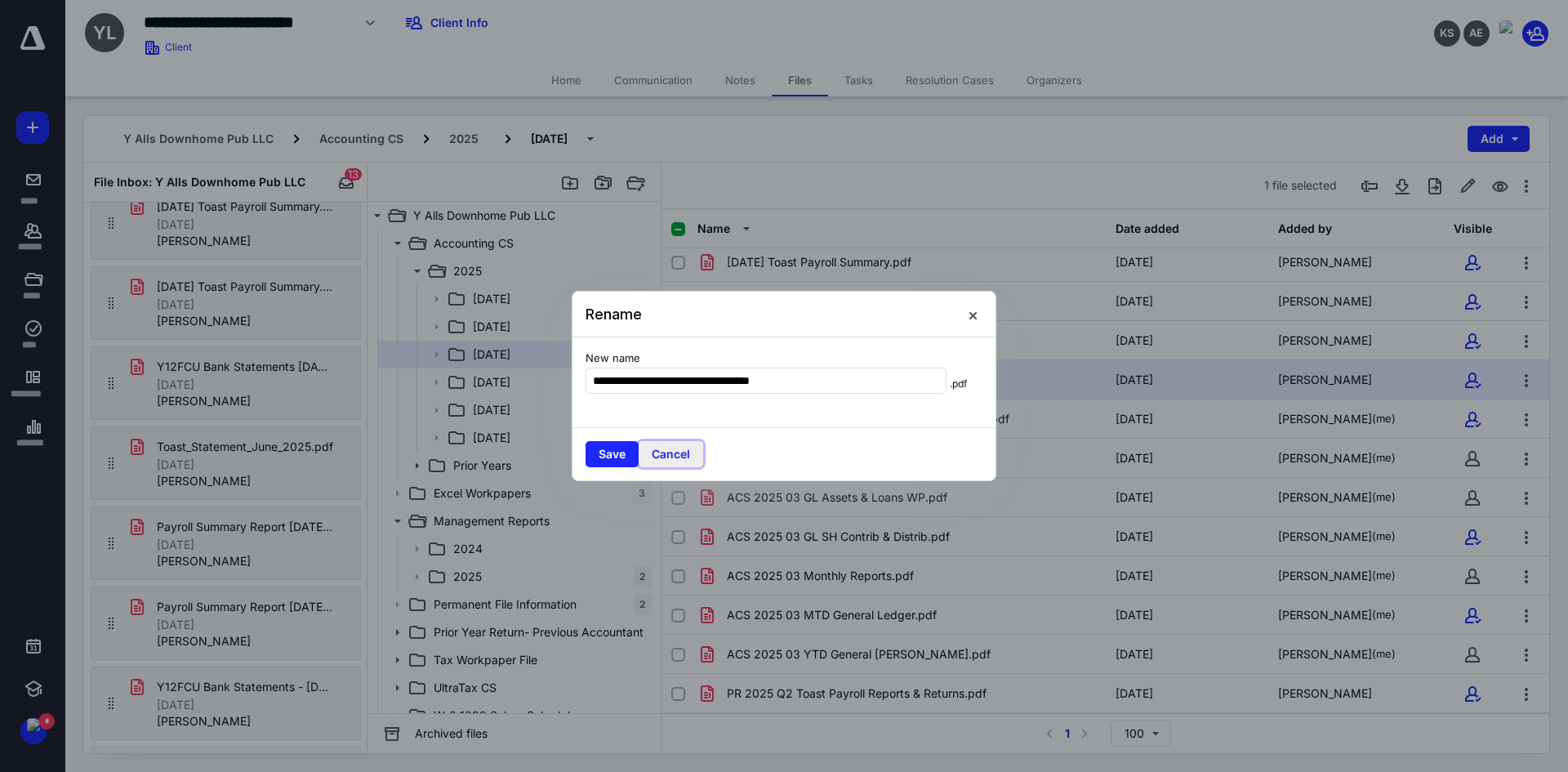 click on "Cancel" at bounding box center (670, 454) 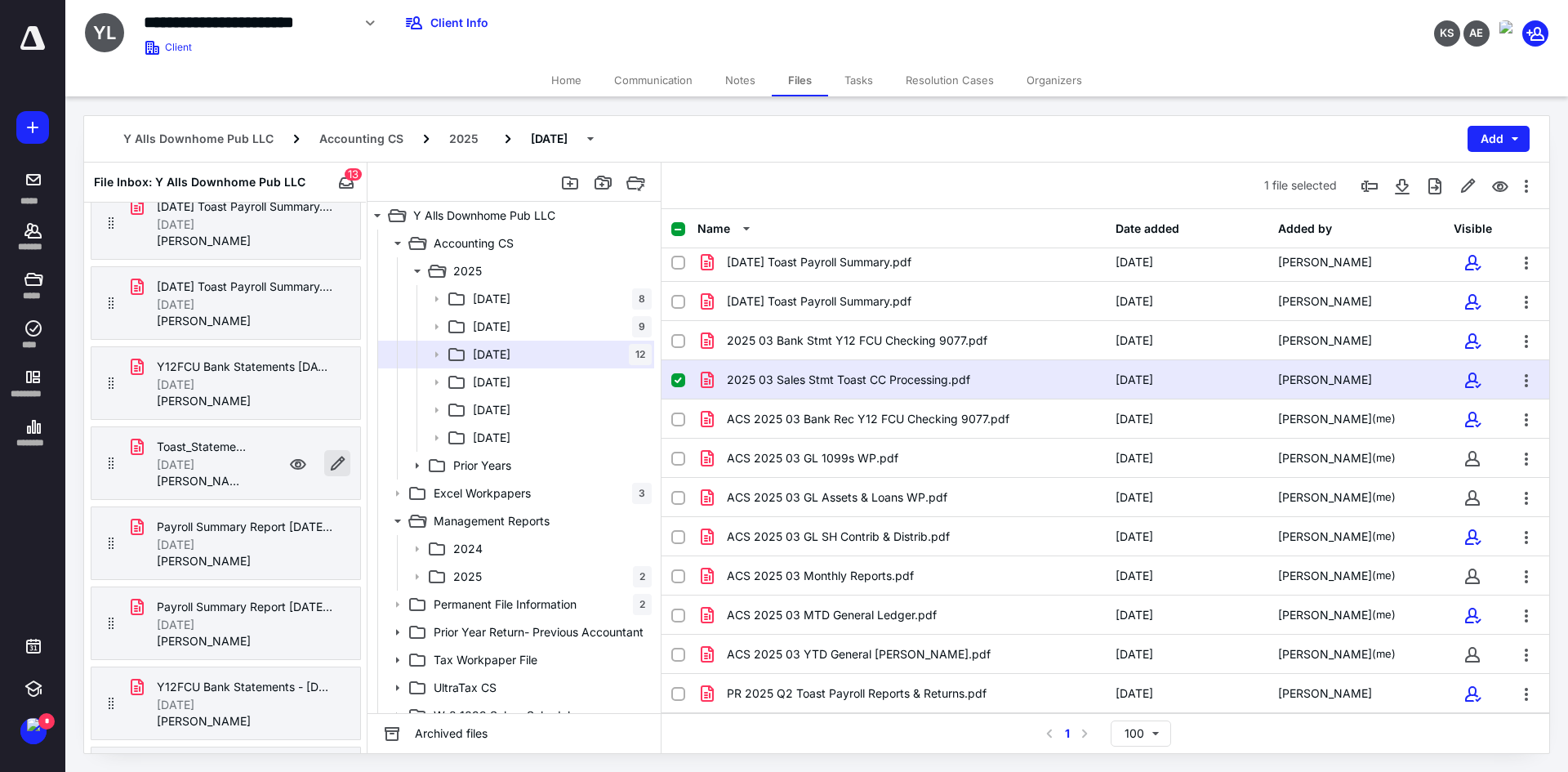 click at bounding box center (337, 463) 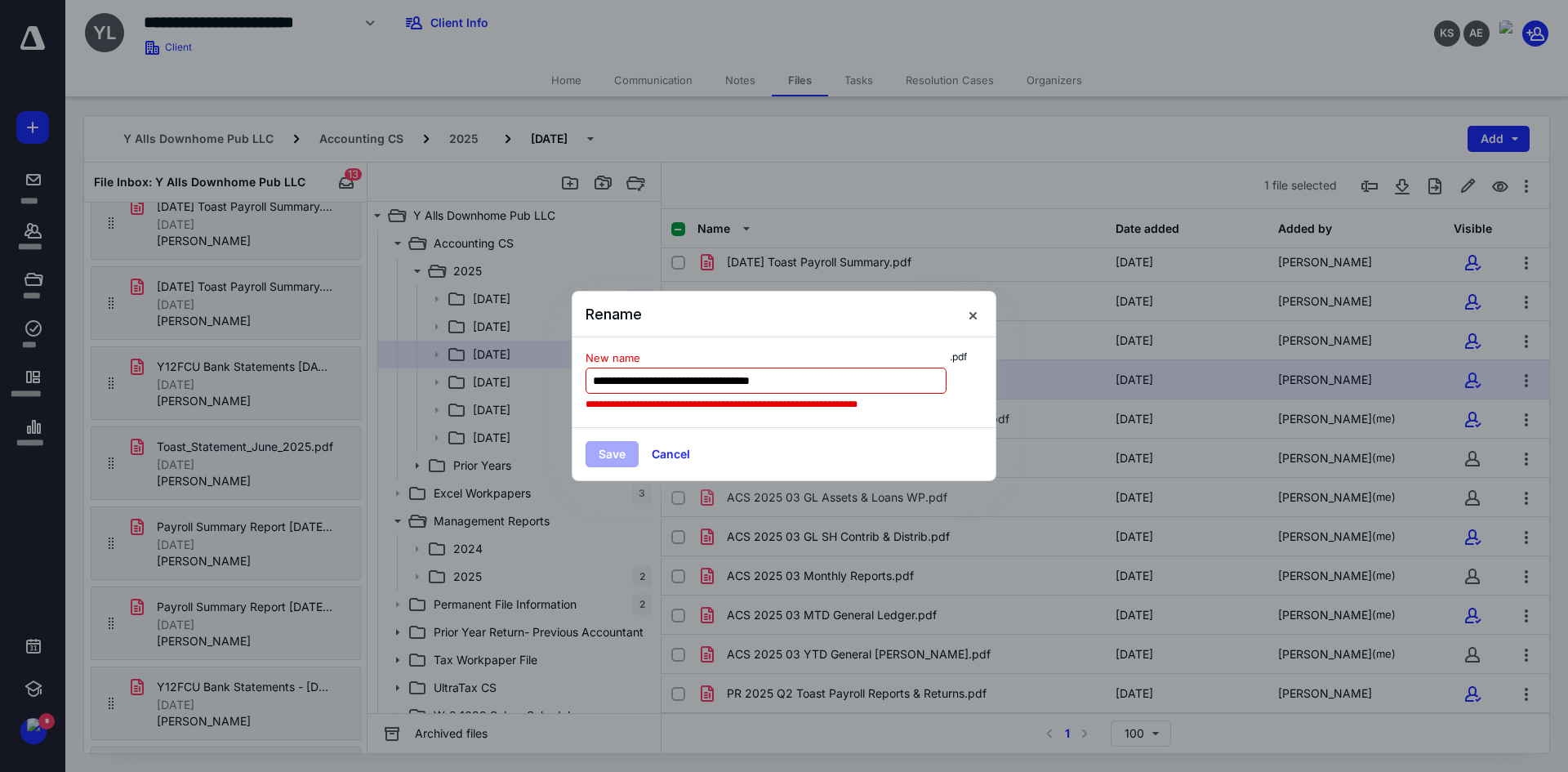 click on "**********" at bounding box center [766, 381] 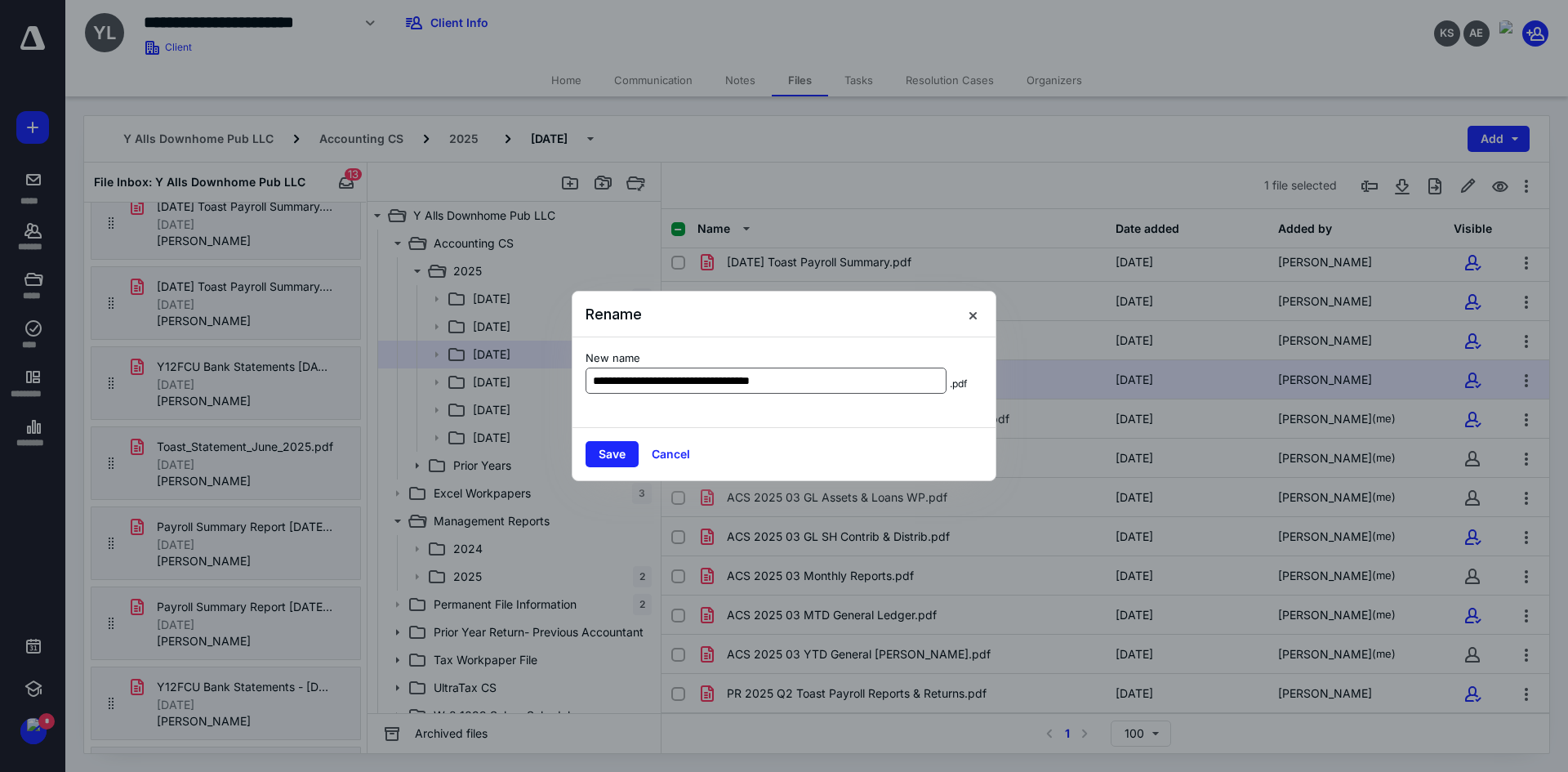 type on "**********" 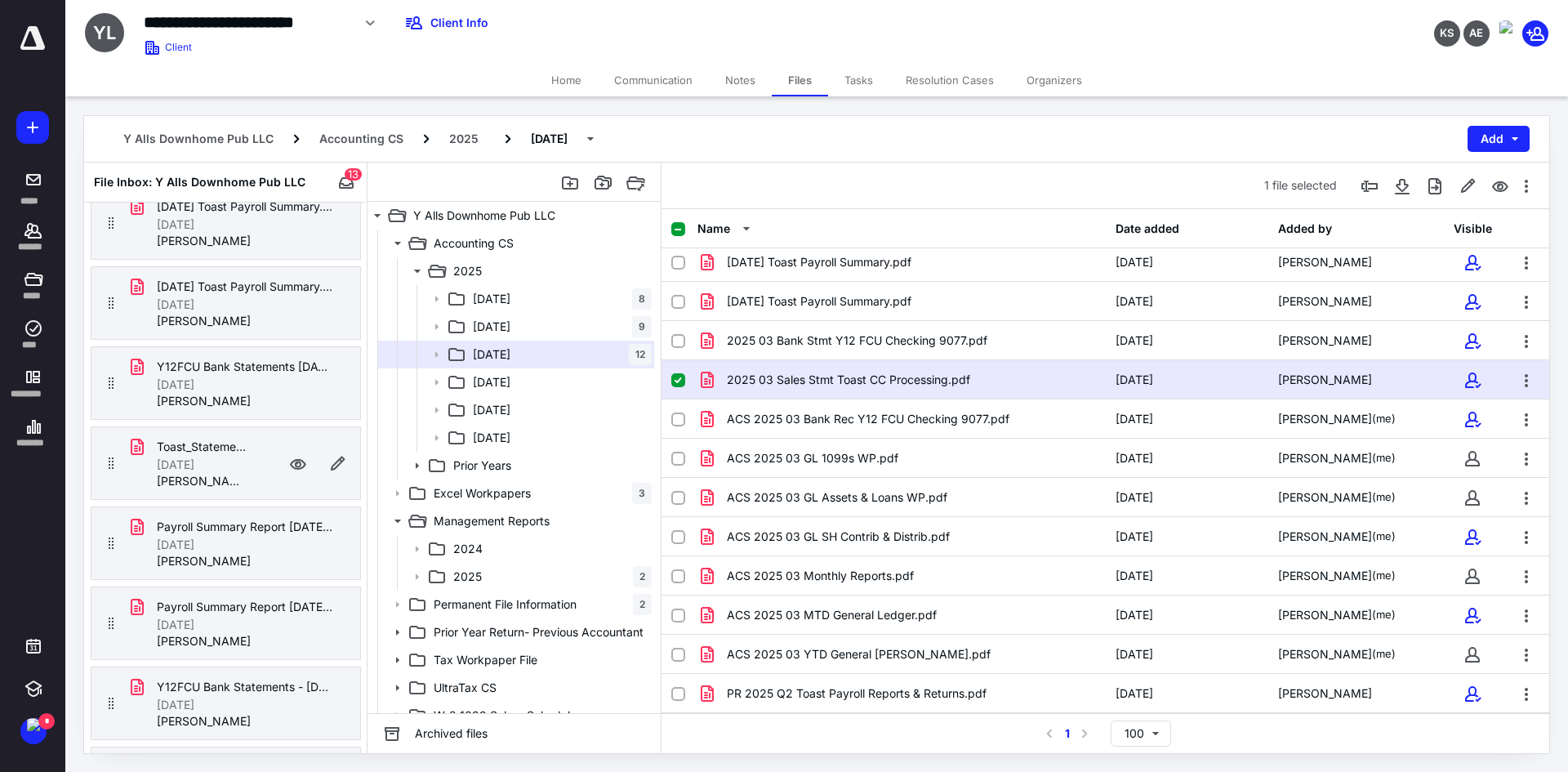 checkbox on "false" 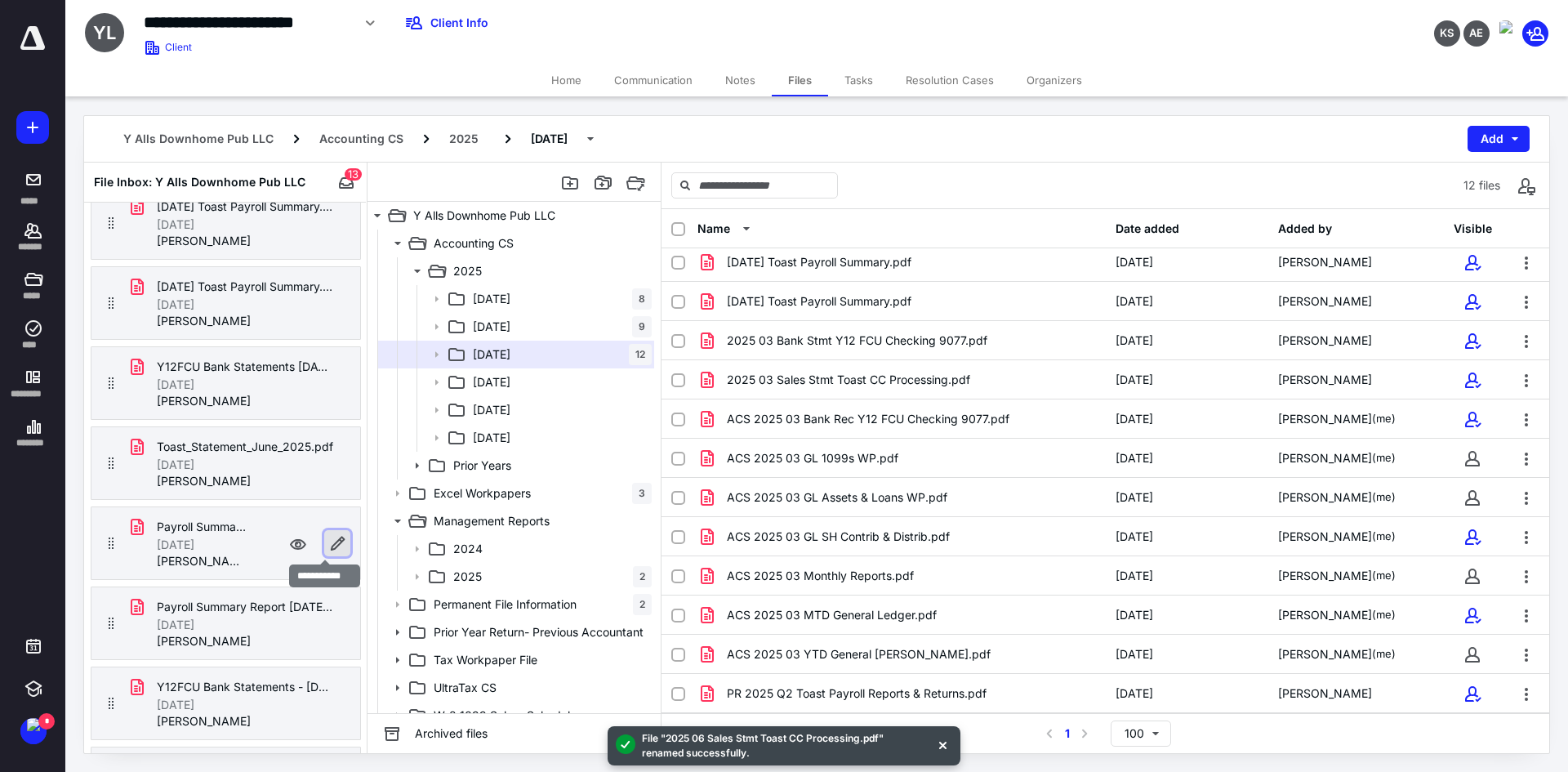 click at bounding box center [337, 543] 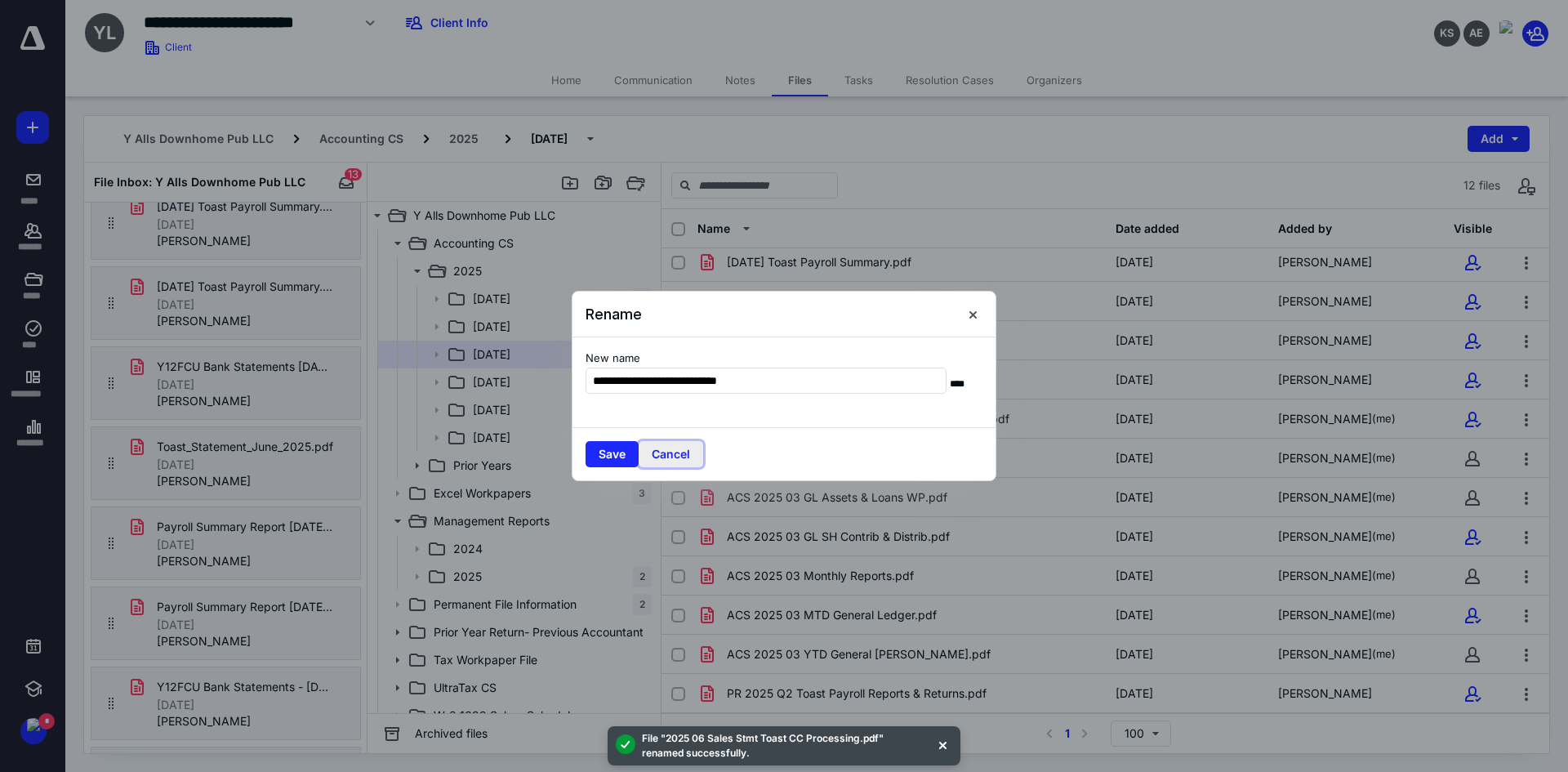 click on "Cancel" at bounding box center [670, 454] 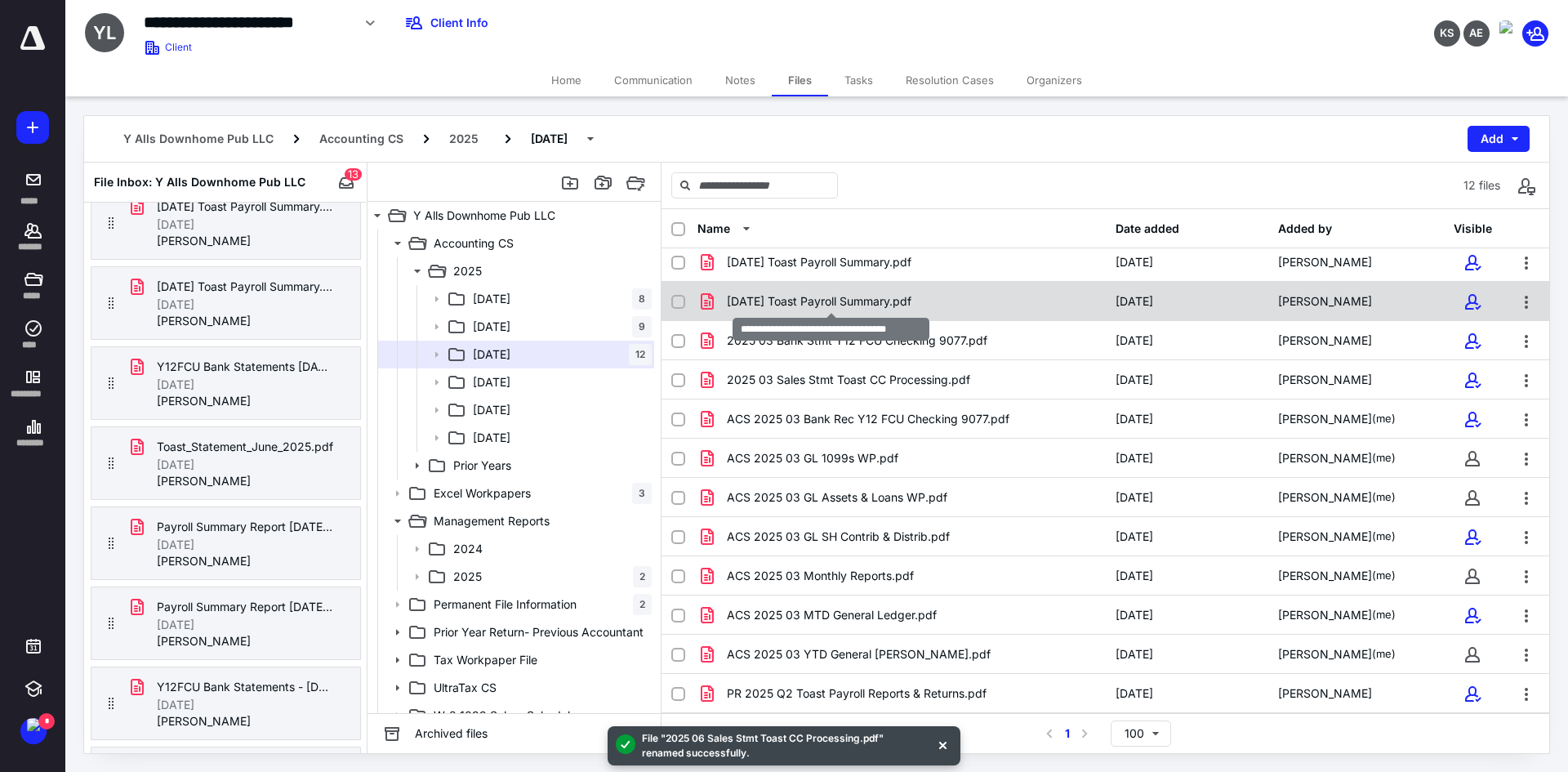 checkbox on "true" 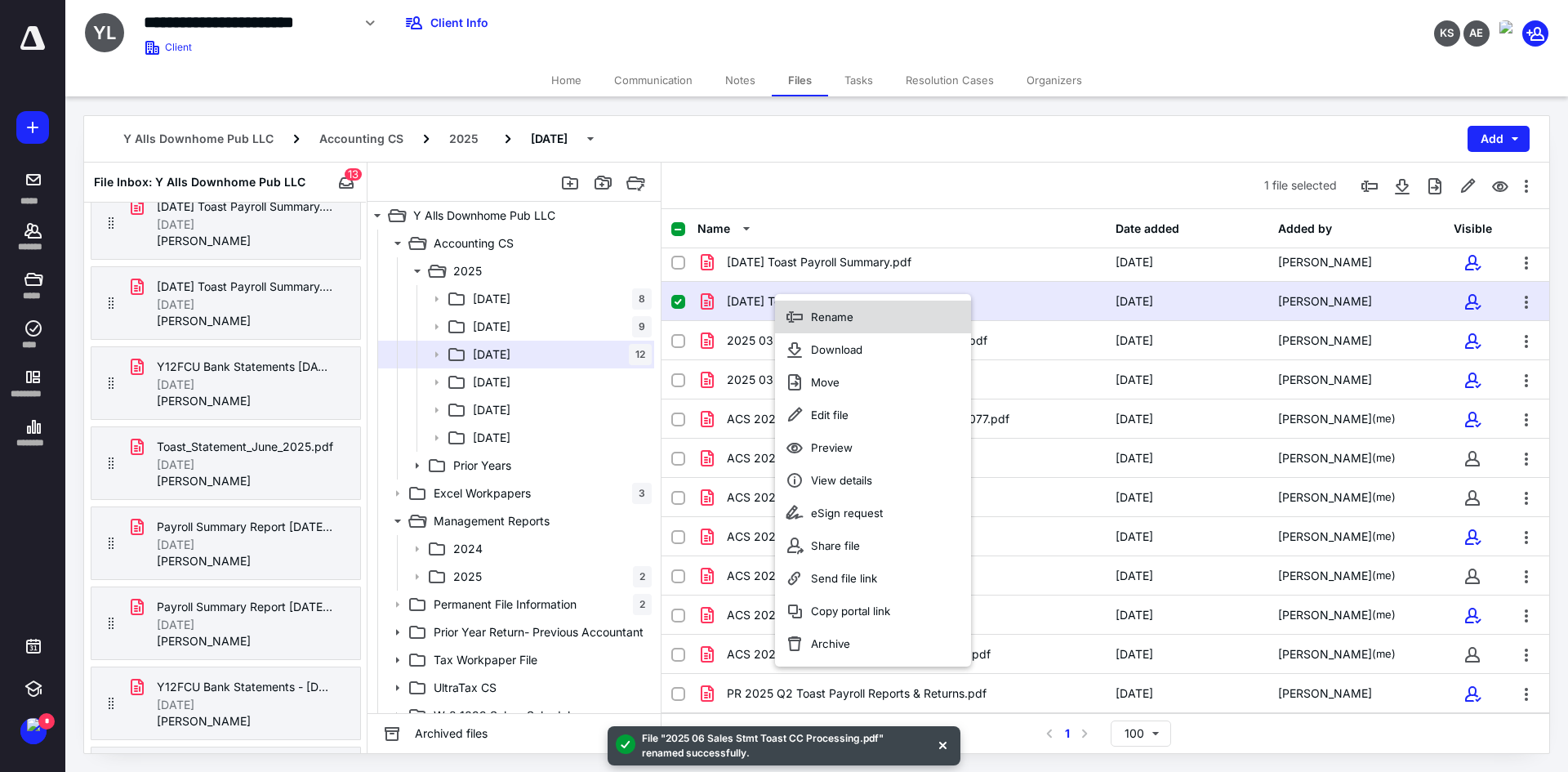 click on "Rename" at bounding box center (832, 317) 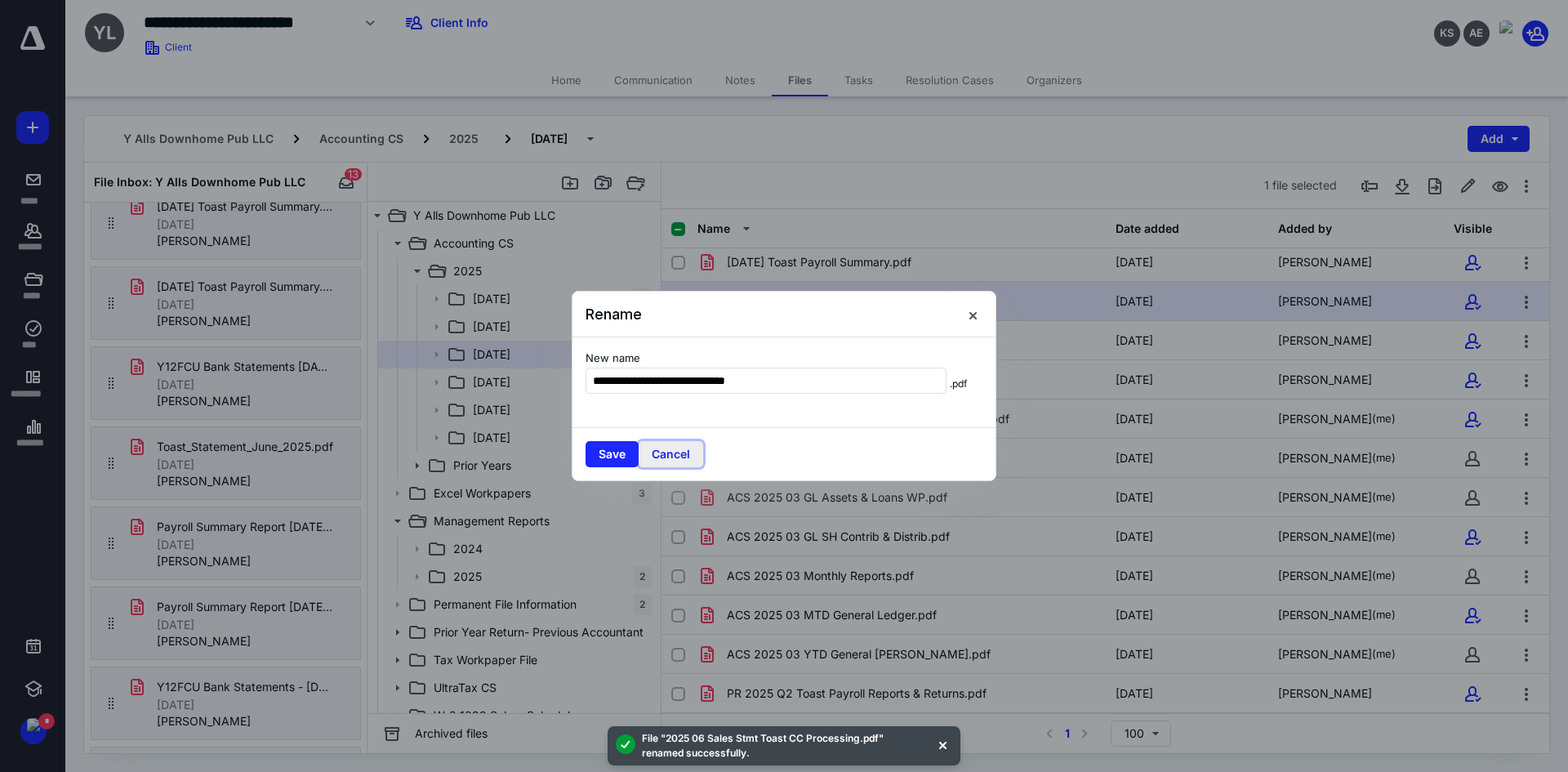 click on "Cancel" at bounding box center (670, 454) 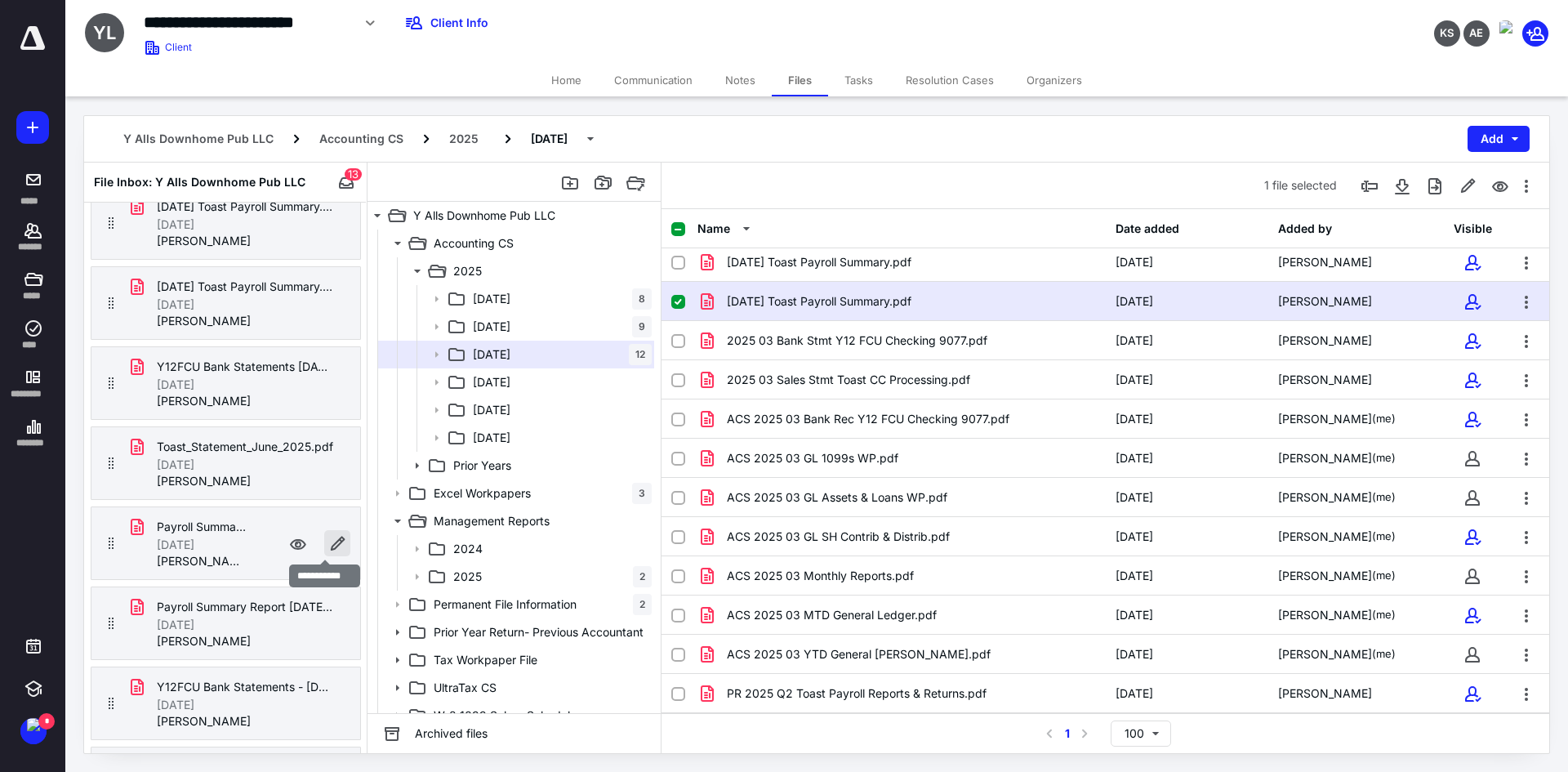 click at bounding box center (337, 543) 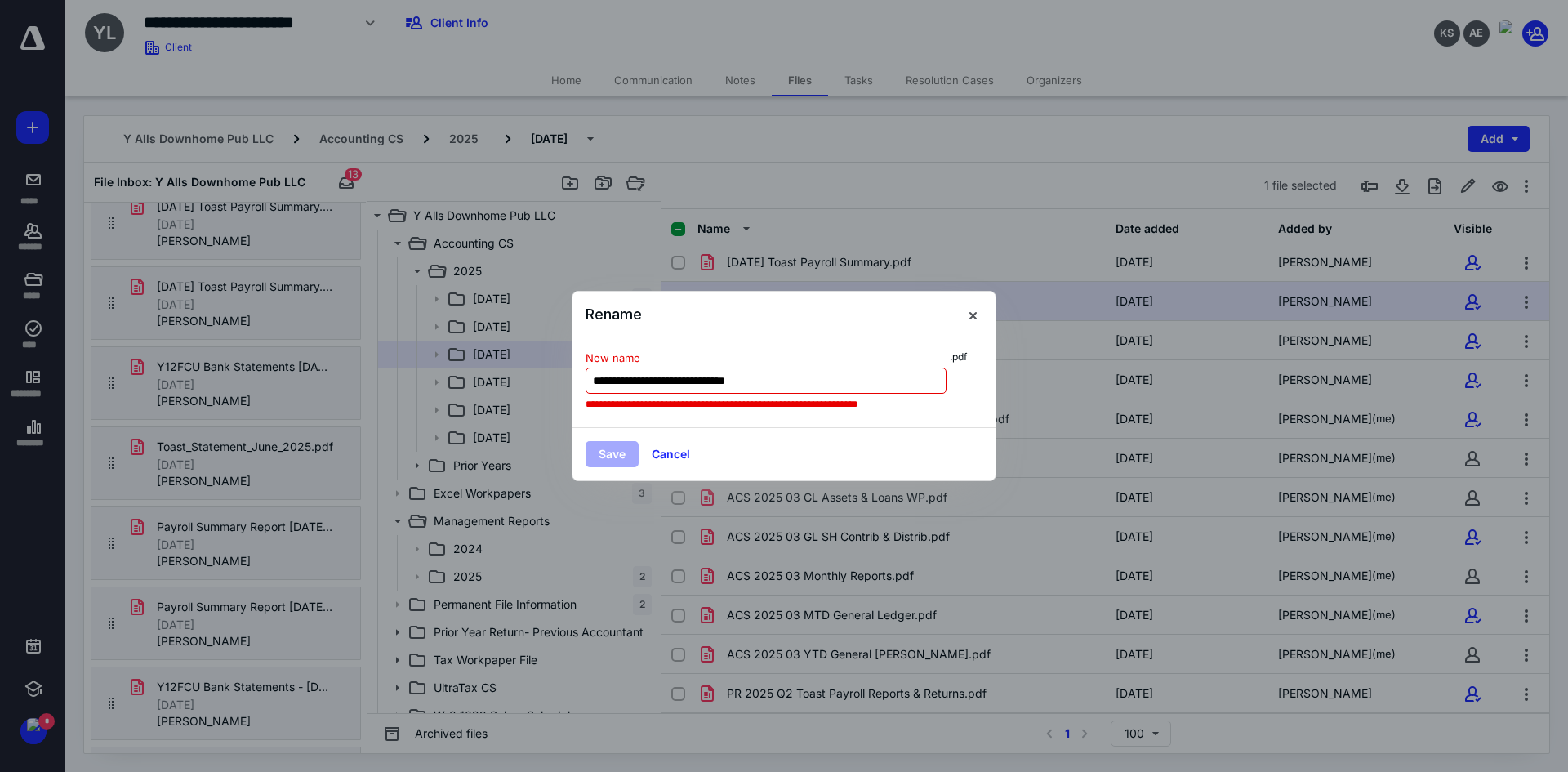 click on "**********" at bounding box center (766, 381) 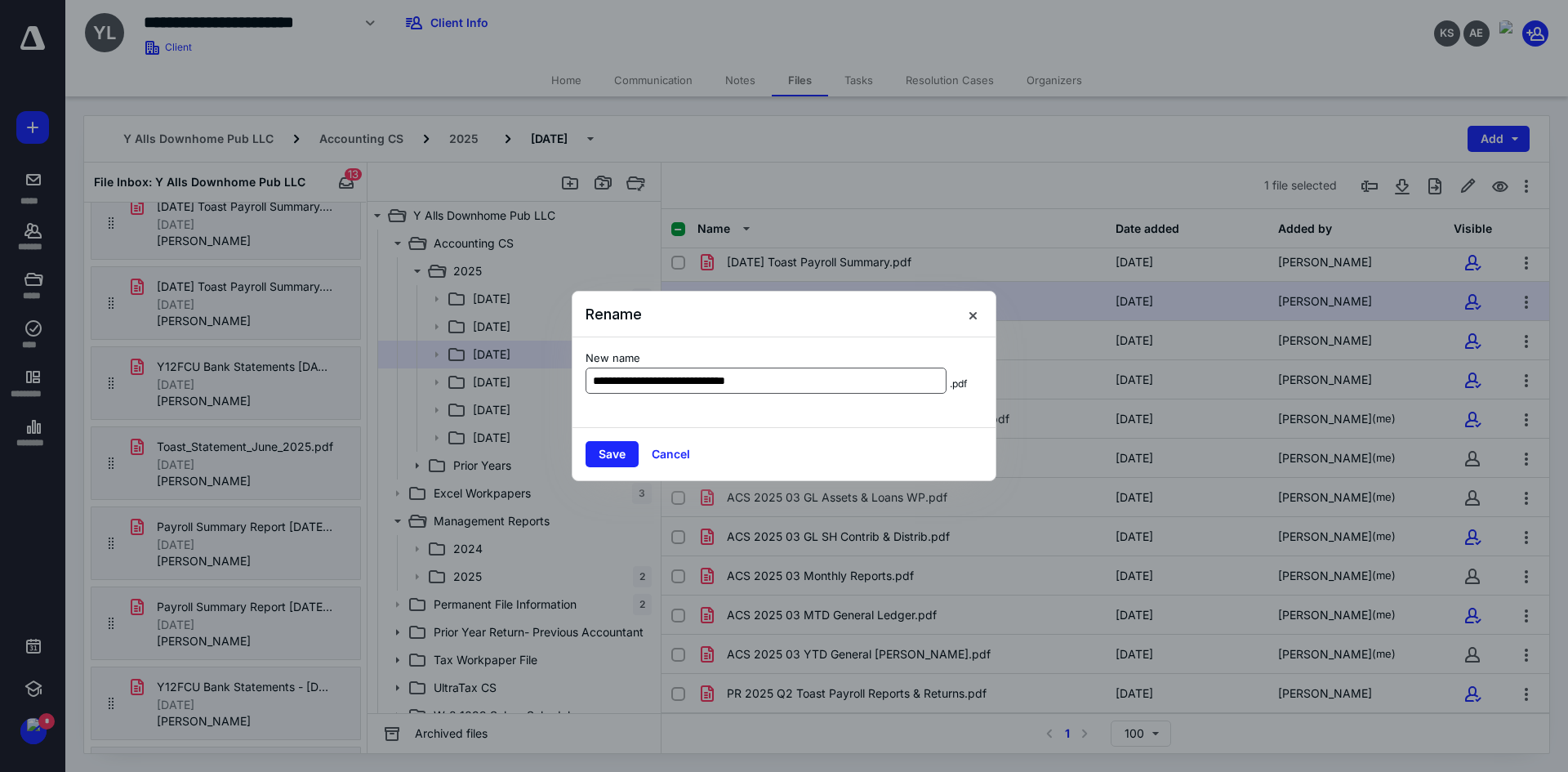 type on "**********" 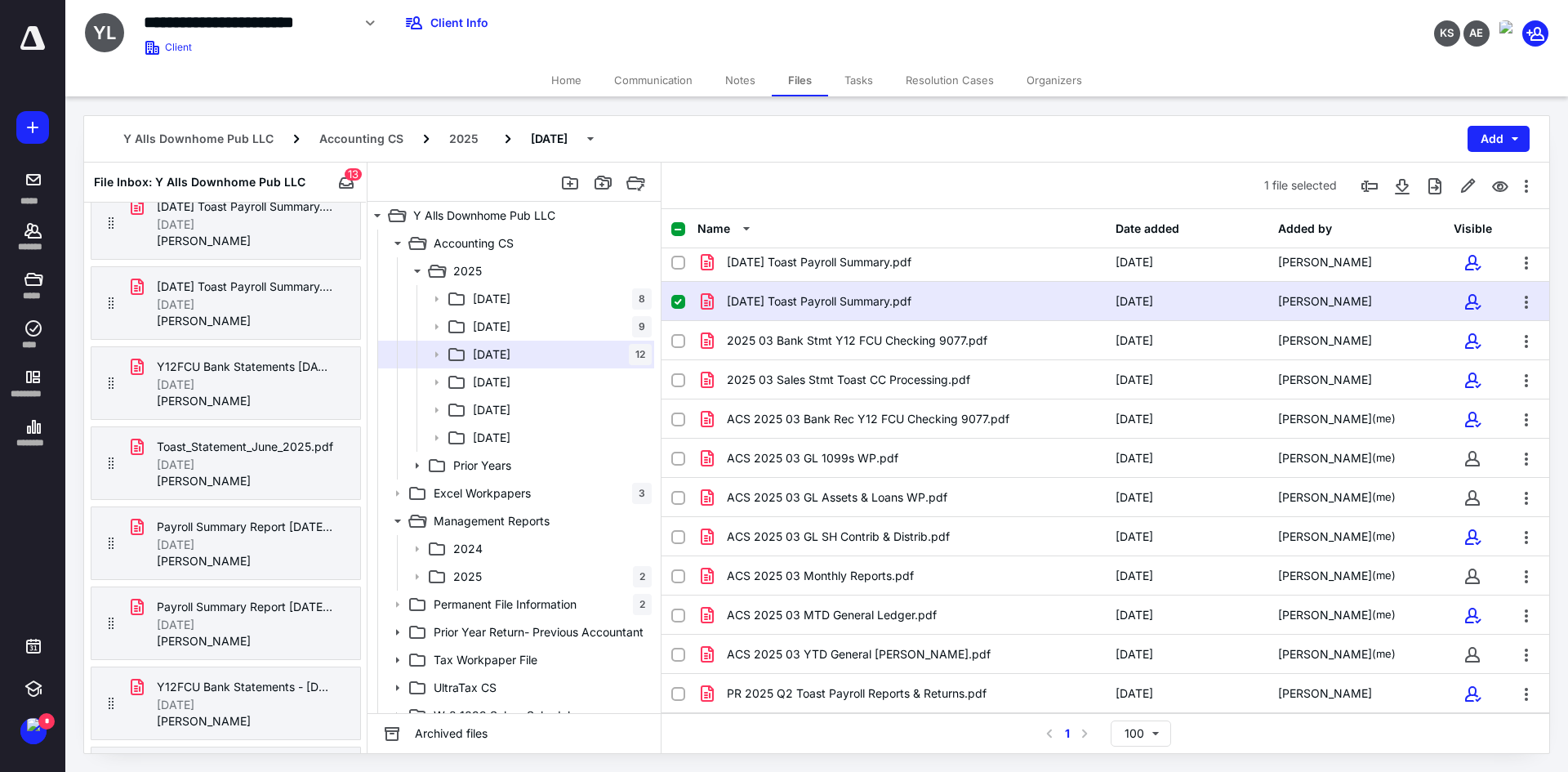 checkbox on "false" 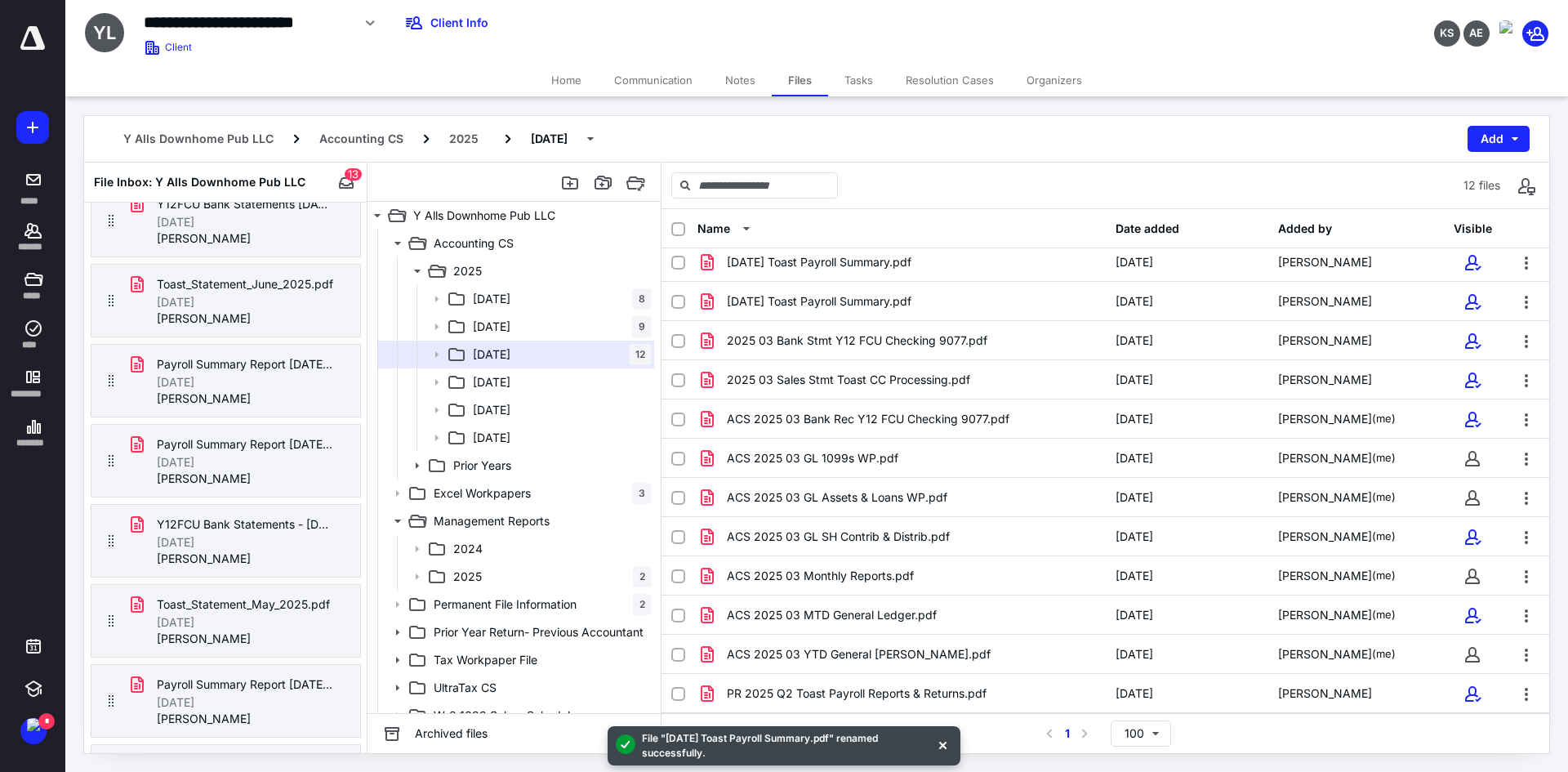 scroll, scrollTop: 245, scrollLeft: 0, axis: vertical 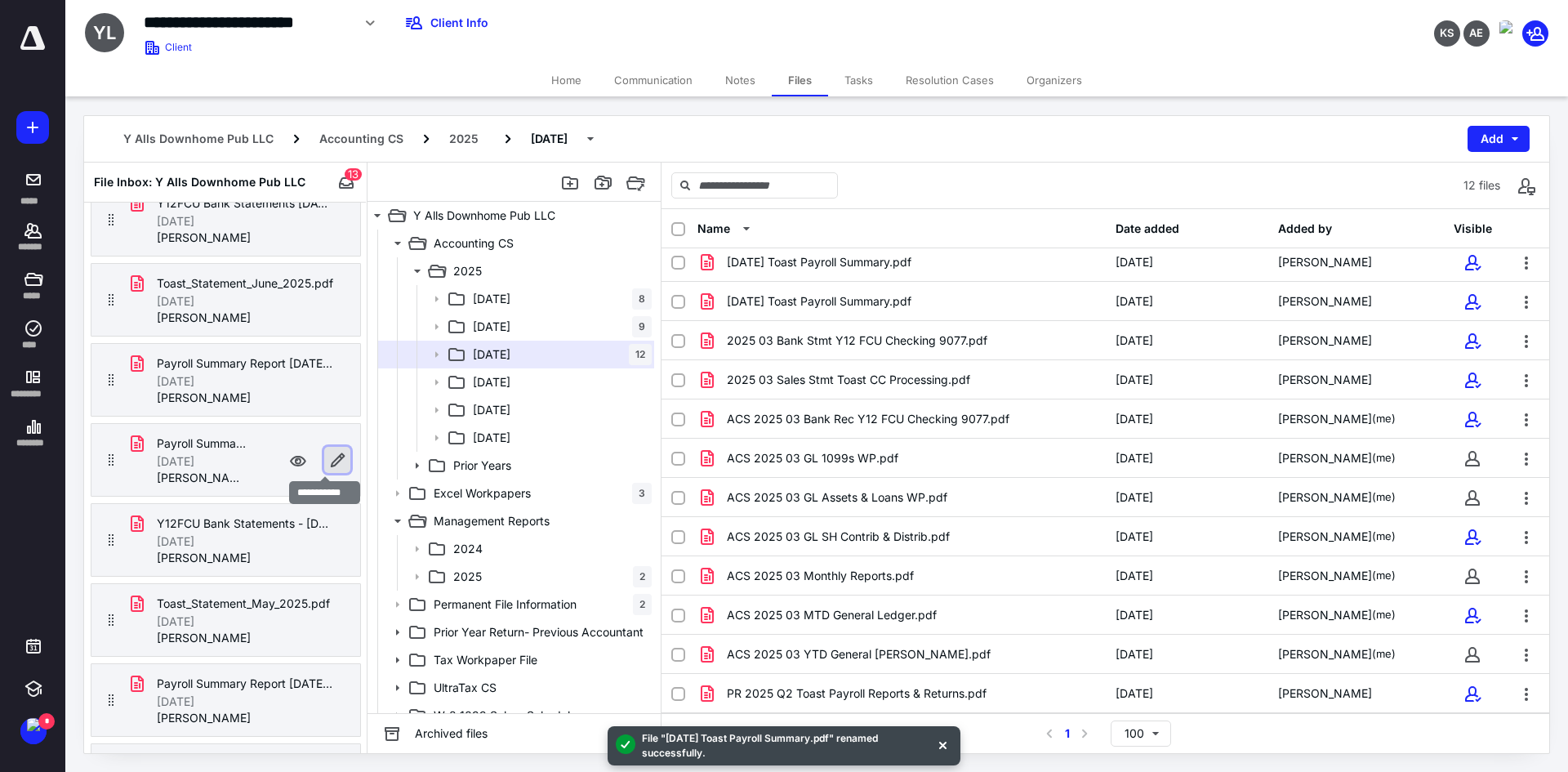 click at bounding box center [337, 460] 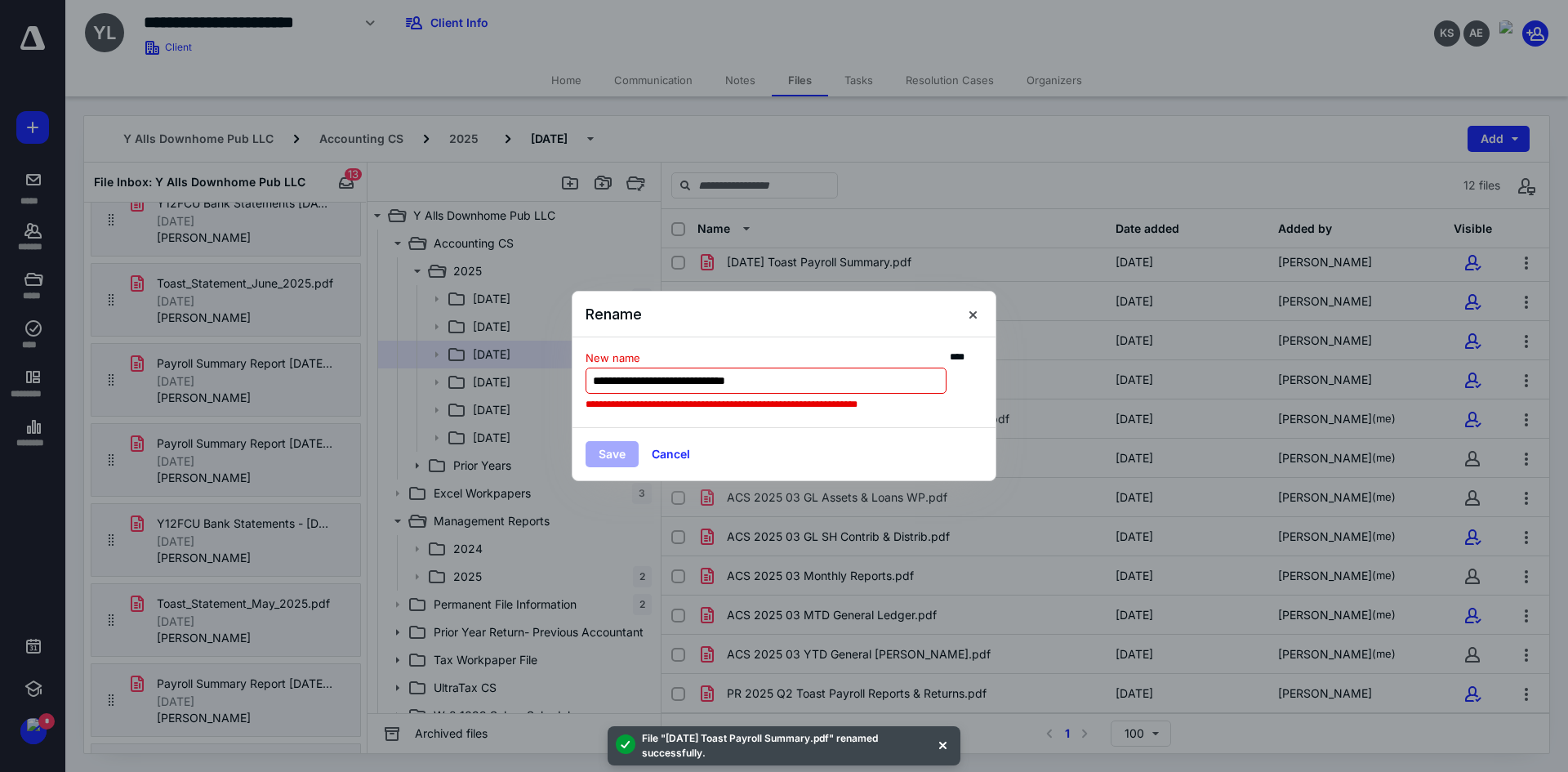 click on "**********" at bounding box center (766, 381) 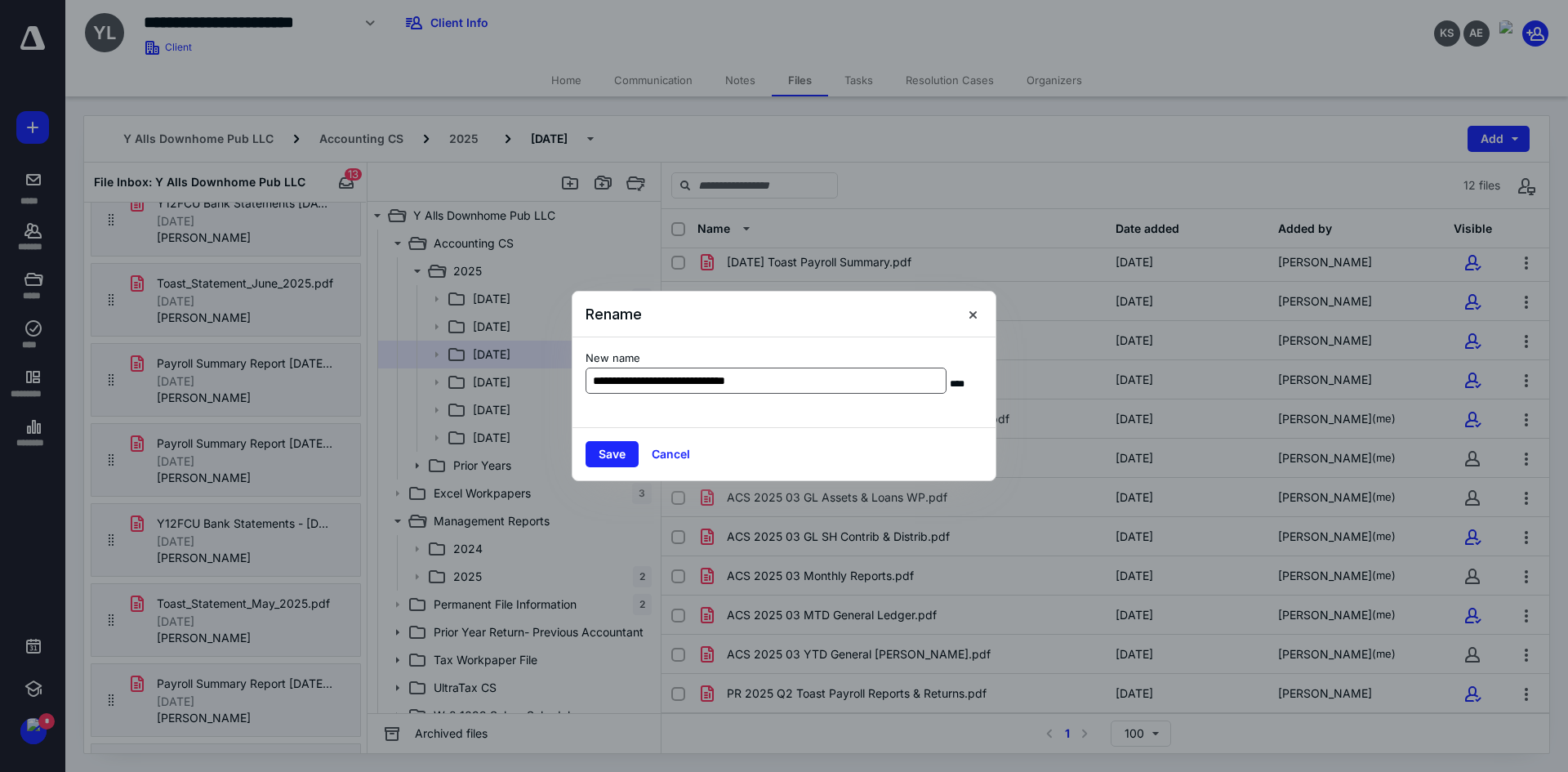 type on "**********" 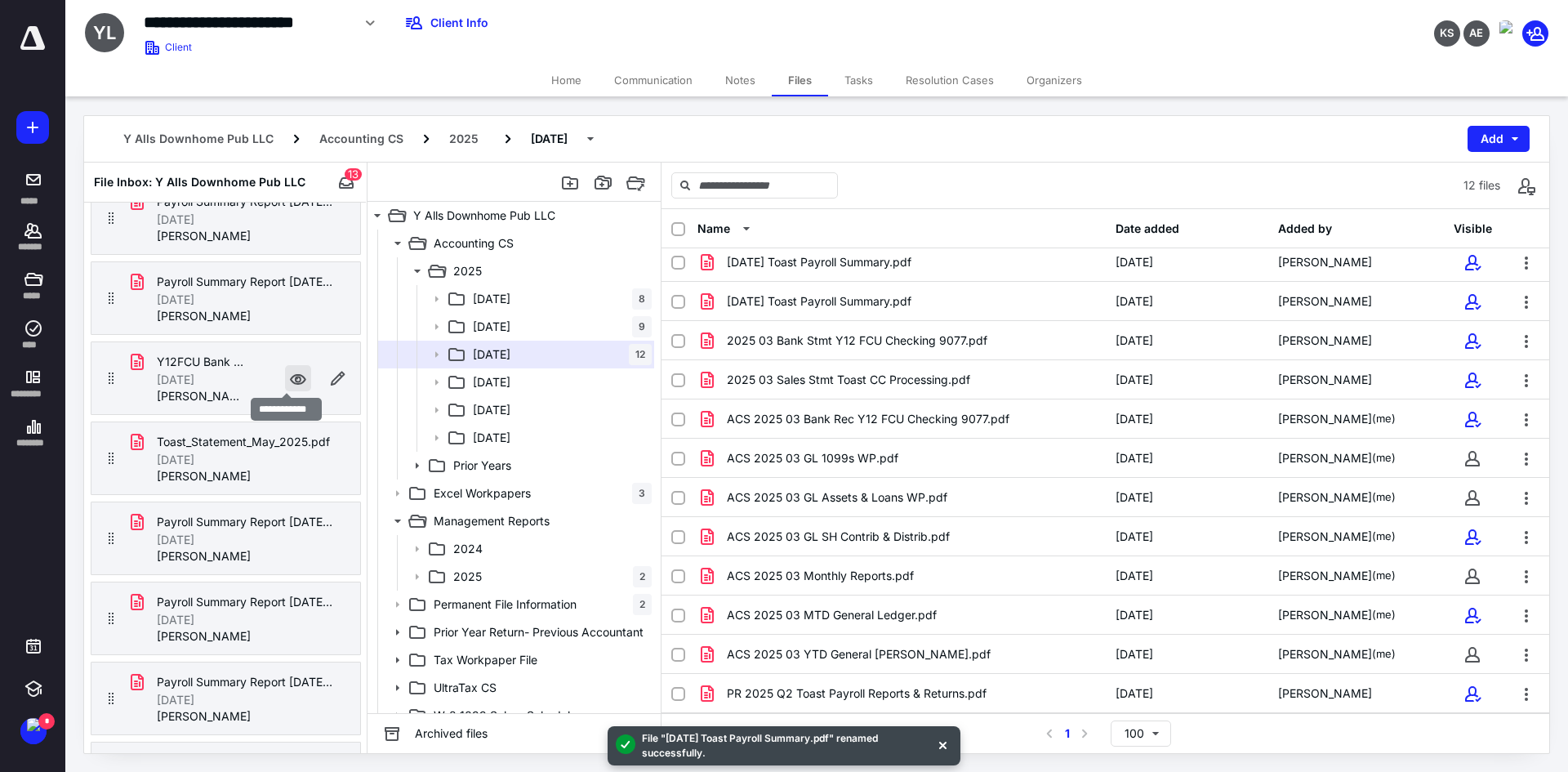 scroll, scrollTop: 408, scrollLeft: 0, axis: vertical 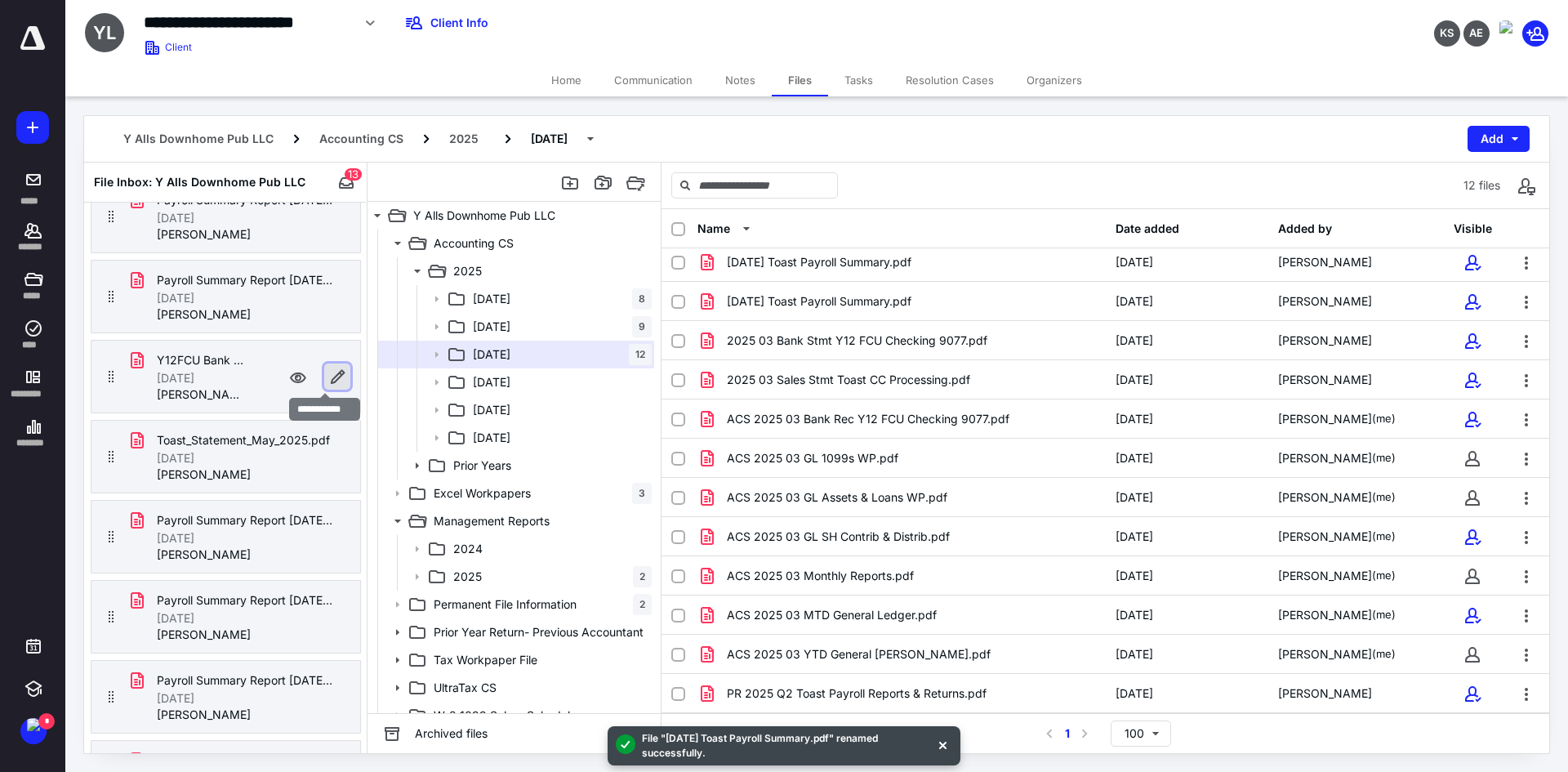 click at bounding box center [337, 377] 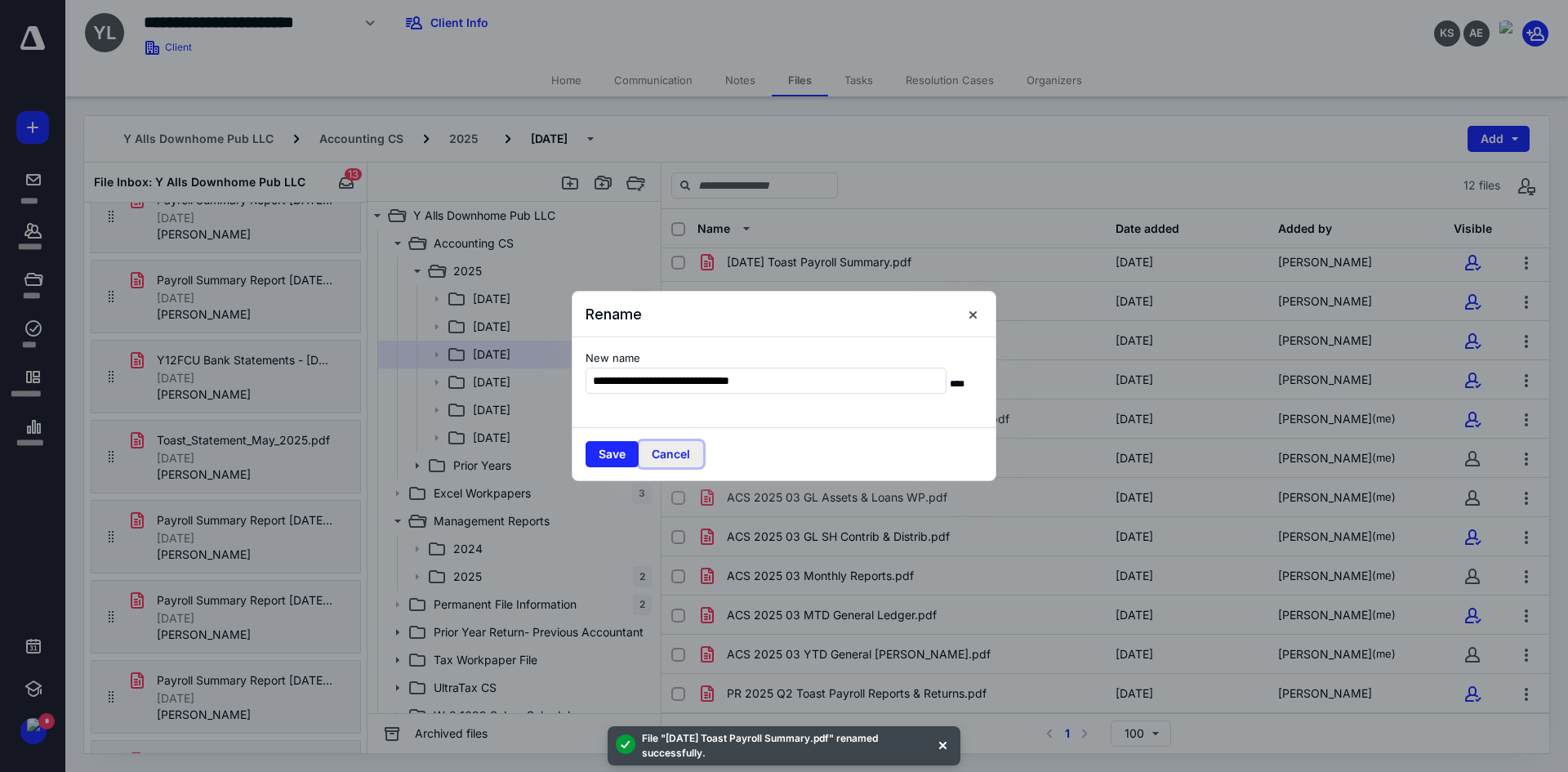 click on "Cancel" at bounding box center (670, 454) 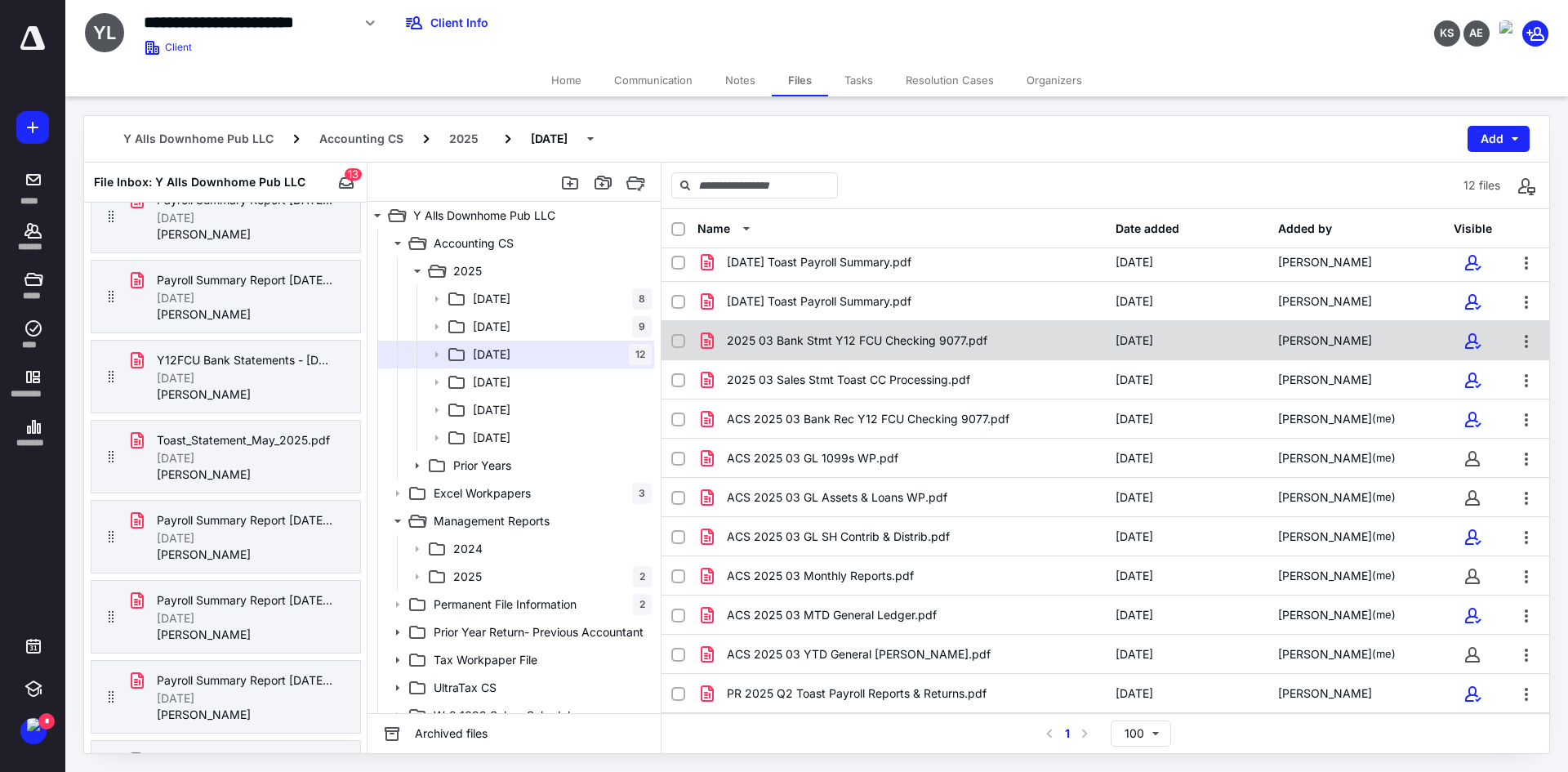 checkbox on "true" 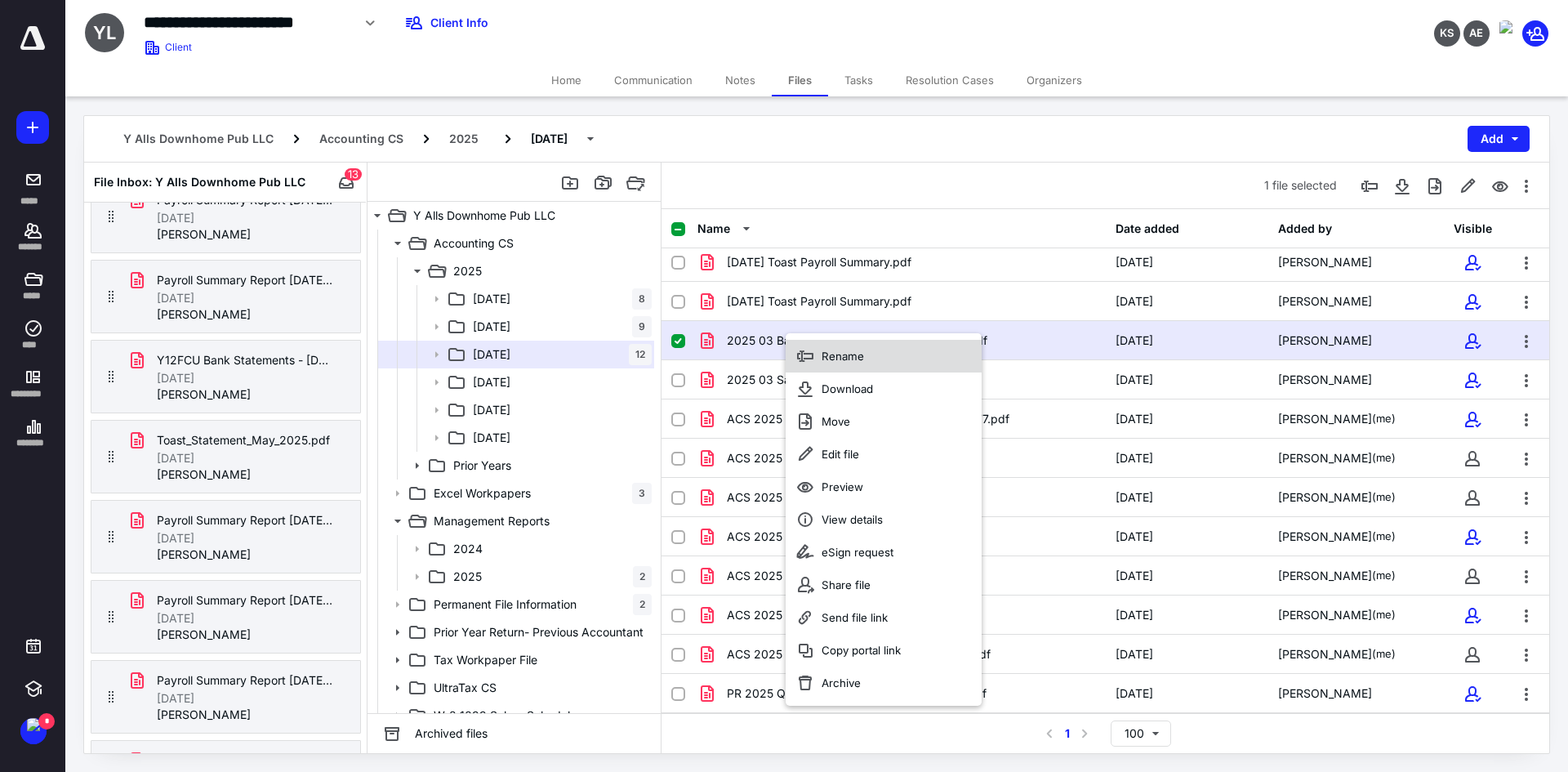click on "Rename" at bounding box center [843, 356] 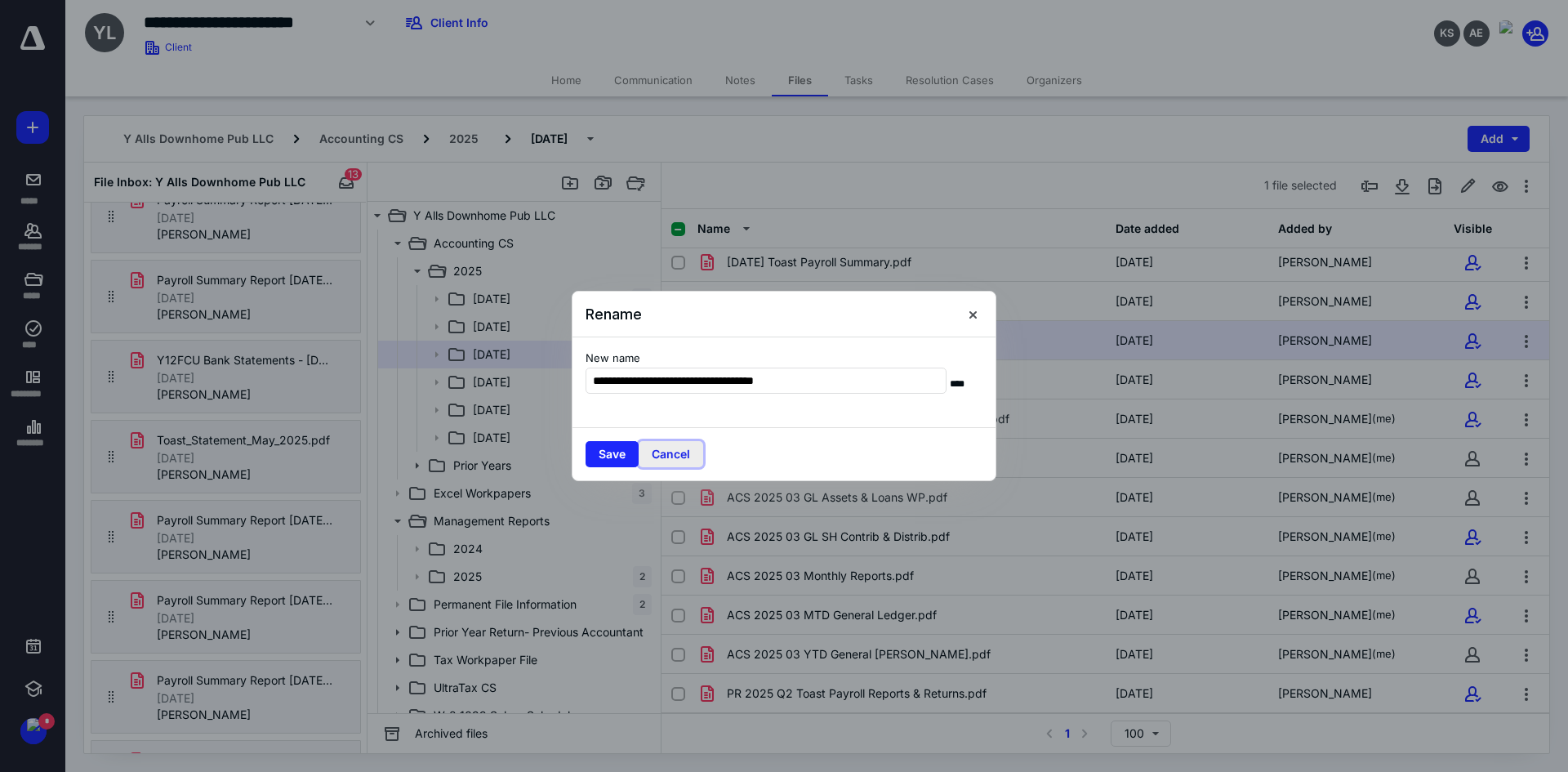 click on "Cancel" at bounding box center (670, 454) 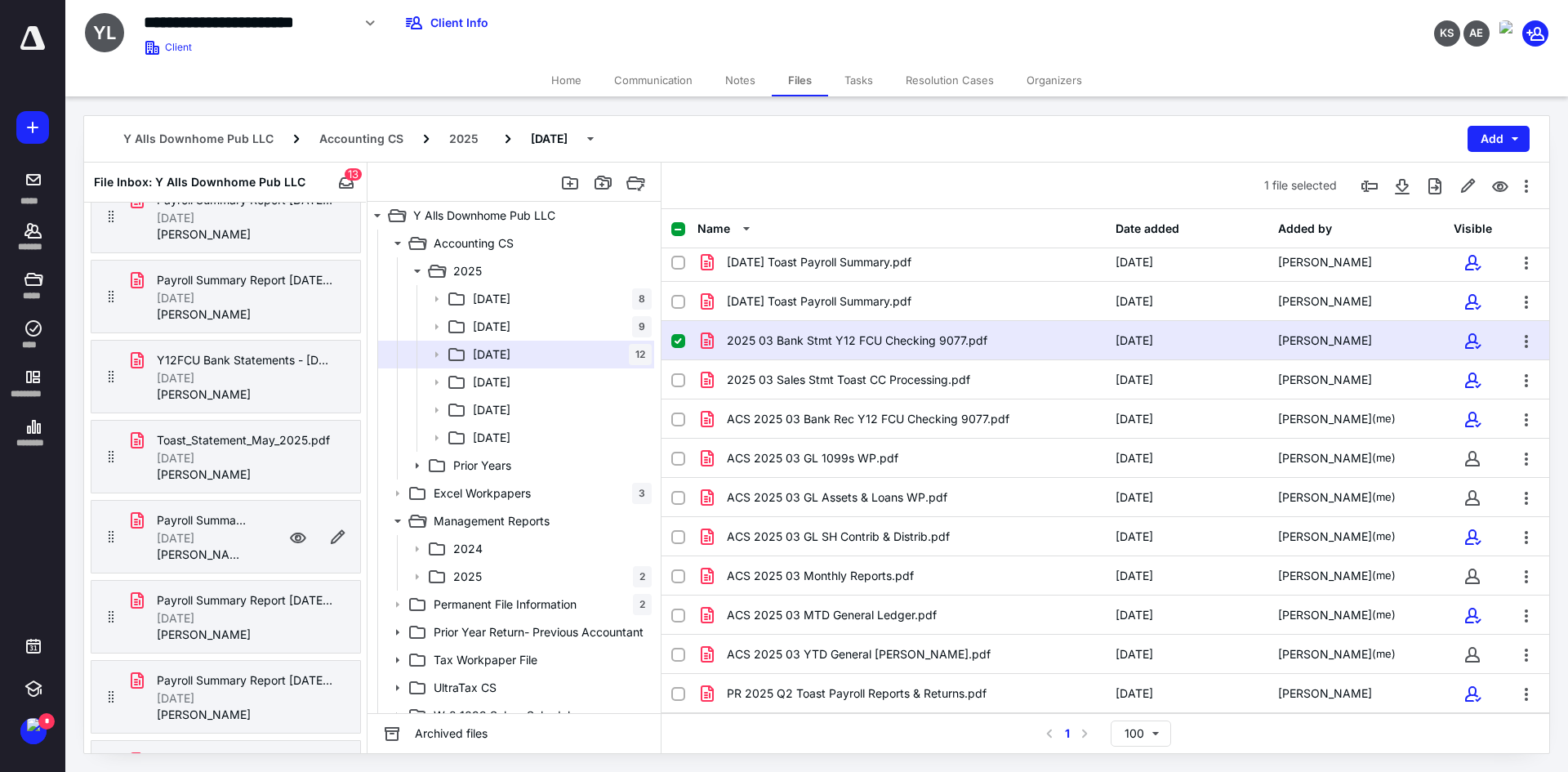 scroll, scrollTop: 490, scrollLeft: 0, axis: vertical 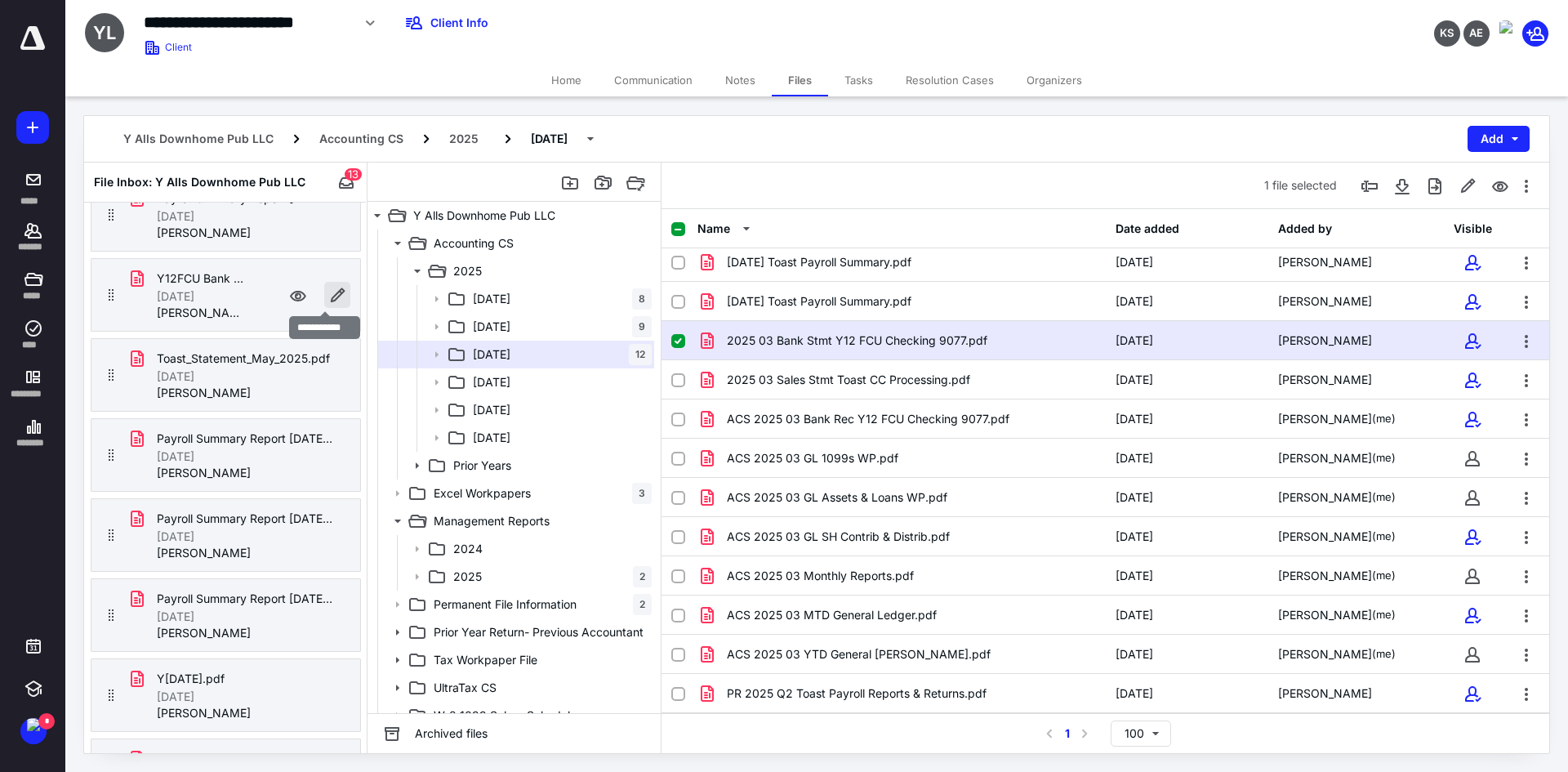 click at bounding box center [337, 295] 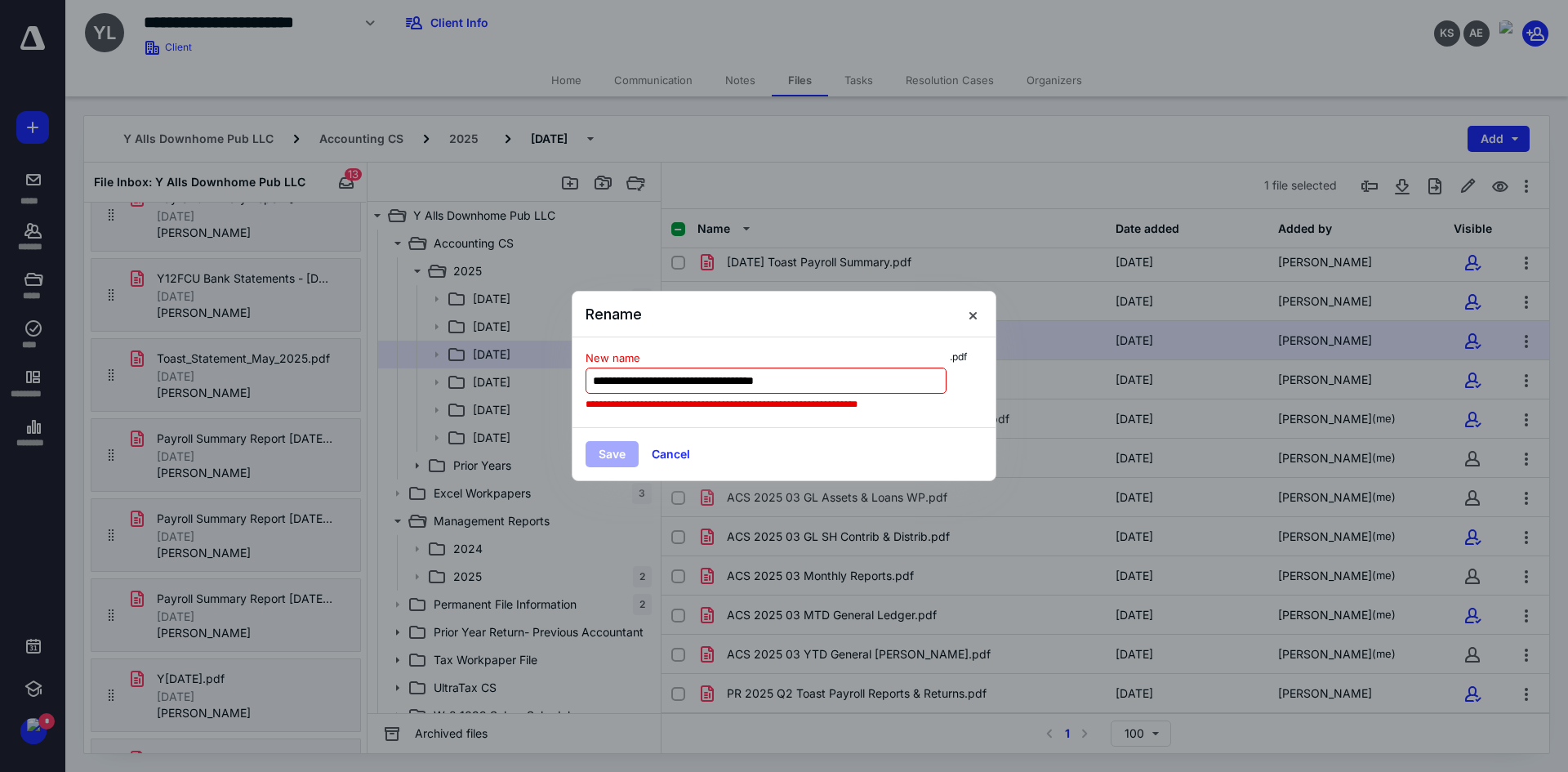 click on "**********" at bounding box center (766, 381) 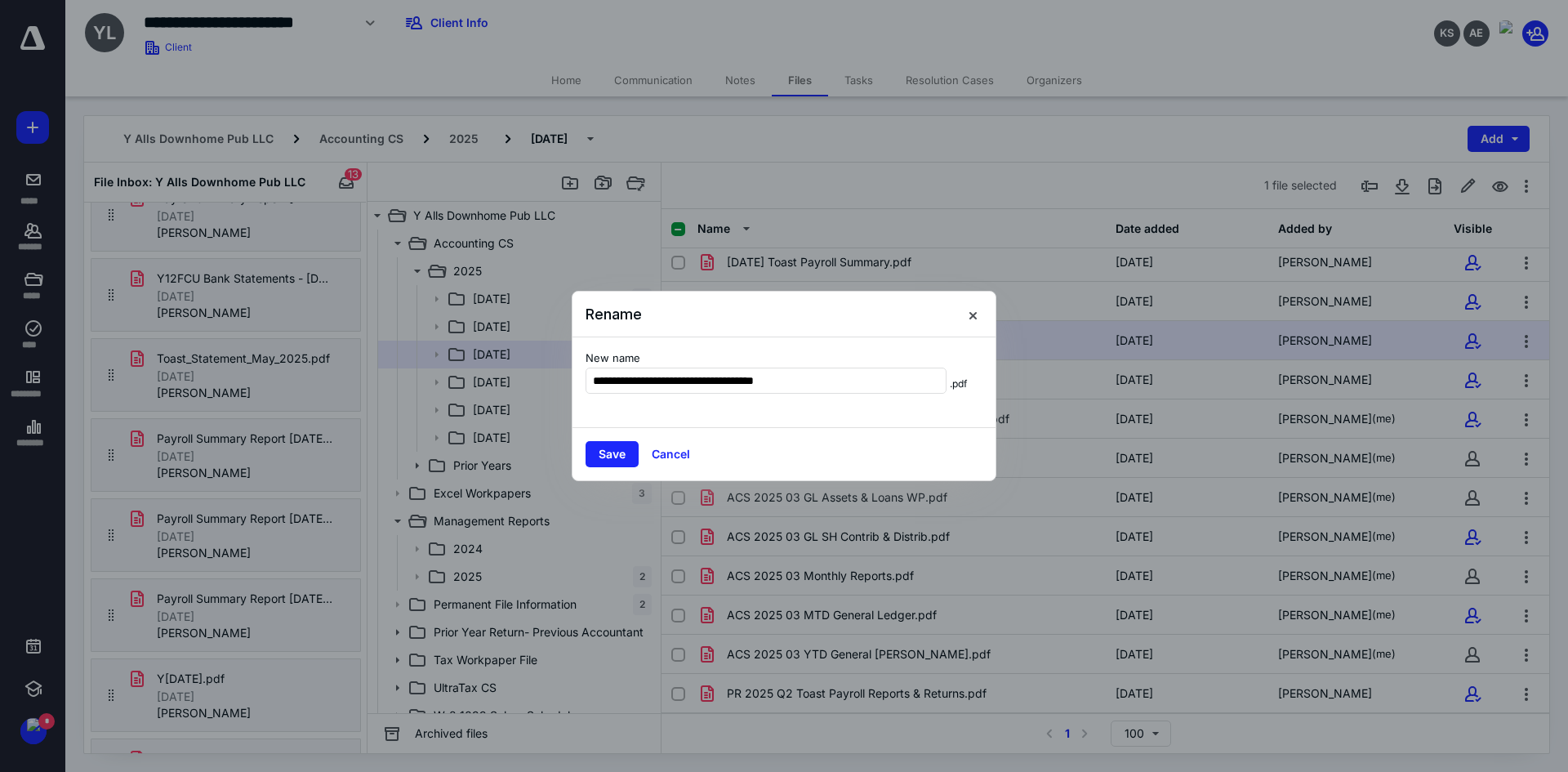 type on "**********" 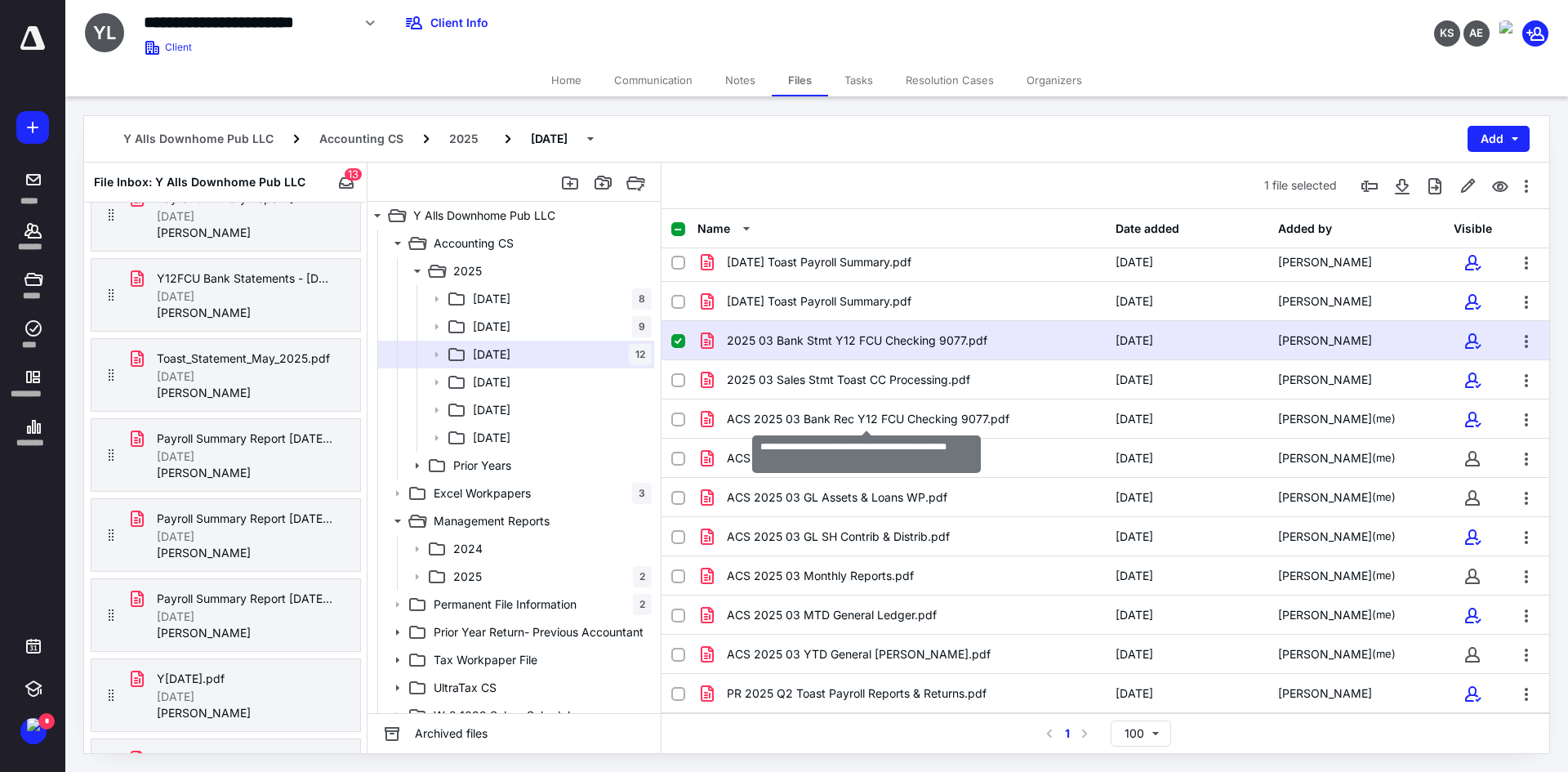 checkbox on "false" 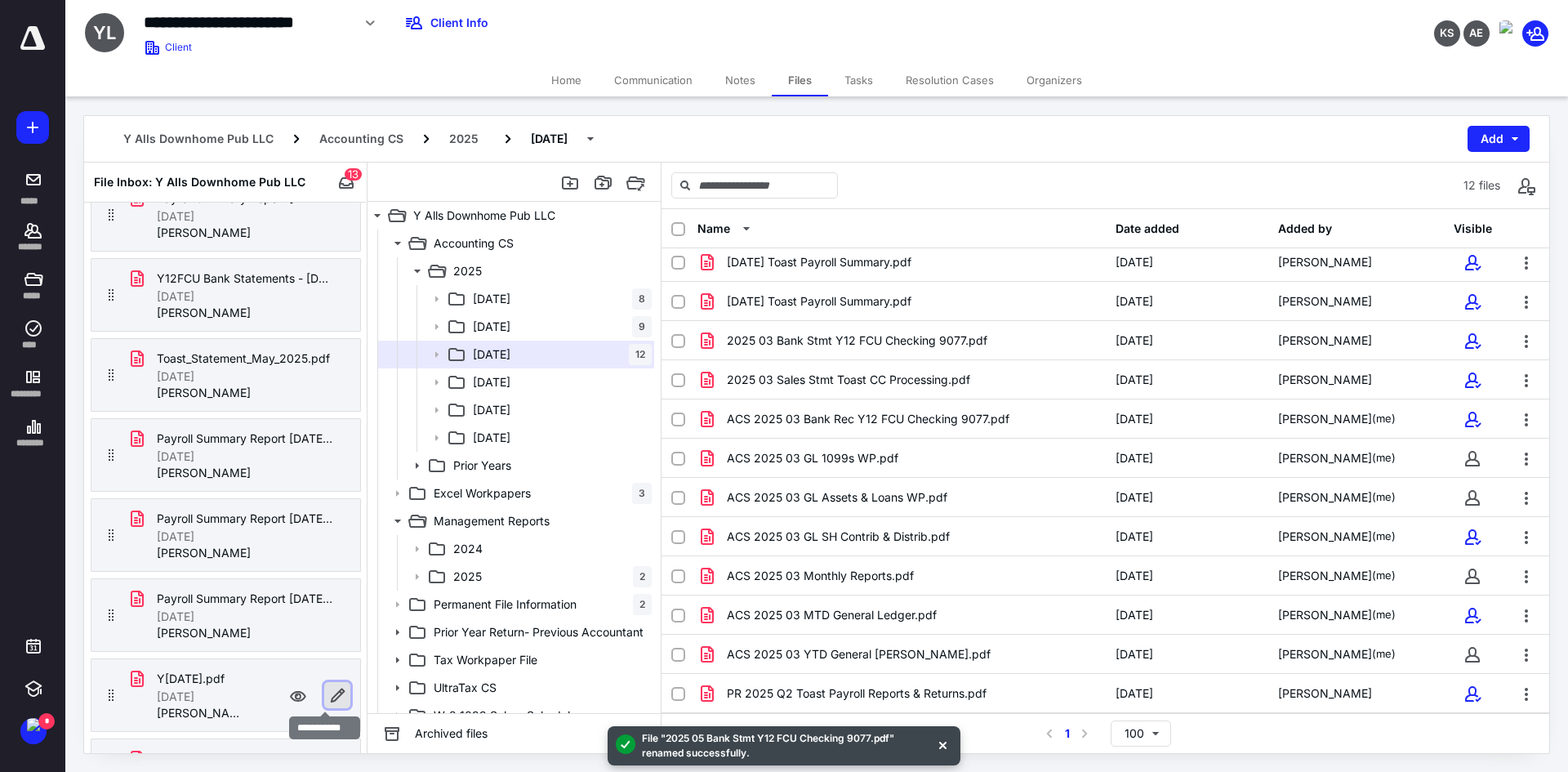 click at bounding box center [337, 695] 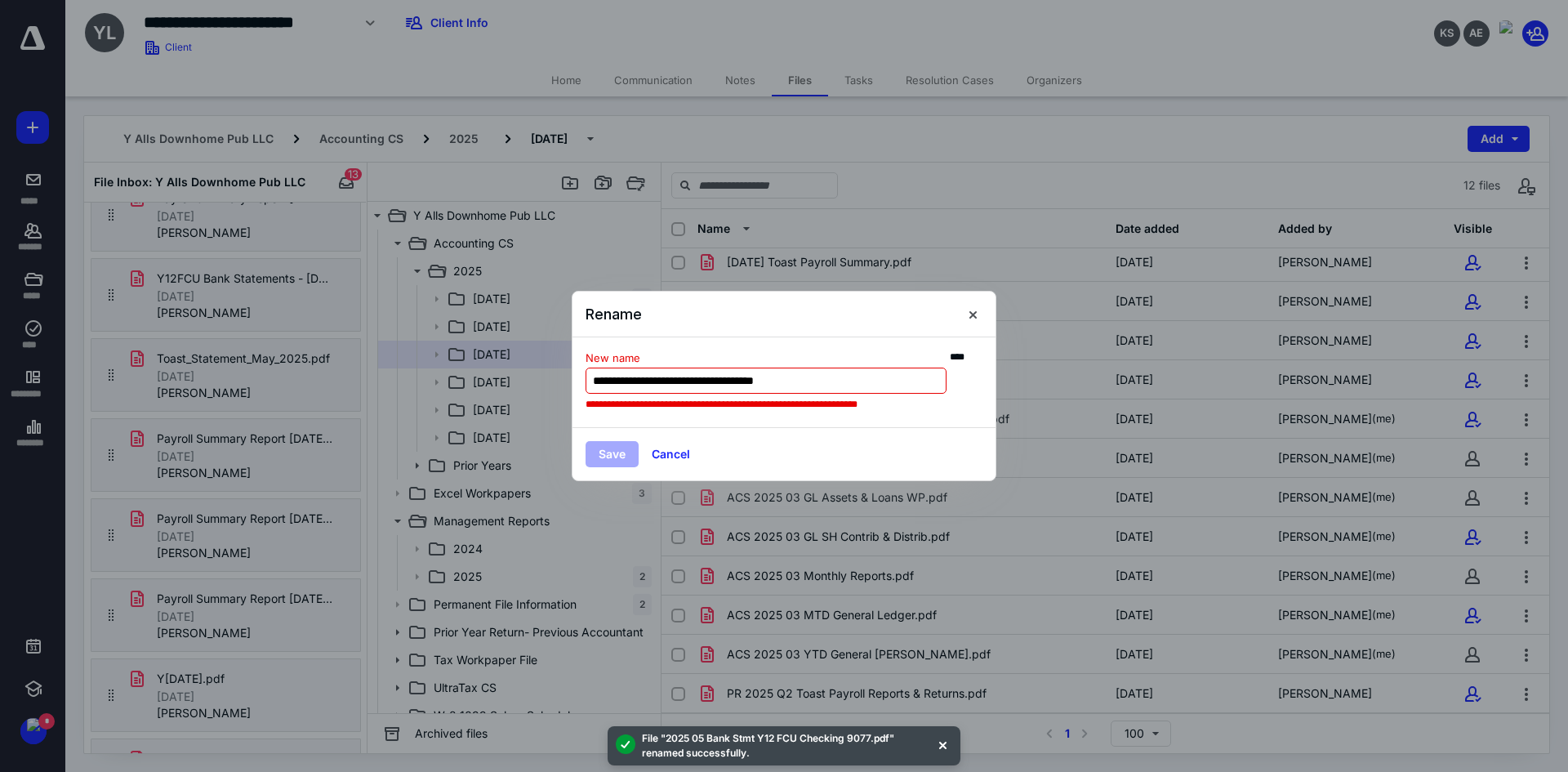 click on "**********" at bounding box center (766, 381) 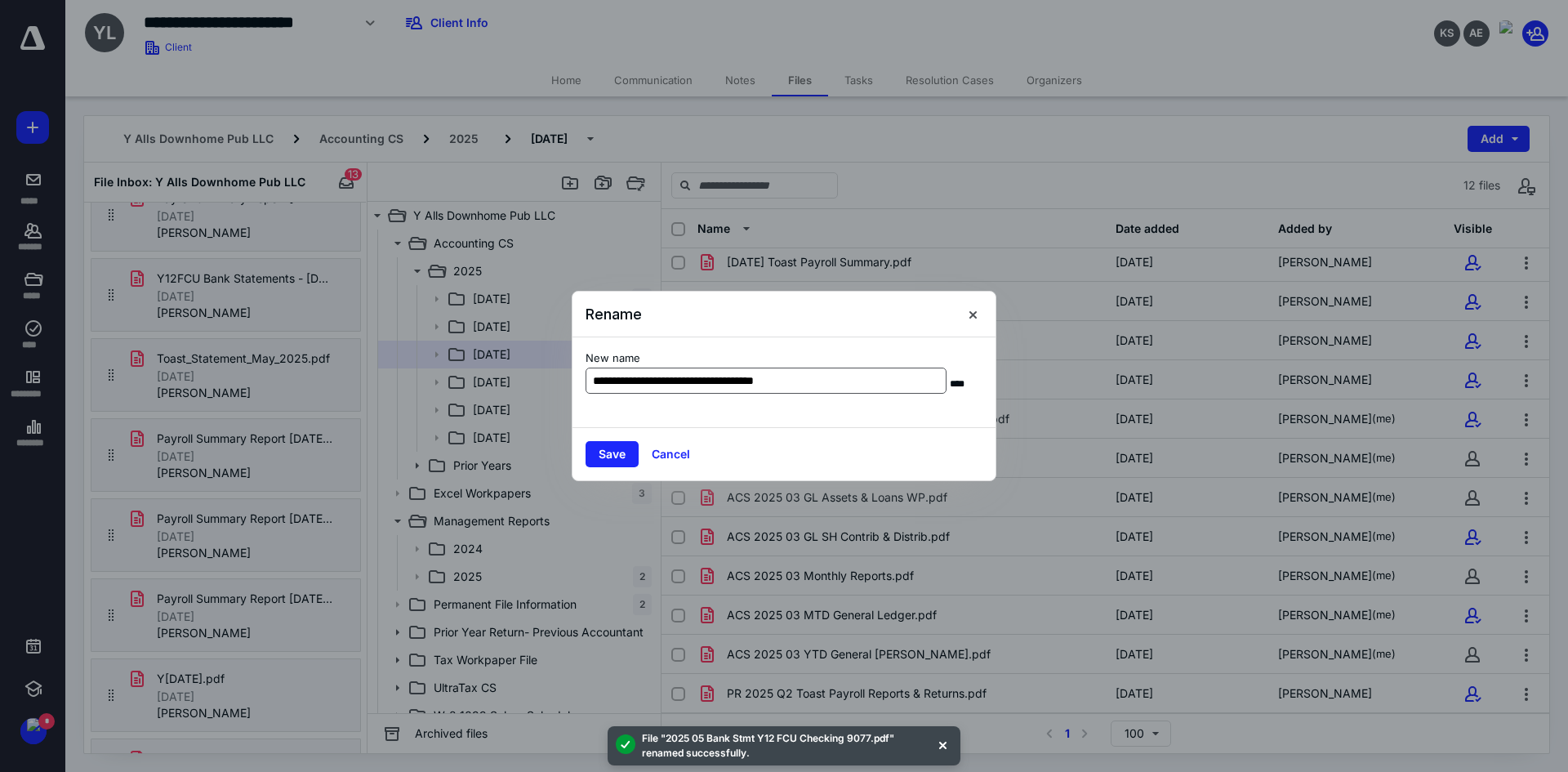 type on "**********" 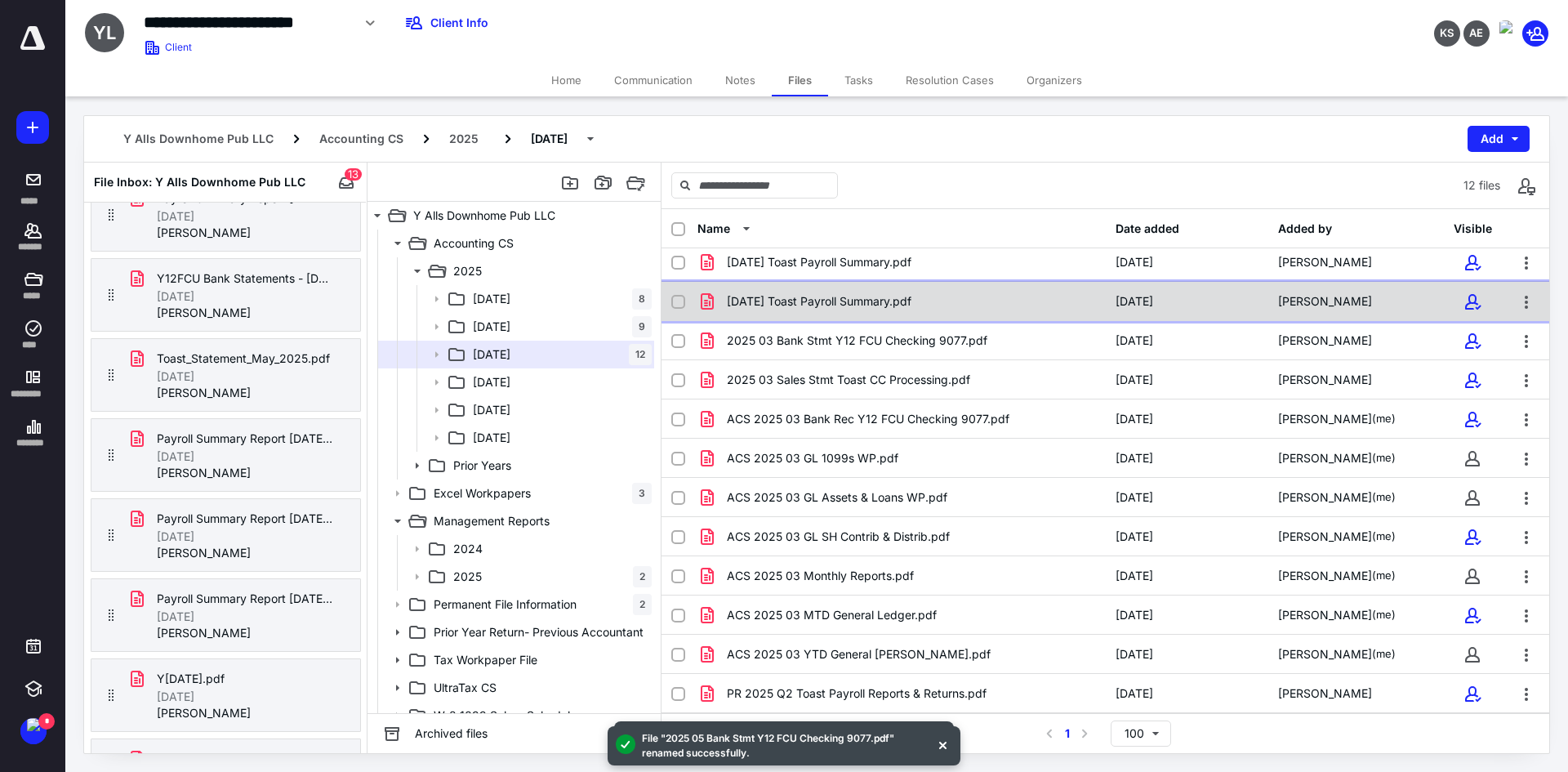 checkbox on "true" 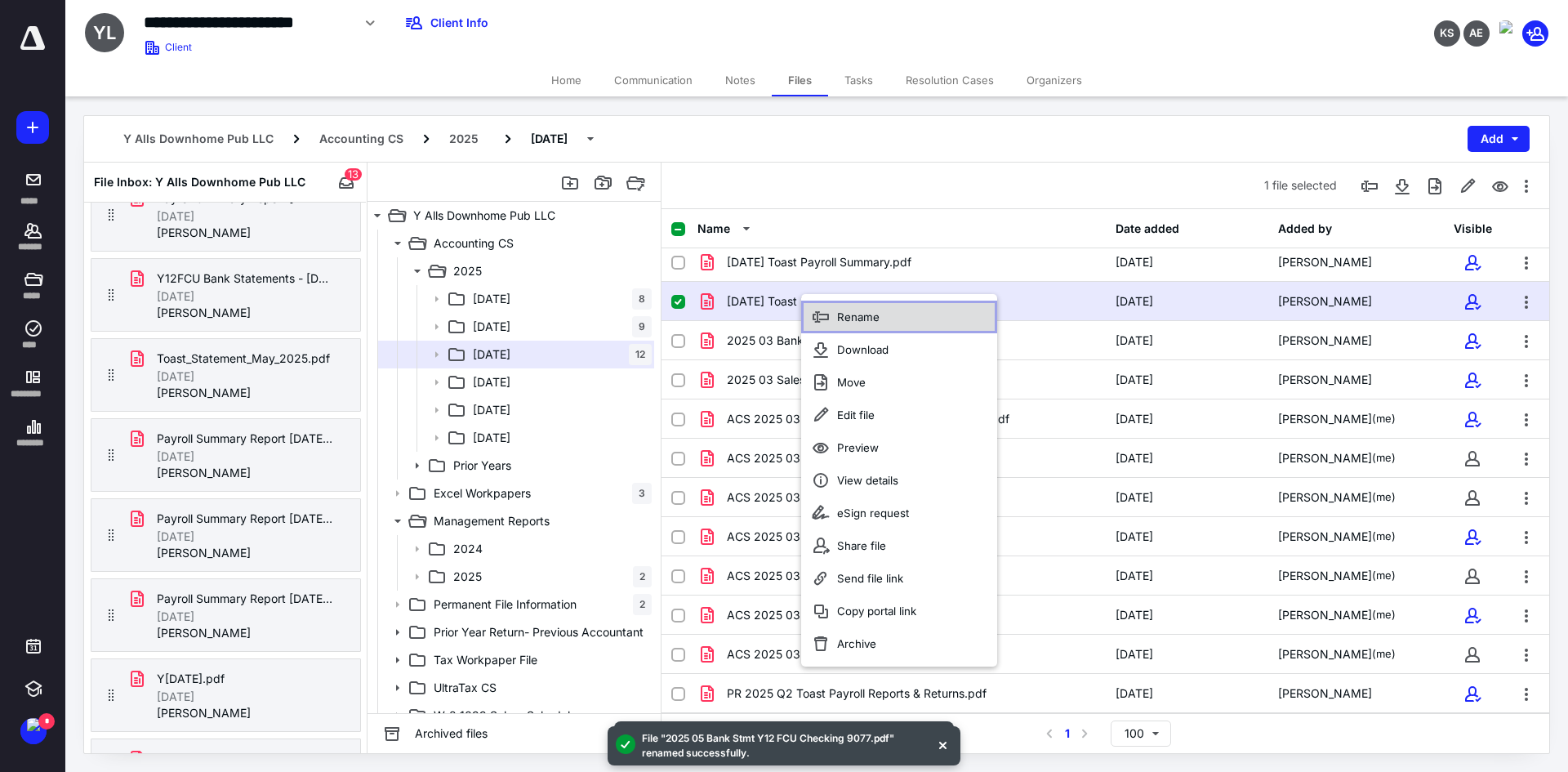 click on "Rename" at bounding box center (858, 317) 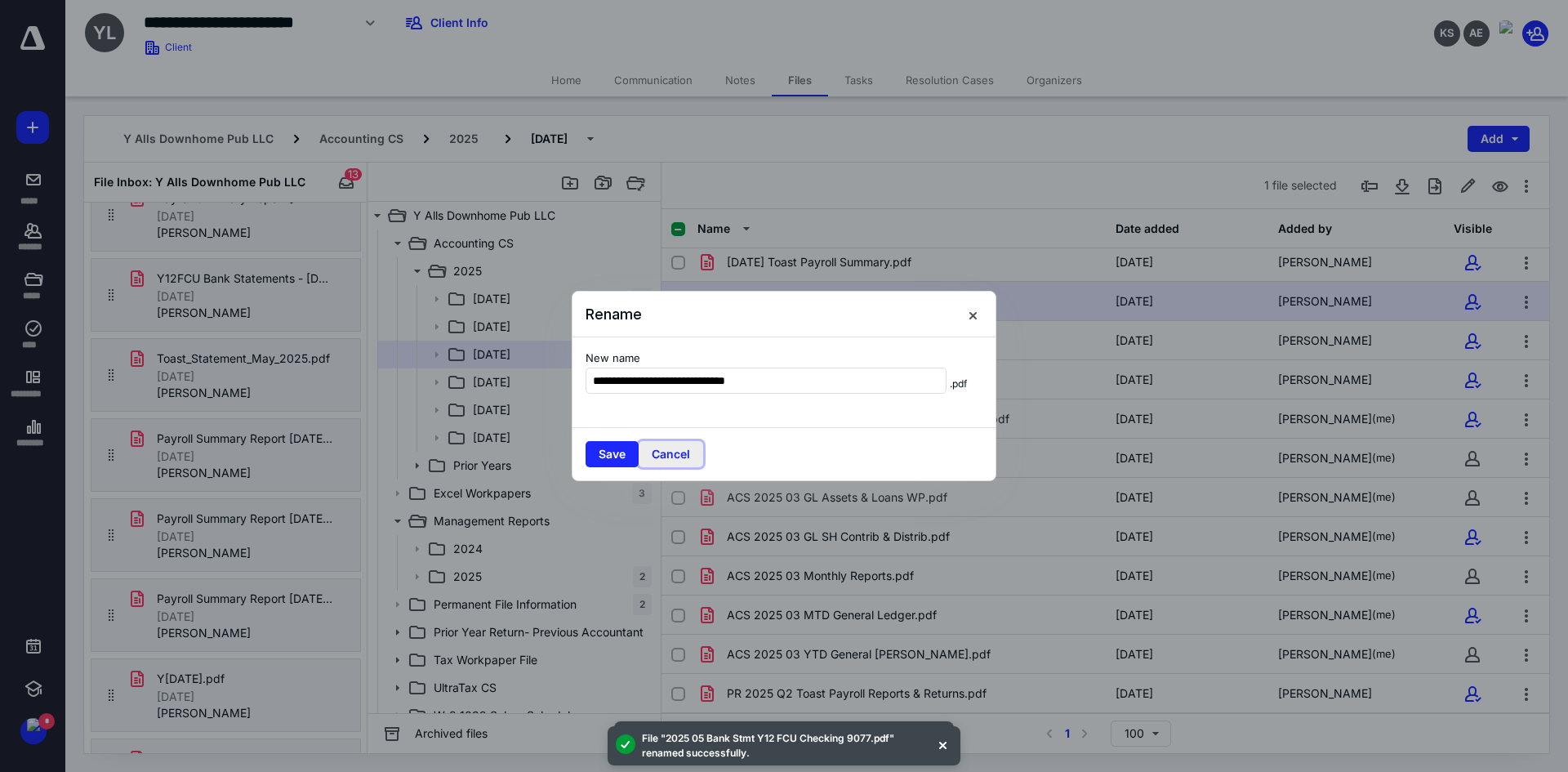 click on "Cancel" at bounding box center [670, 454] 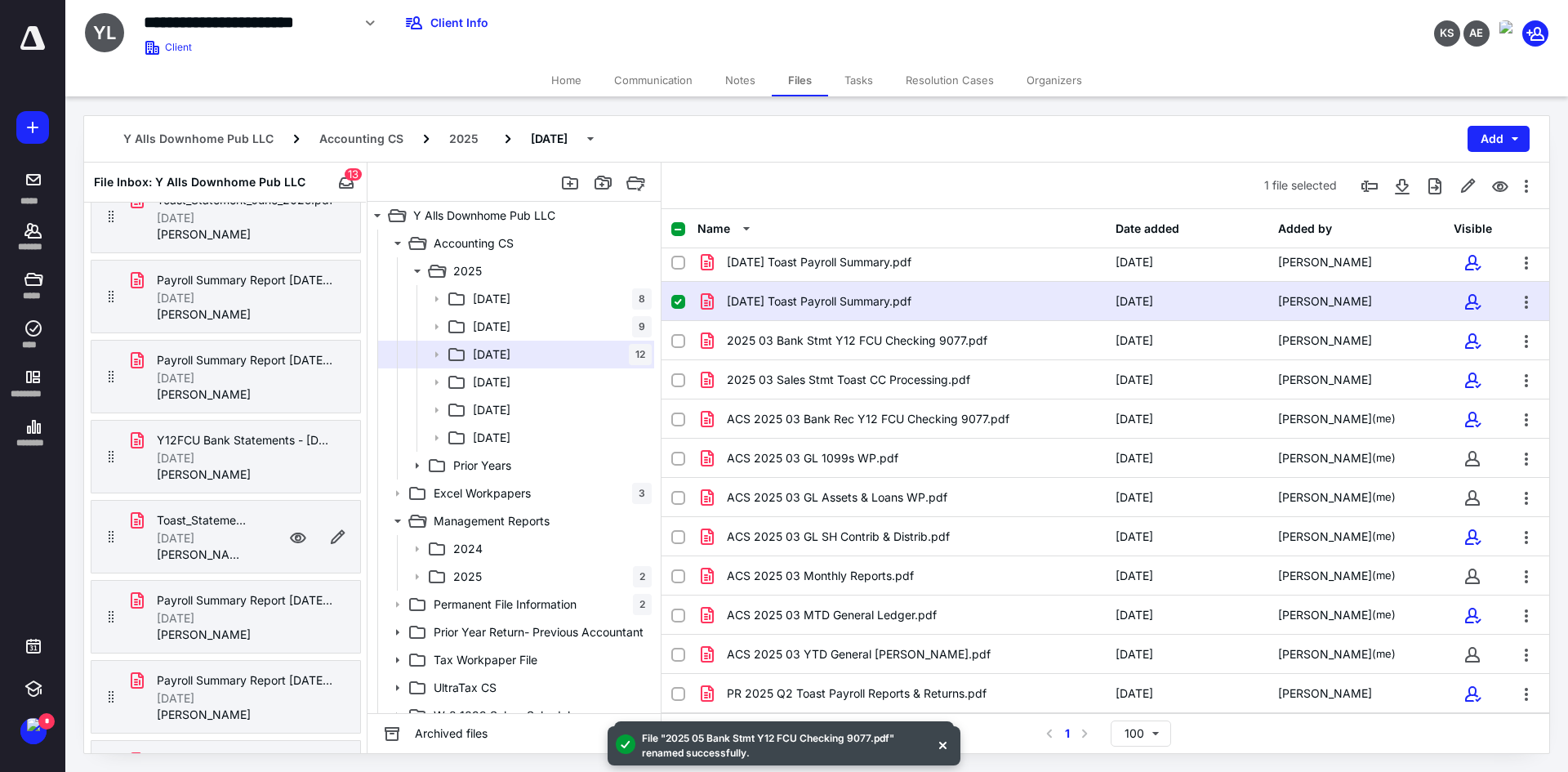 scroll, scrollTop: 327, scrollLeft: 0, axis: vertical 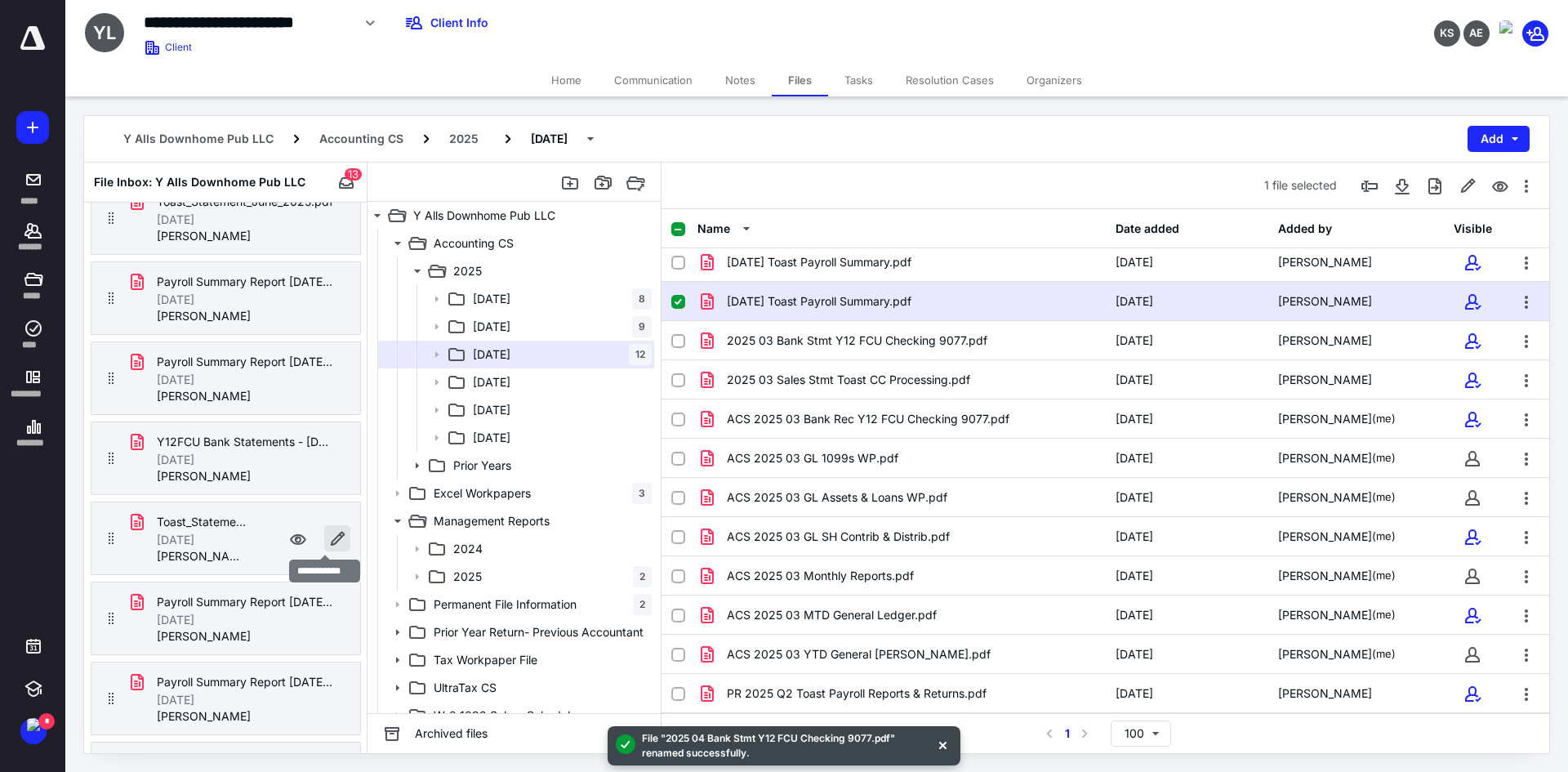 click at bounding box center (337, 538) 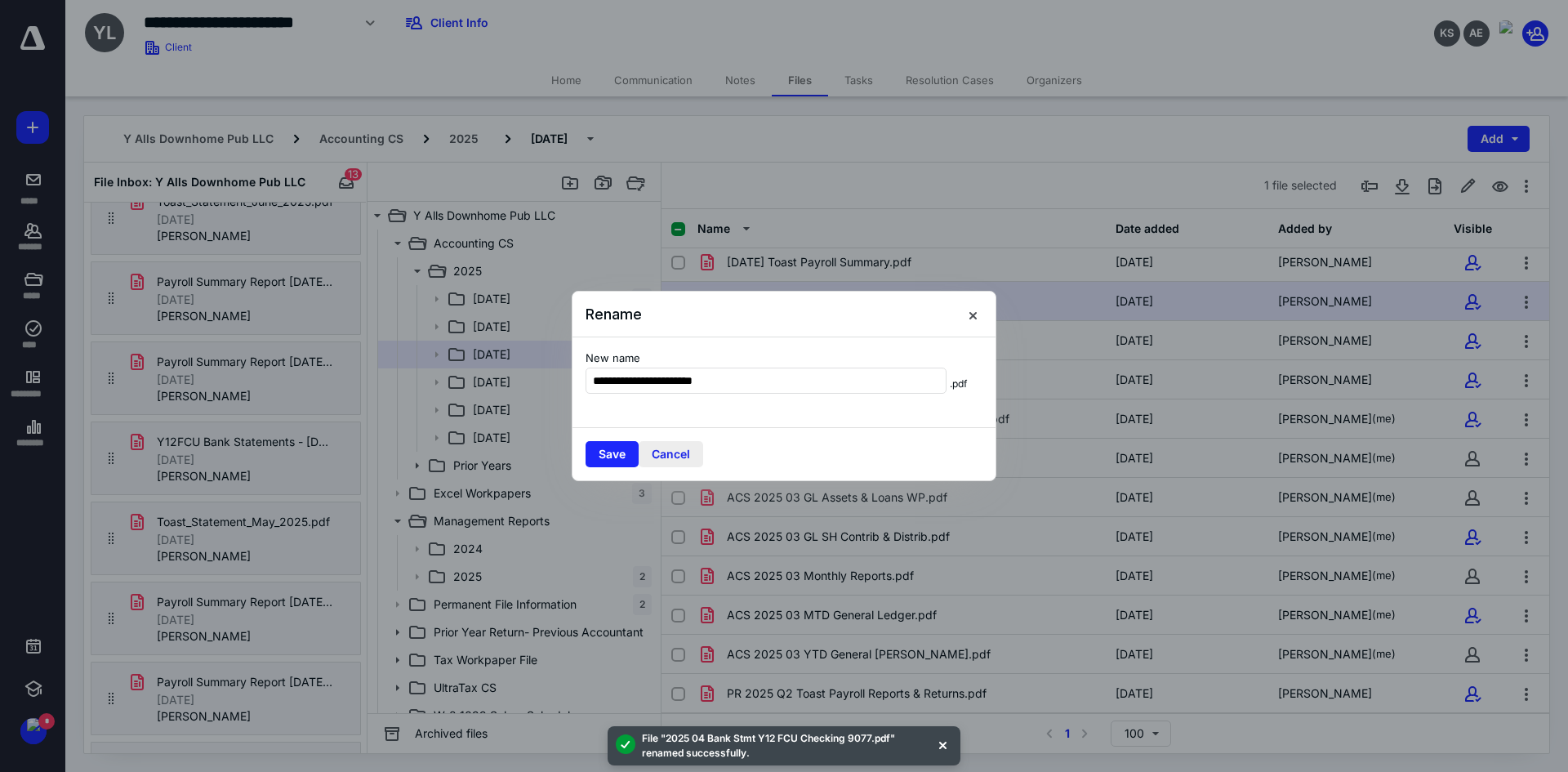 click on "Cancel" at bounding box center (670, 454) 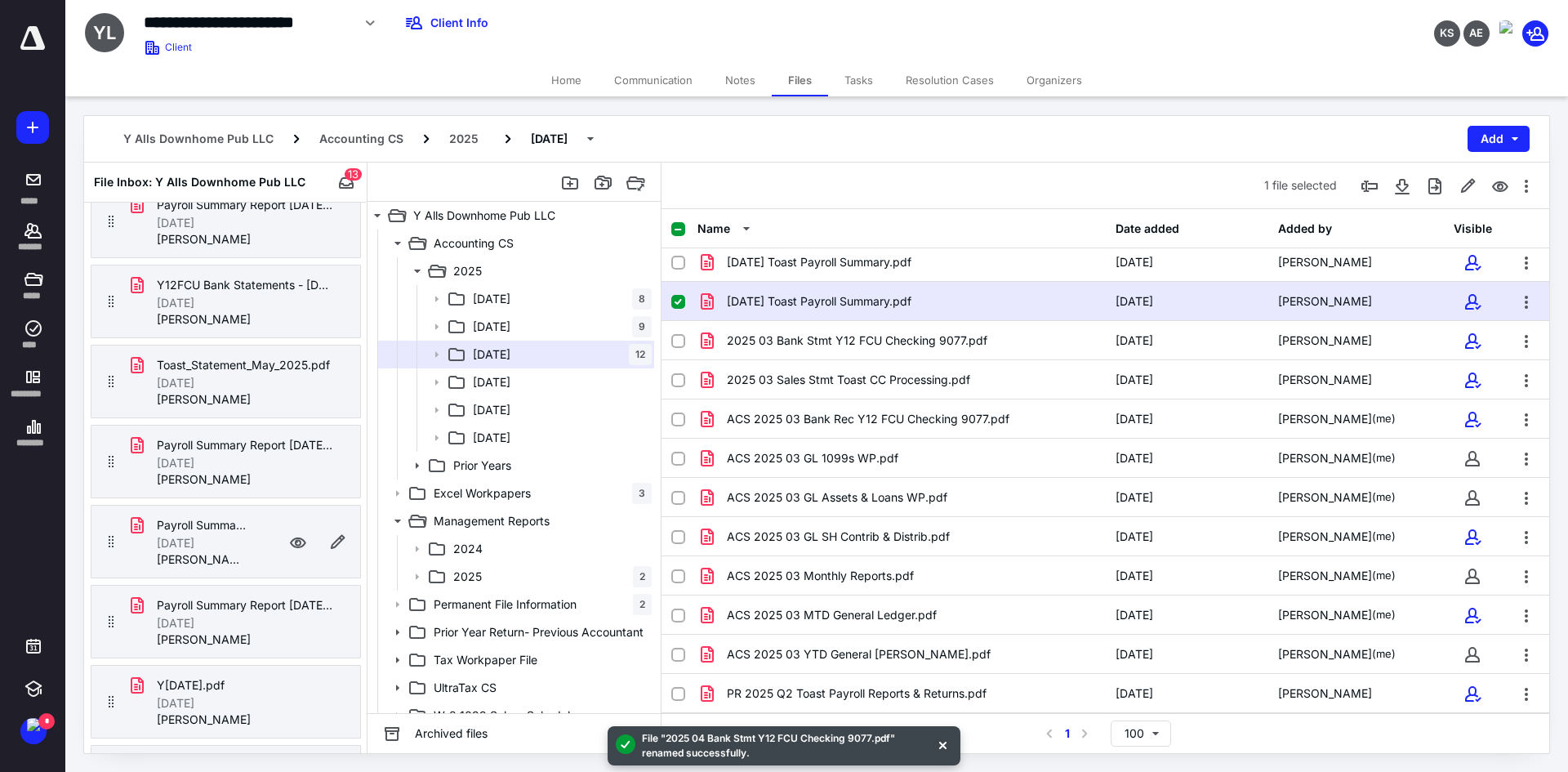 scroll, scrollTop: 490, scrollLeft: 0, axis: vertical 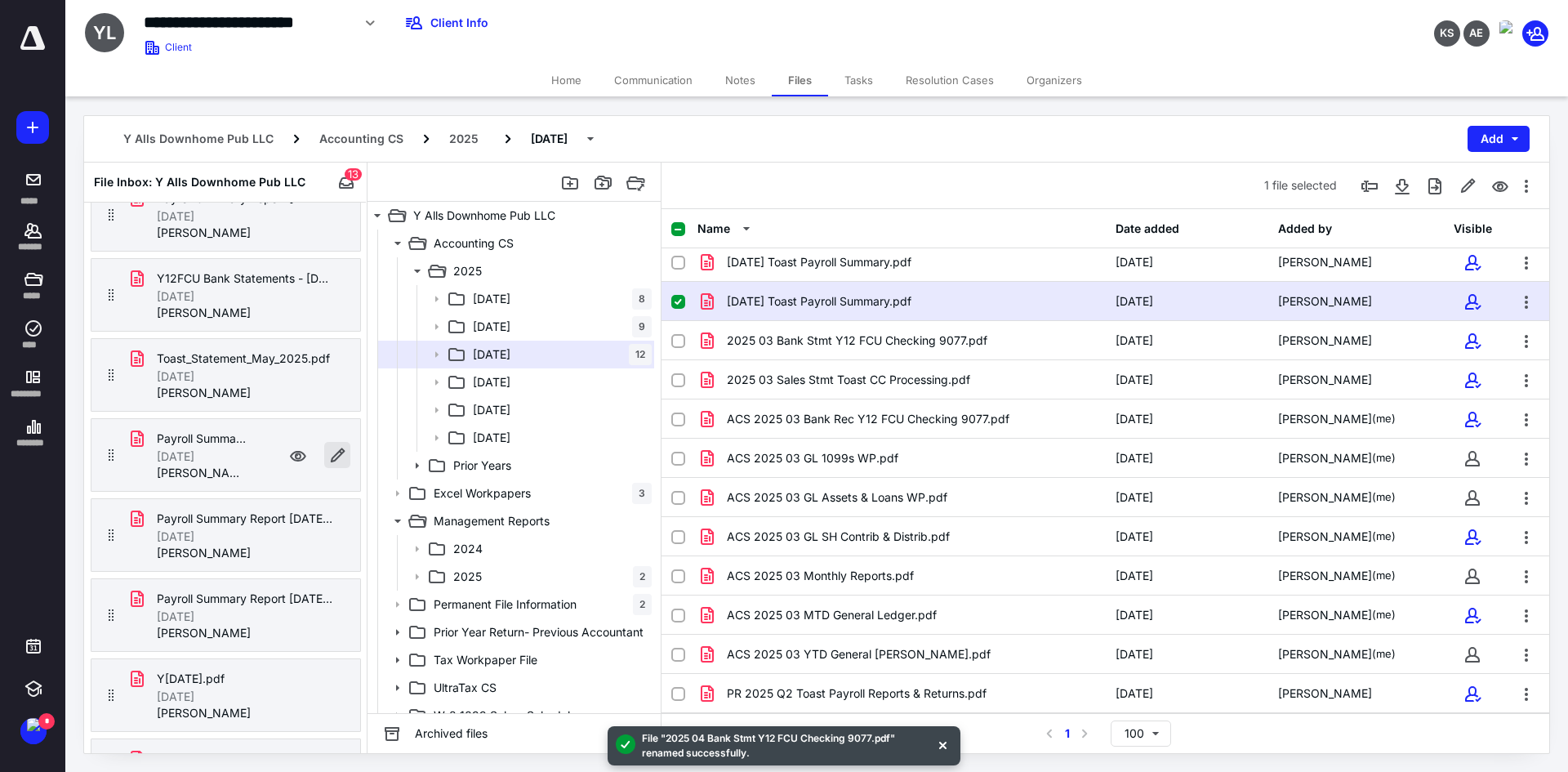 click at bounding box center [337, 455] 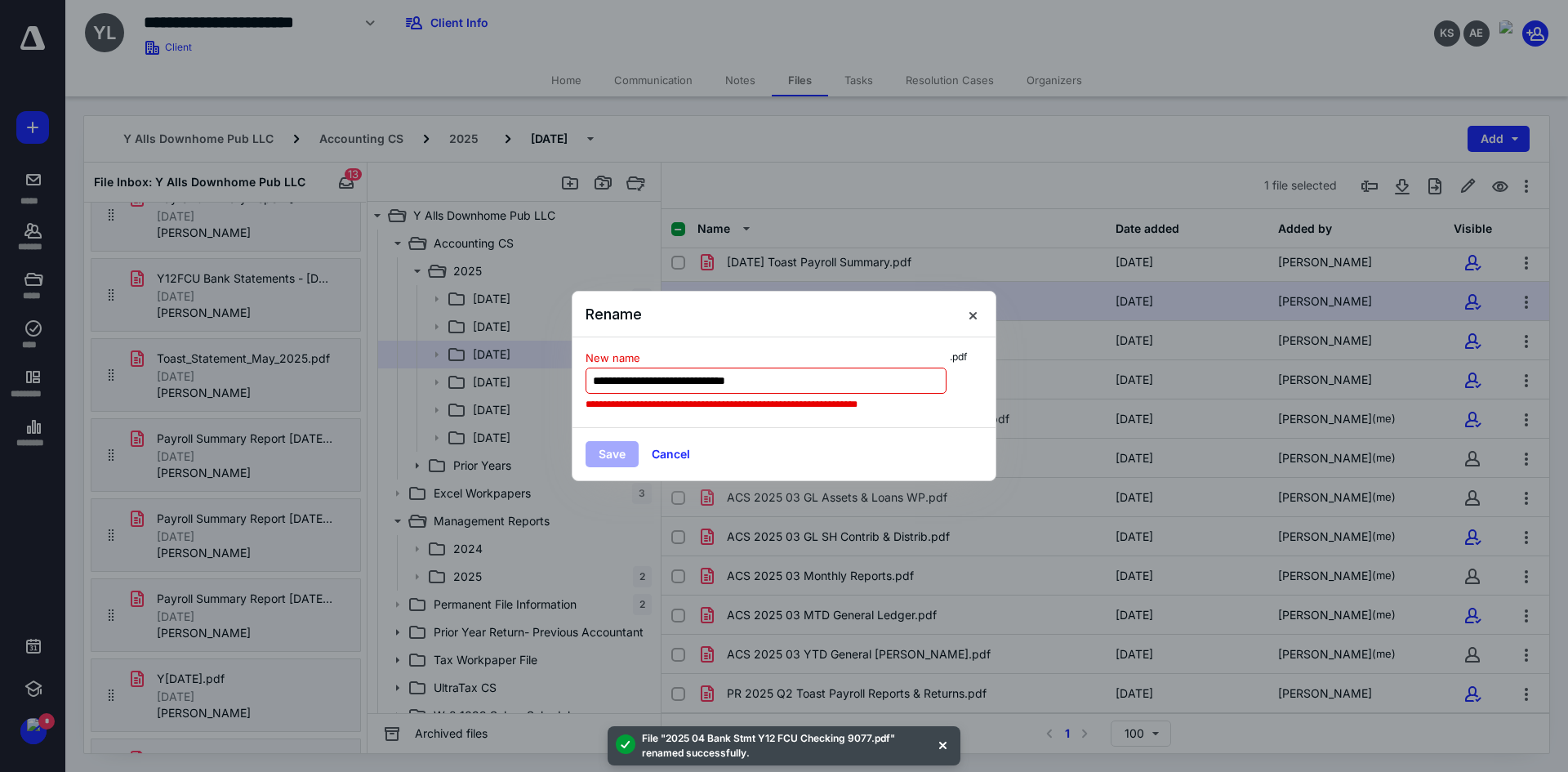 click on "**********" at bounding box center (766, 381) 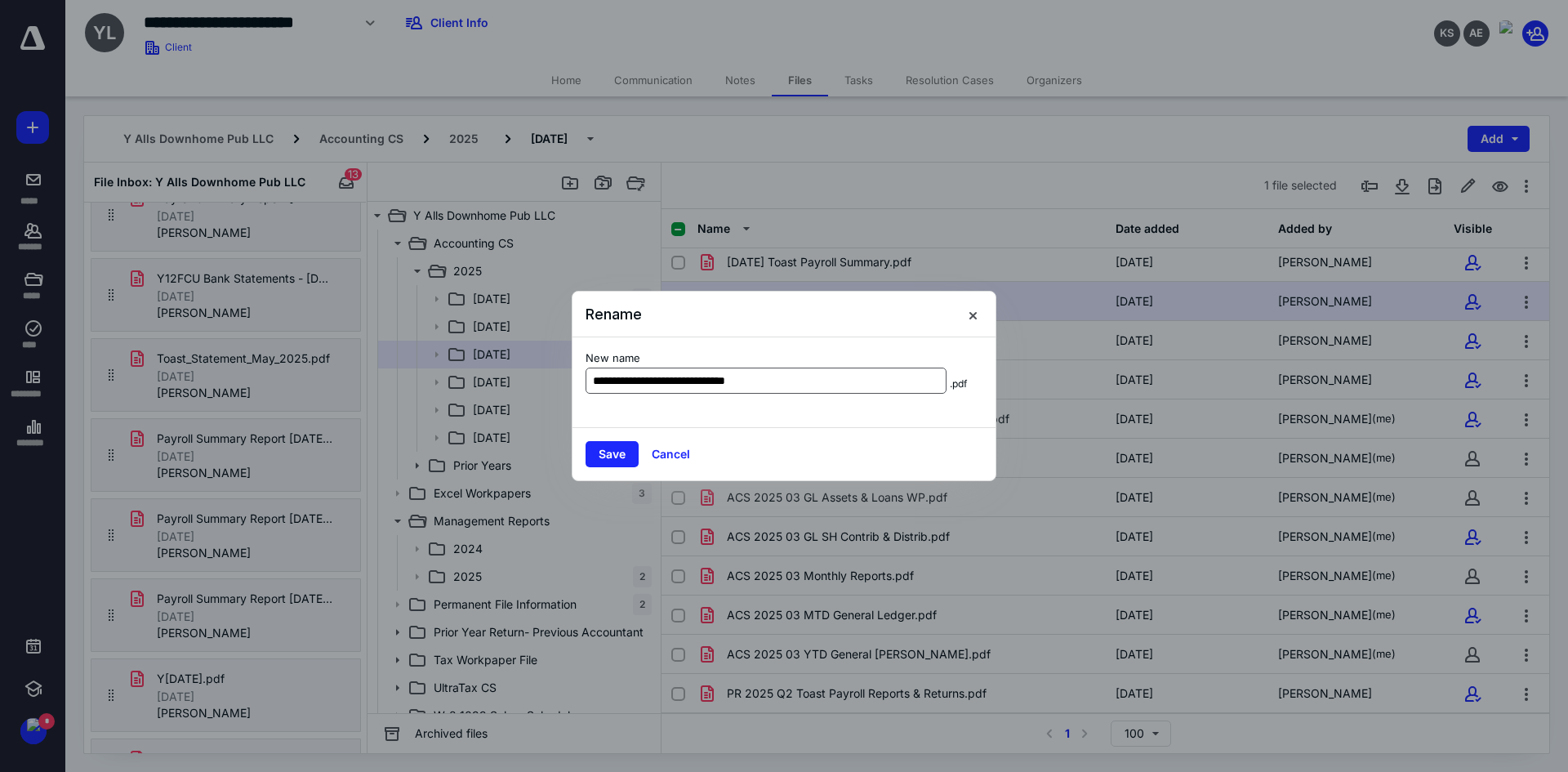 type on "**********" 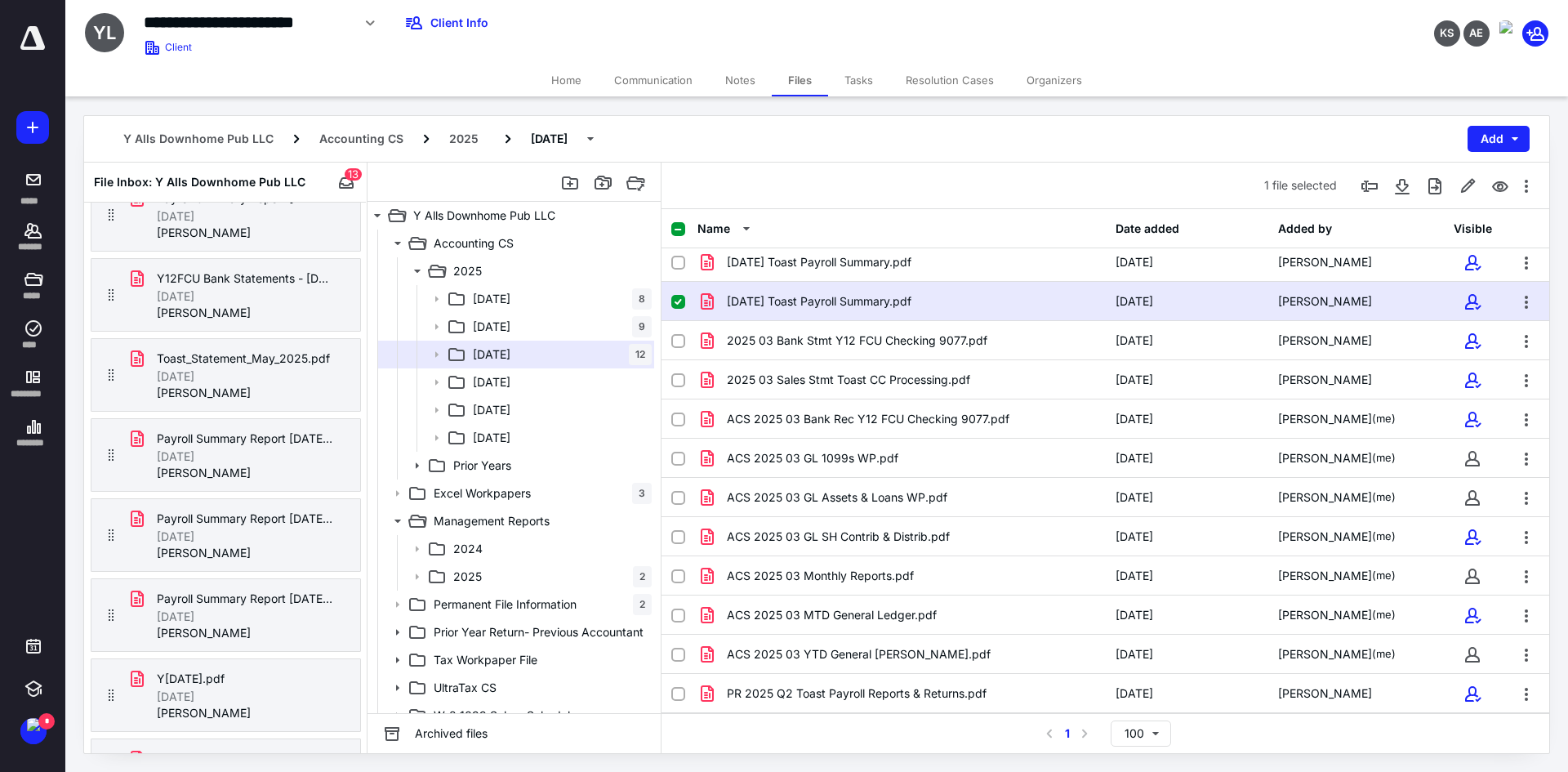checkbox on "false" 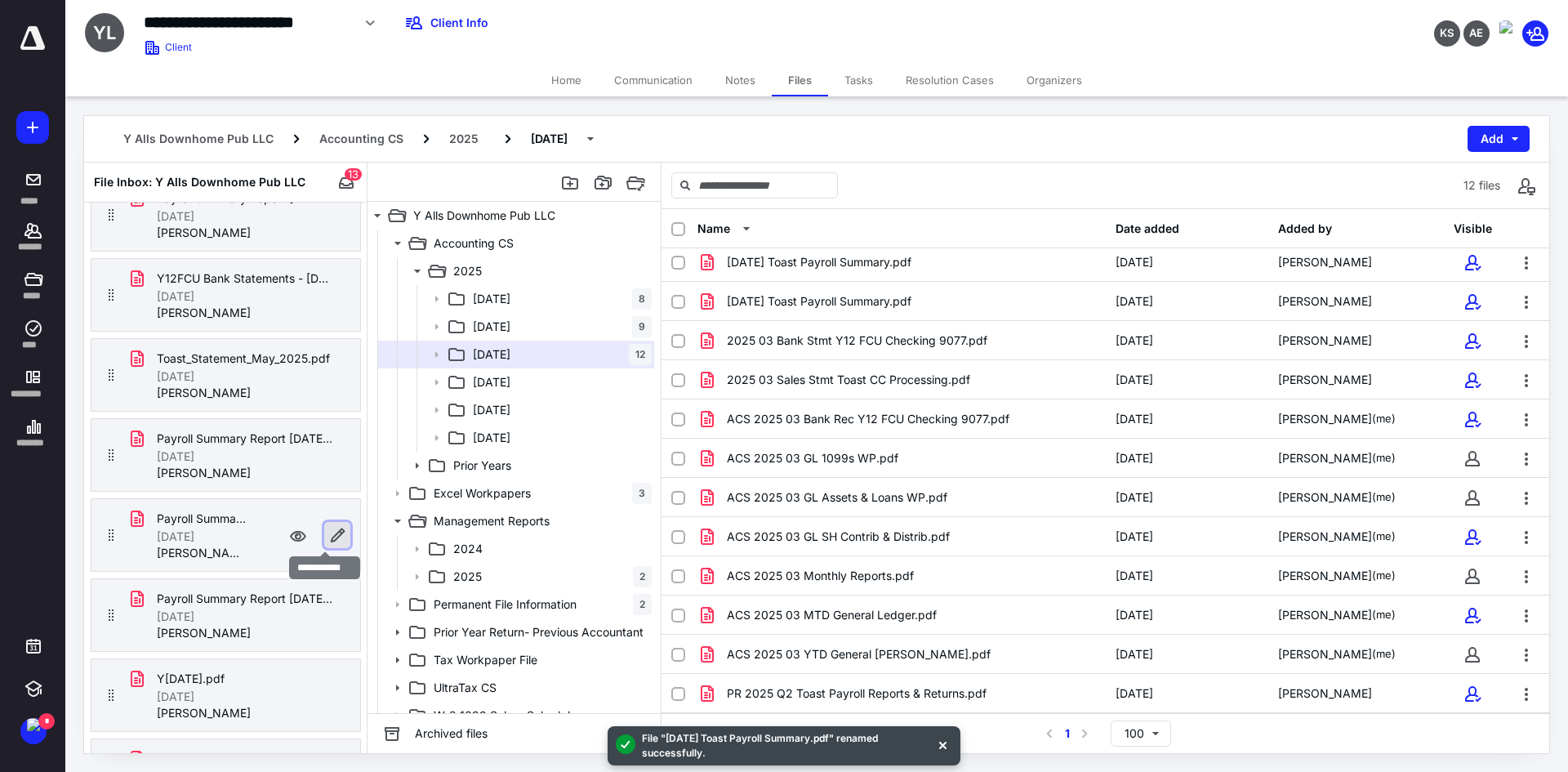 click at bounding box center [337, 535] 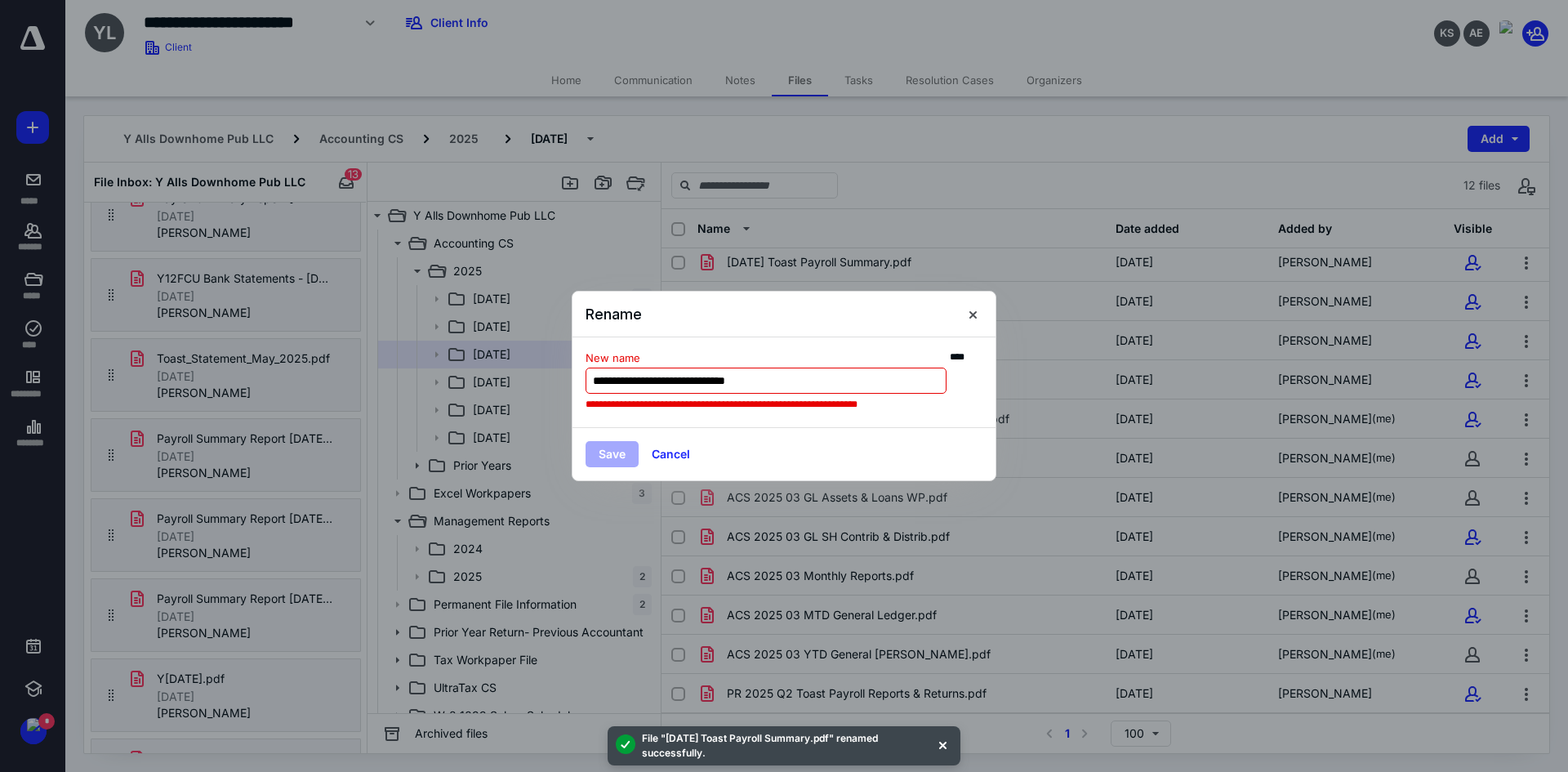 click on "**********" at bounding box center [766, 381] 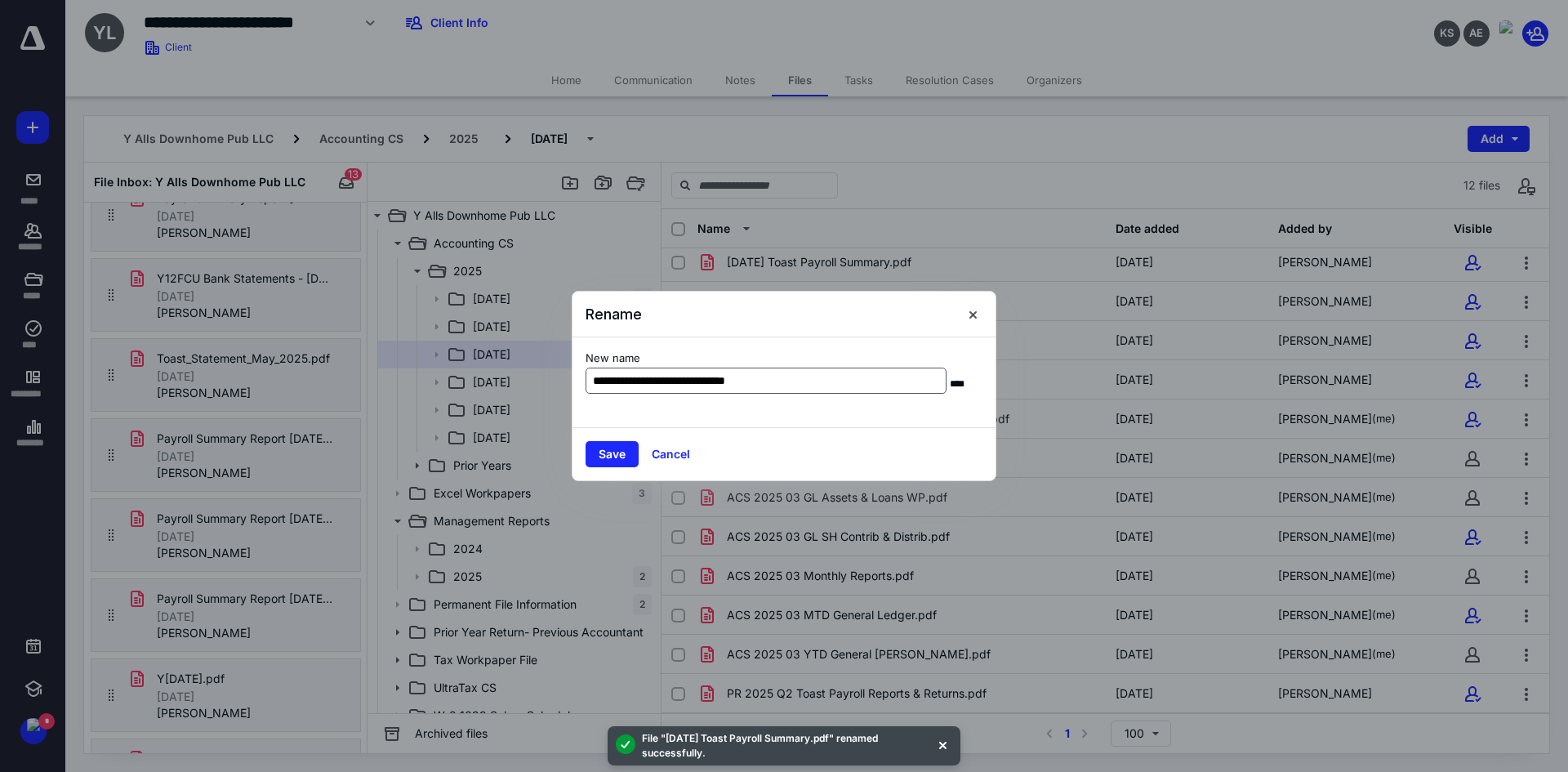 type on "**********" 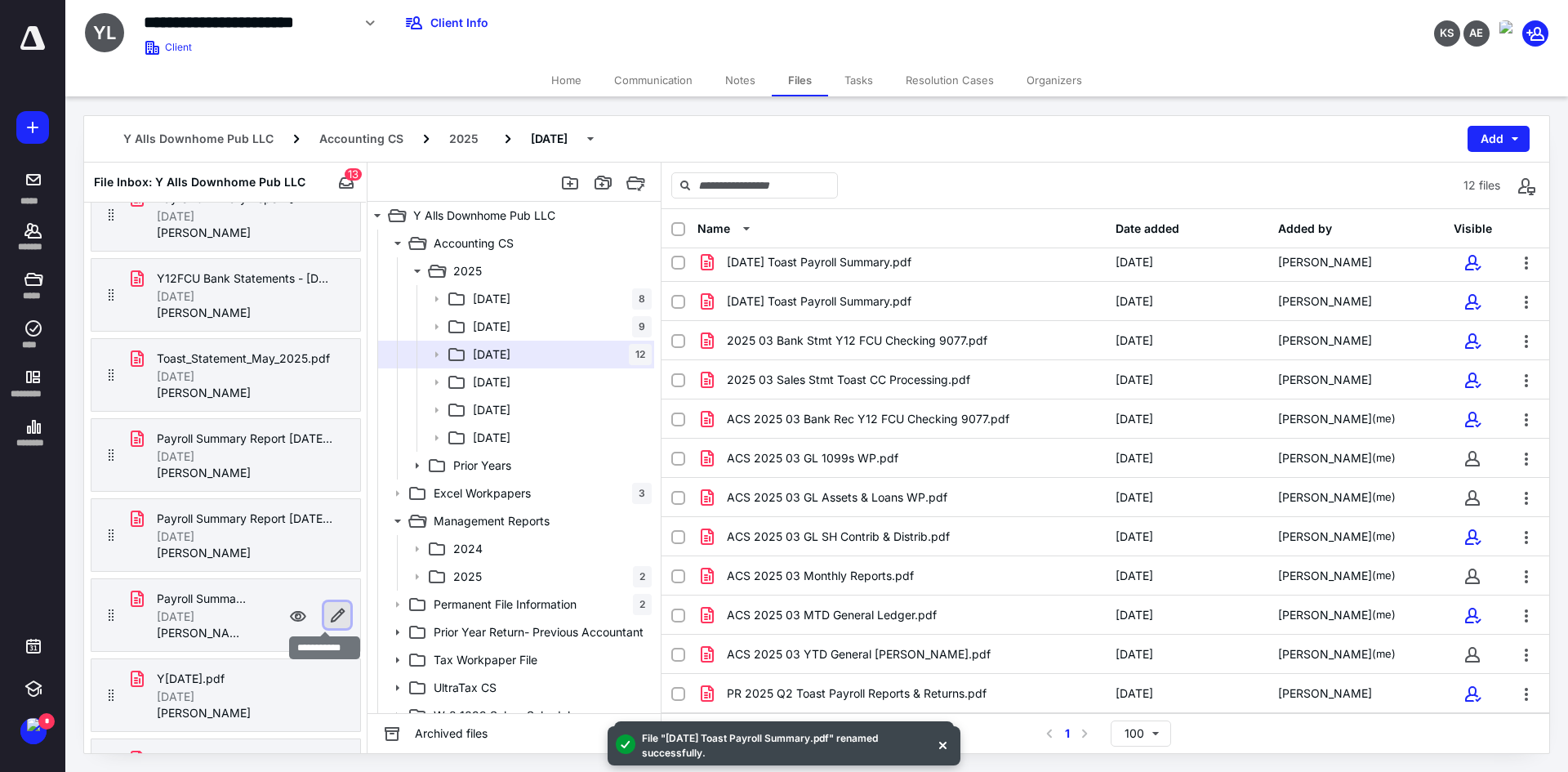 click at bounding box center (337, 615) 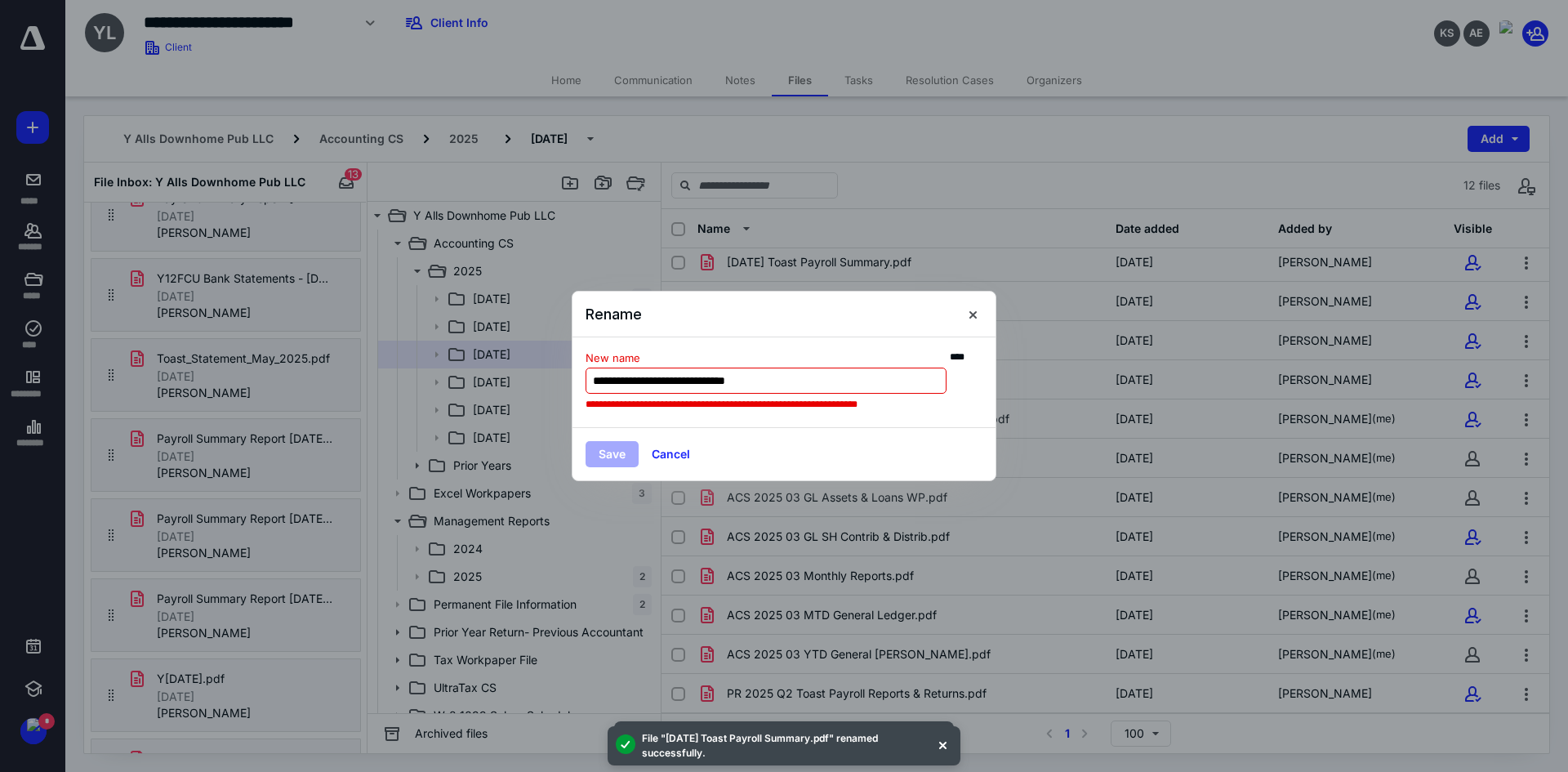 click on "**********" at bounding box center [766, 381] 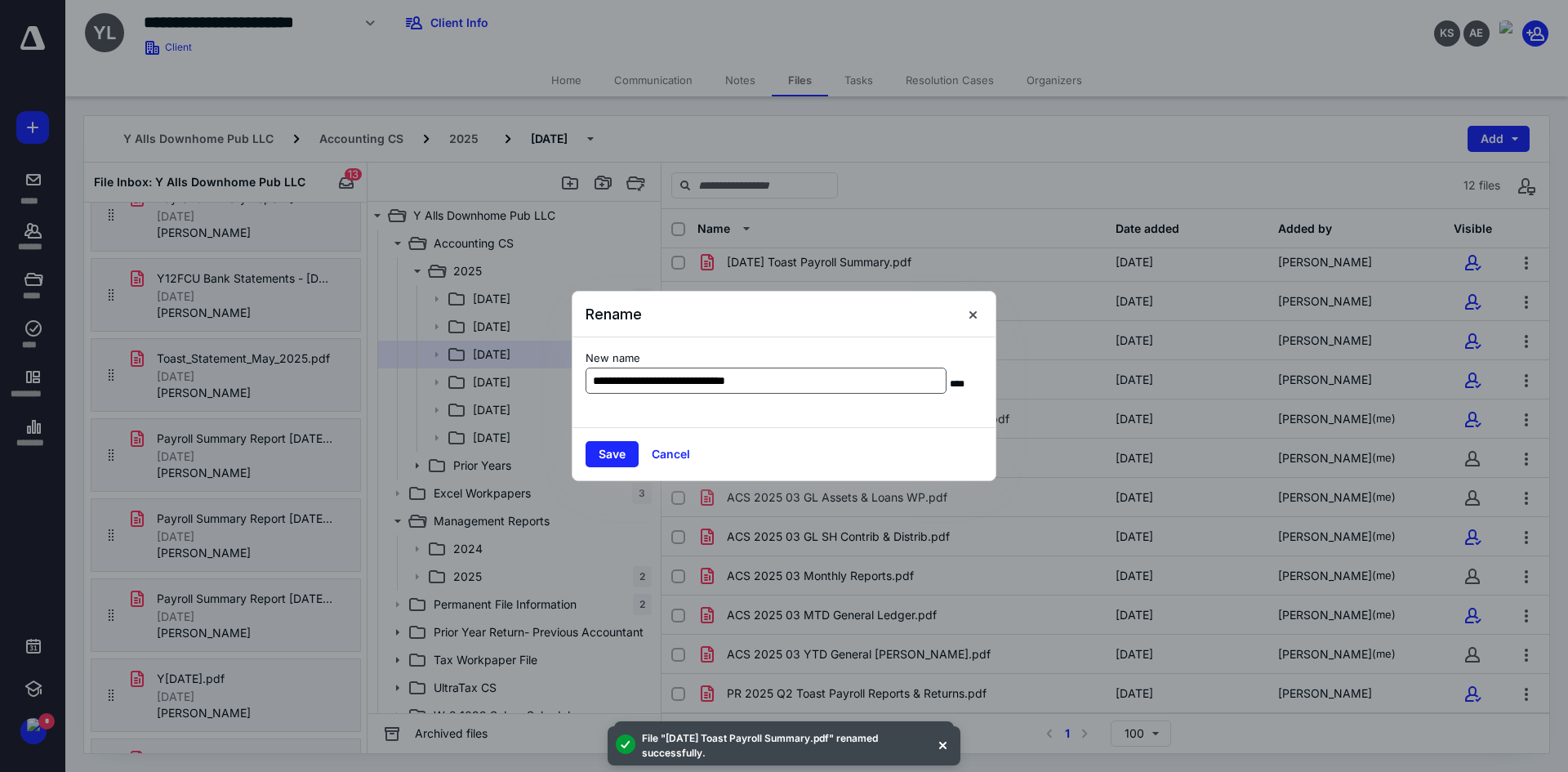 type on "**********" 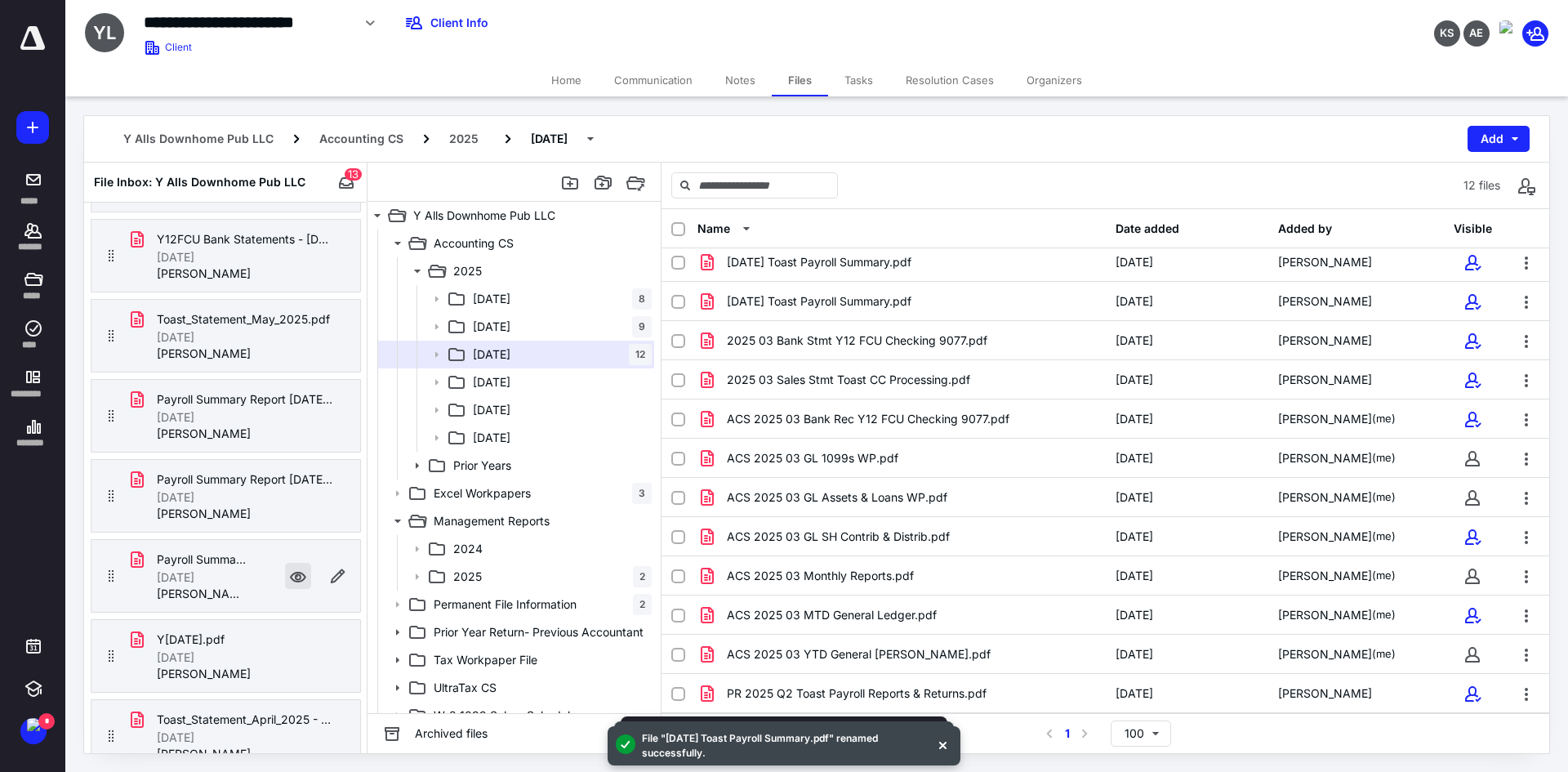 scroll, scrollTop: 549, scrollLeft: 0, axis: vertical 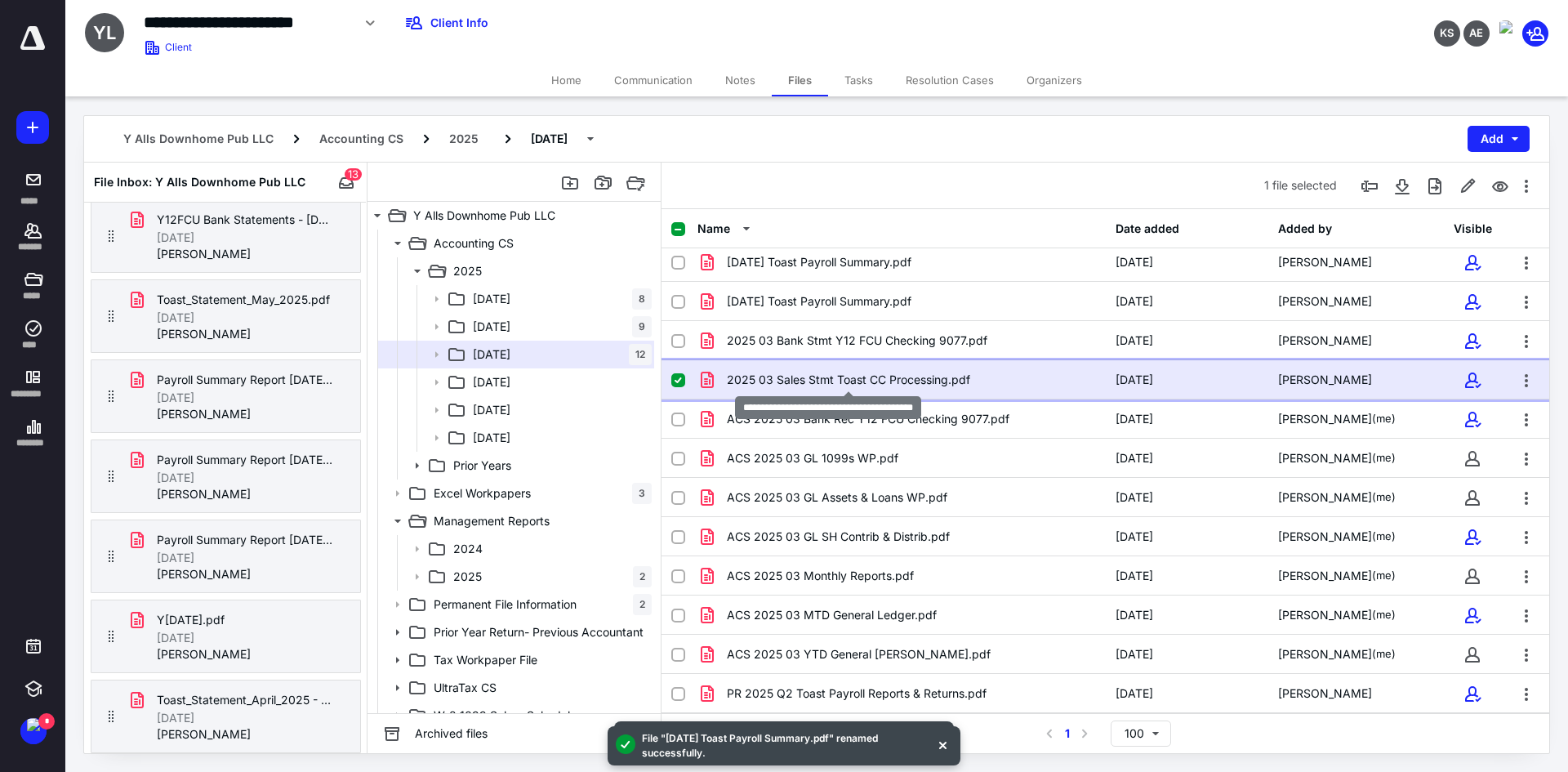 checkbox on "true" 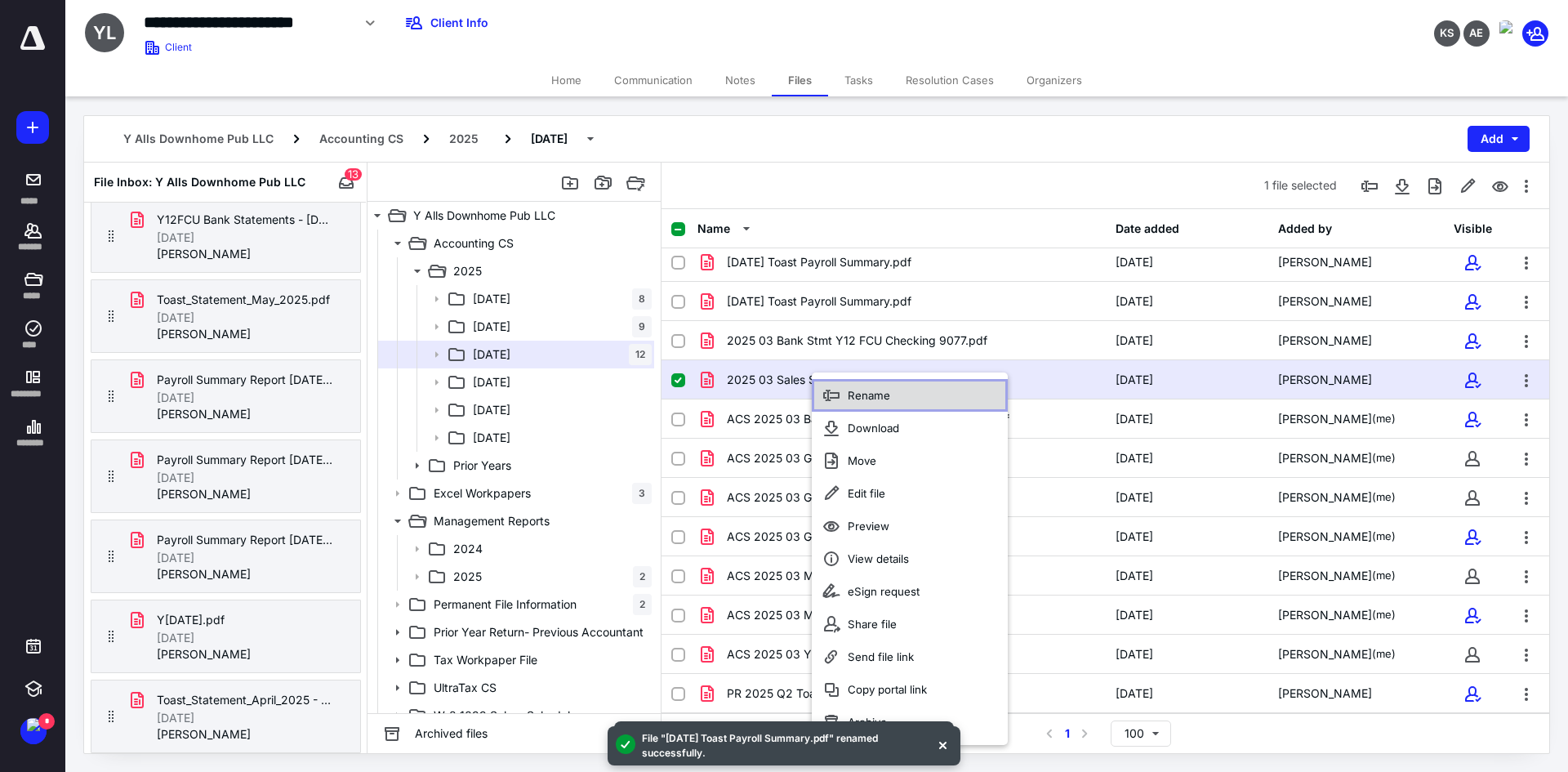 click on "Rename" at bounding box center (869, 395) 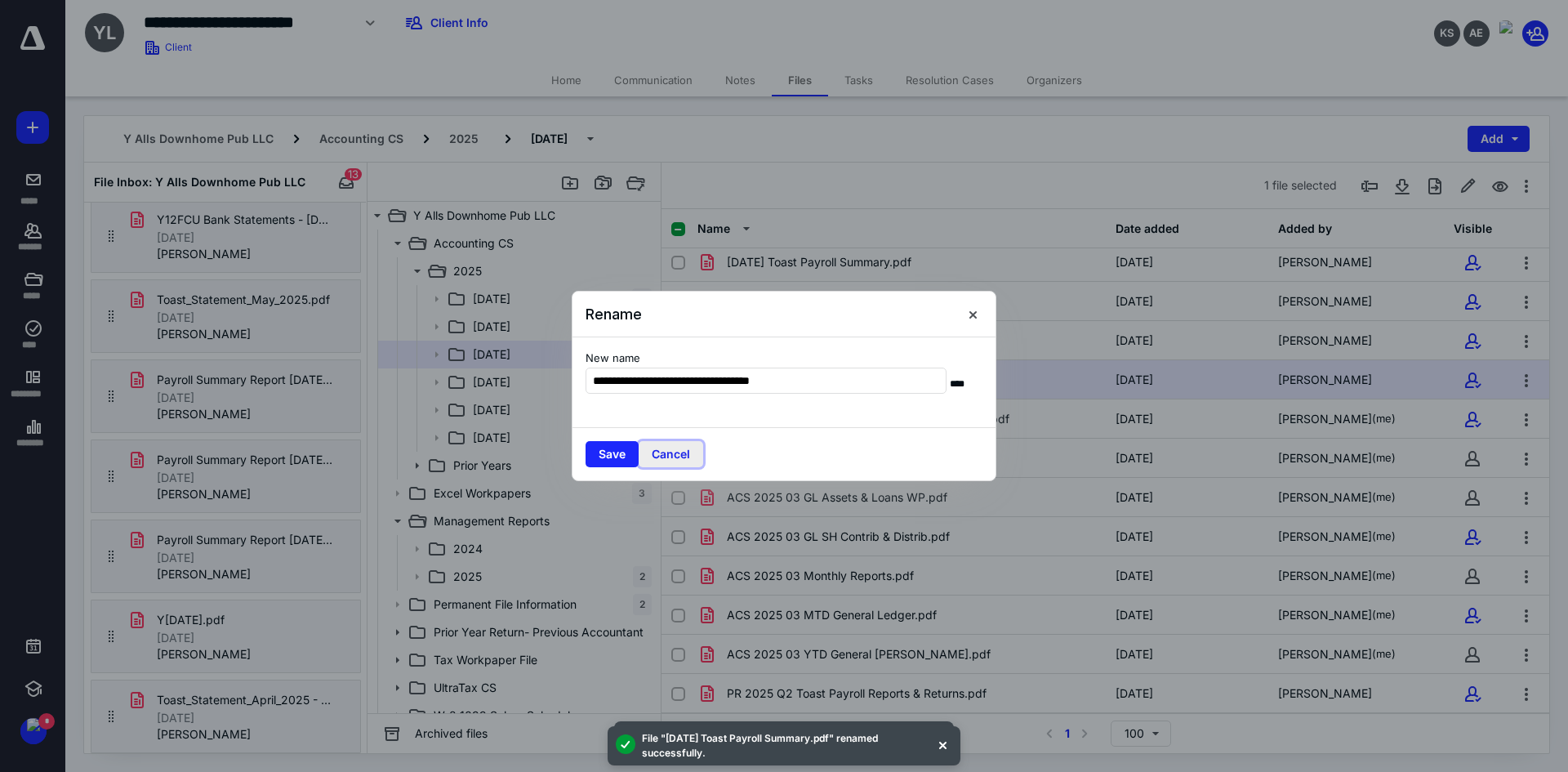 click on "Cancel" at bounding box center (670, 454) 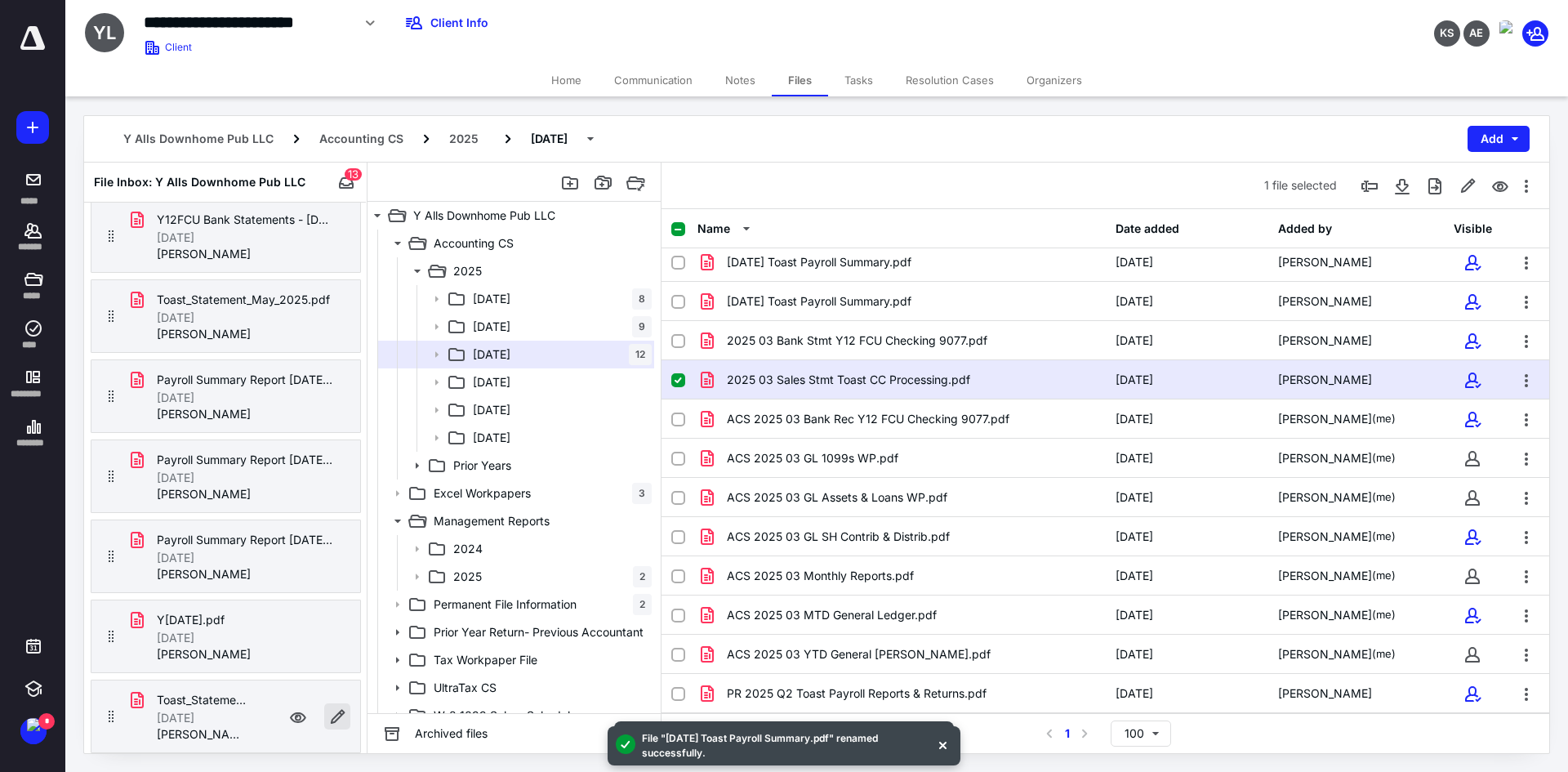 click at bounding box center (337, 716) 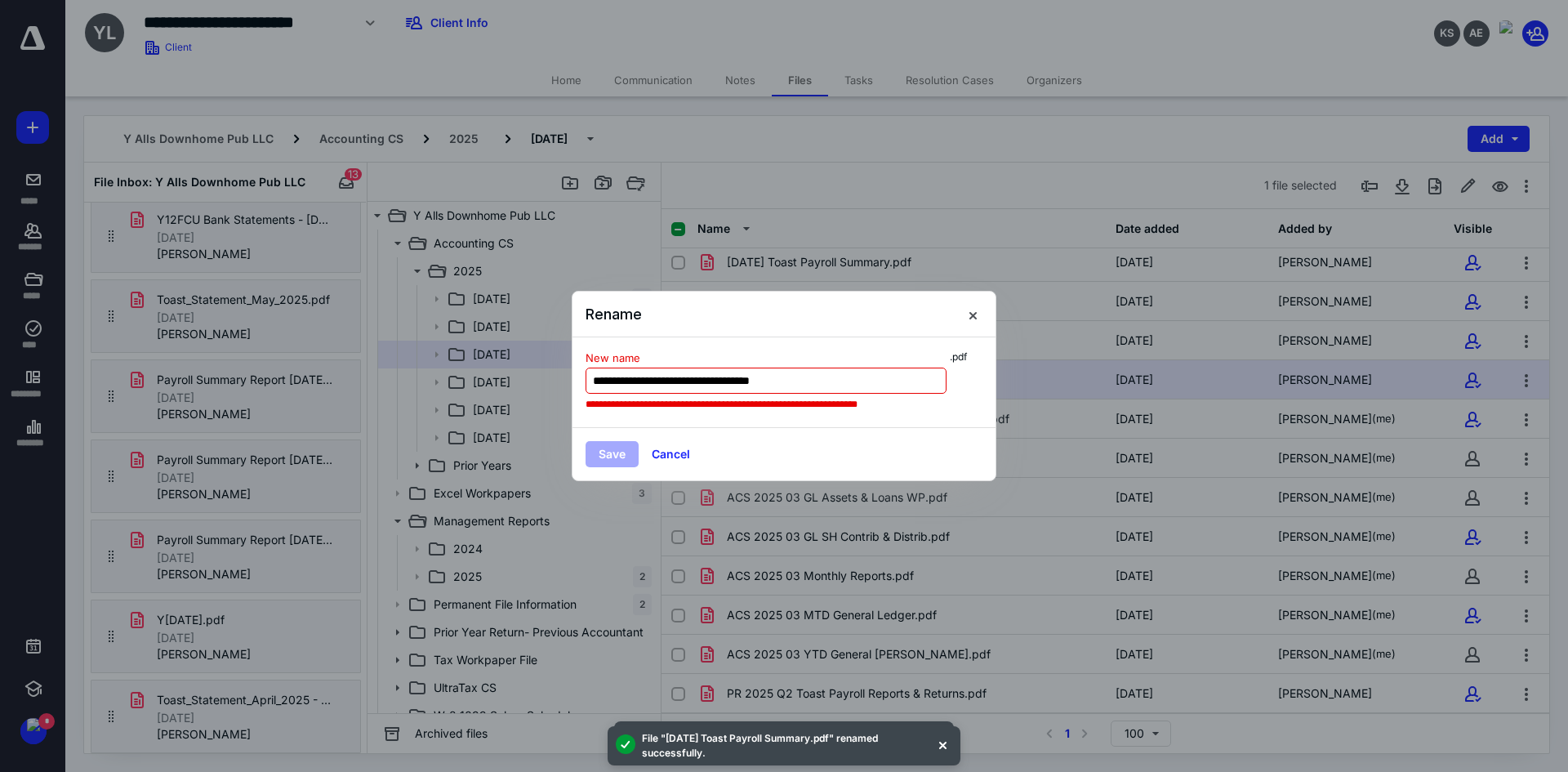 click on "**********" at bounding box center [766, 381] 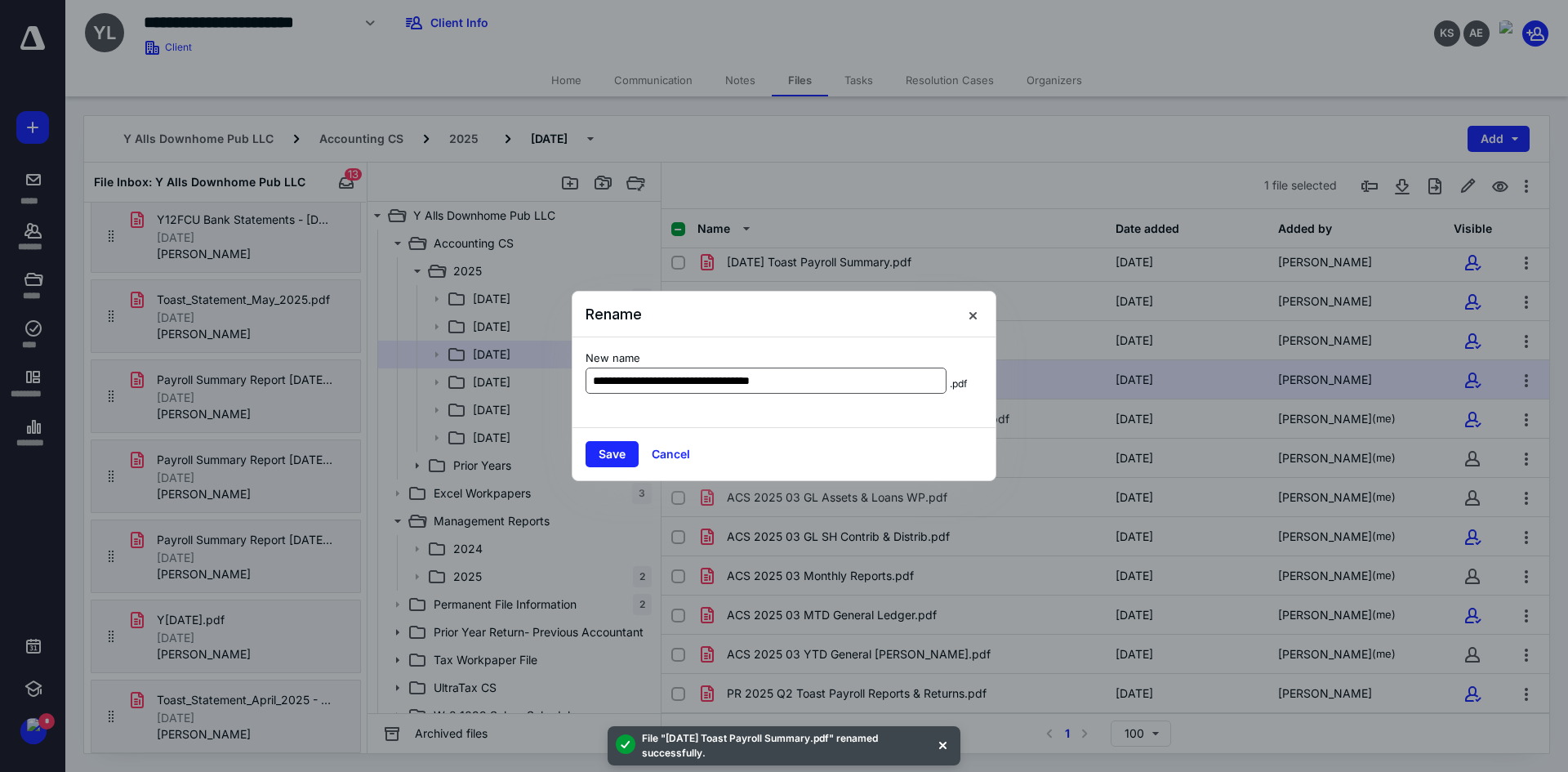 type on "**********" 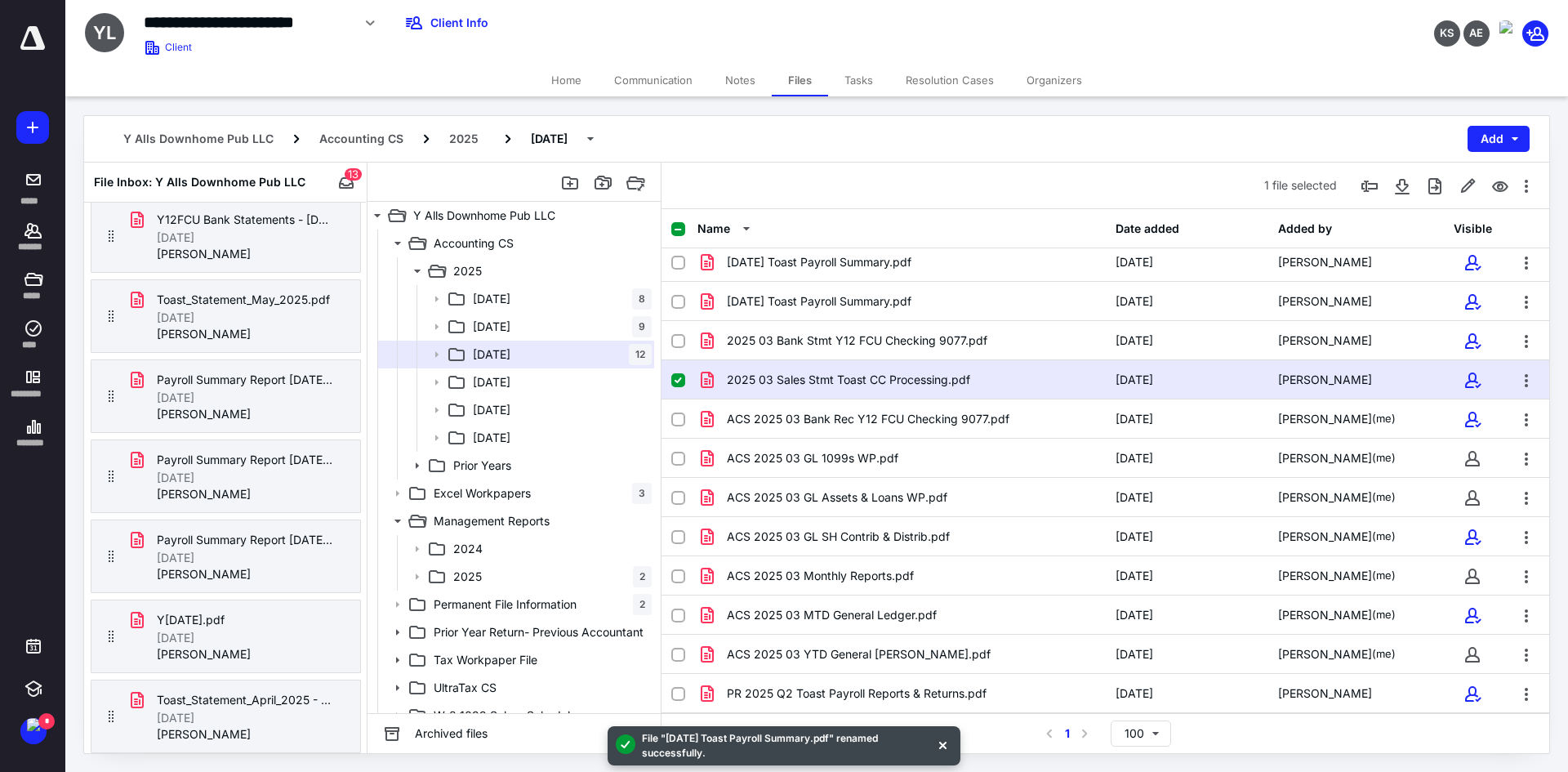 checkbox on "false" 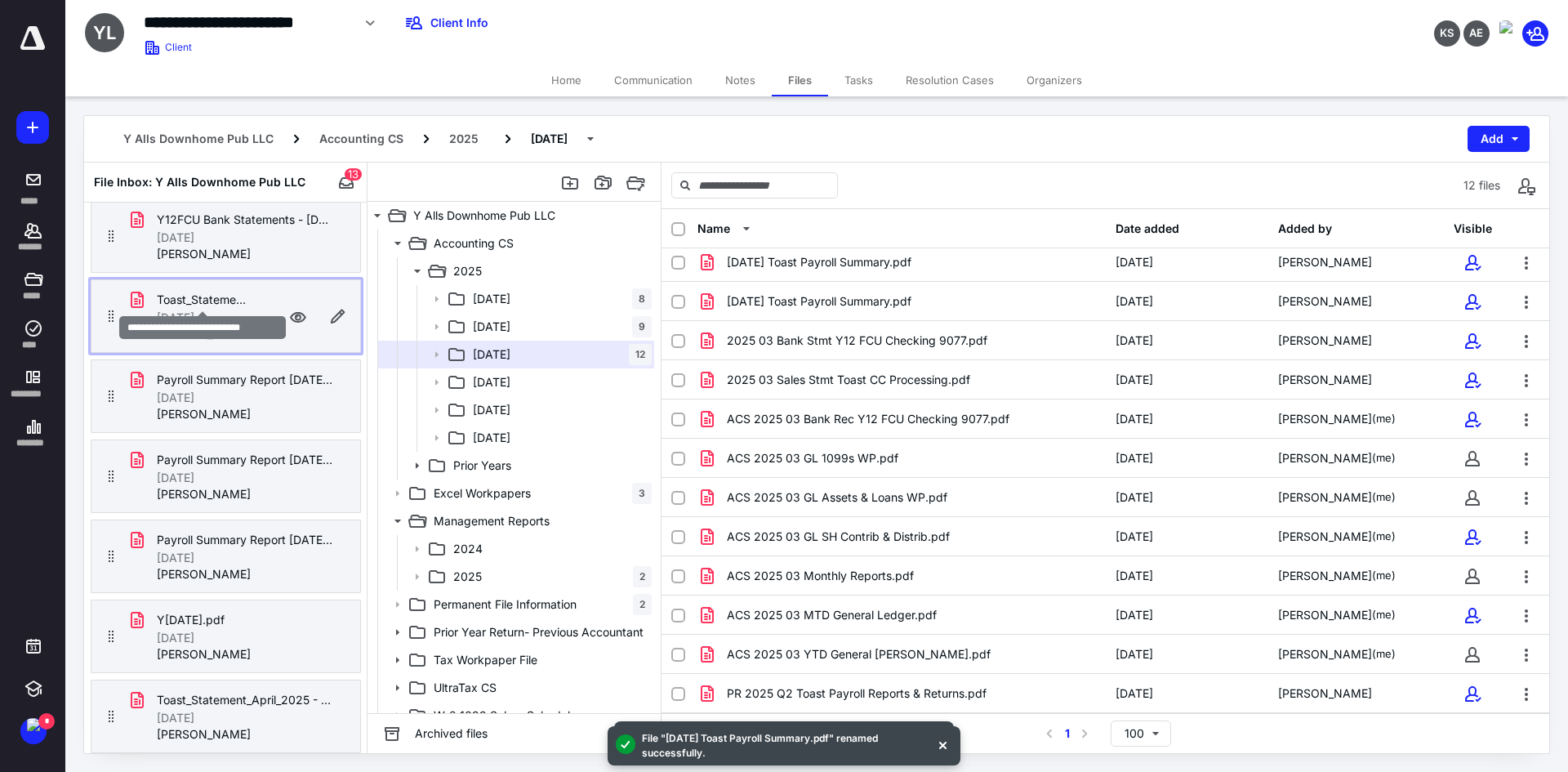 click on "Toast_Statement_May_2025.pdf" at bounding box center (203, 300) 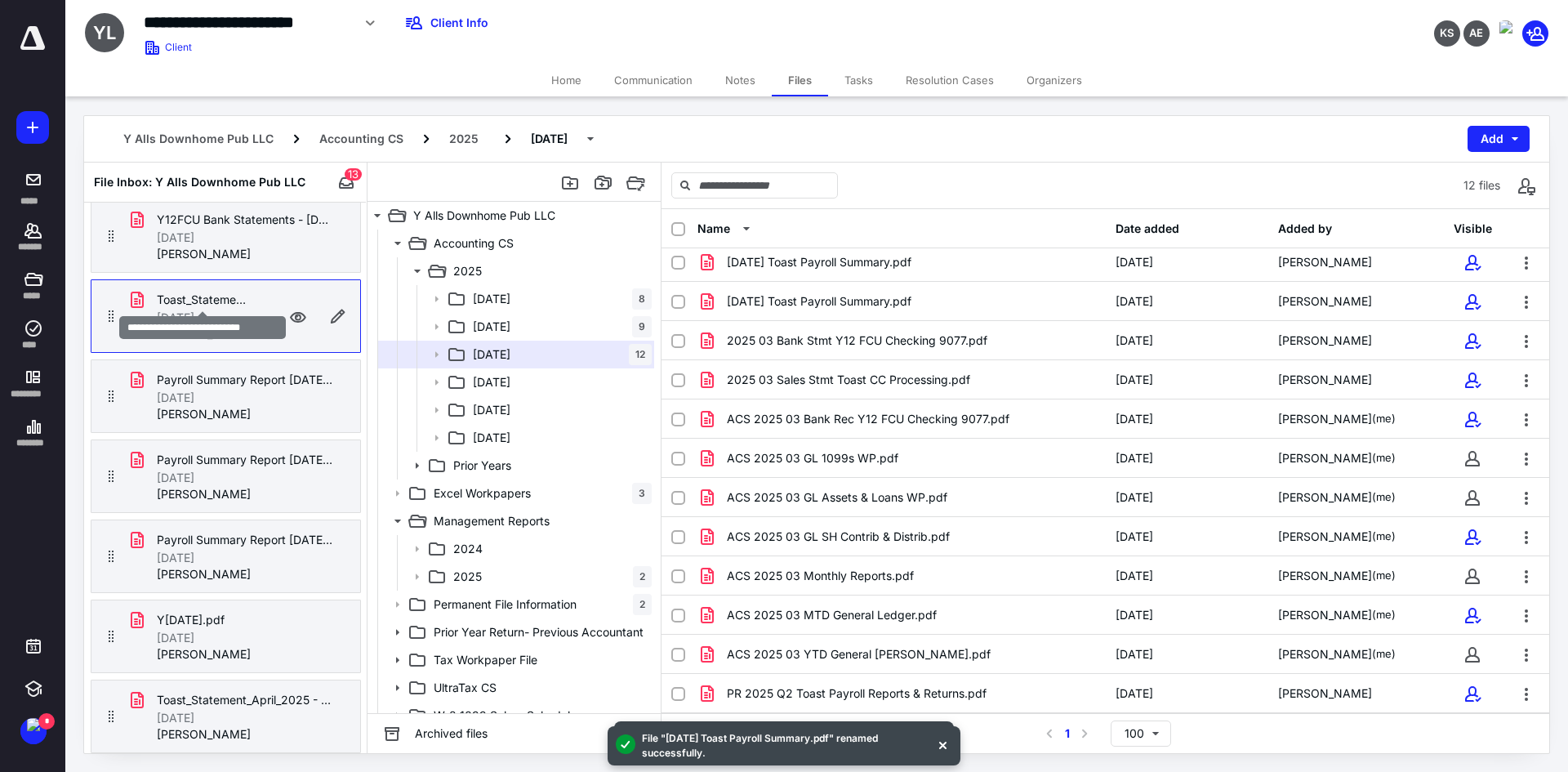 click on "Toast_Statement_May_2025.pdf" at bounding box center [203, 300] 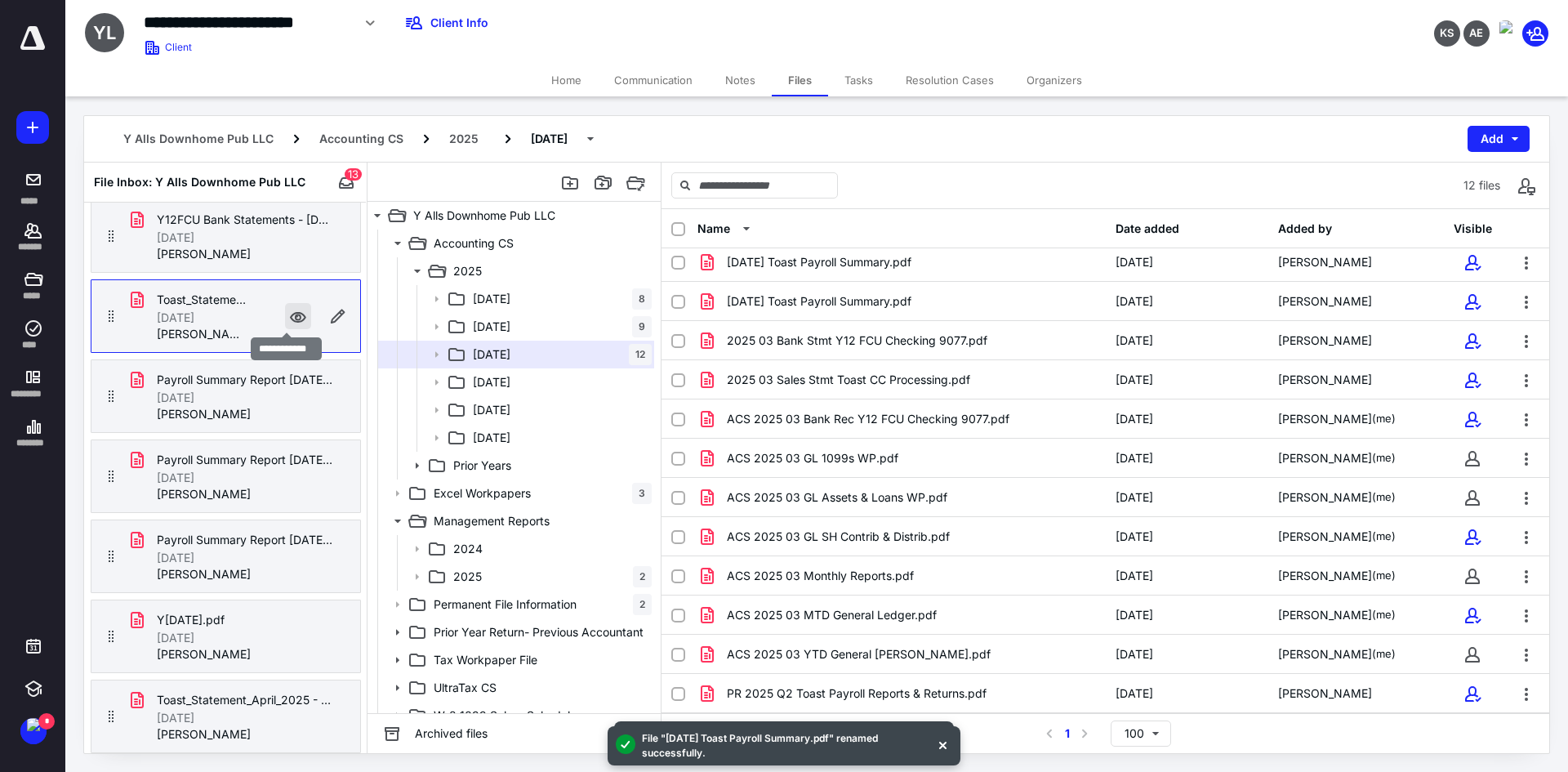 click at bounding box center (298, 316) 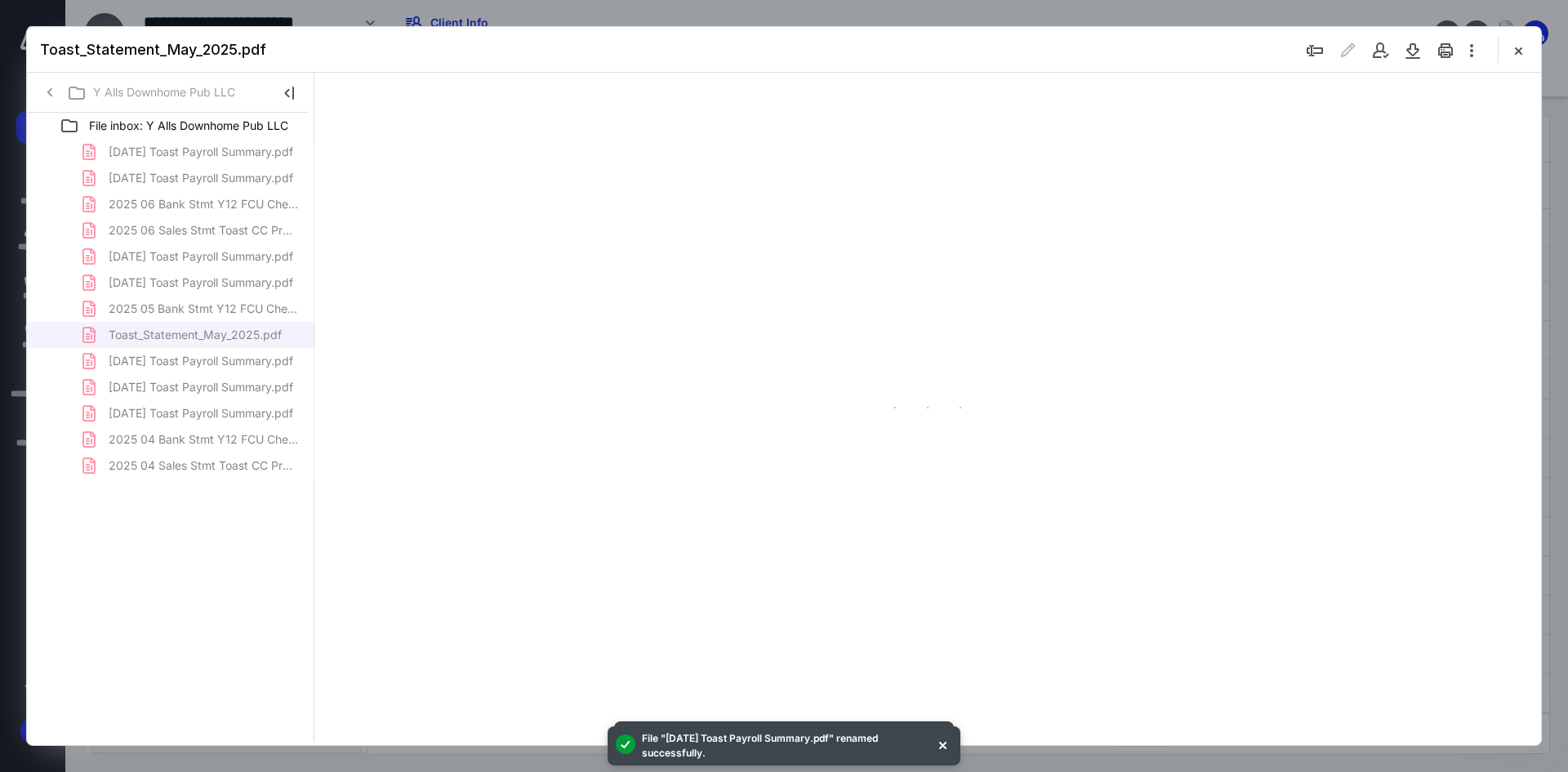 scroll, scrollTop: 0, scrollLeft: 0, axis: both 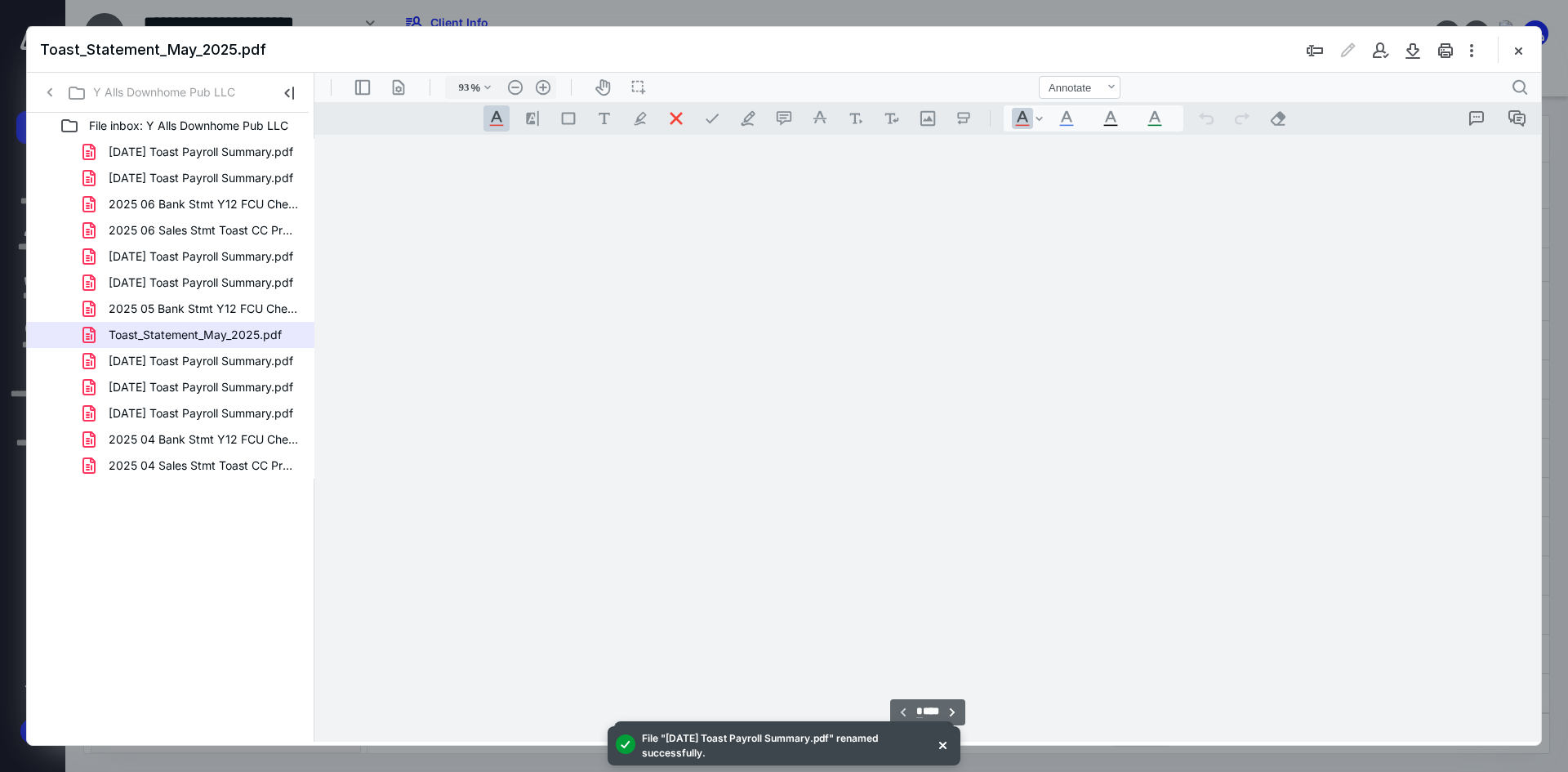 type on "240" 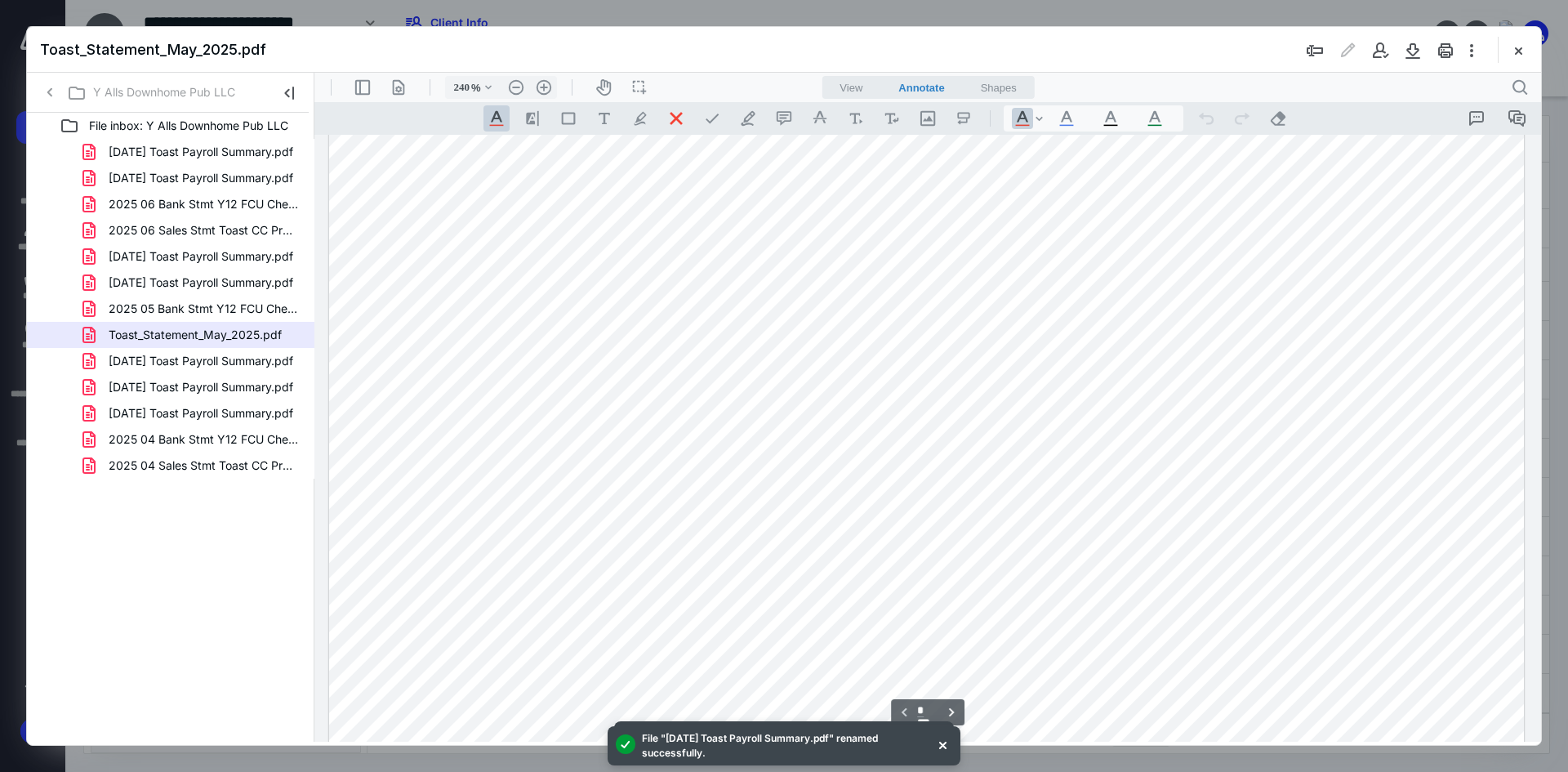 scroll, scrollTop: 168, scrollLeft: 0, axis: vertical 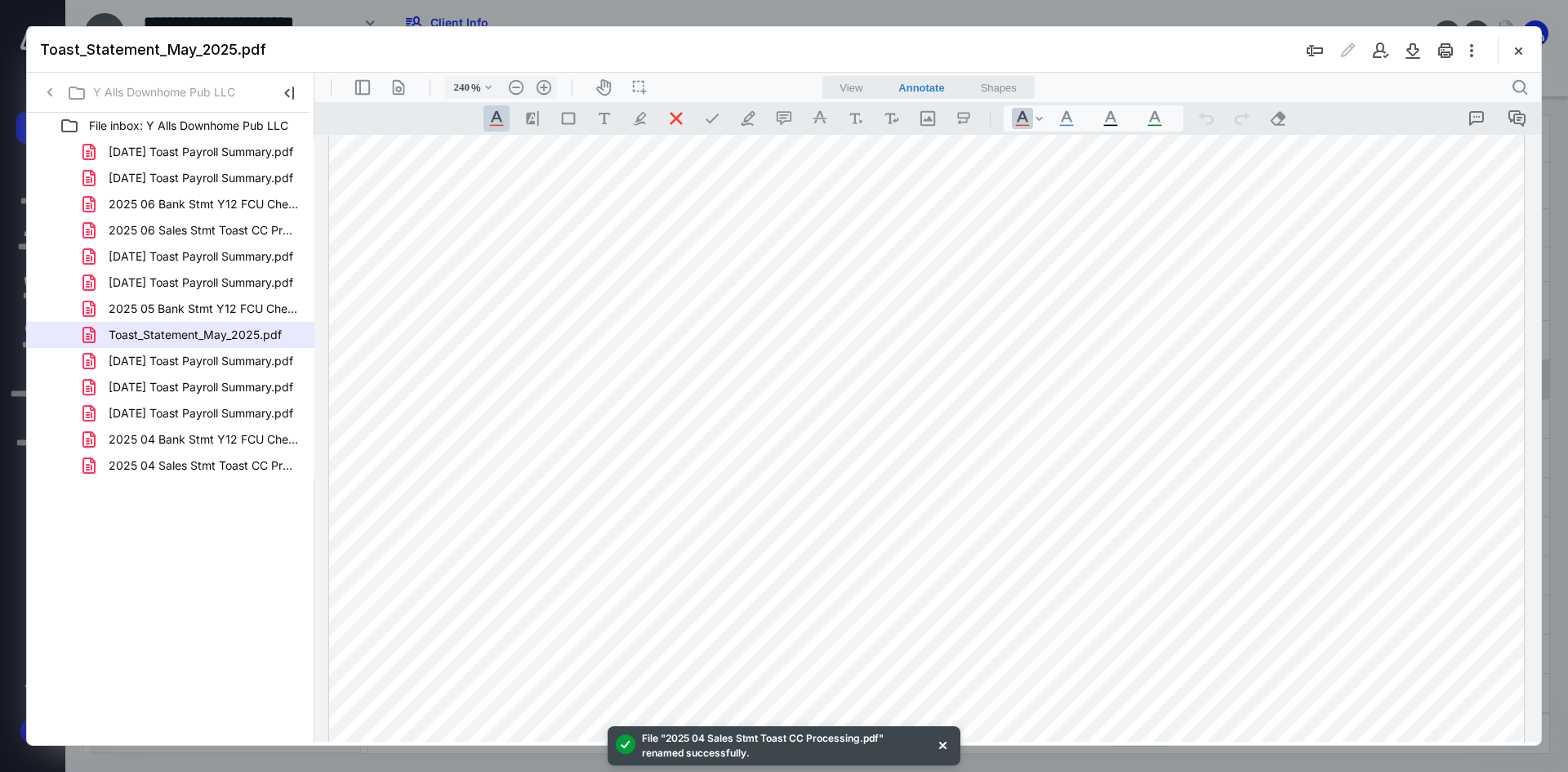 drag, startPoint x: 1525, startPoint y: 47, endPoint x: 1111, endPoint y: 373, distance: 526.94592 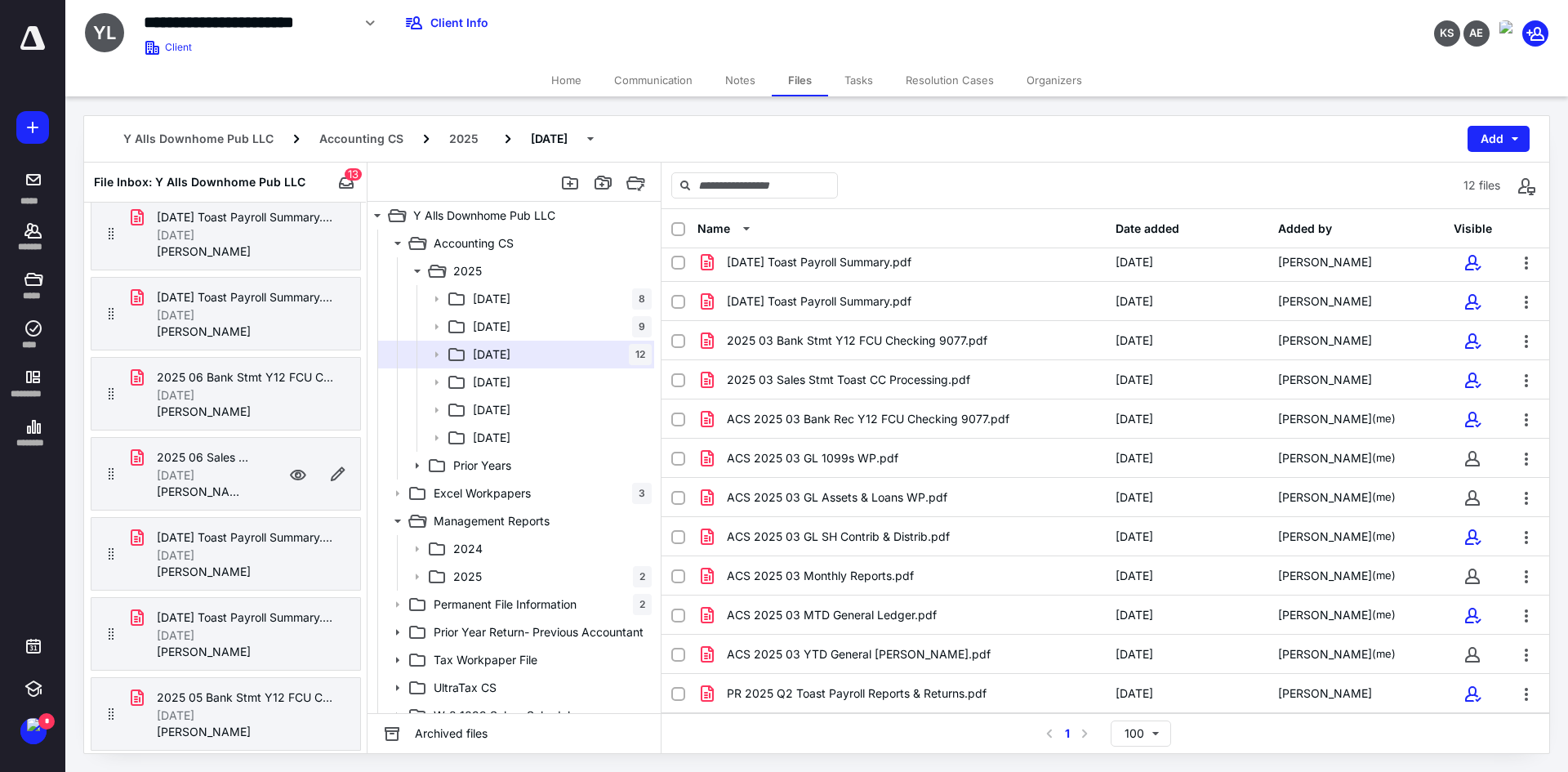 scroll, scrollTop: 0, scrollLeft: 0, axis: both 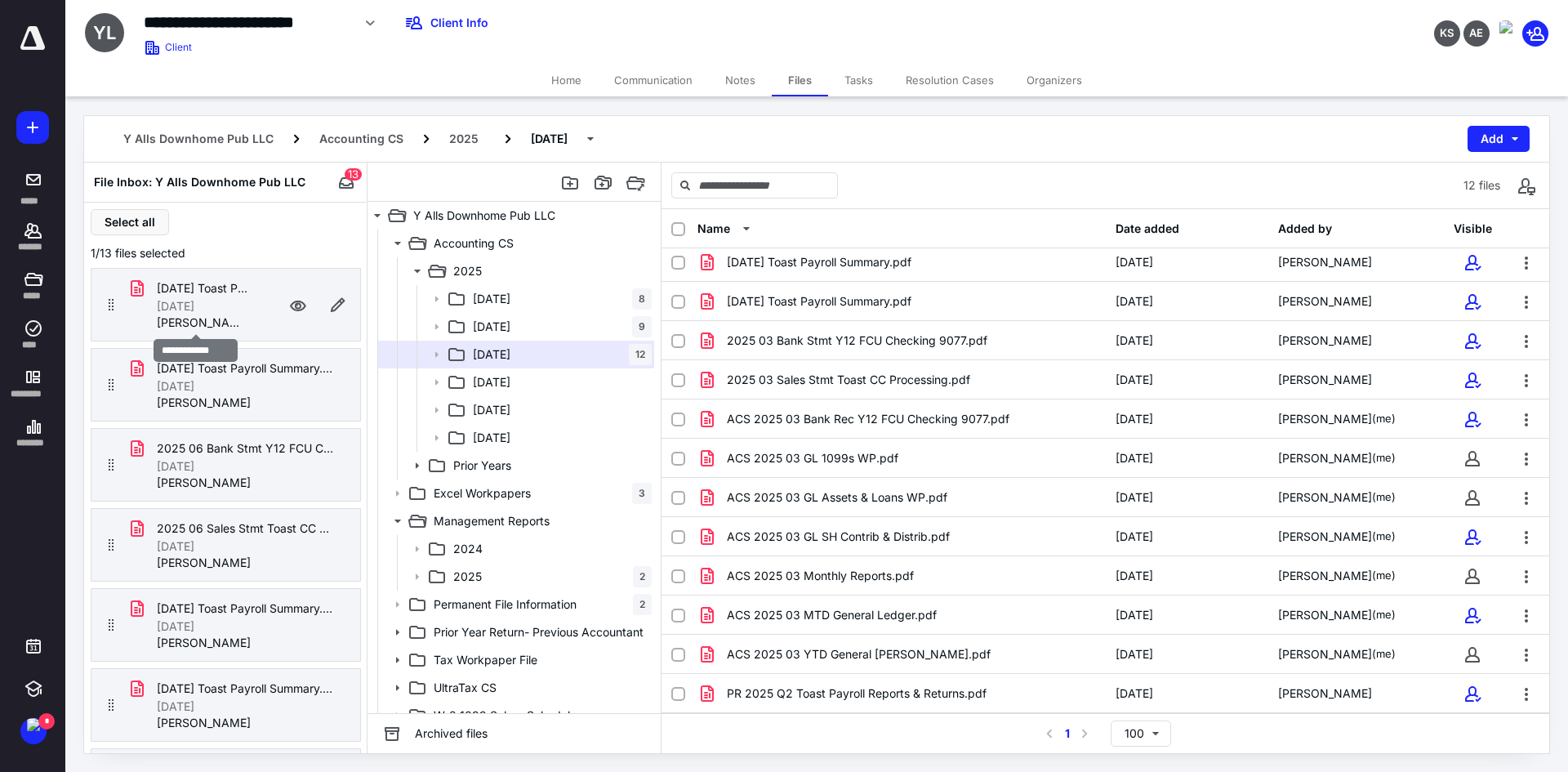click on "Thomas Noble" at bounding box center [203, 323] 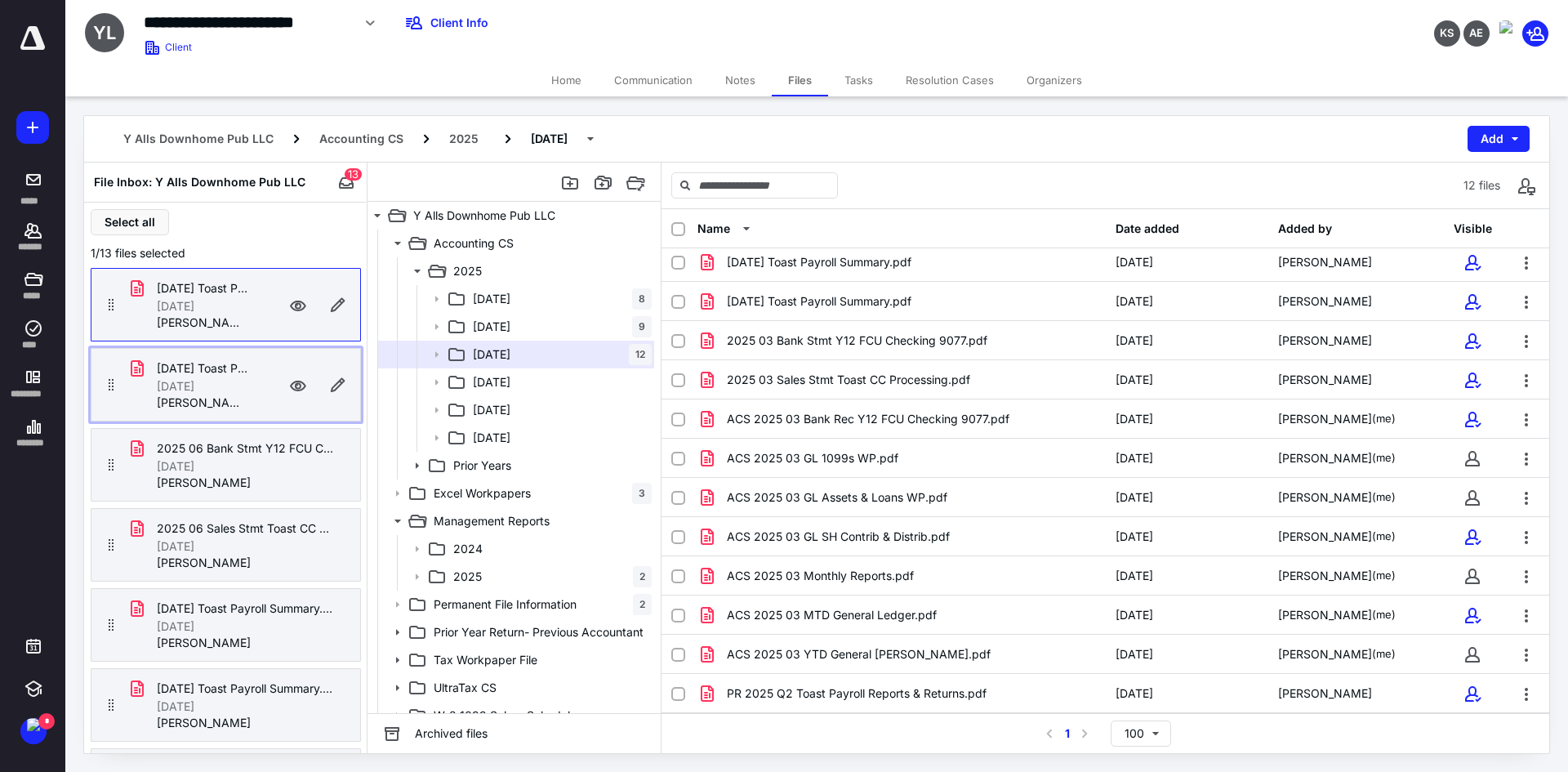 click on "7/11/2025" at bounding box center [203, 386] 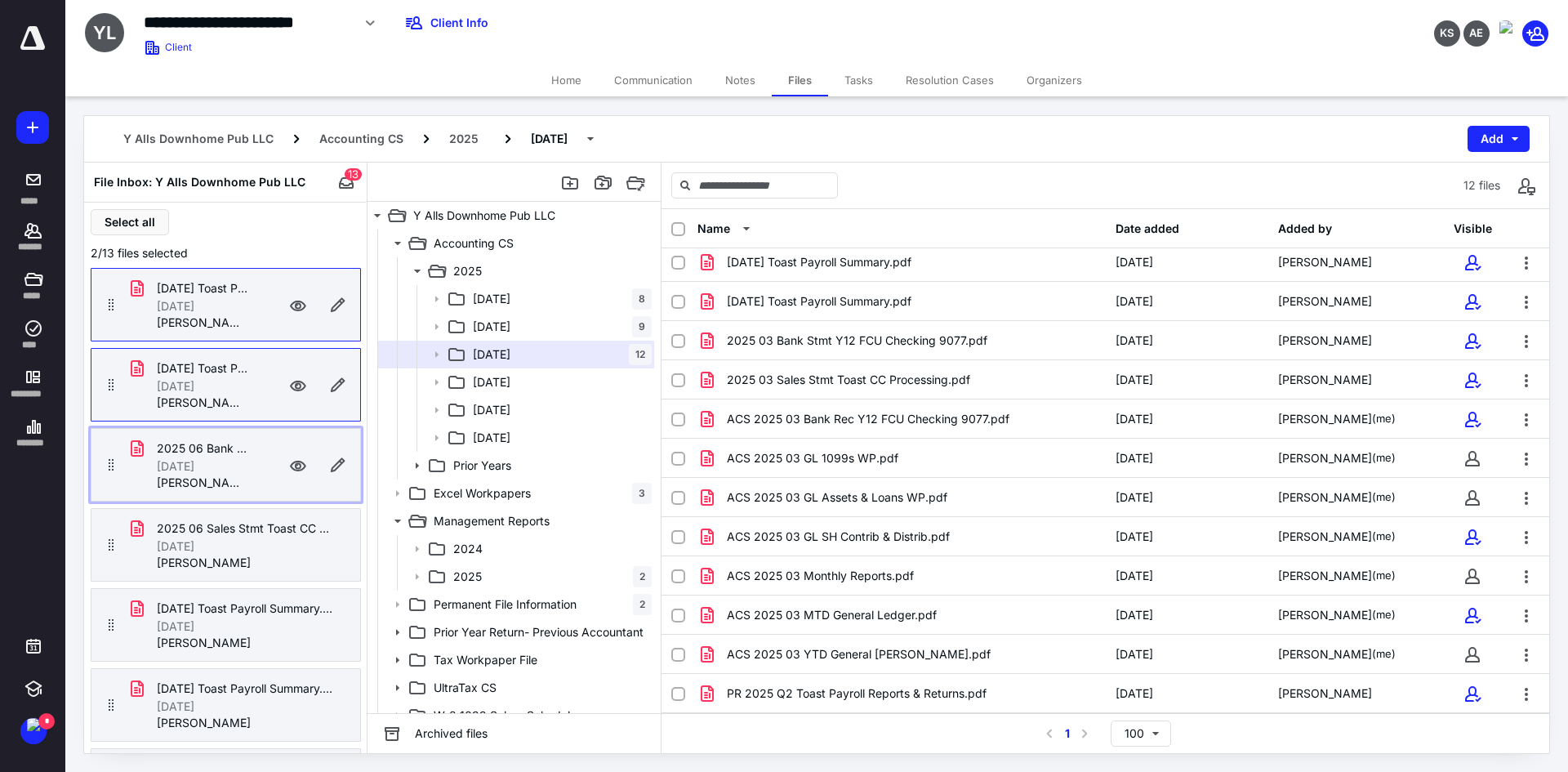 click on "7/11/2025" at bounding box center (203, 466) 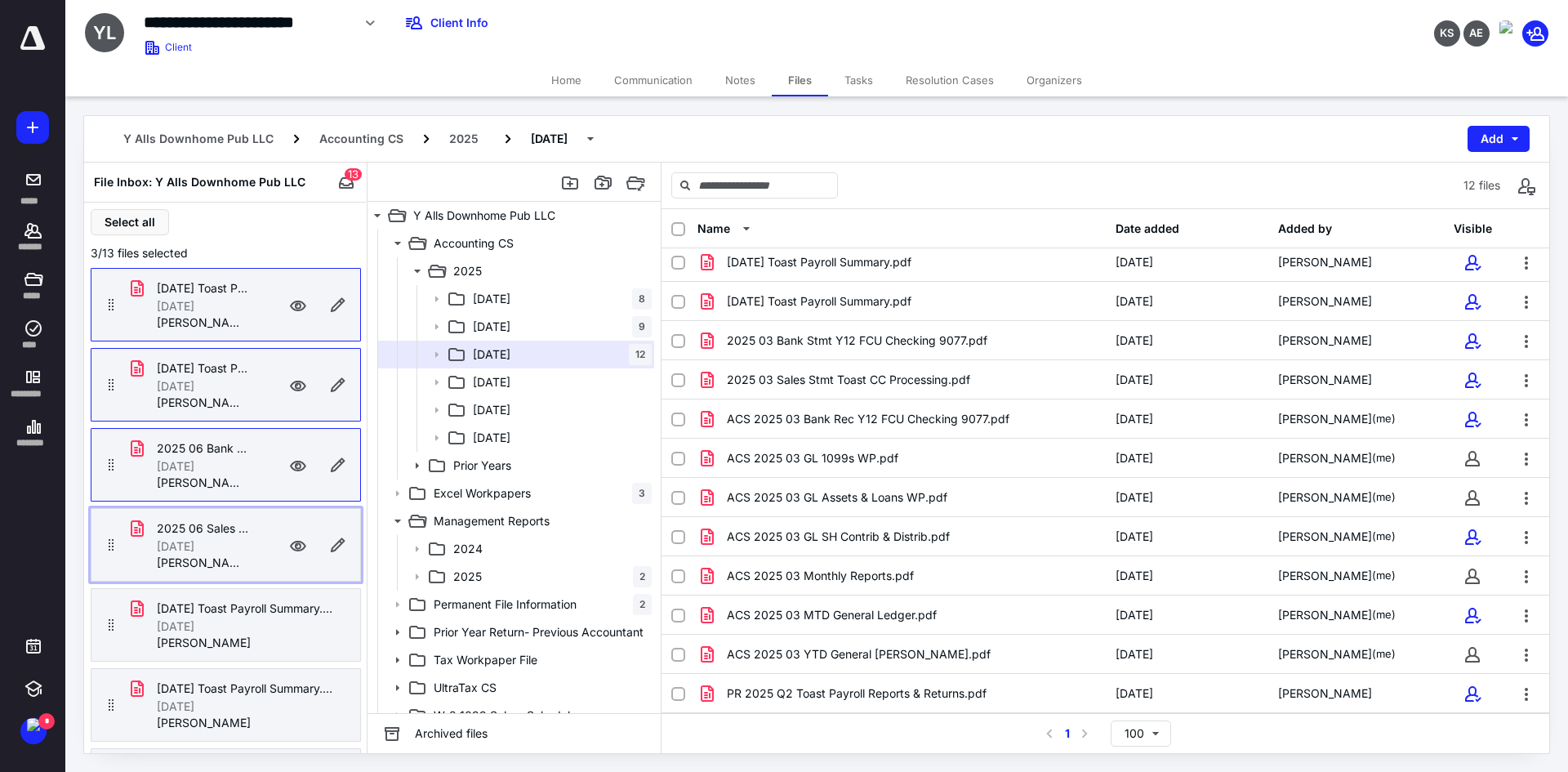 click on "7/11/2025" at bounding box center (176, 547) 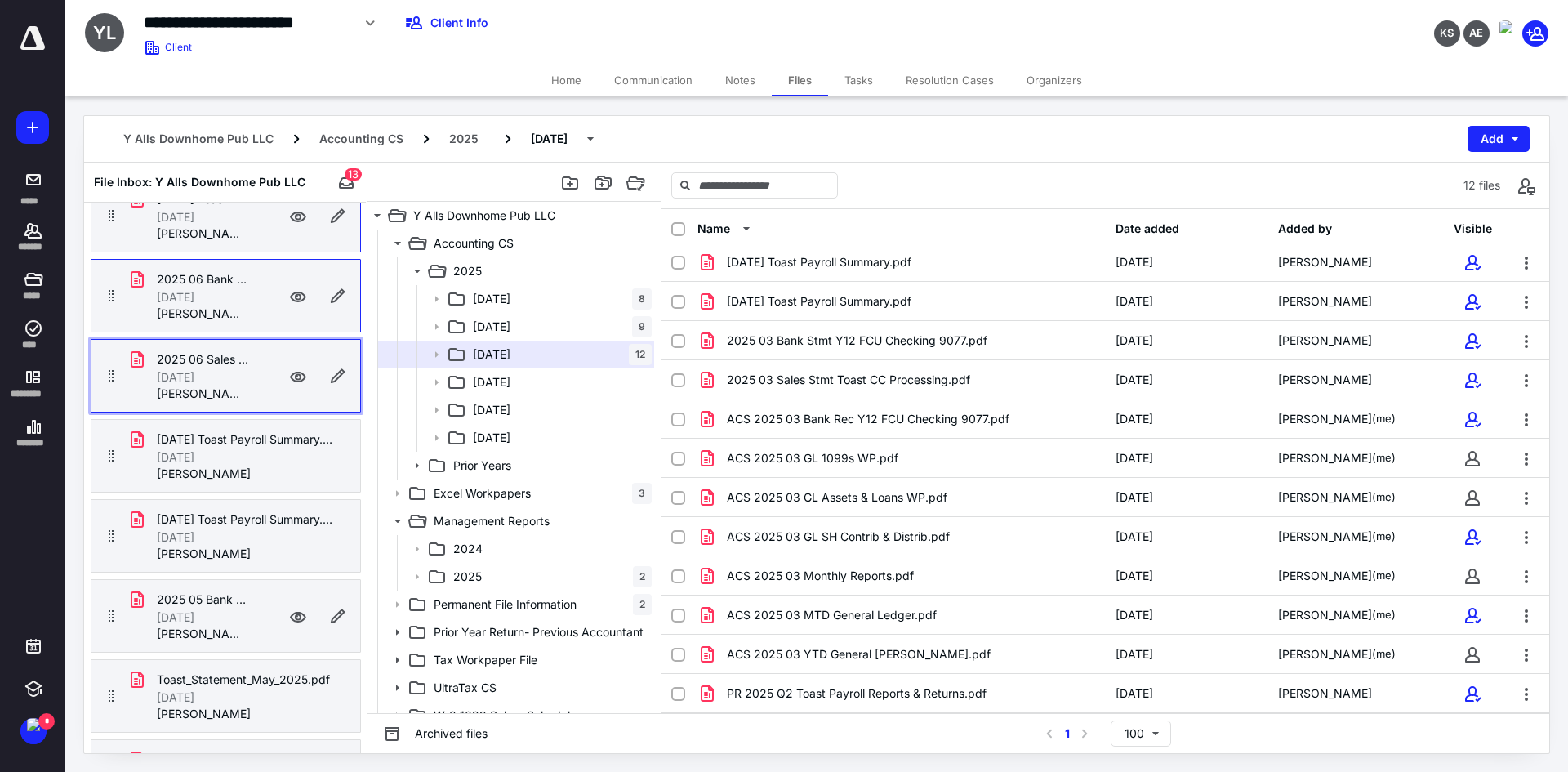 scroll, scrollTop: 59, scrollLeft: 0, axis: vertical 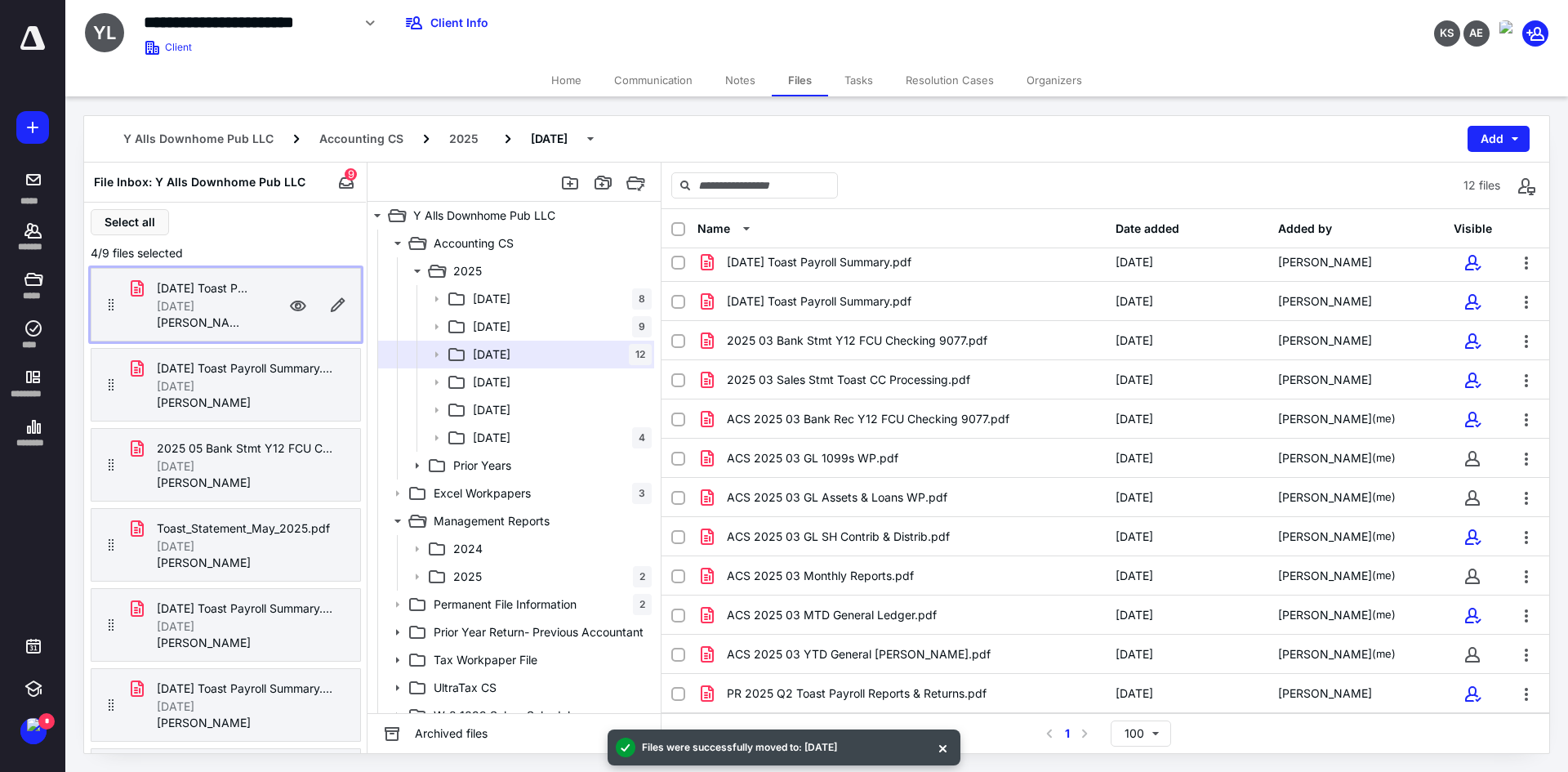 click on "7/11/2025" at bounding box center (176, 306) 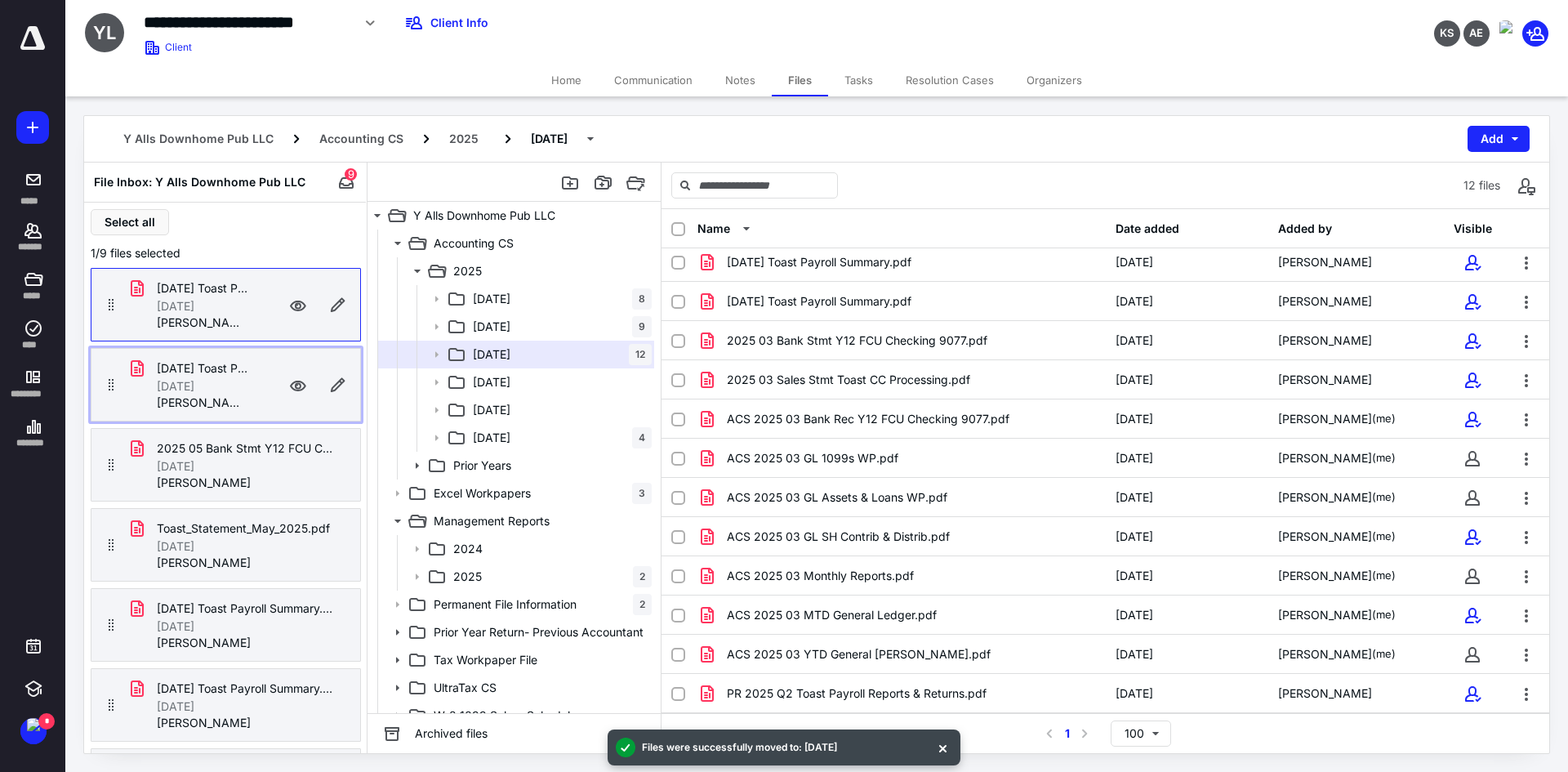 click on "7/11/2025" at bounding box center (176, 386) 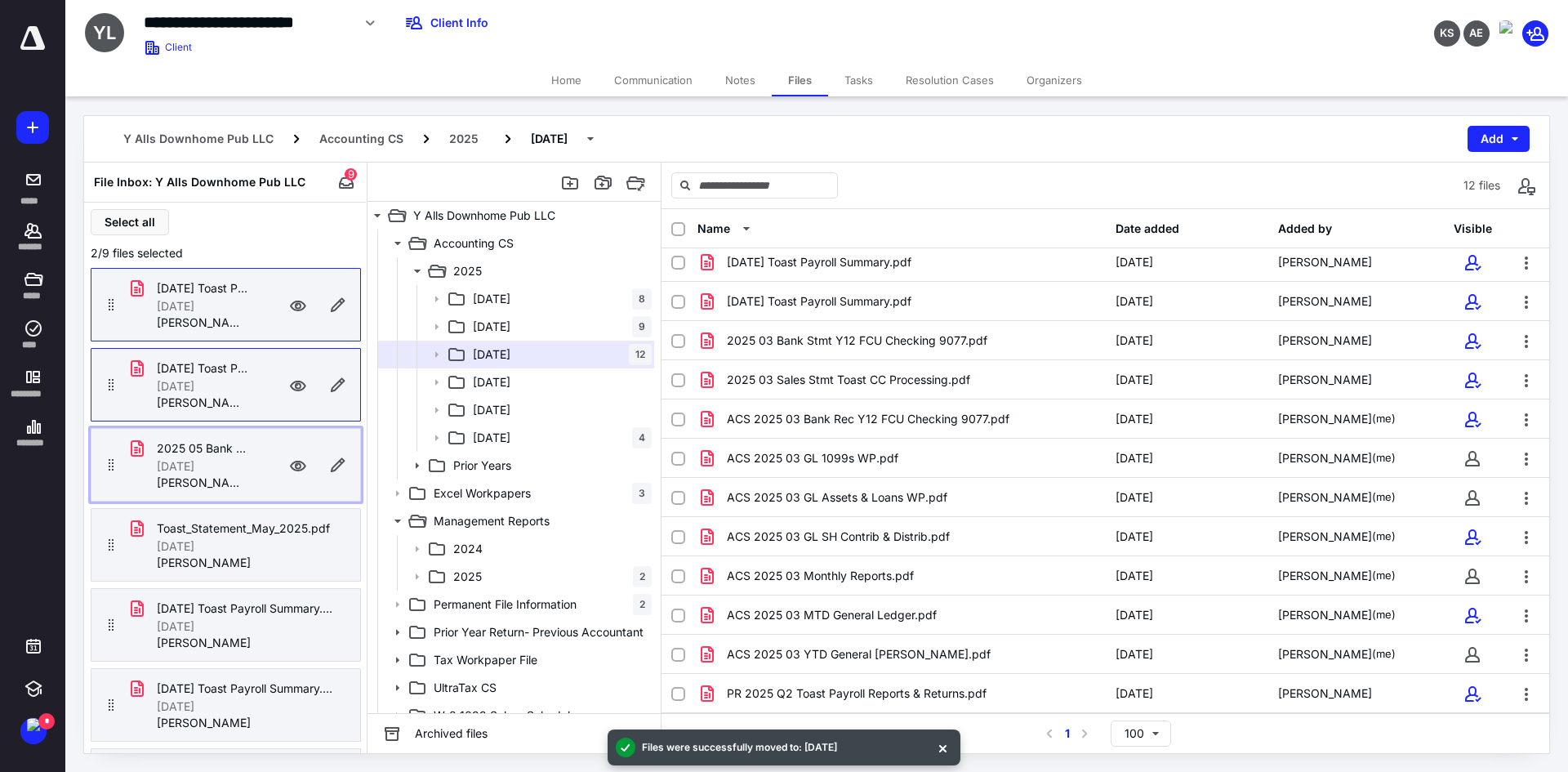 click on "7/11/2025" at bounding box center (176, 466) 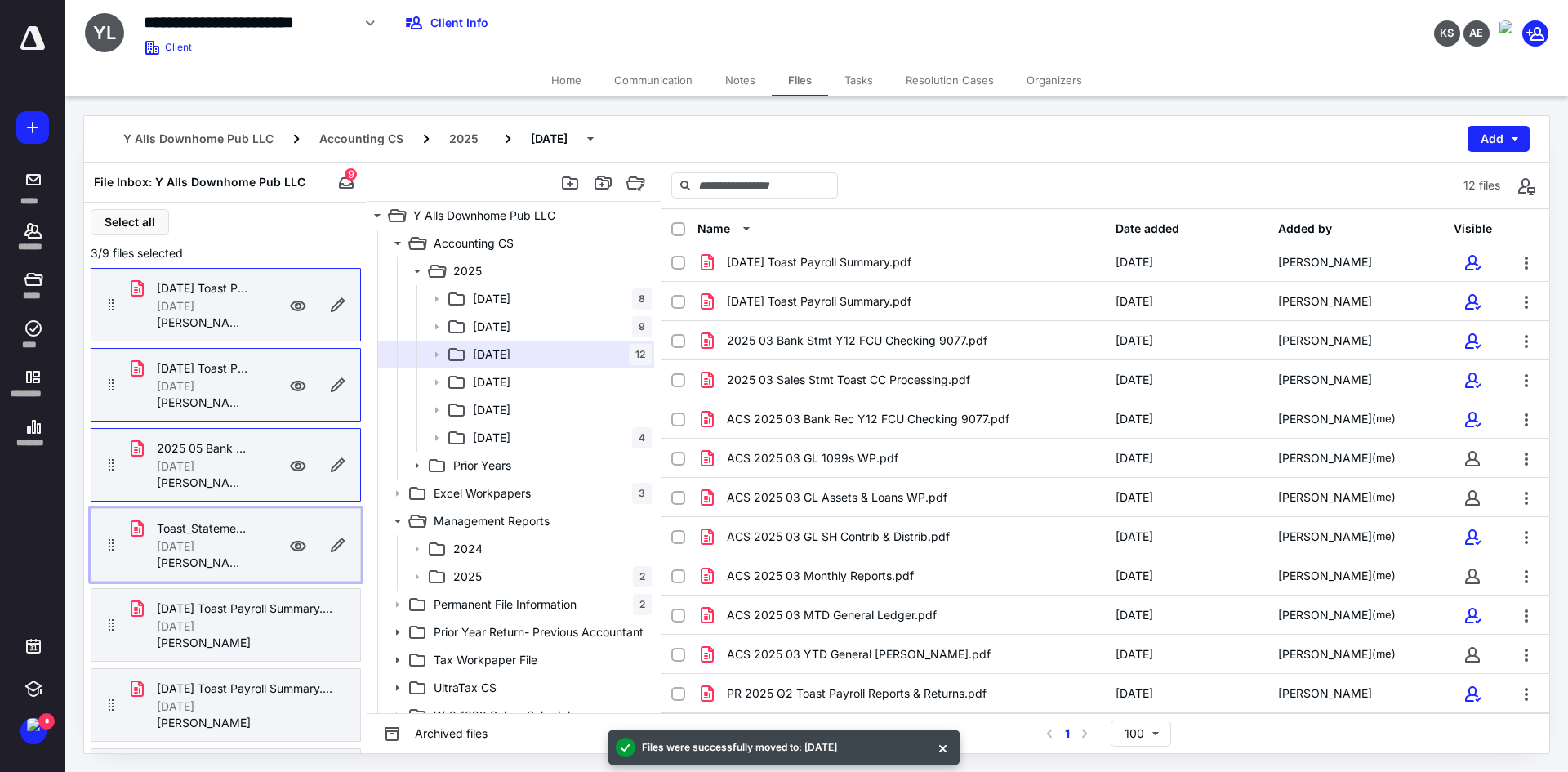 click on "7/11/2025" at bounding box center [176, 547] 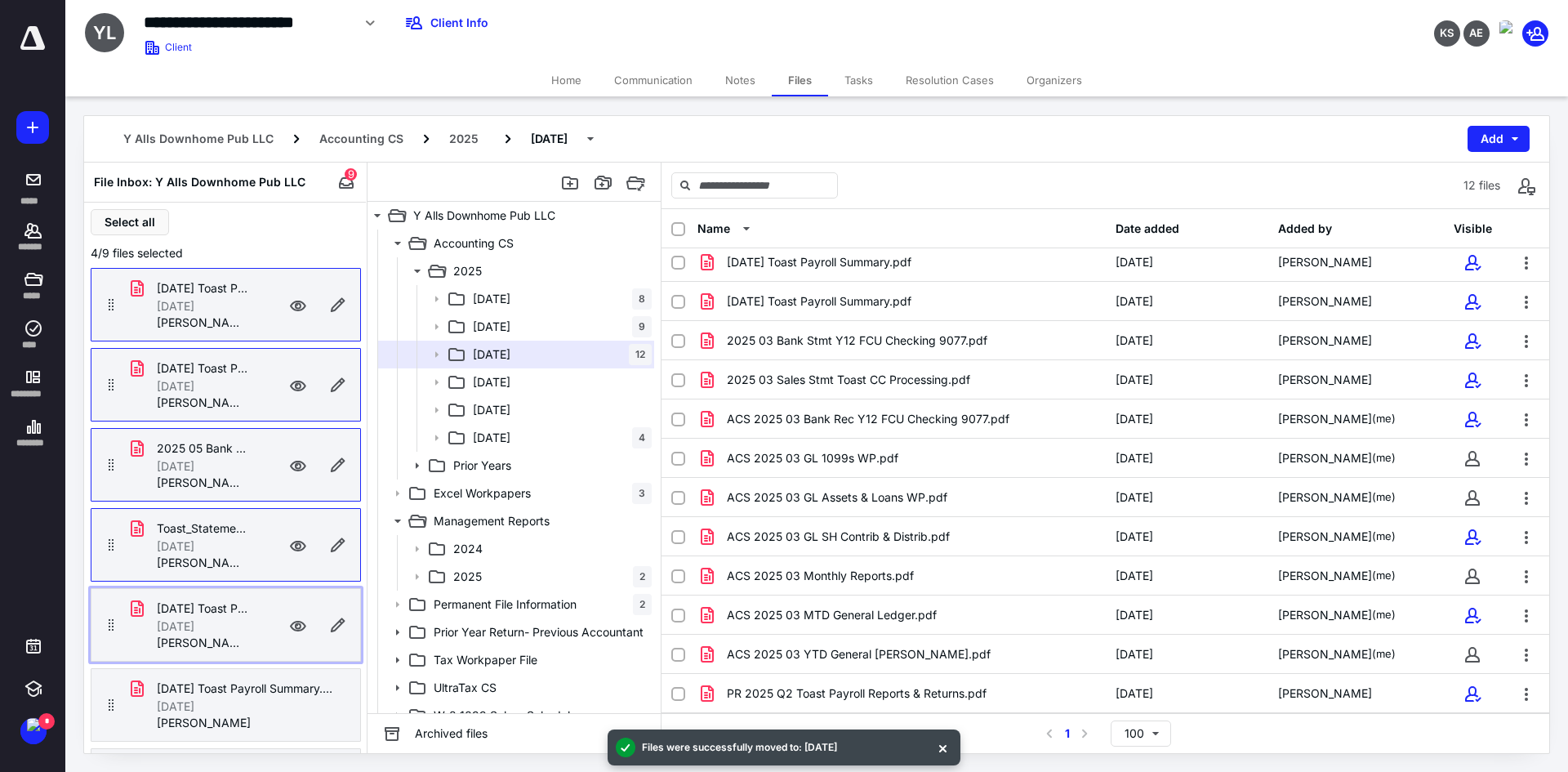 click on "7/11/2025" at bounding box center (176, 627) 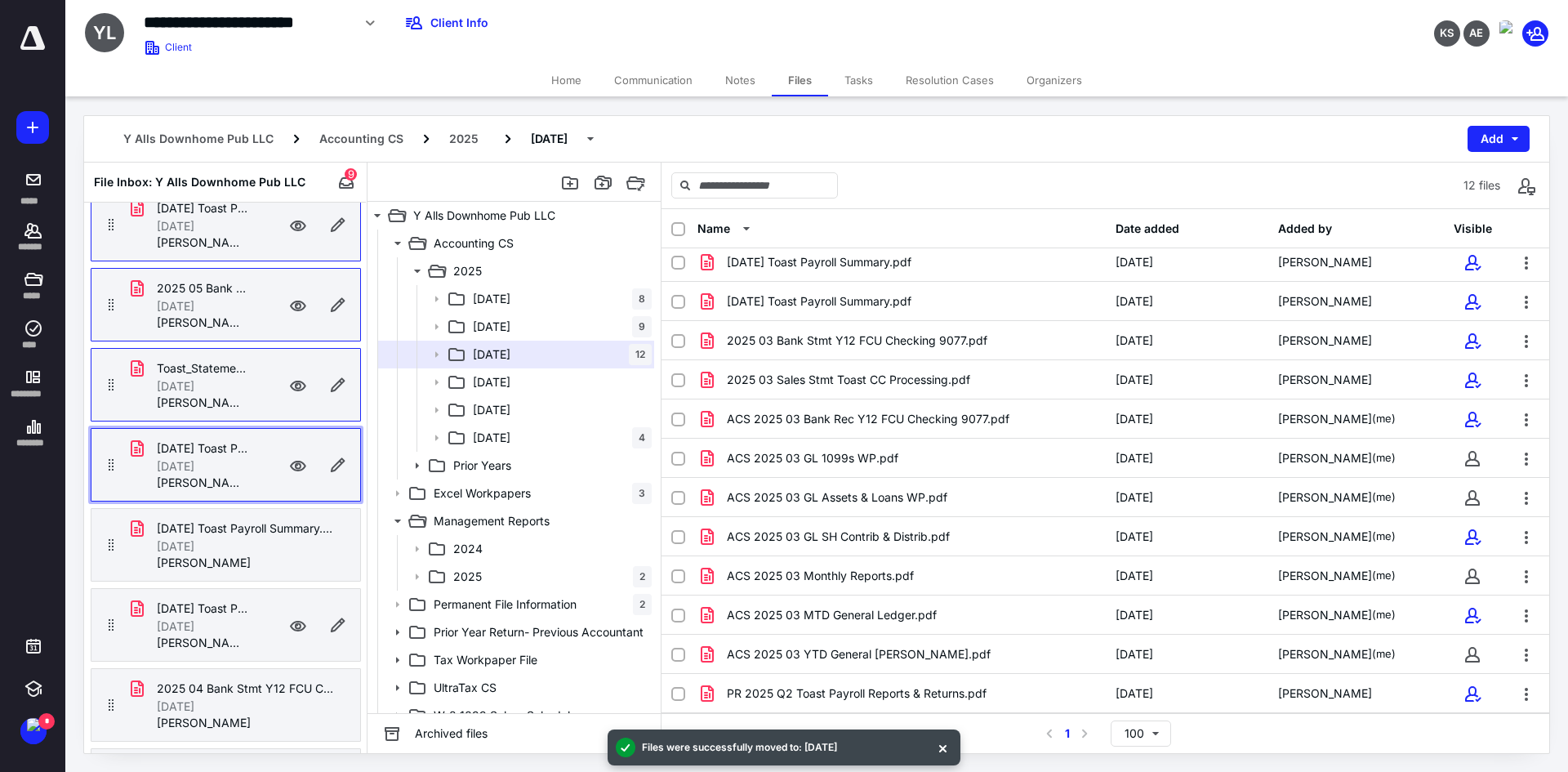 scroll, scrollTop: 229, scrollLeft: 0, axis: vertical 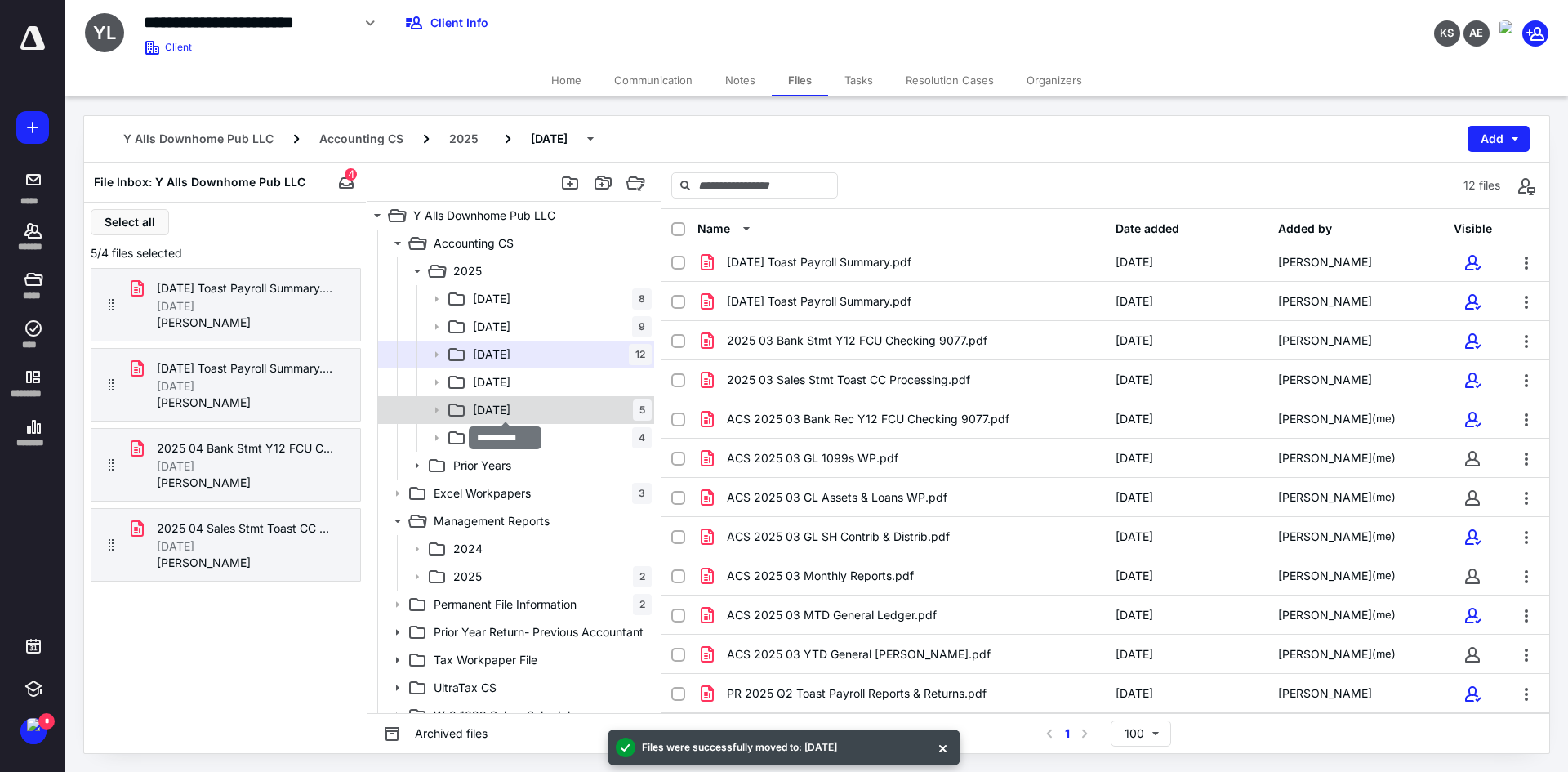 click on "2025-05-31" at bounding box center (492, 410) 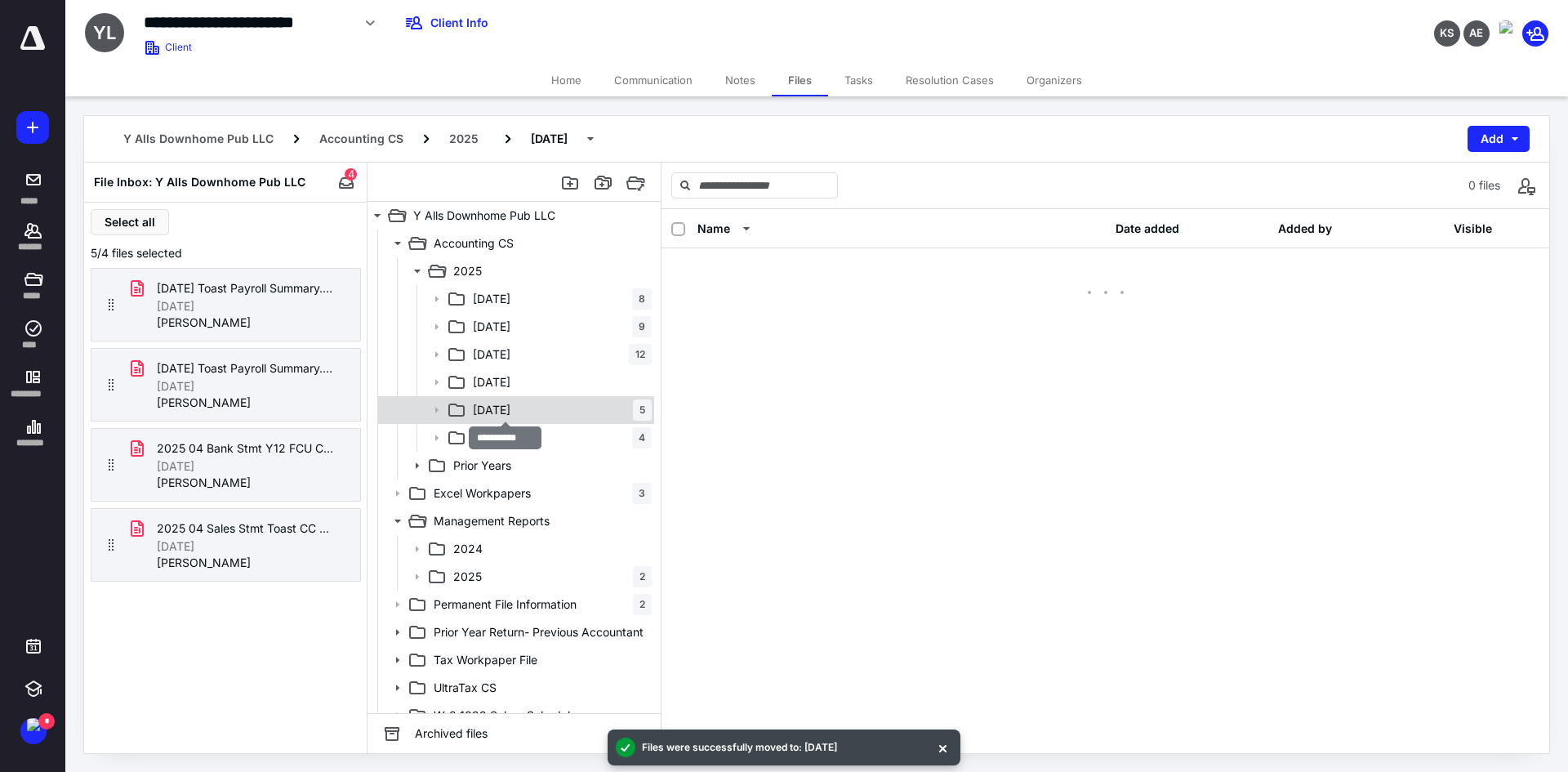 scroll, scrollTop: 0, scrollLeft: 0, axis: both 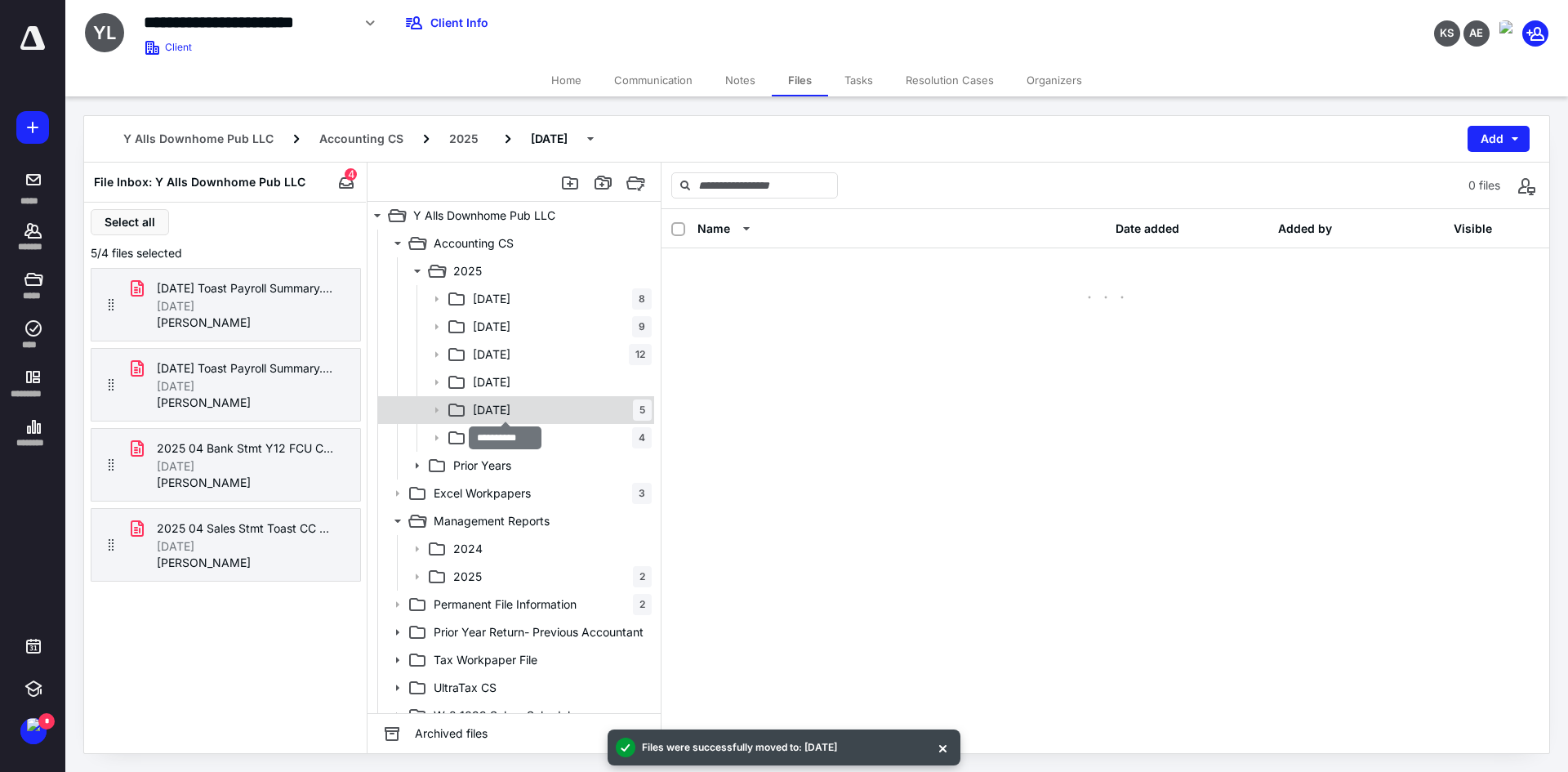 click on "2025-05-31" at bounding box center (492, 410) 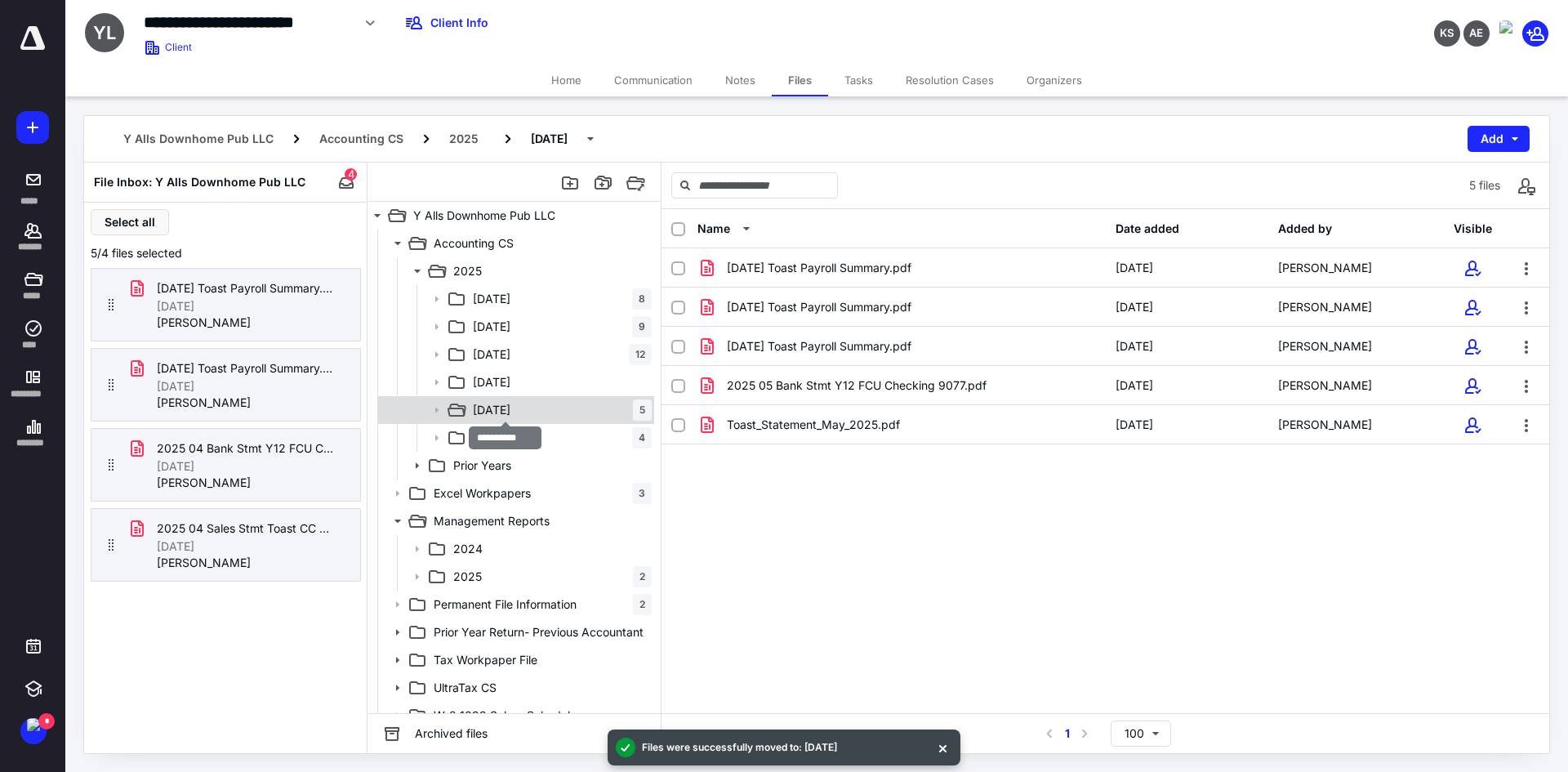 click on "2025-05-31" at bounding box center (492, 410) 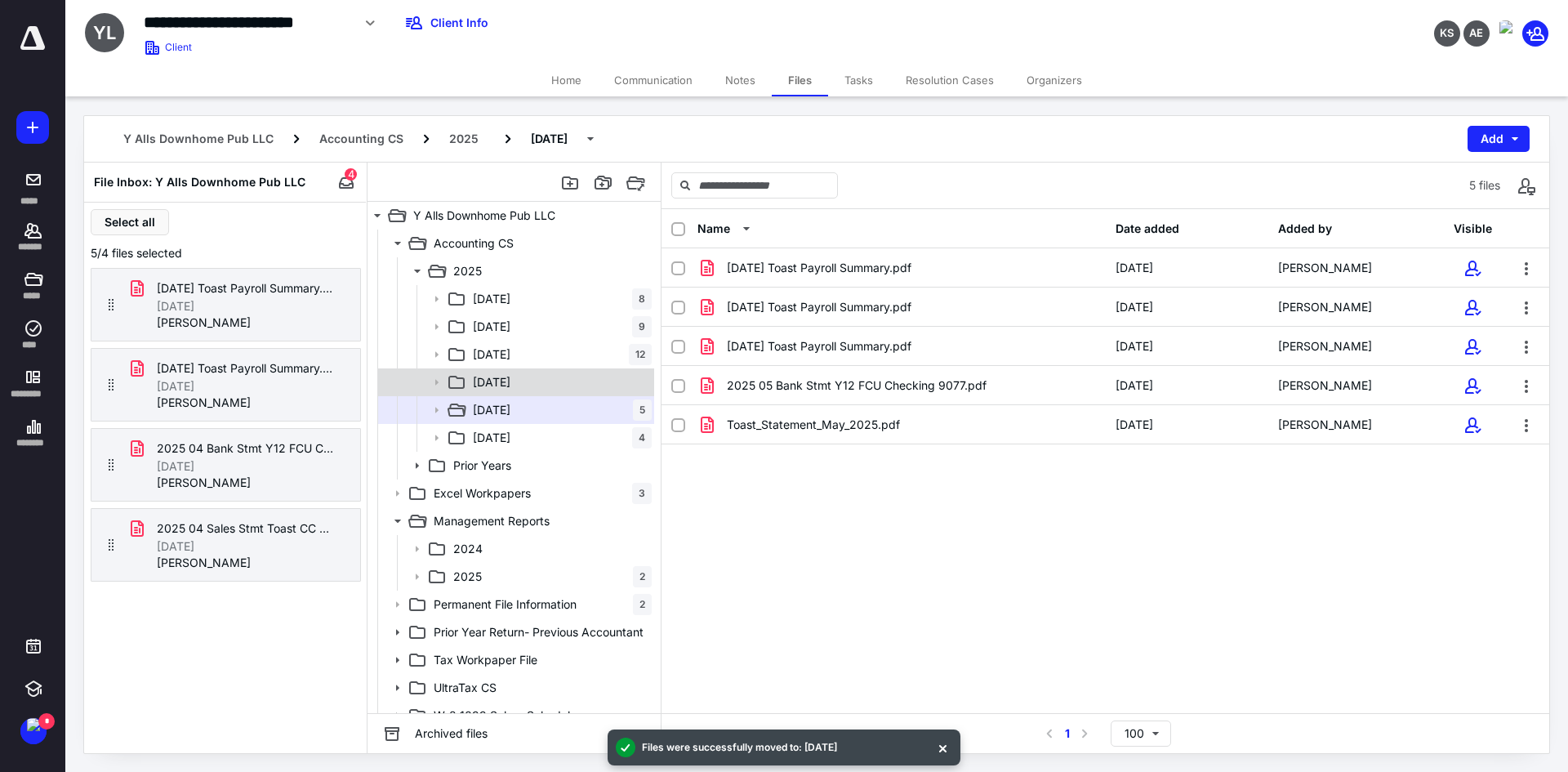 click on "2025-04-30" at bounding box center (492, 382) 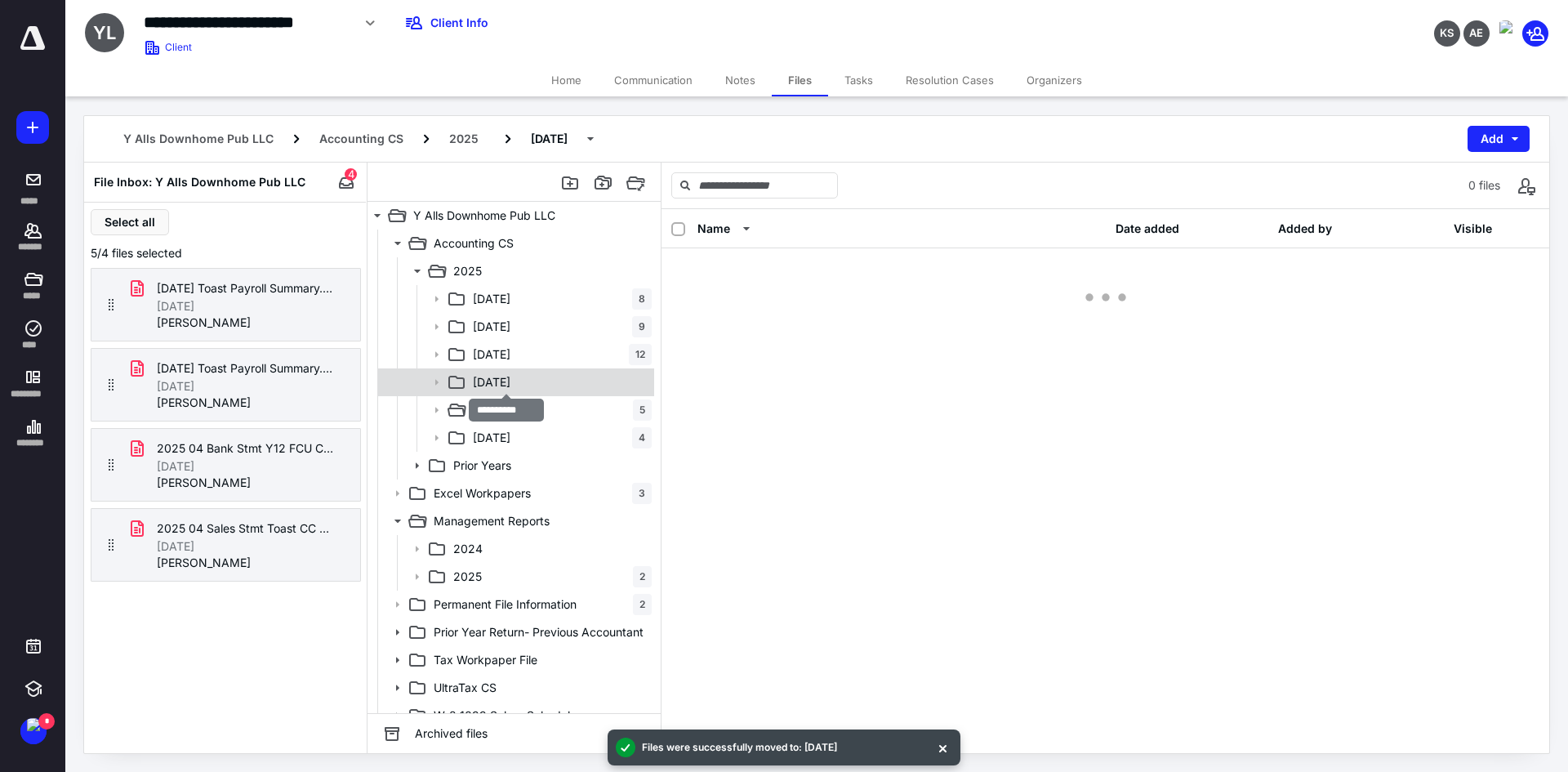 click on "2025-04-30" at bounding box center [492, 382] 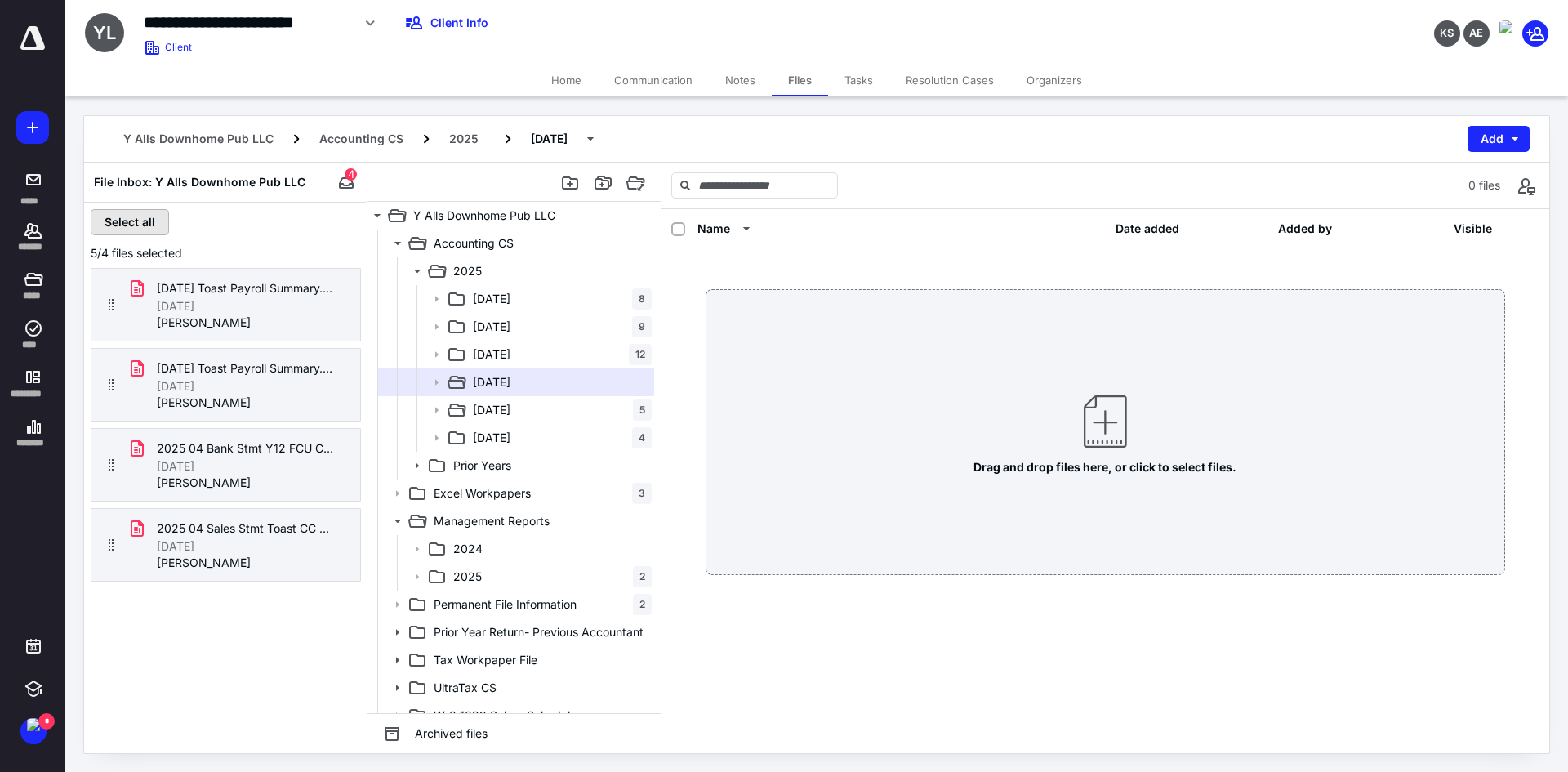 click on "Select all" at bounding box center [130, 222] 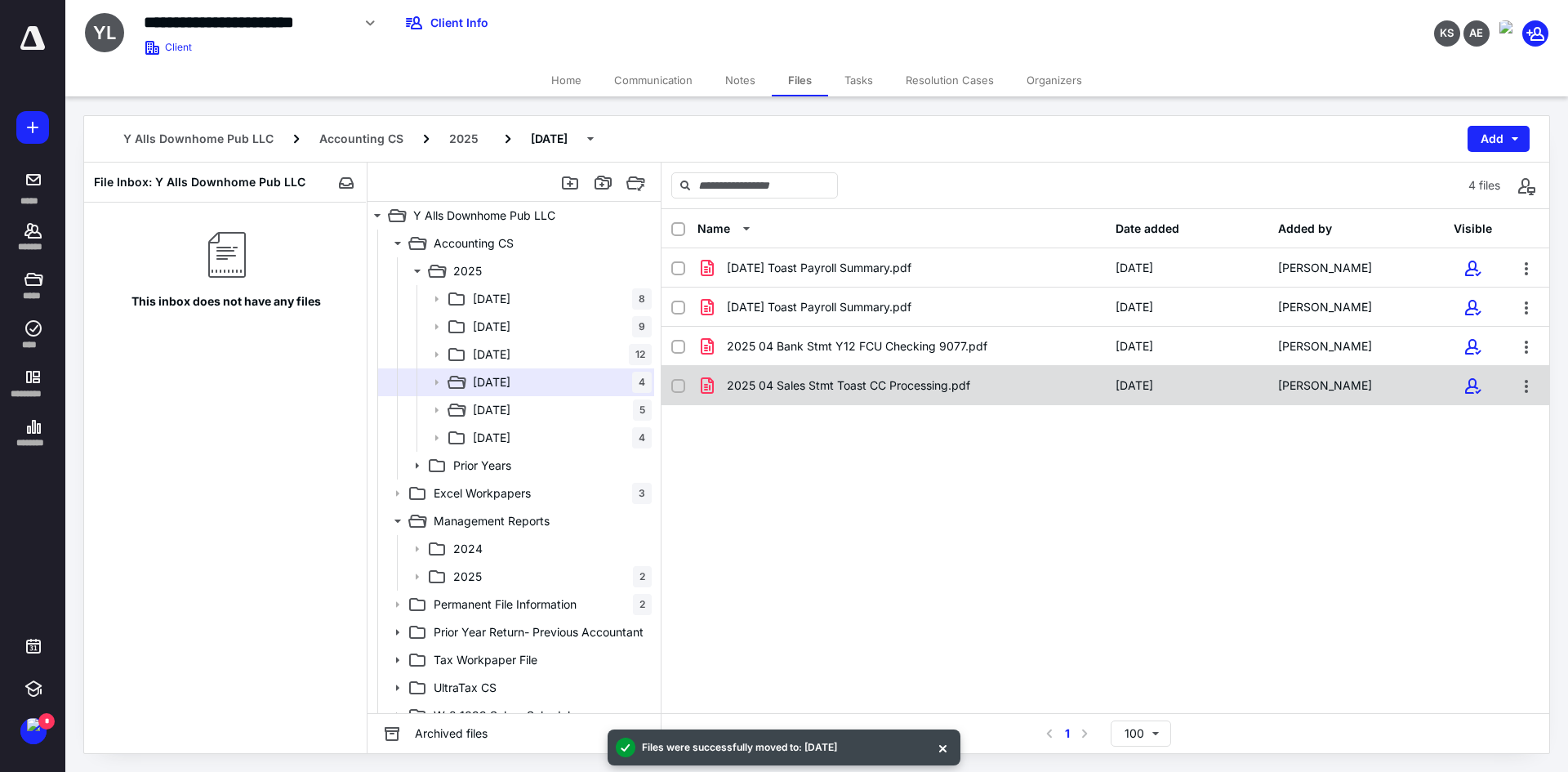 checkbox on "true" 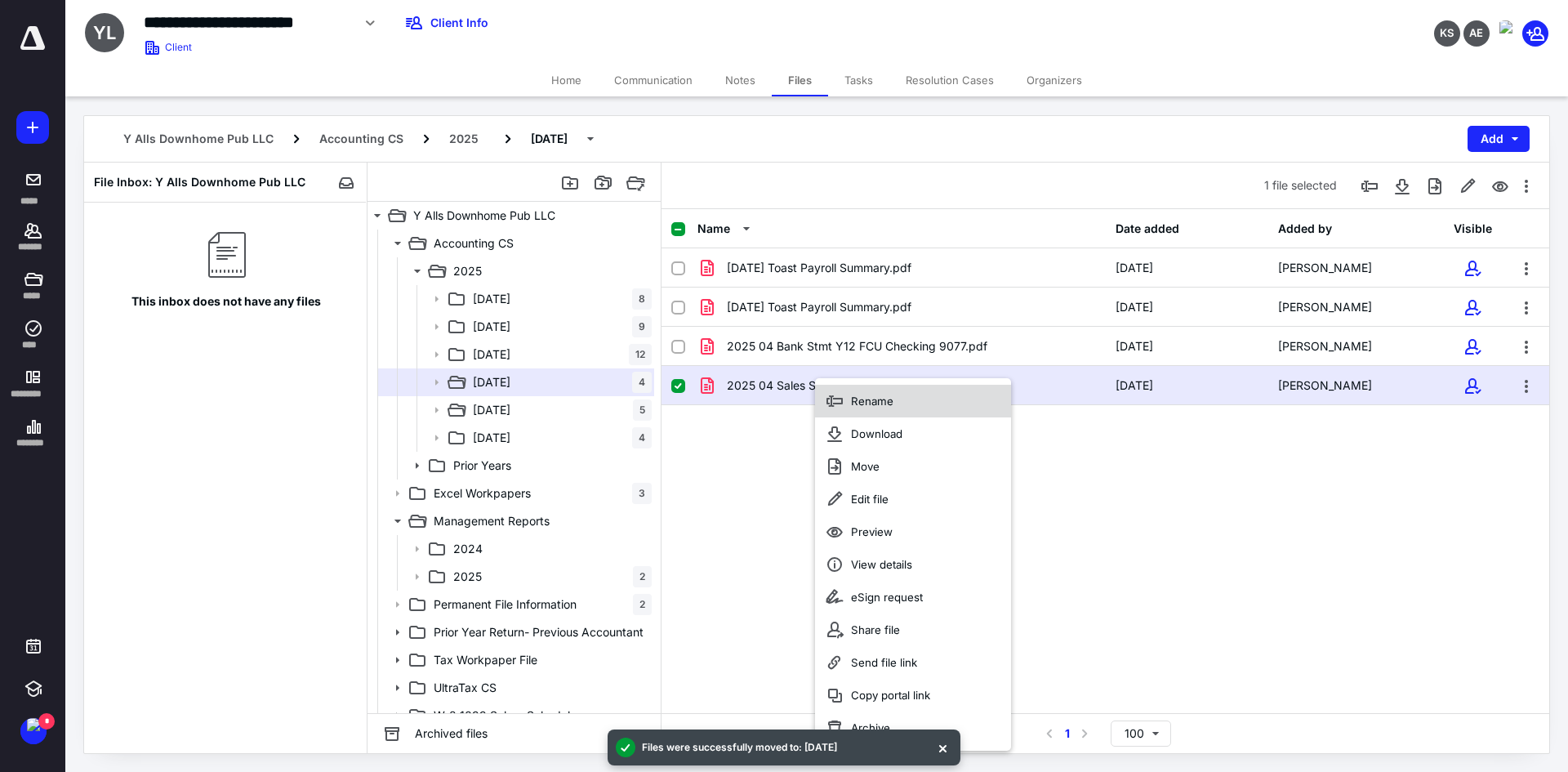 click on "Rename" at bounding box center [872, 401] 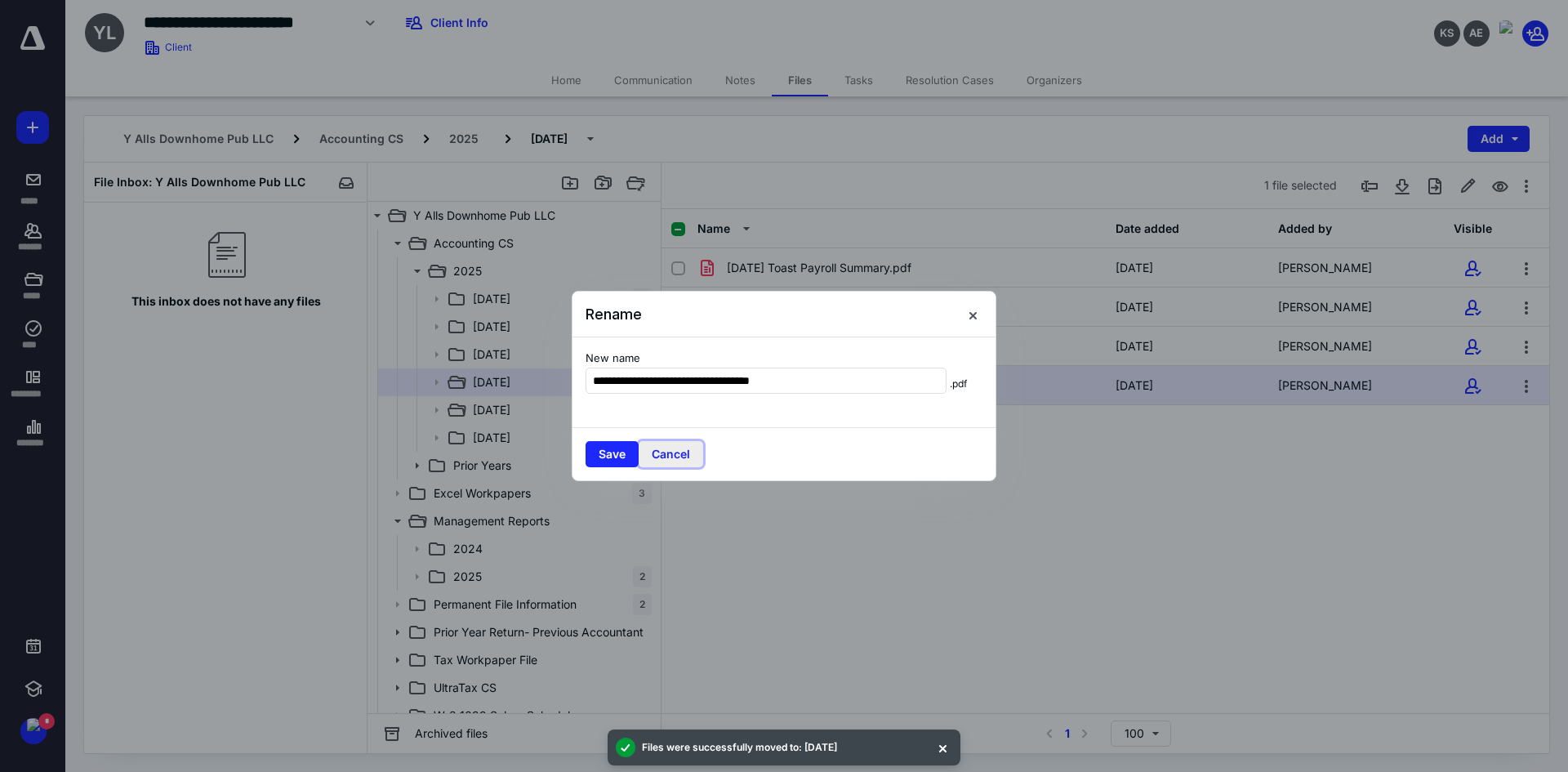 click on "Cancel" at bounding box center [670, 454] 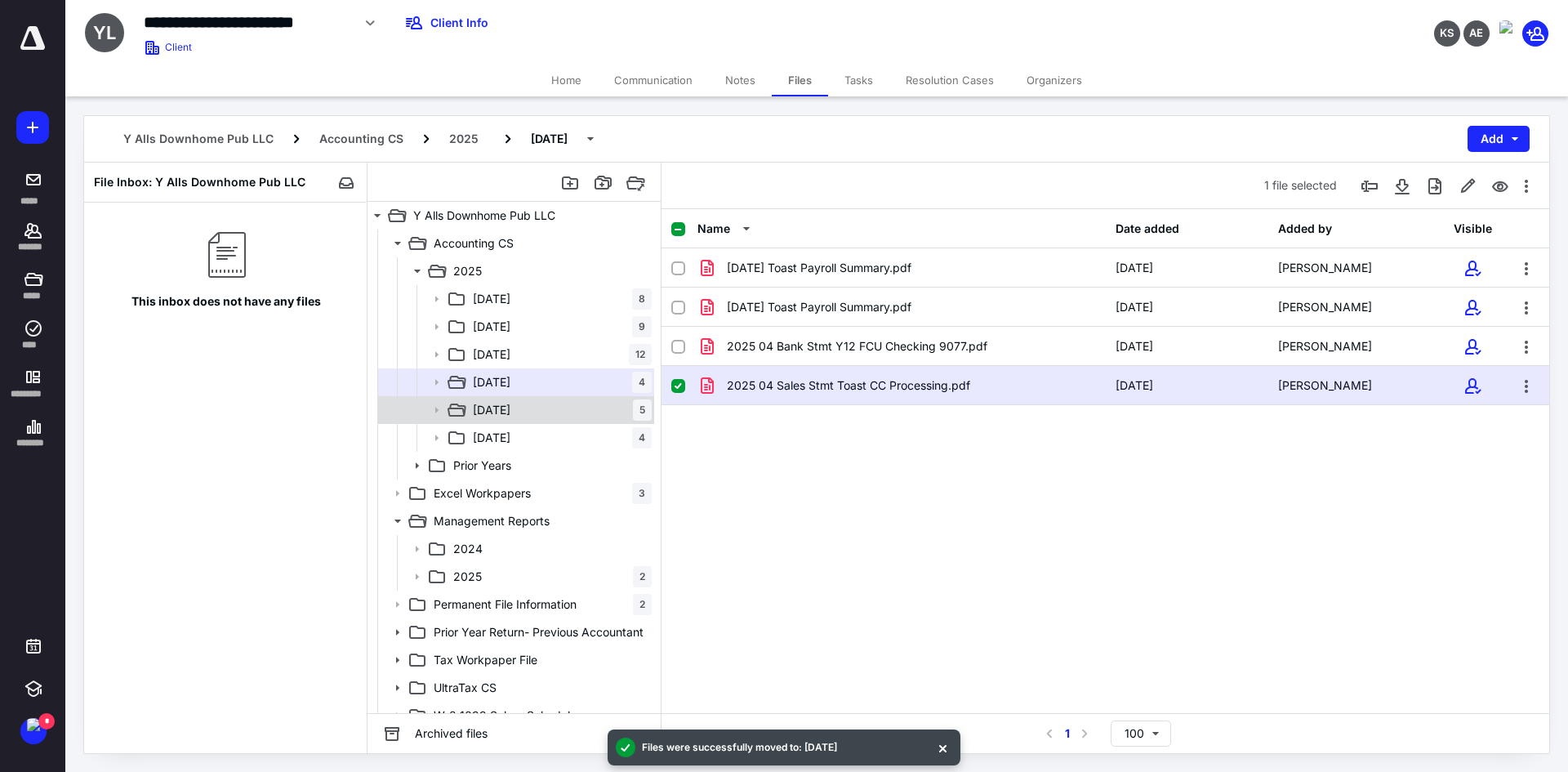 click on "2025-05-31" at bounding box center (492, 410) 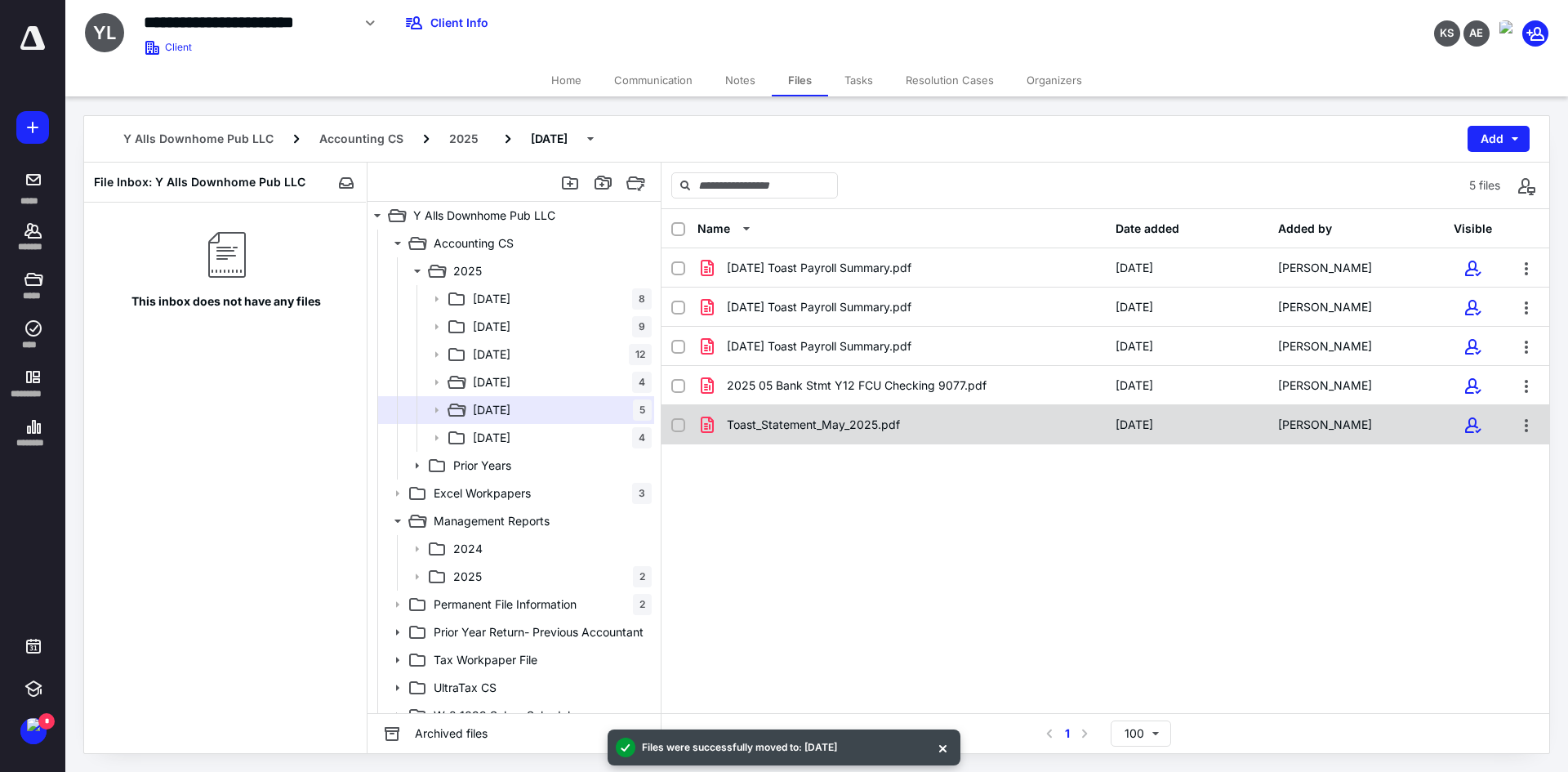 checkbox on "true" 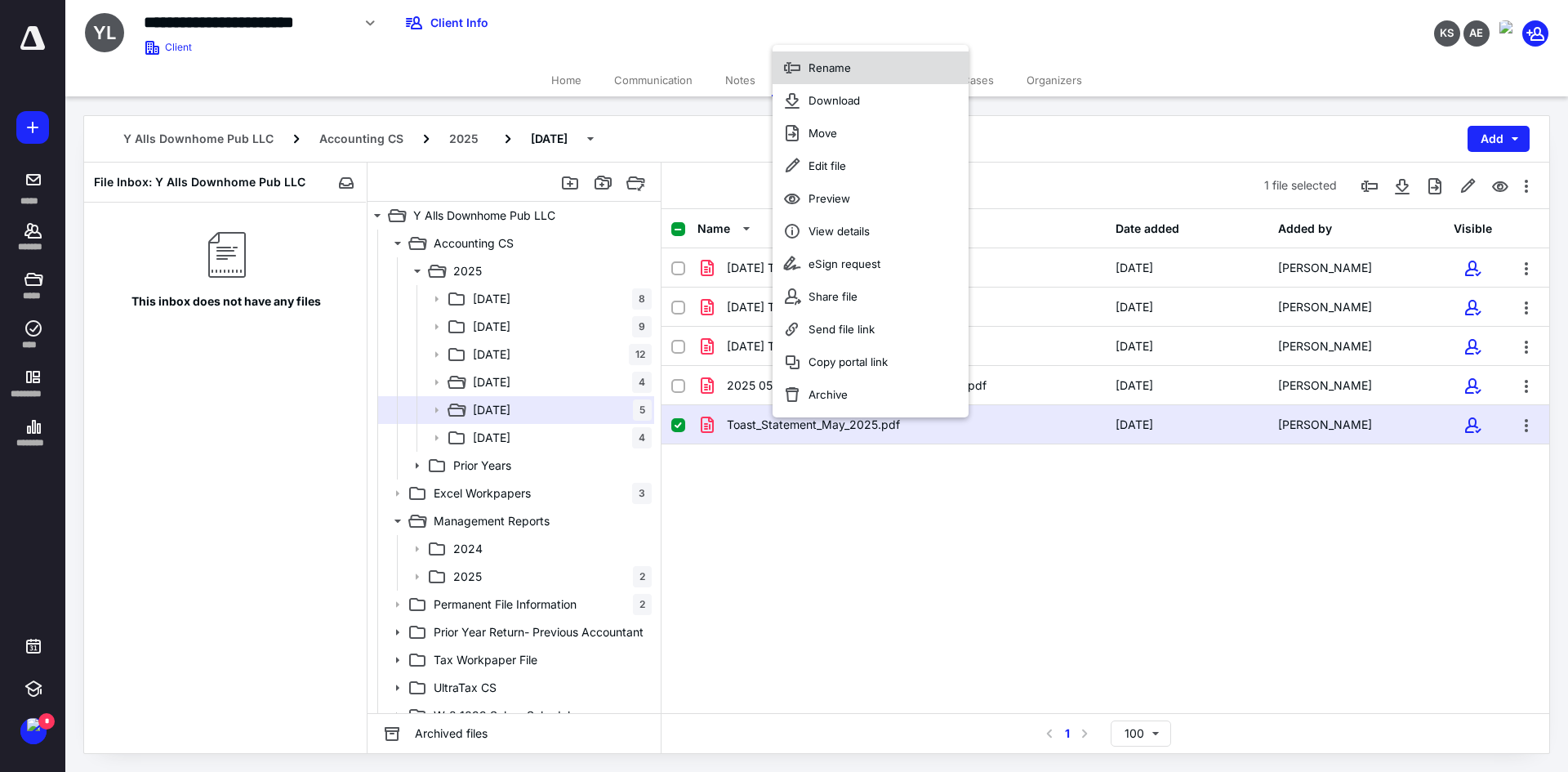 click on "Rename" at bounding box center (830, 68) 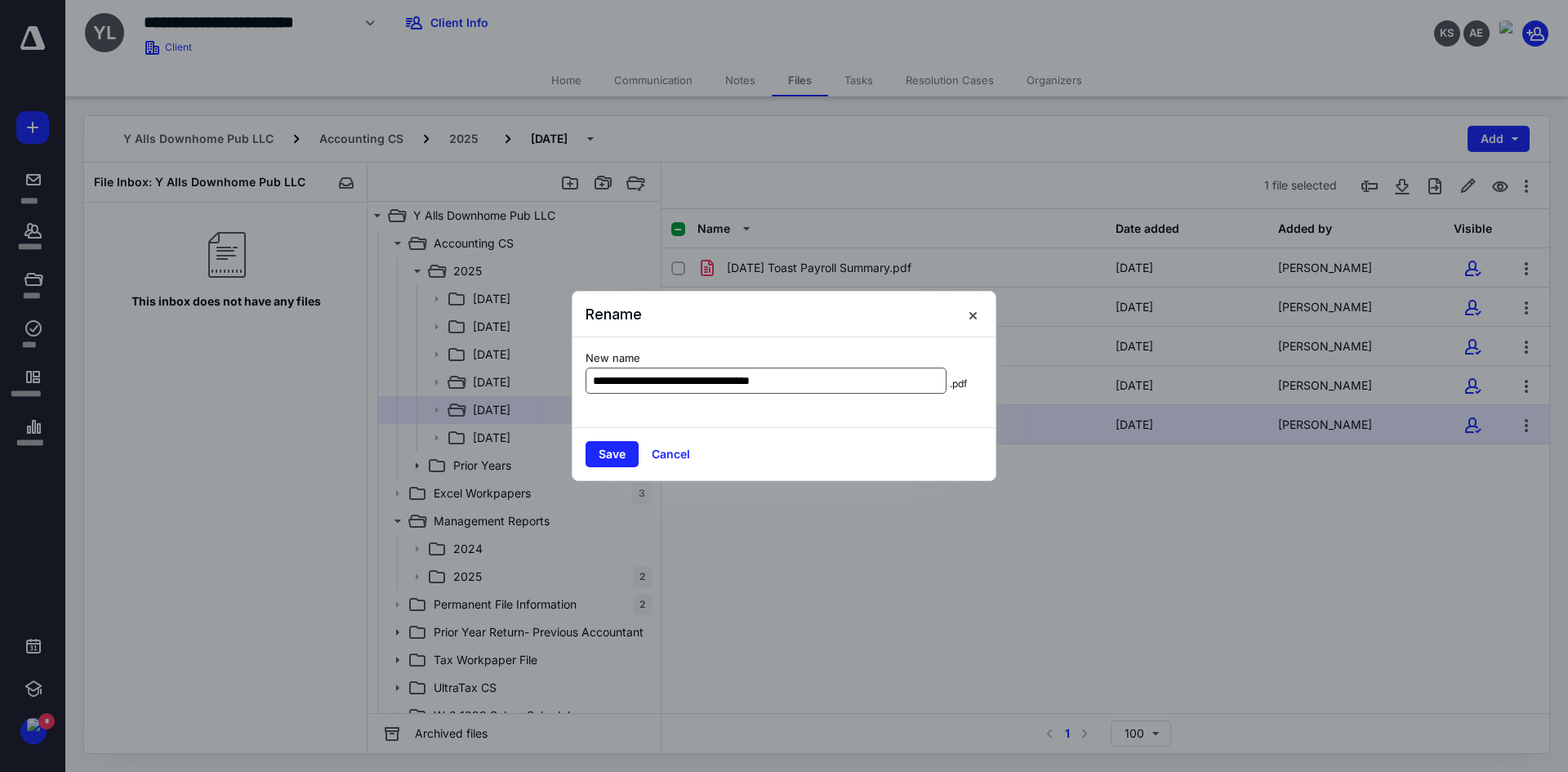 click on "**********" at bounding box center [766, 381] 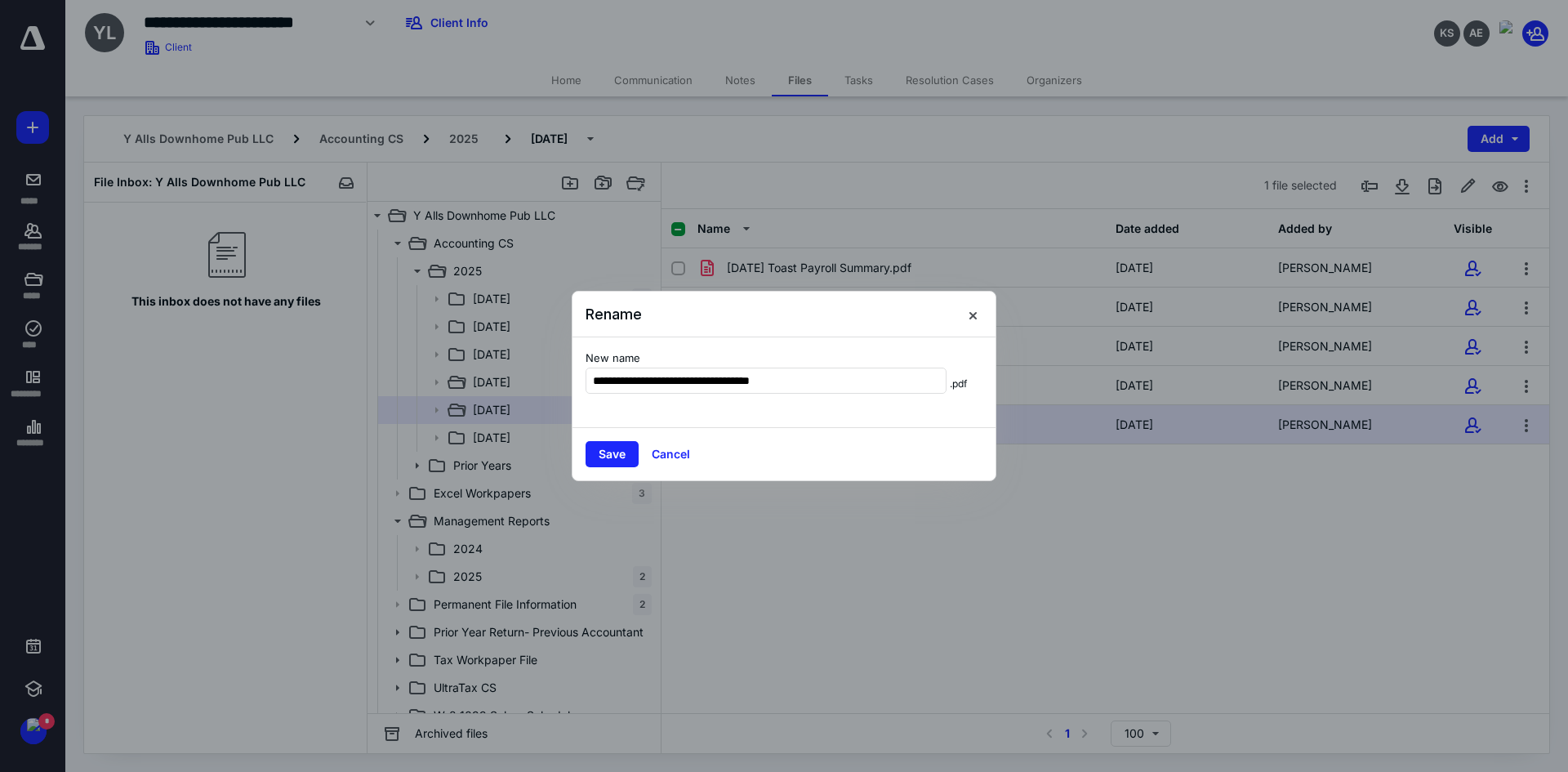 type on "**********" 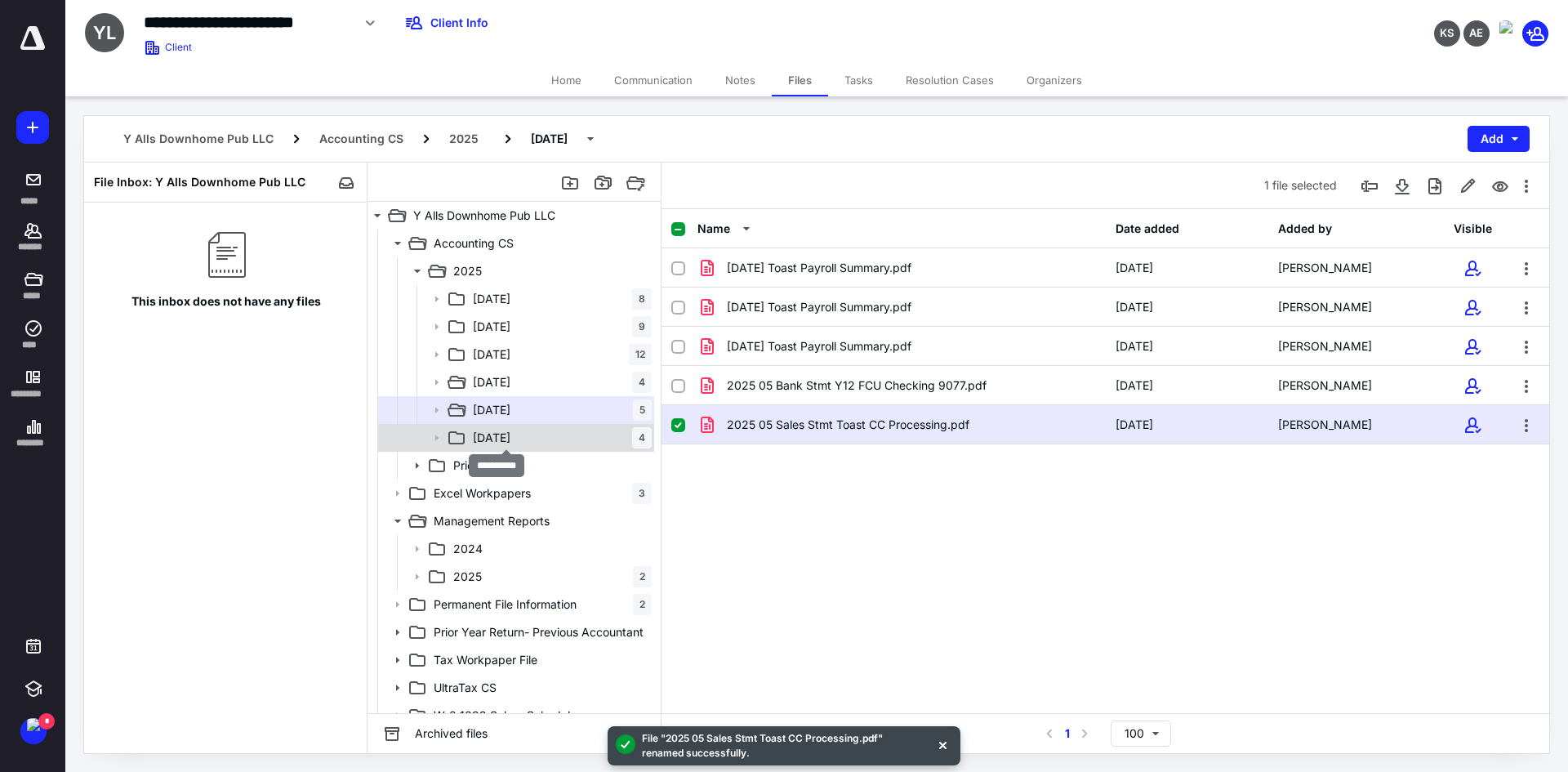 click on "2025-06-30" at bounding box center (492, 438) 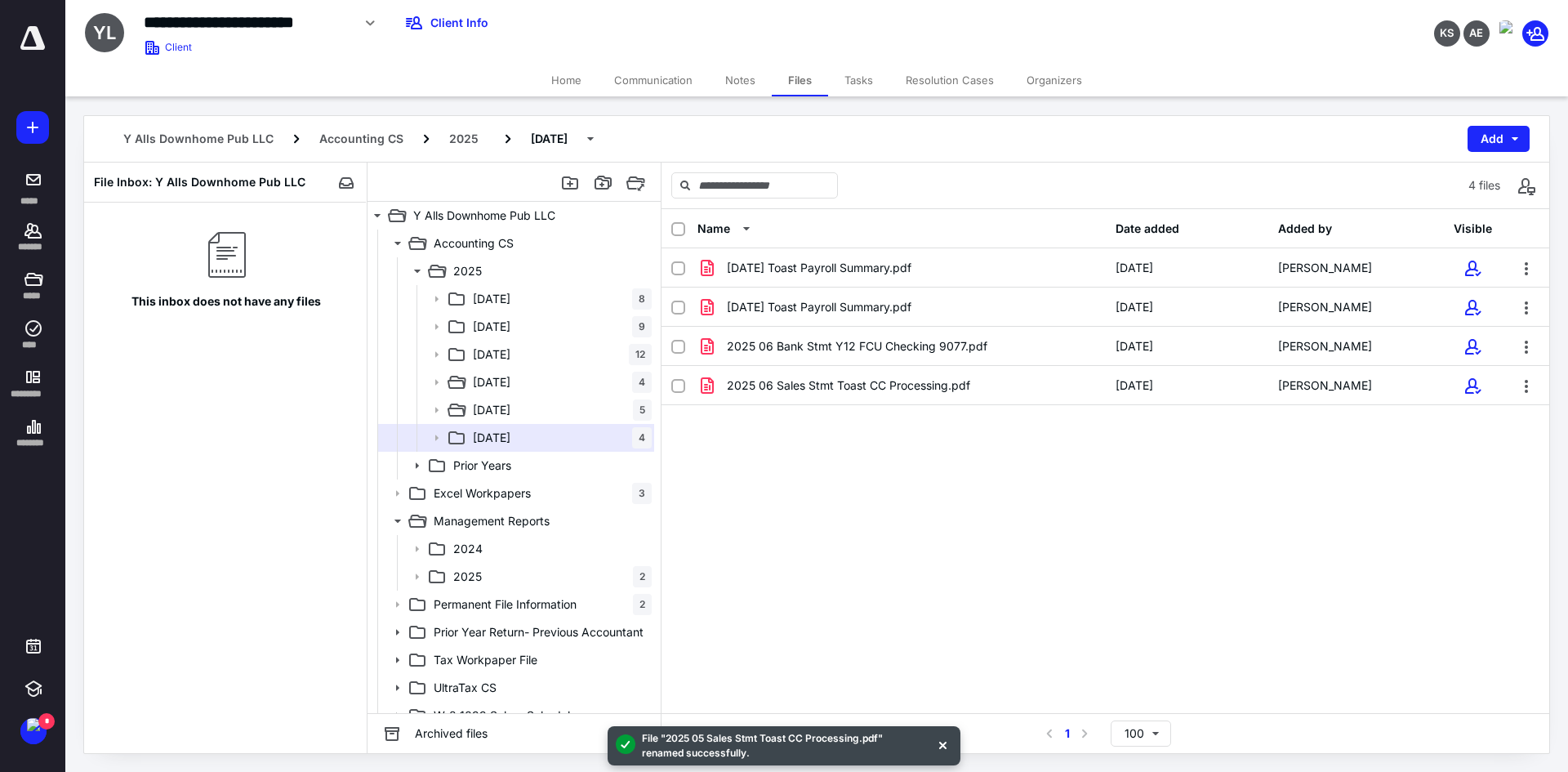 click on "Tasks" at bounding box center (858, 80) 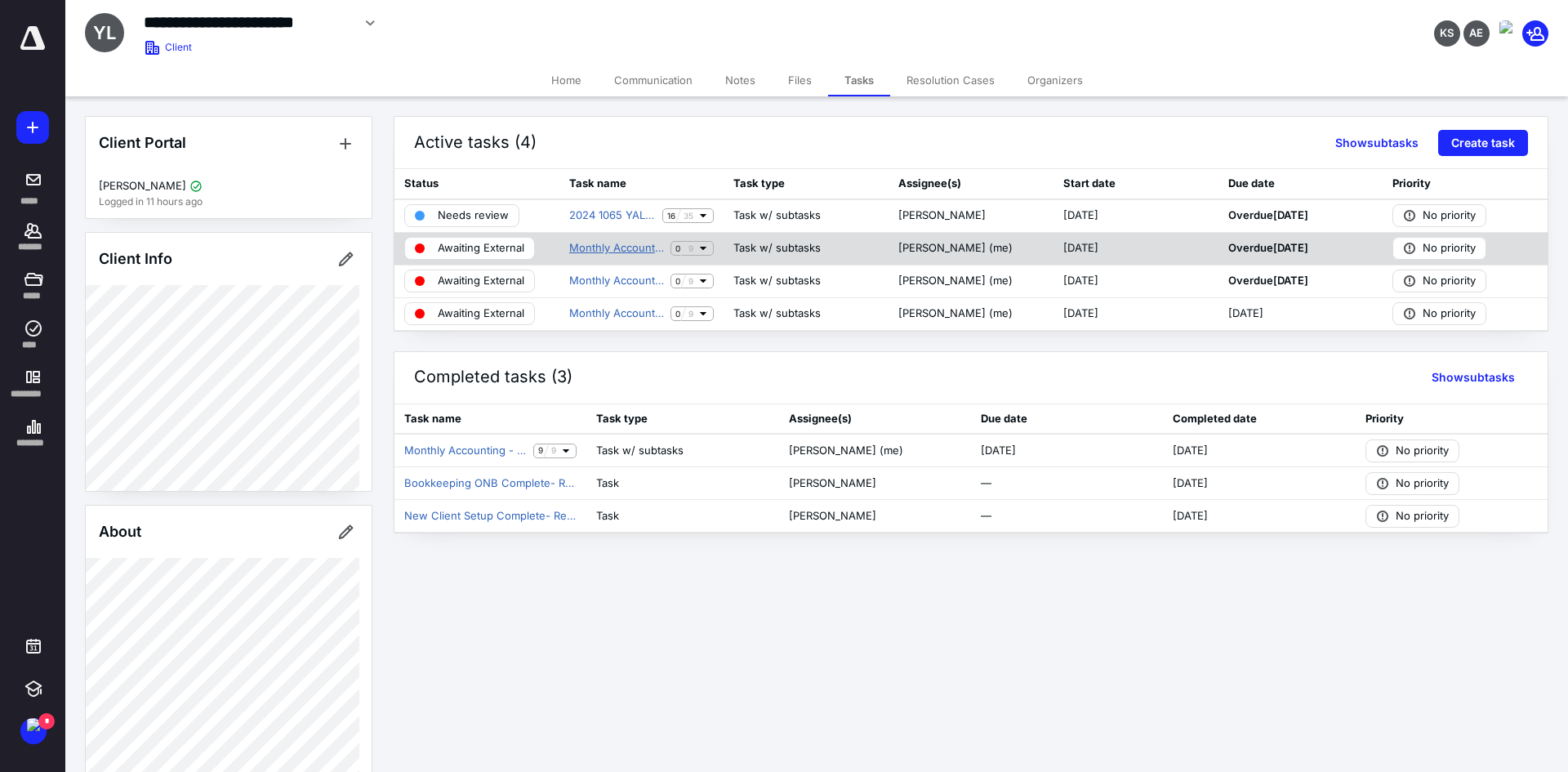 click on "Monthly Accounting - ACS Y Alls Downhome Pub LLC (Laura)" at bounding box center [617, 248] 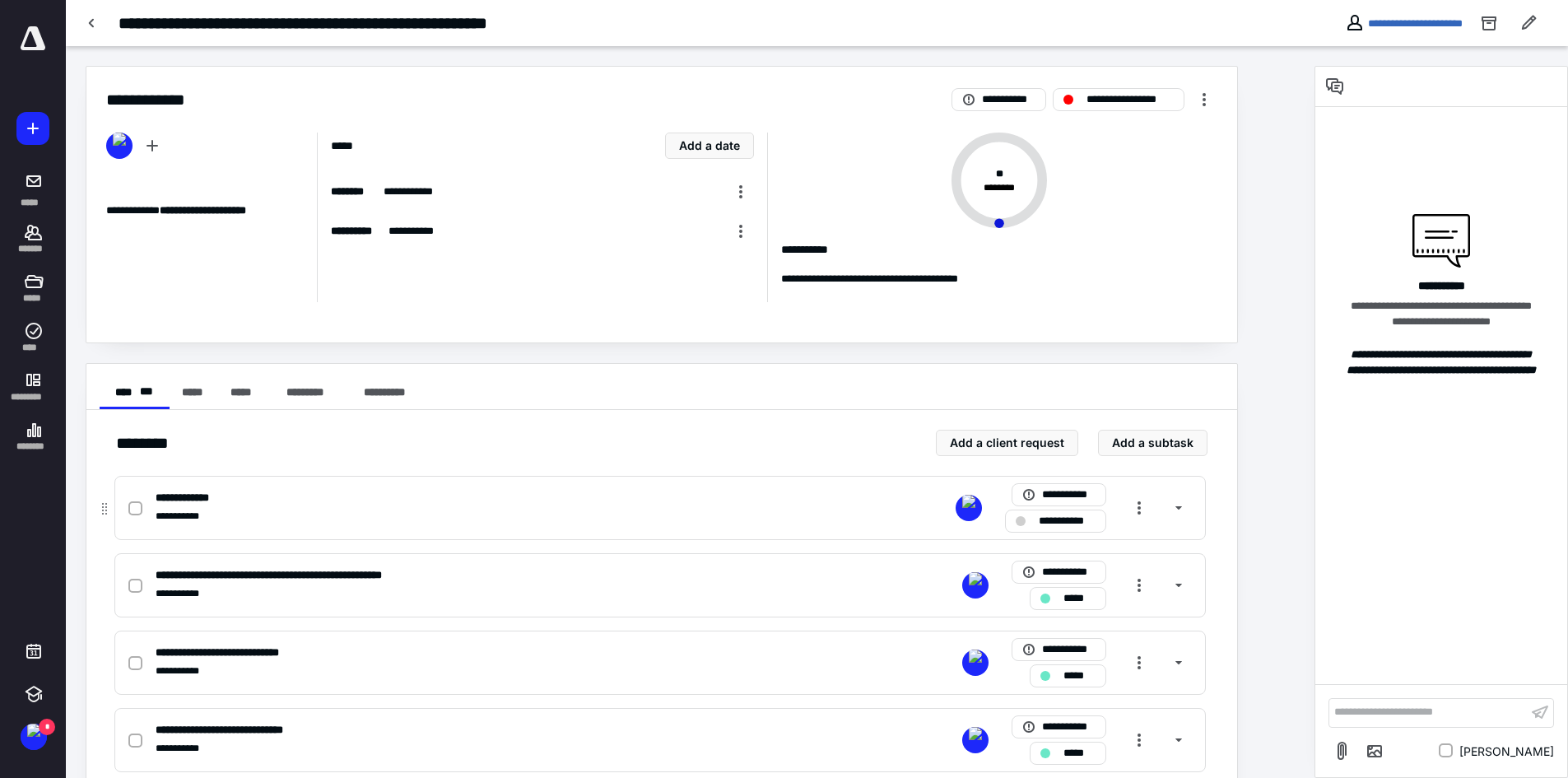 click at bounding box center [135, 509] 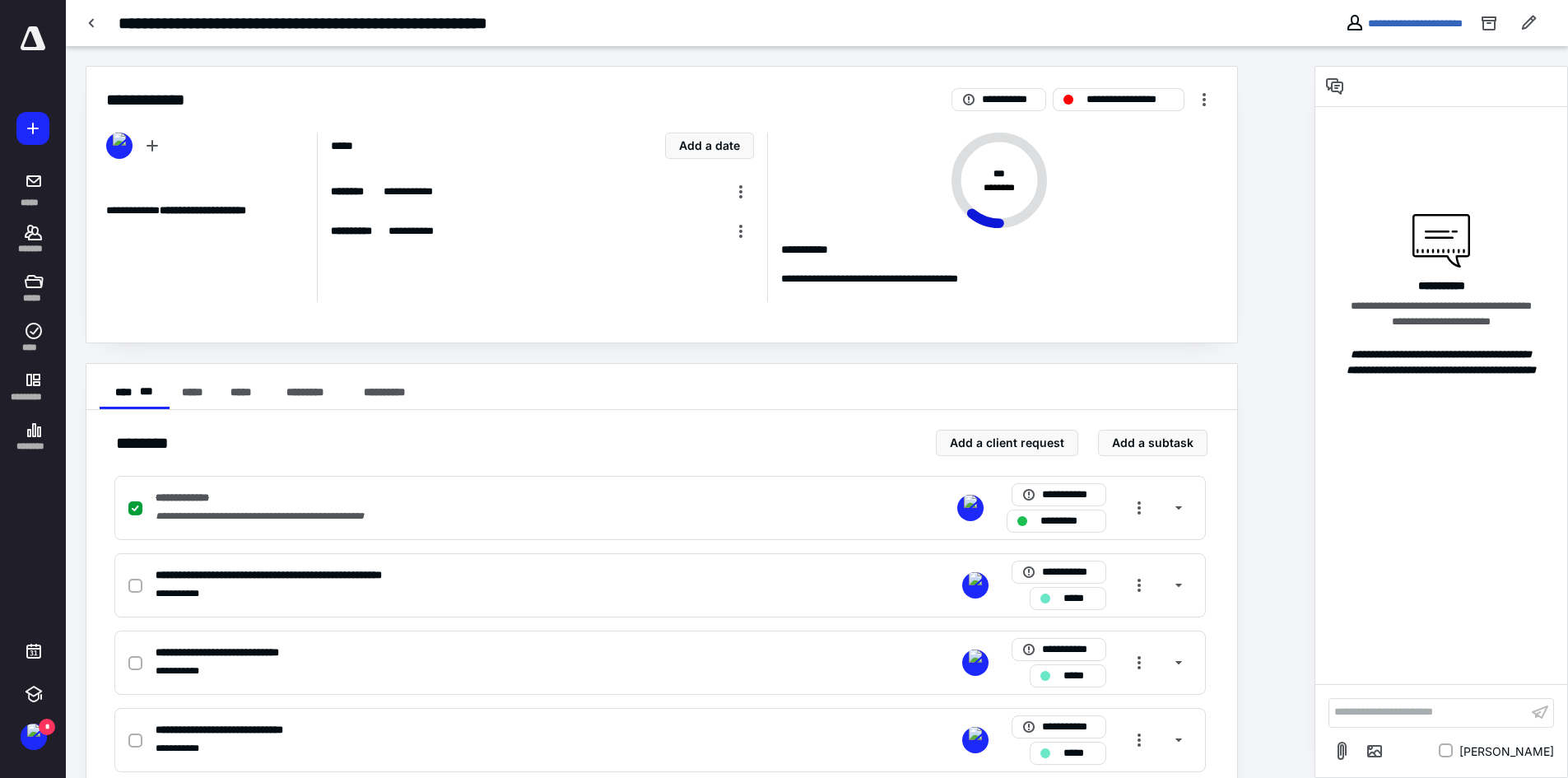 click on "**********" at bounding box center (1130, 100) 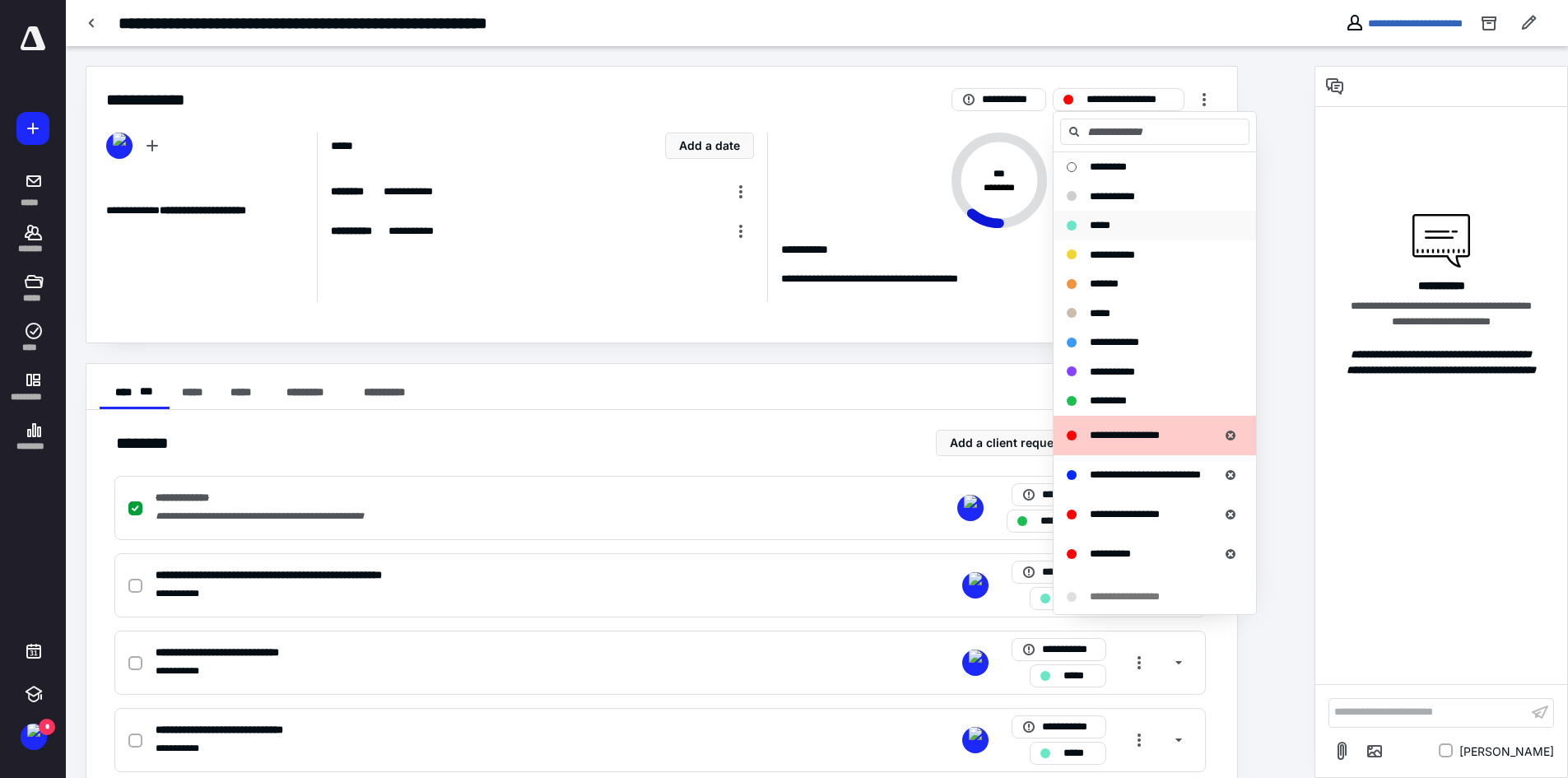 click on "*****" at bounding box center [1100, 225] 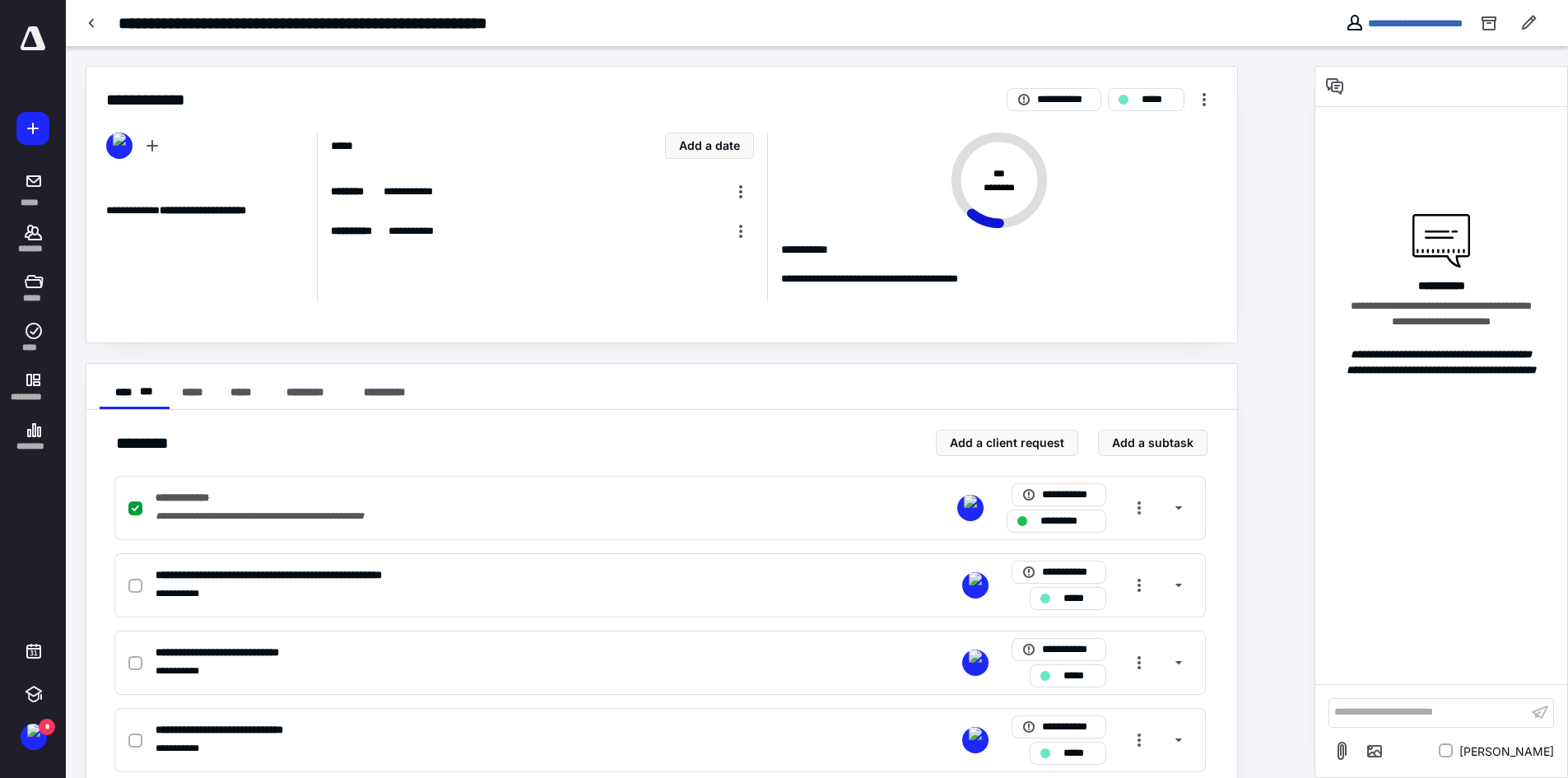 click on "**********" at bounding box center (817, 23) 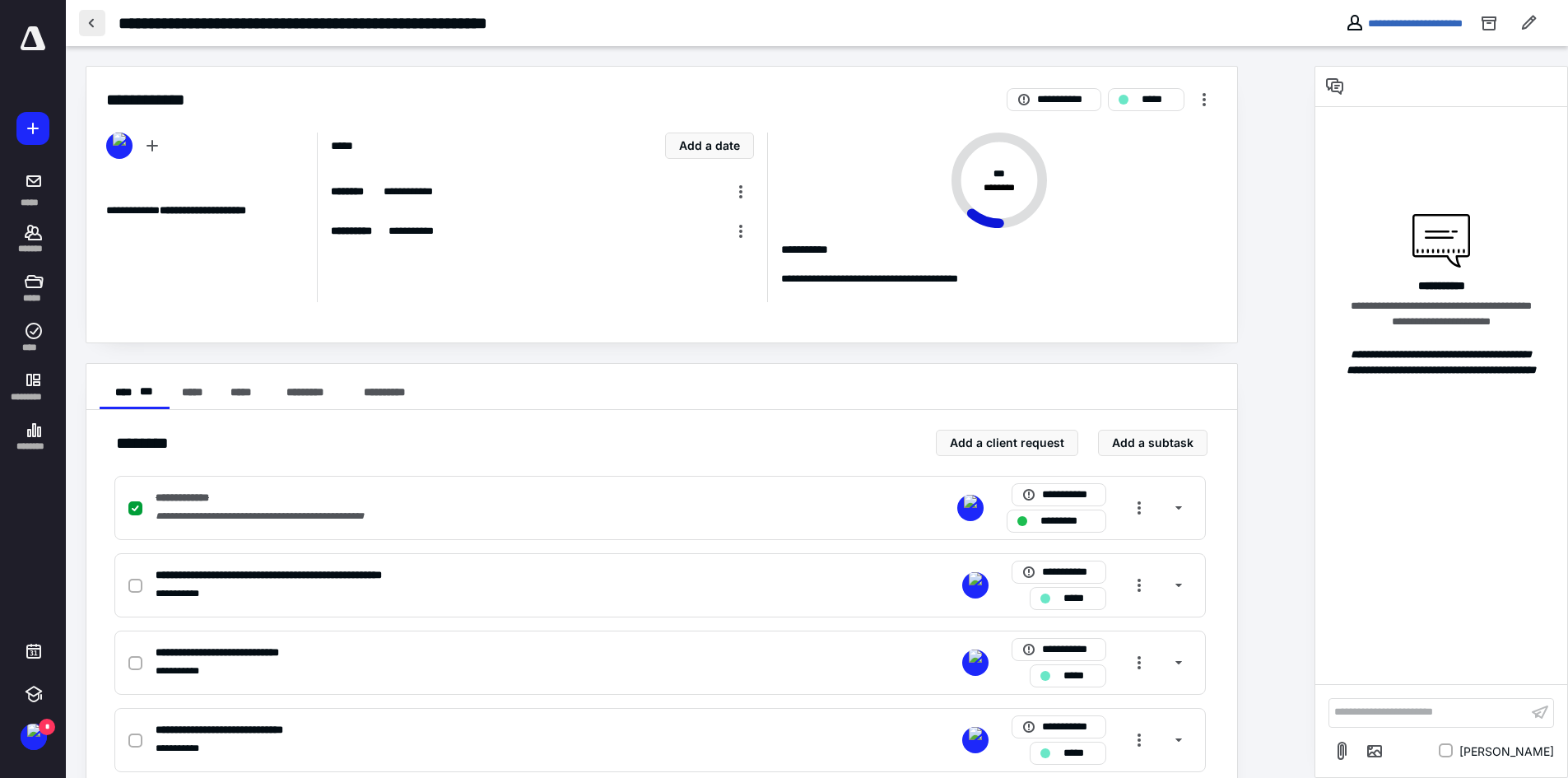 click at bounding box center (92, 23) 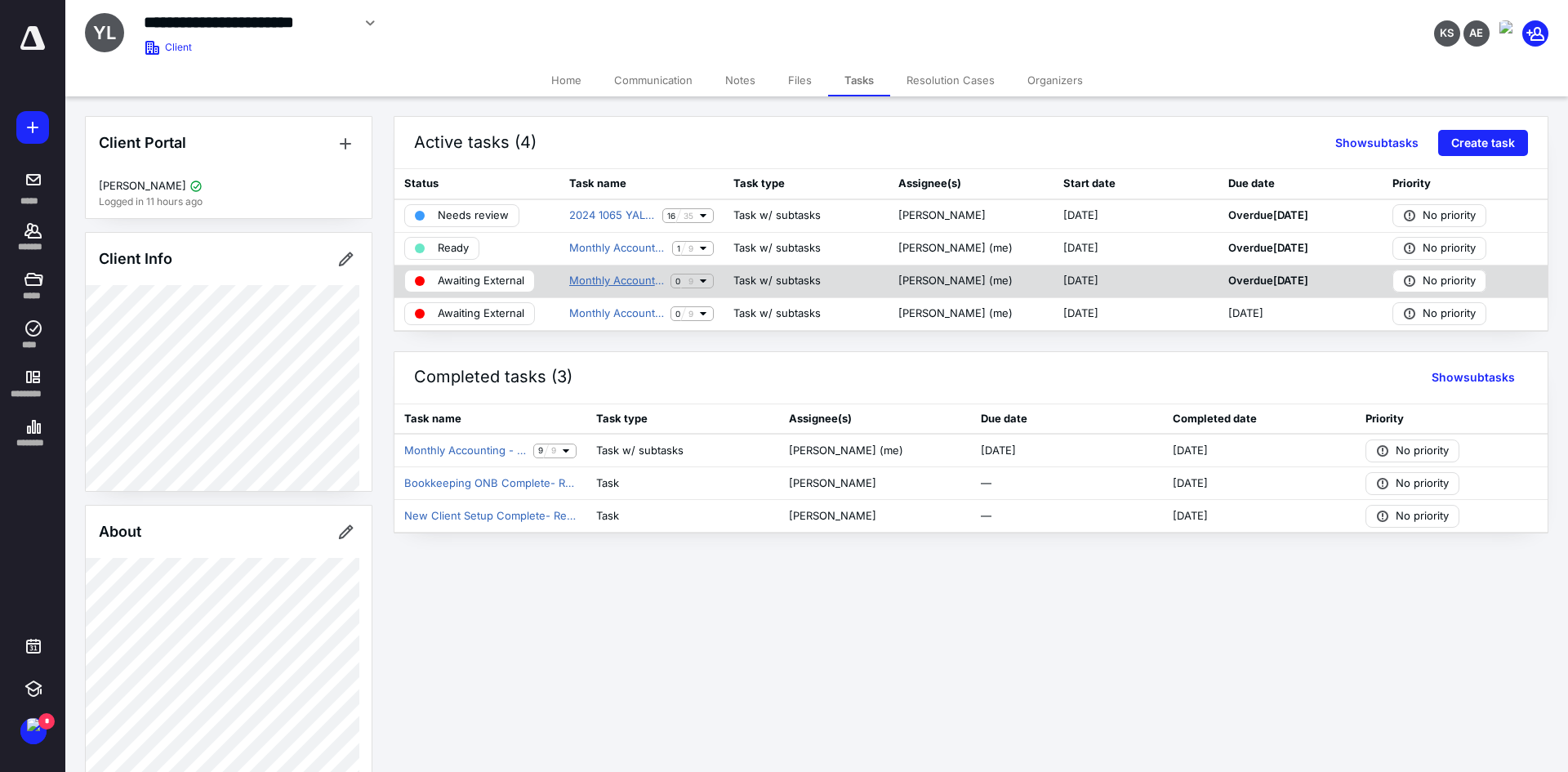 click on "Monthly Accounting - ACS Y Alls Downhome Pub LLC (Laura)" at bounding box center (617, 281) 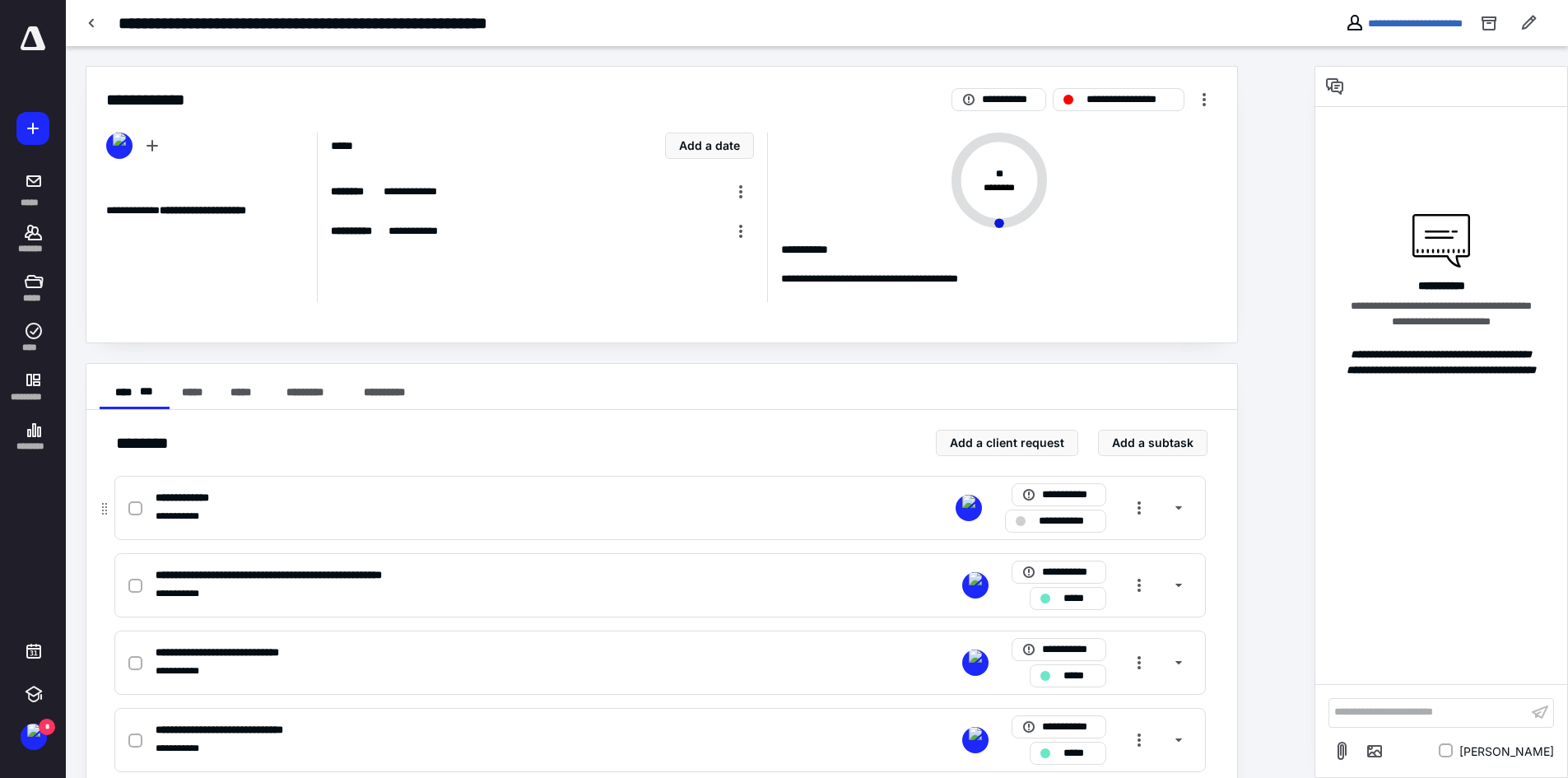 click at bounding box center (135, 509) 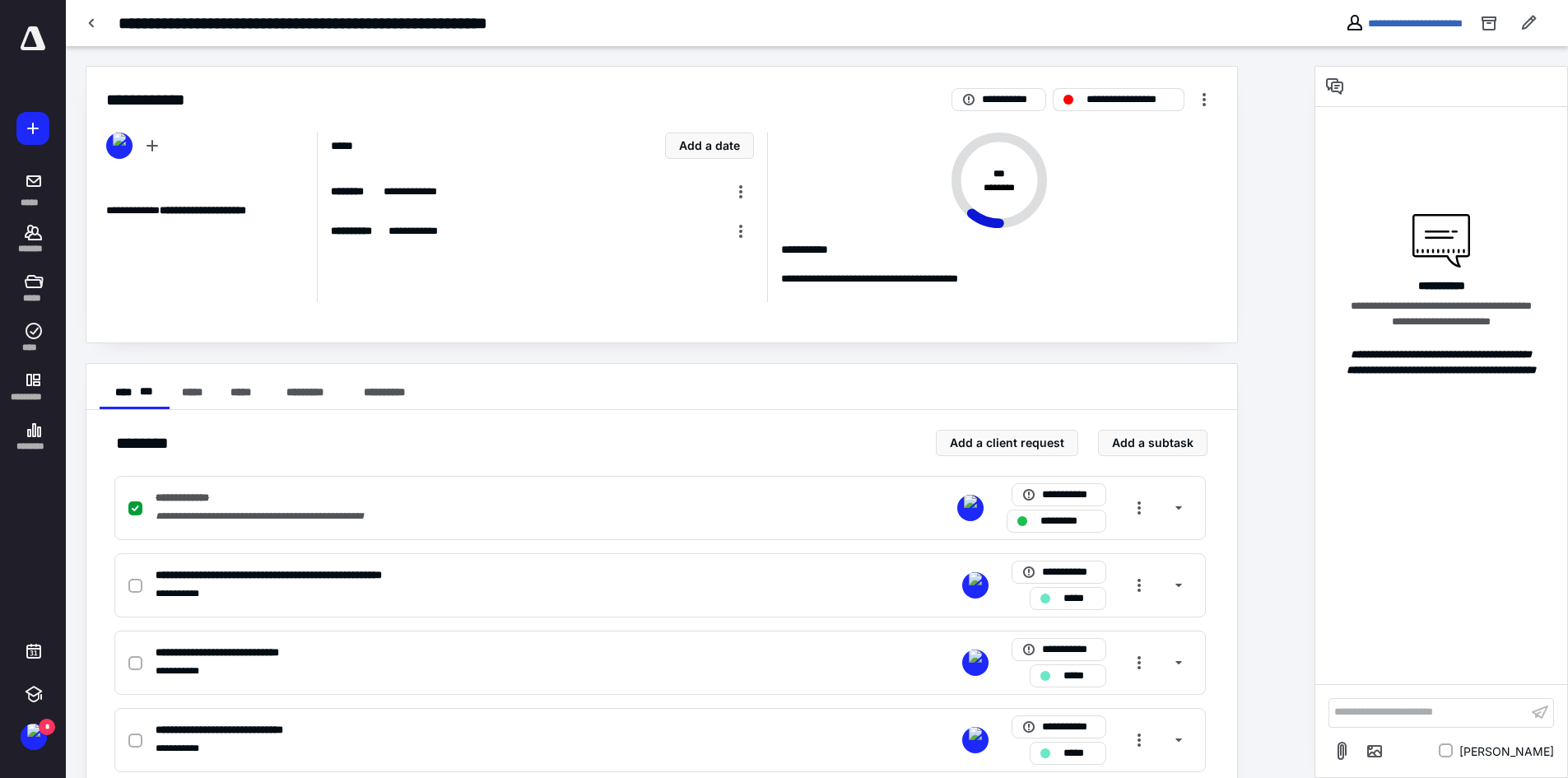 click on "**********" at bounding box center [1119, 100] 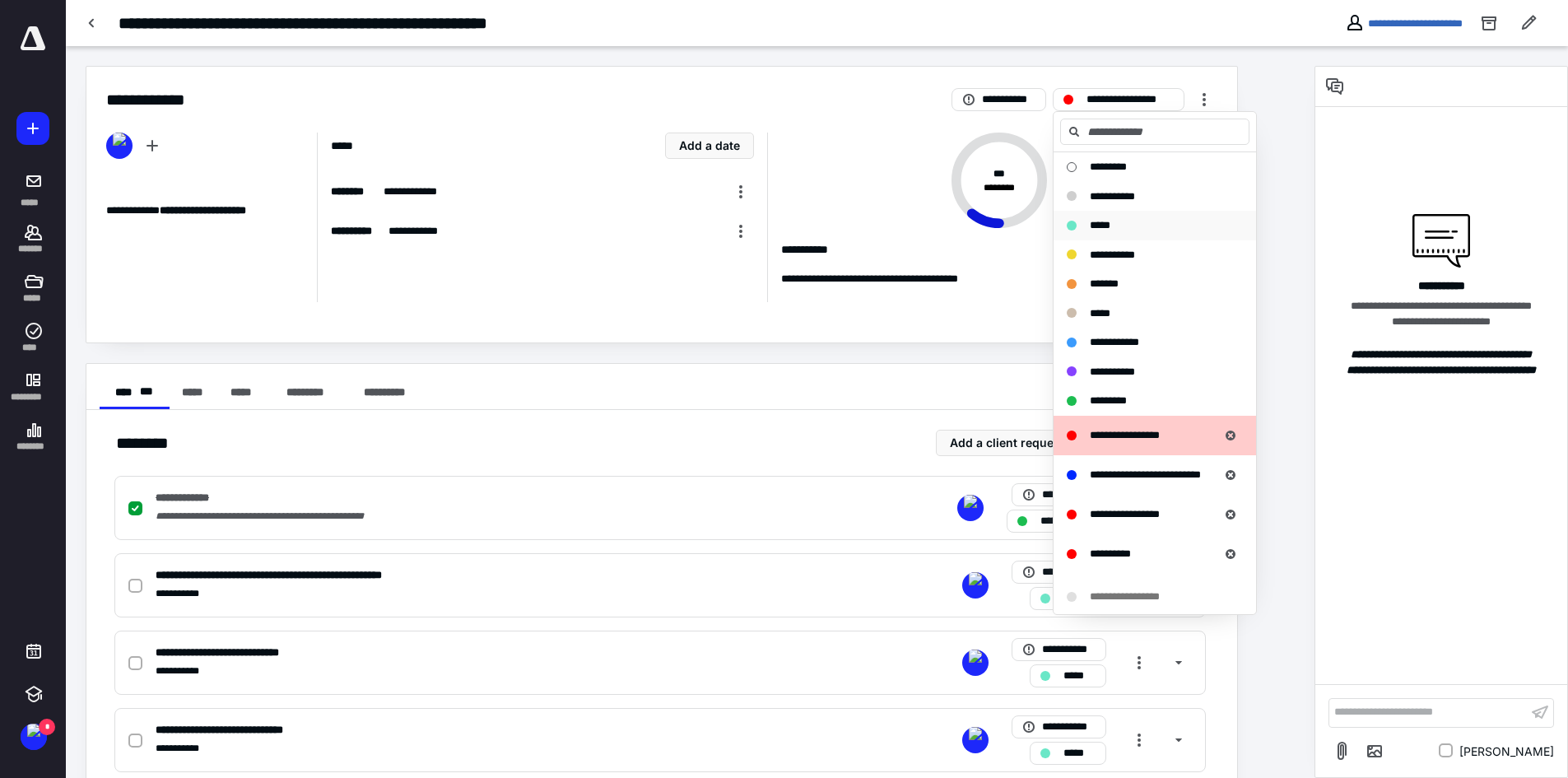 click on "*****" at bounding box center (1145, 226) 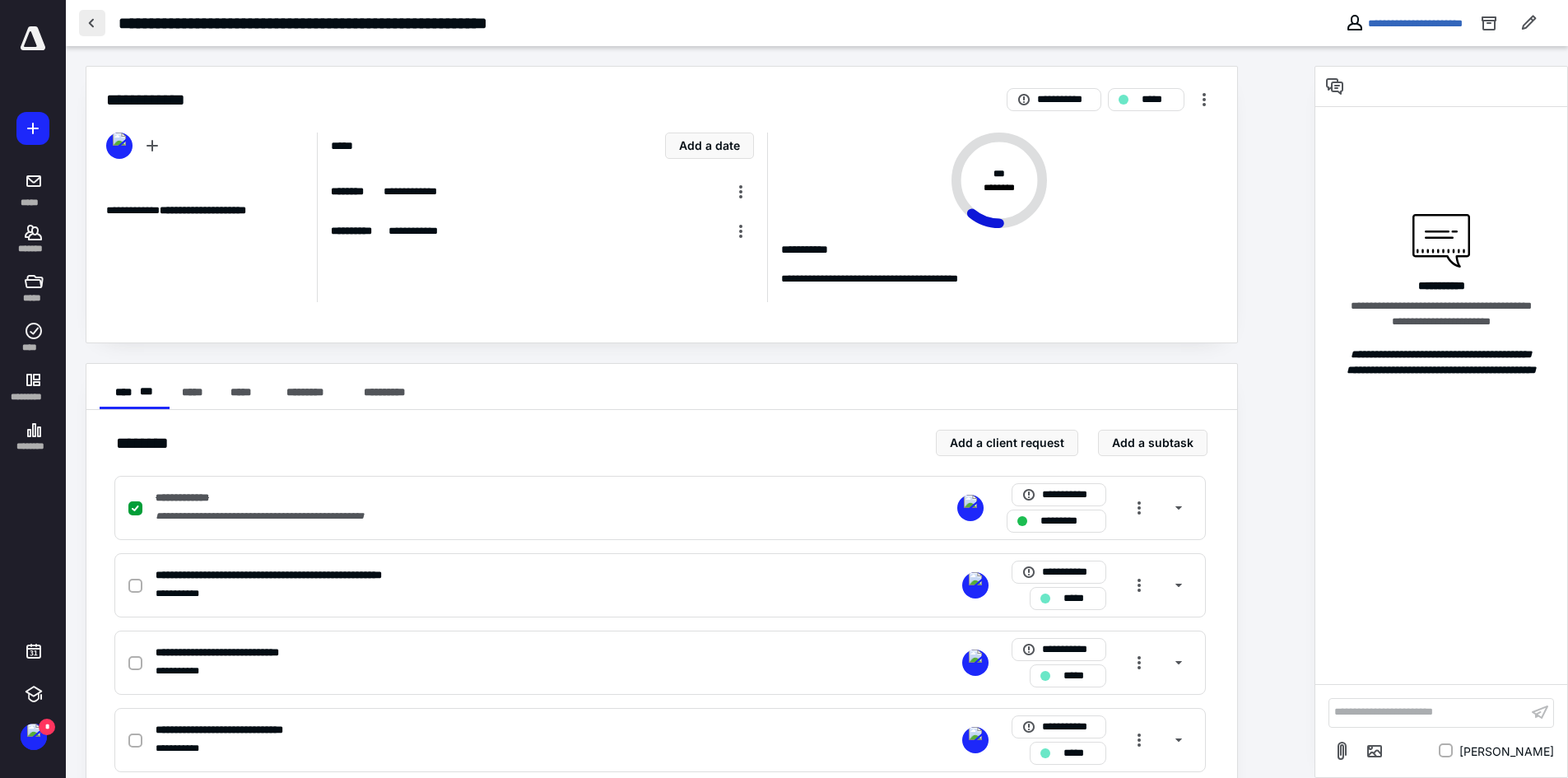 click at bounding box center (92, 23) 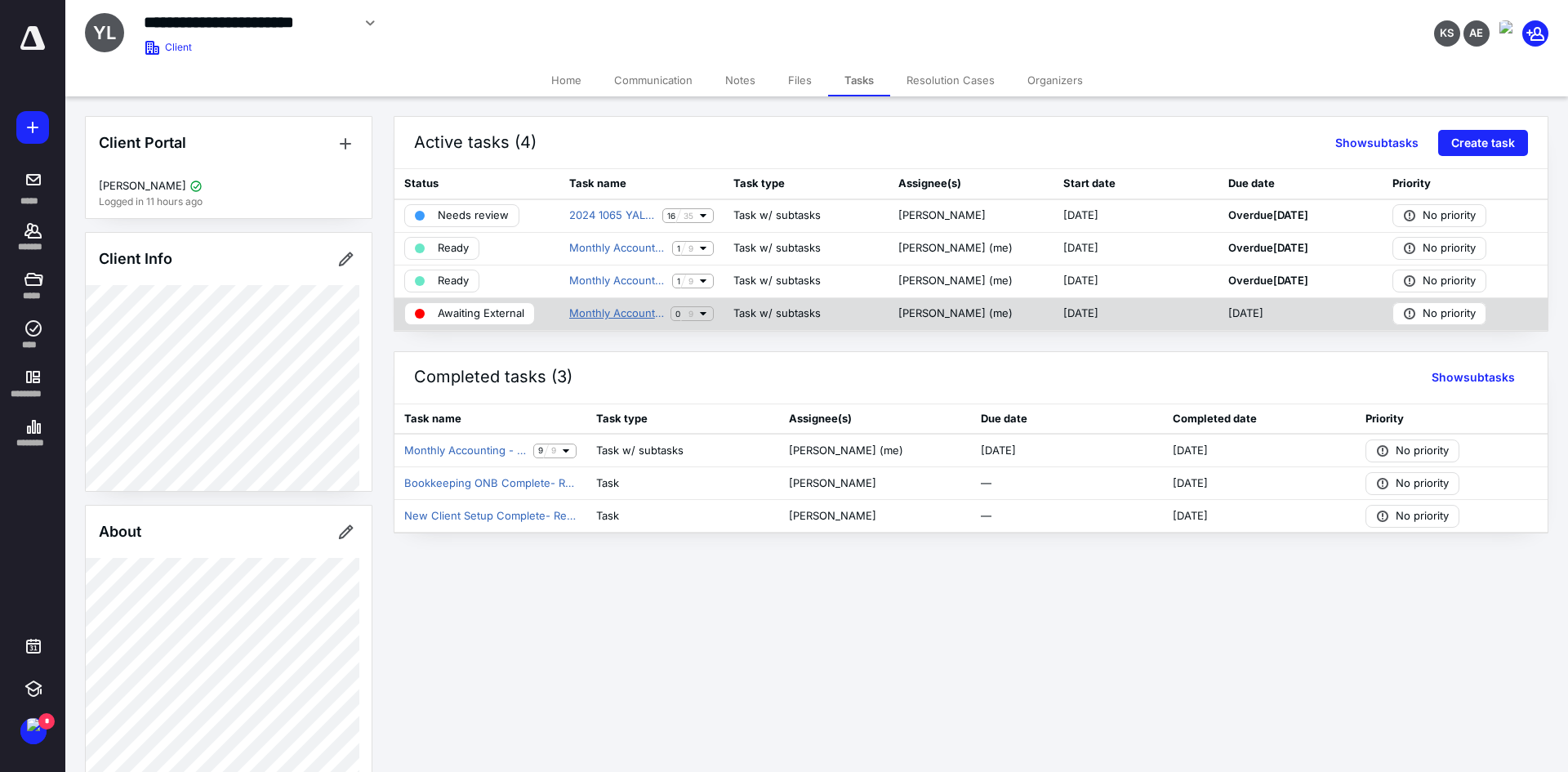 click on "Monthly Accounting - ACS Y Alls Downhome Pub LLC (Laura)" at bounding box center [617, 314] 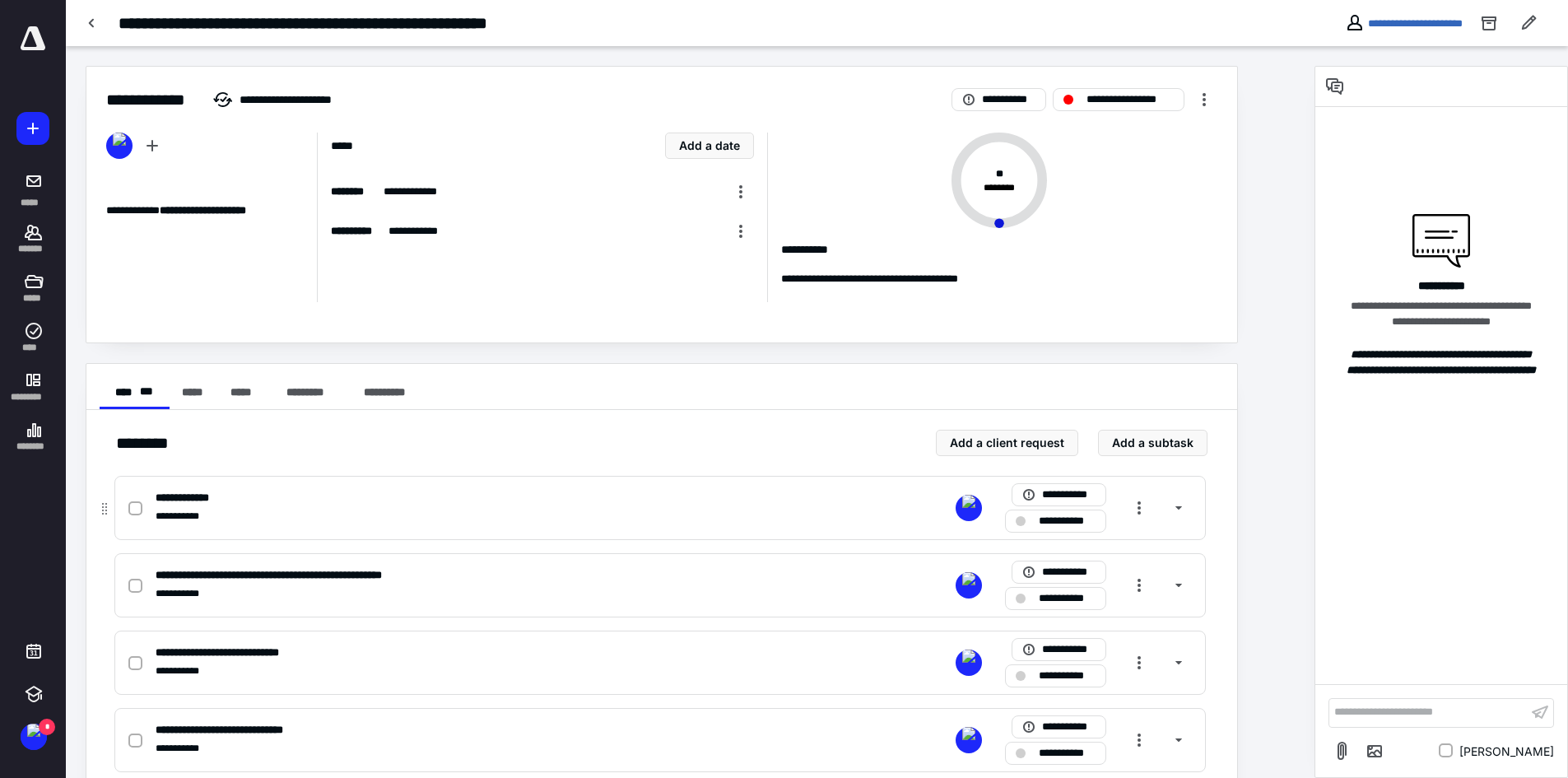 click 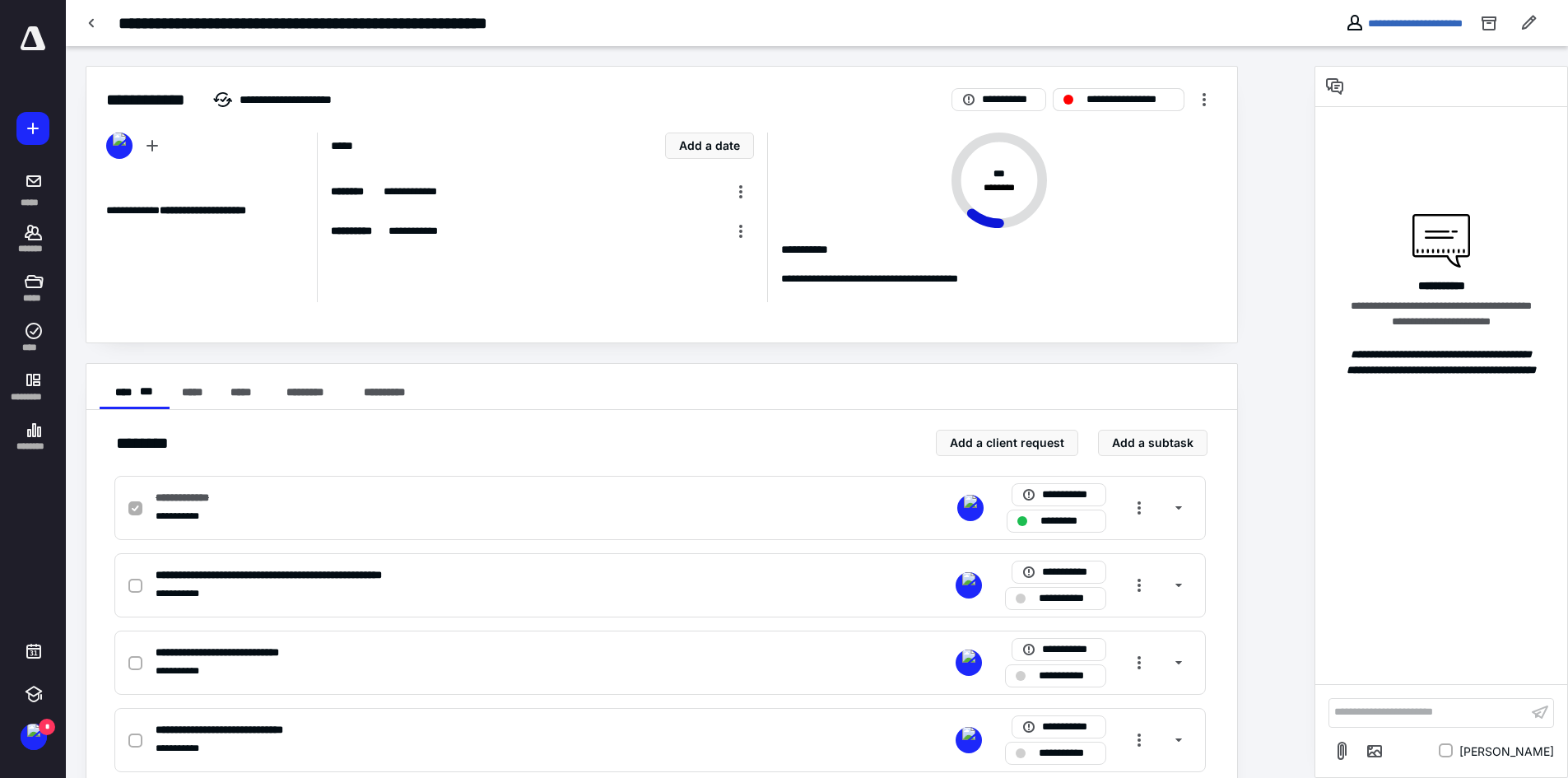 click on "**********" at bounding box center (1130, 100) 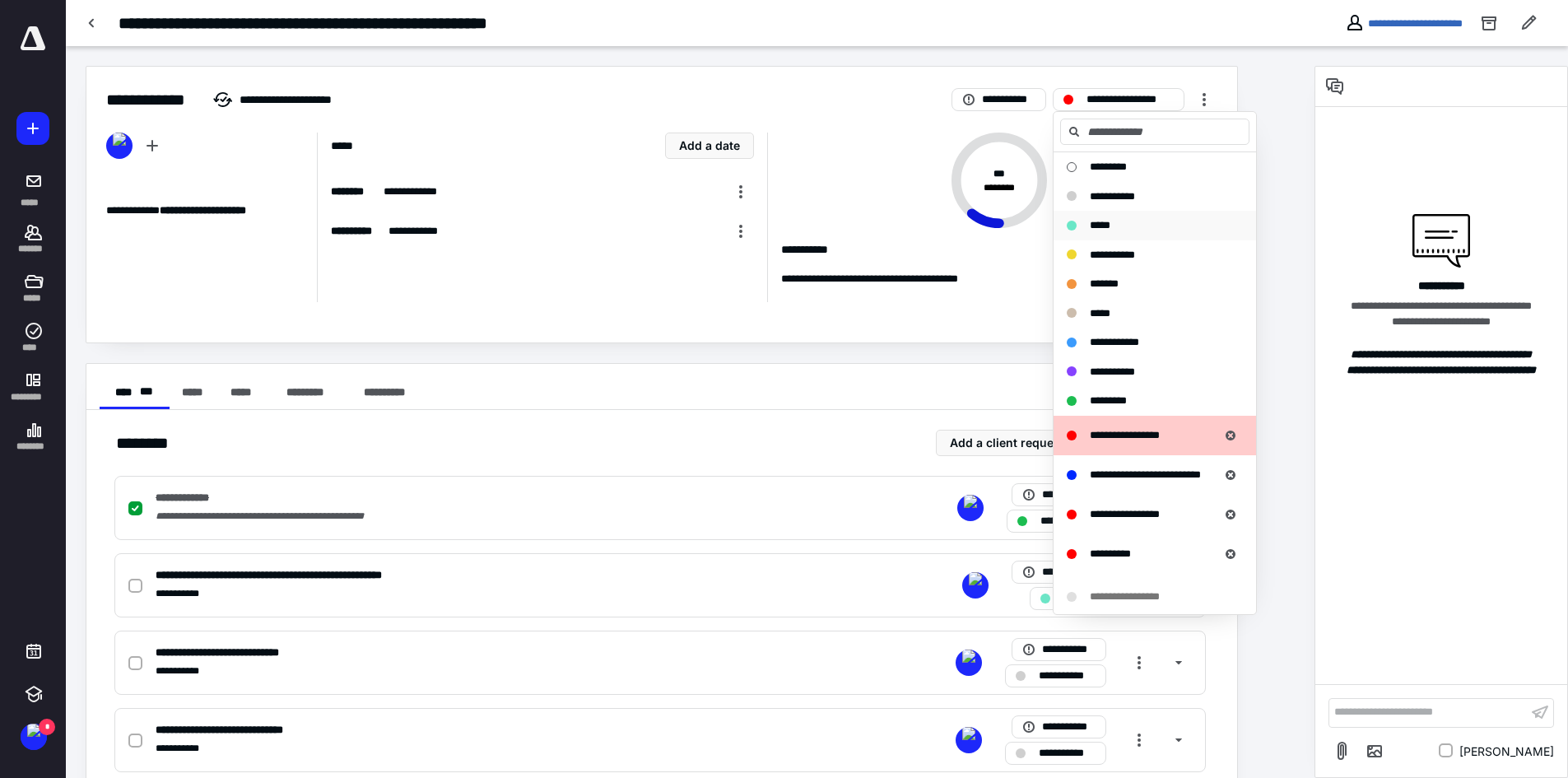 click on "*****" at bounding box center (1145, 226) 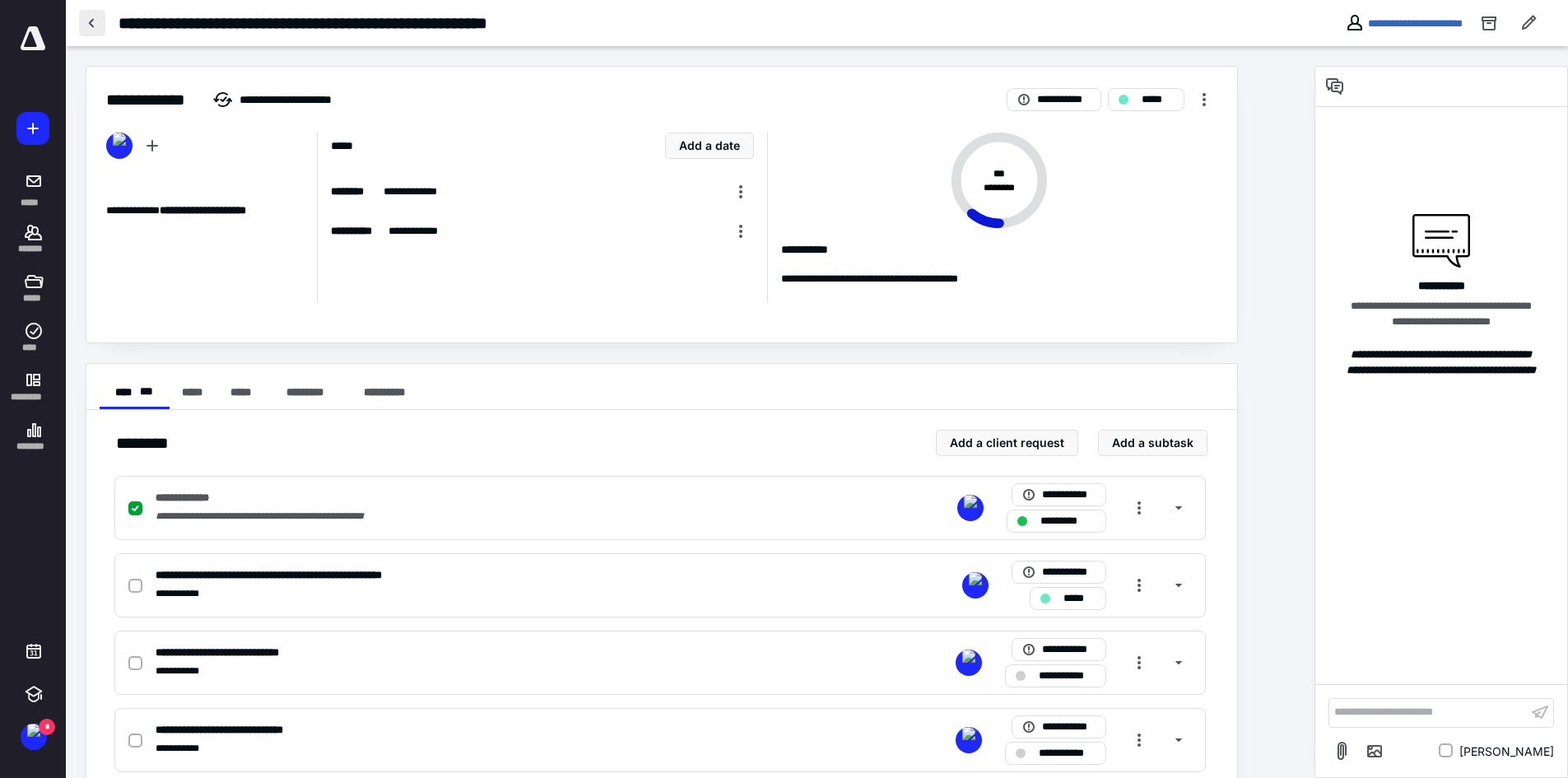 click at bounding box center (92, 23) 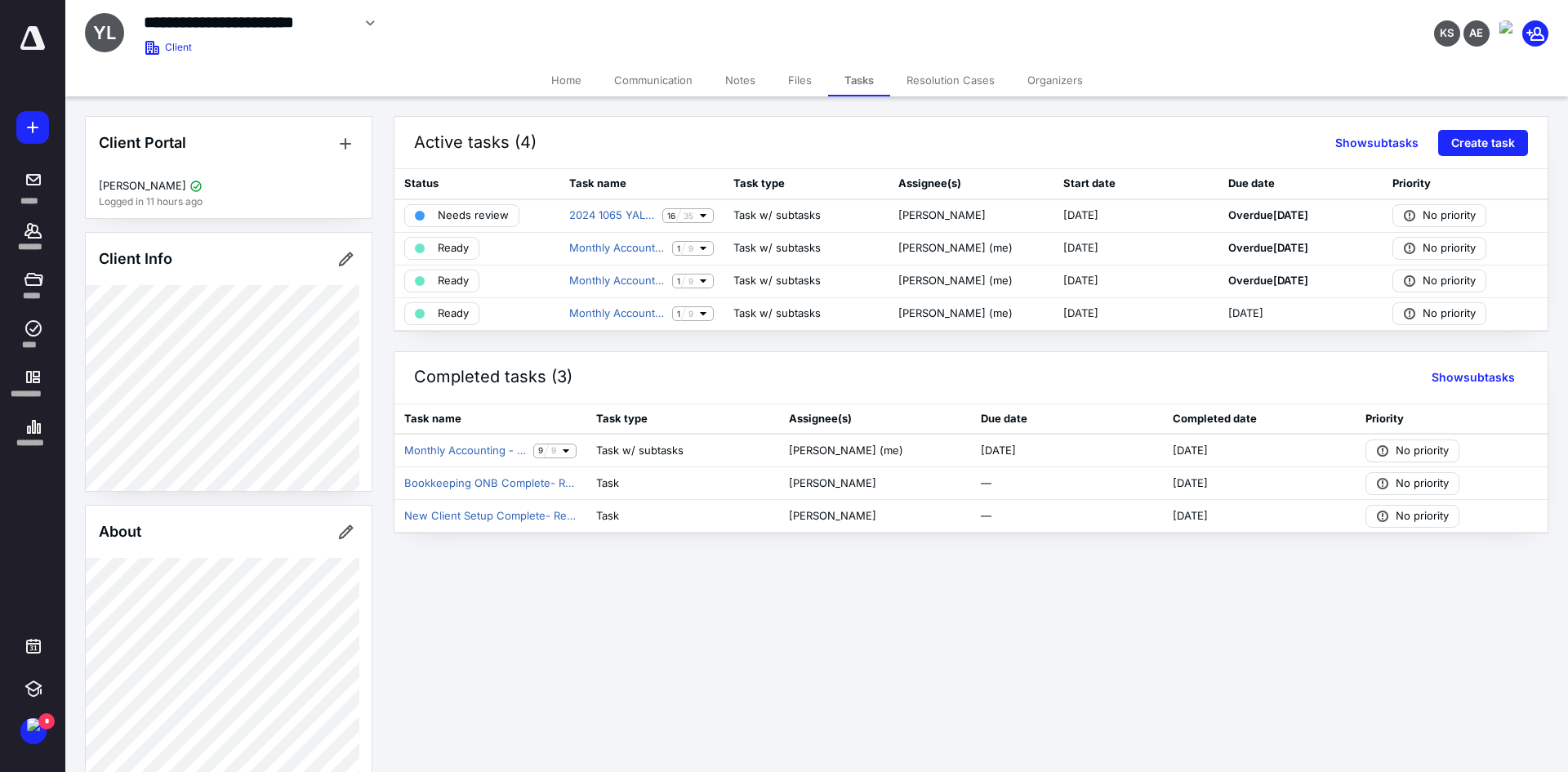 click on "Files" at bounding box center (800, 80) 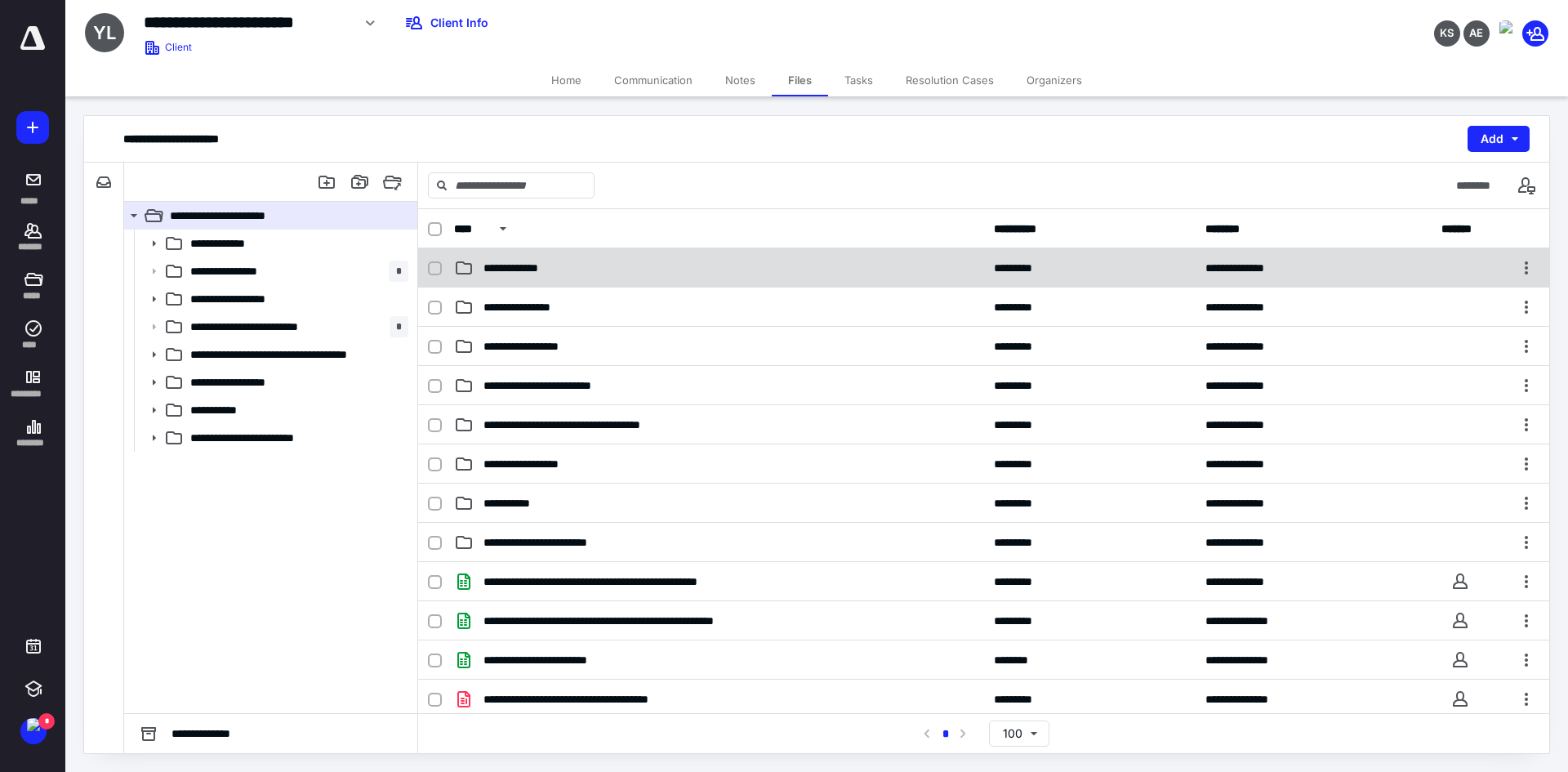 click on "**********" at bounding box center [523, 268] 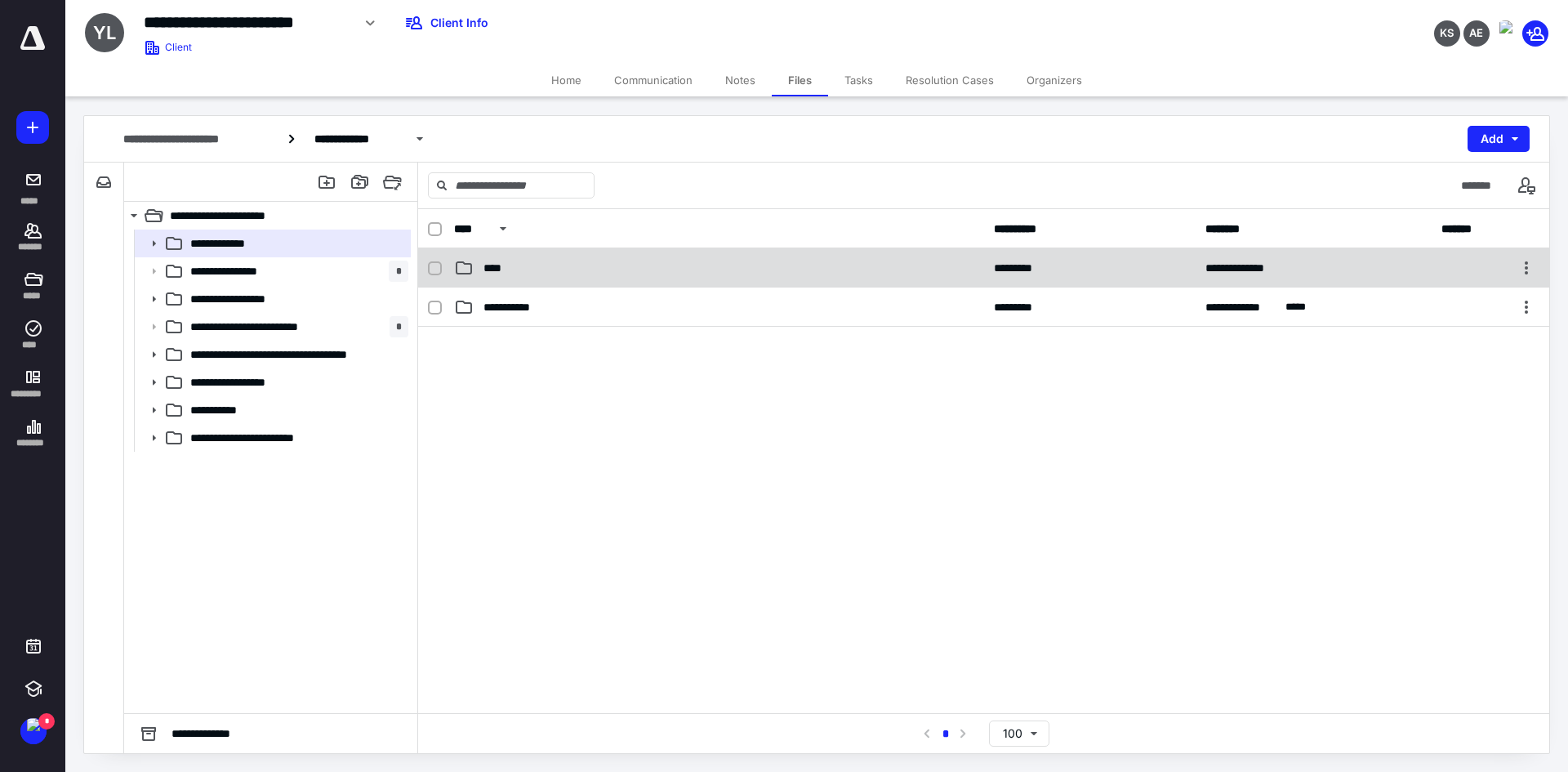 click on "**********" at bounding box center (983, 268) 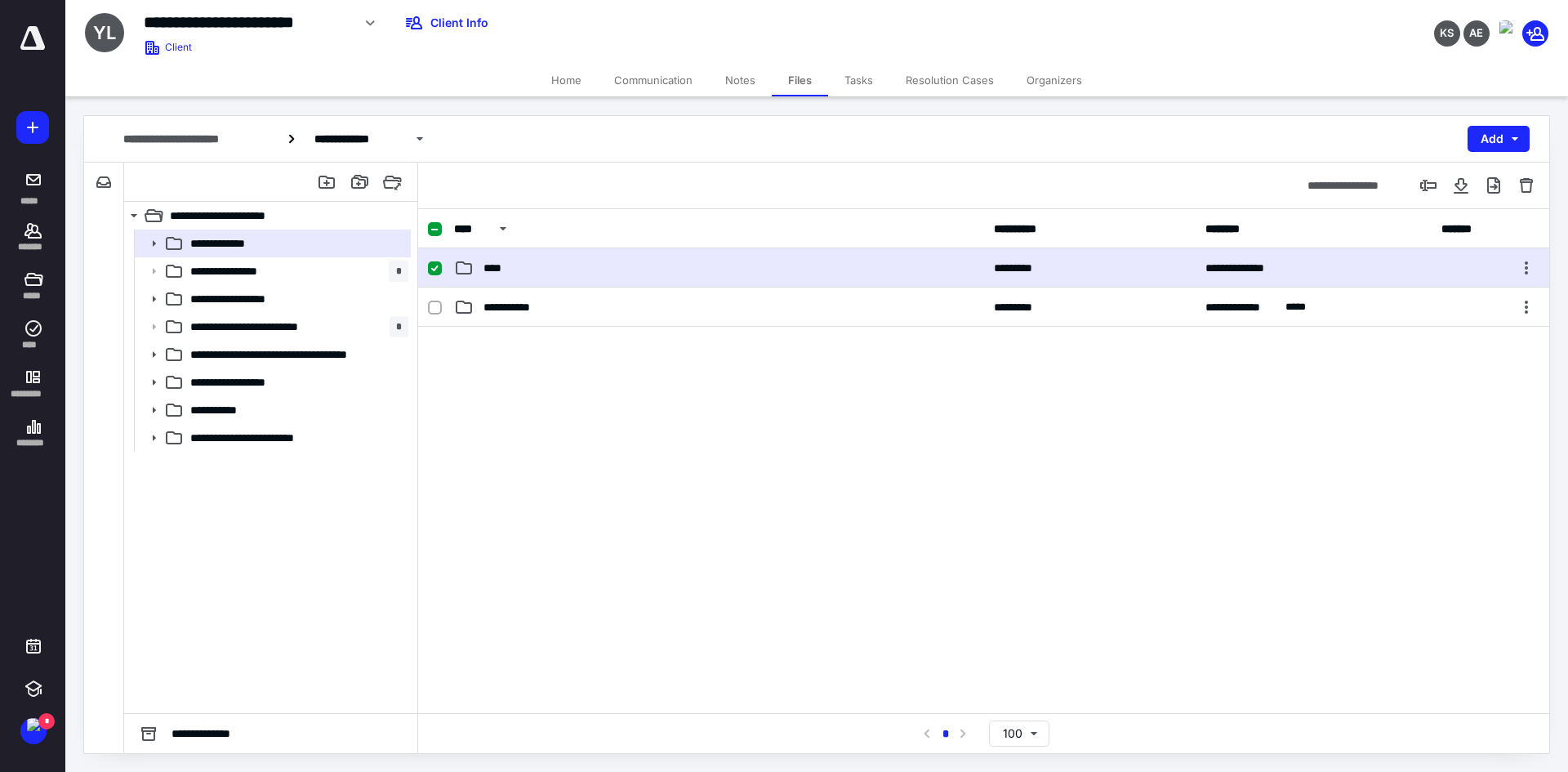 click on "**********" at bounding box center (983, 268) 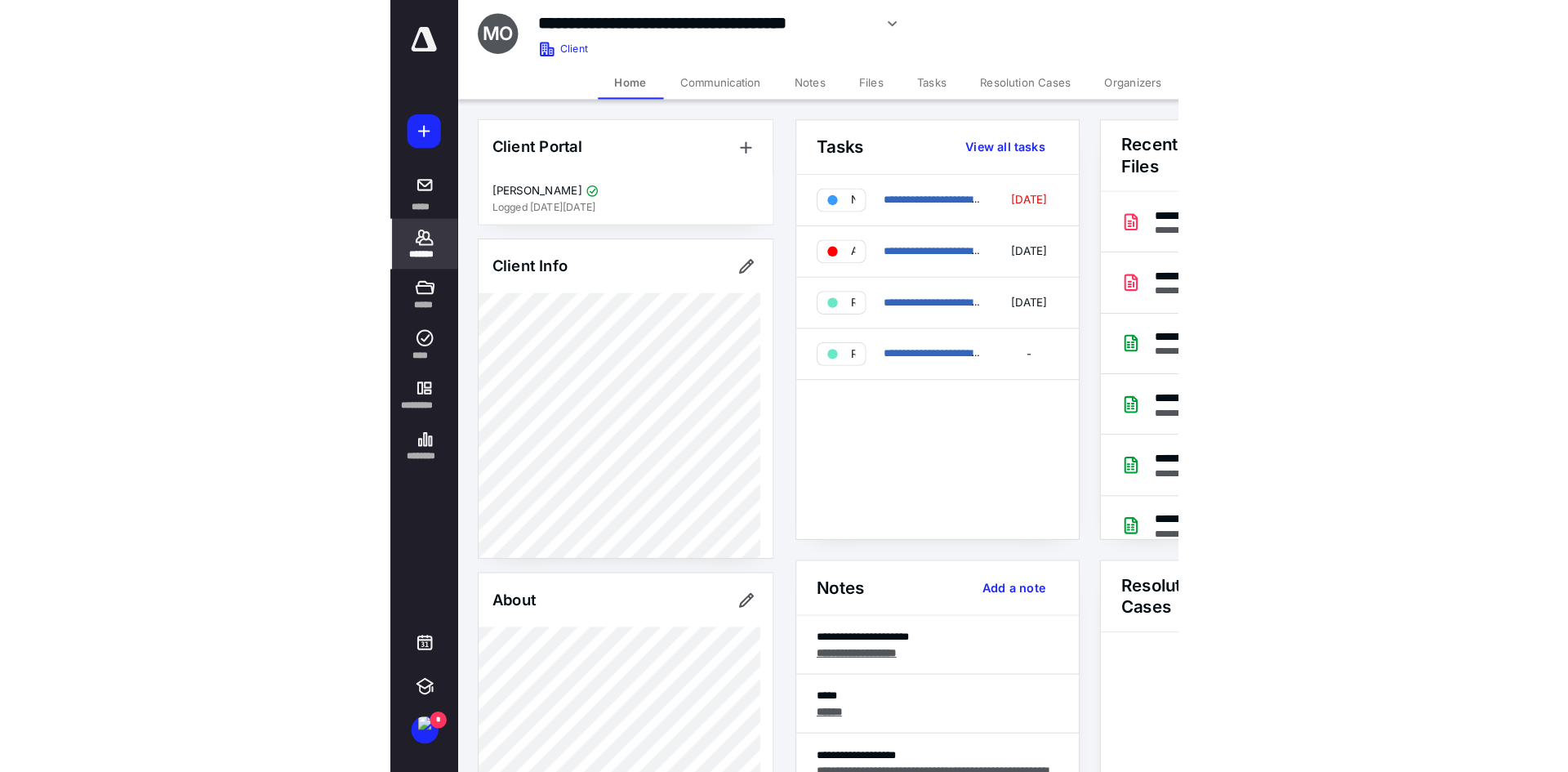 scroll, scrollTop: 0, scrollLeft: 0, axis: both 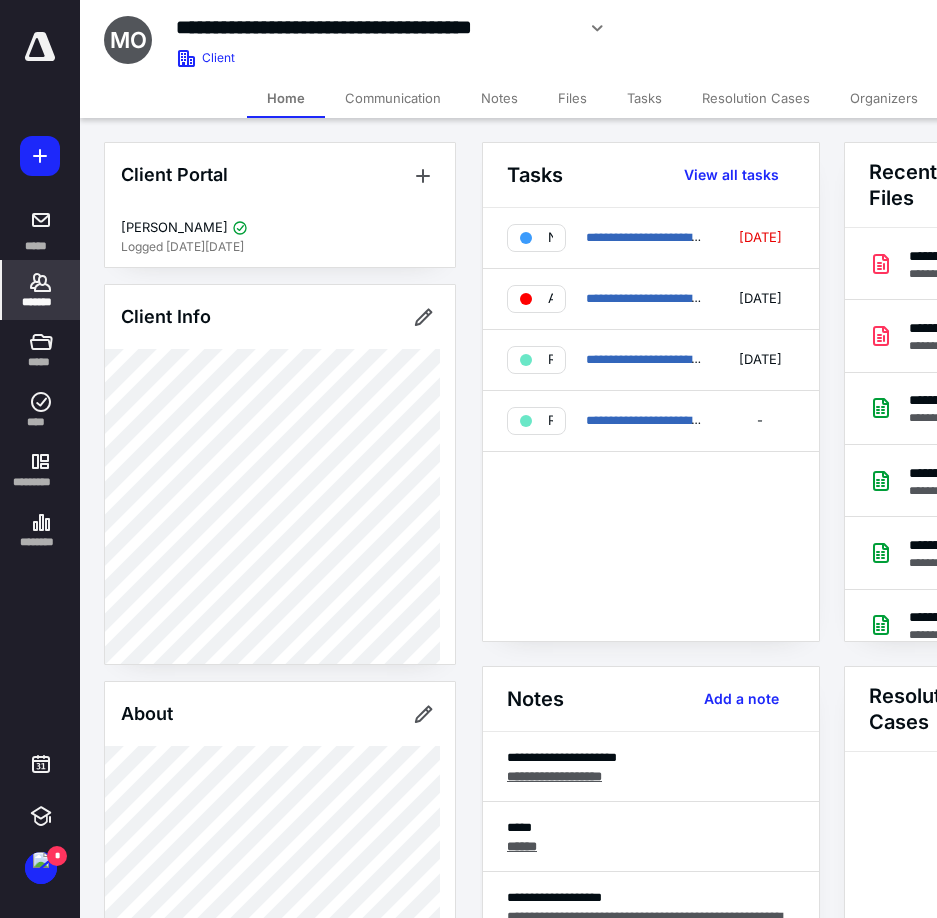 click on "Files" at bounding box center (572, 98) 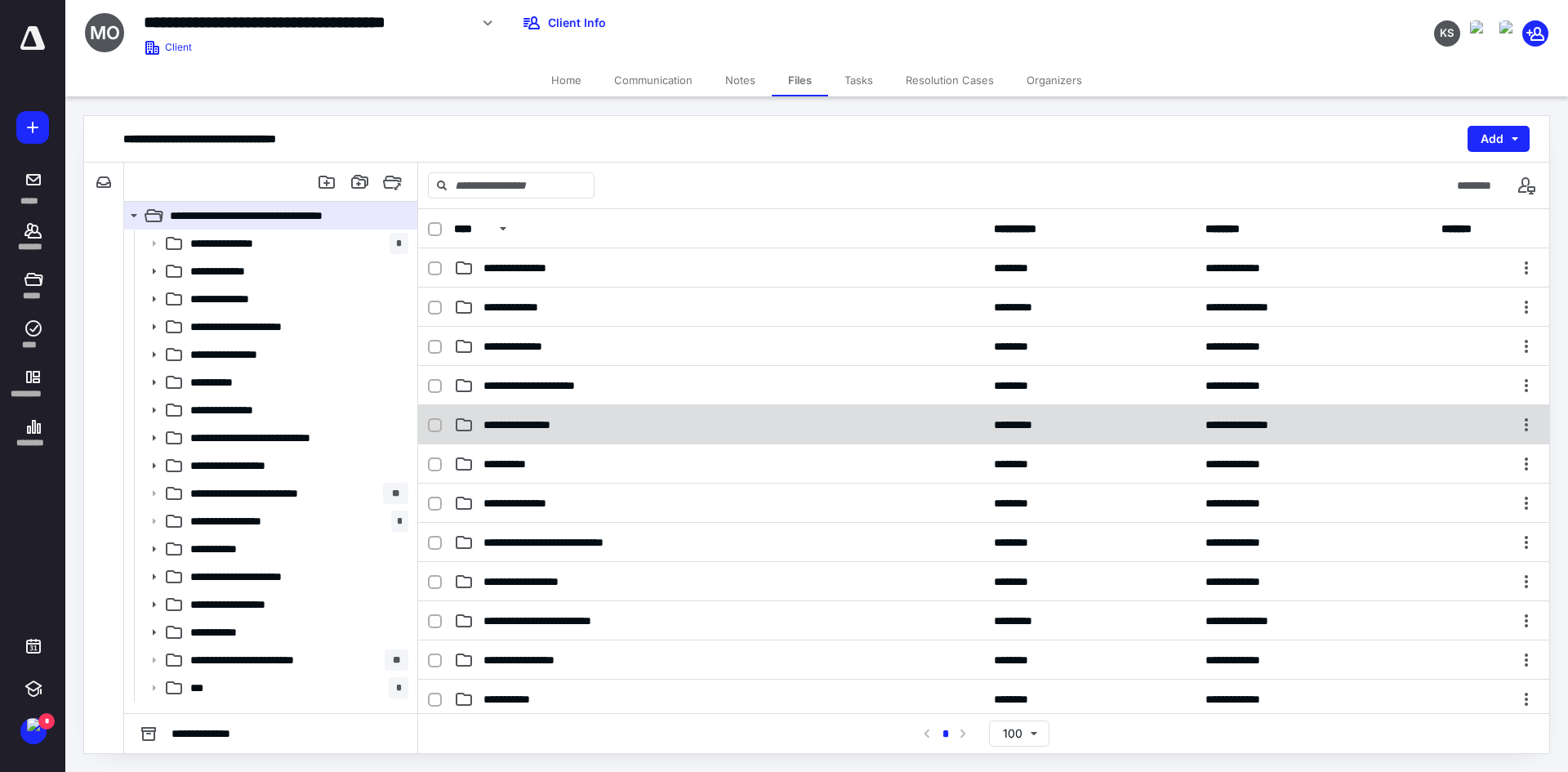 click on "**********" at bounding box center (532, 425) 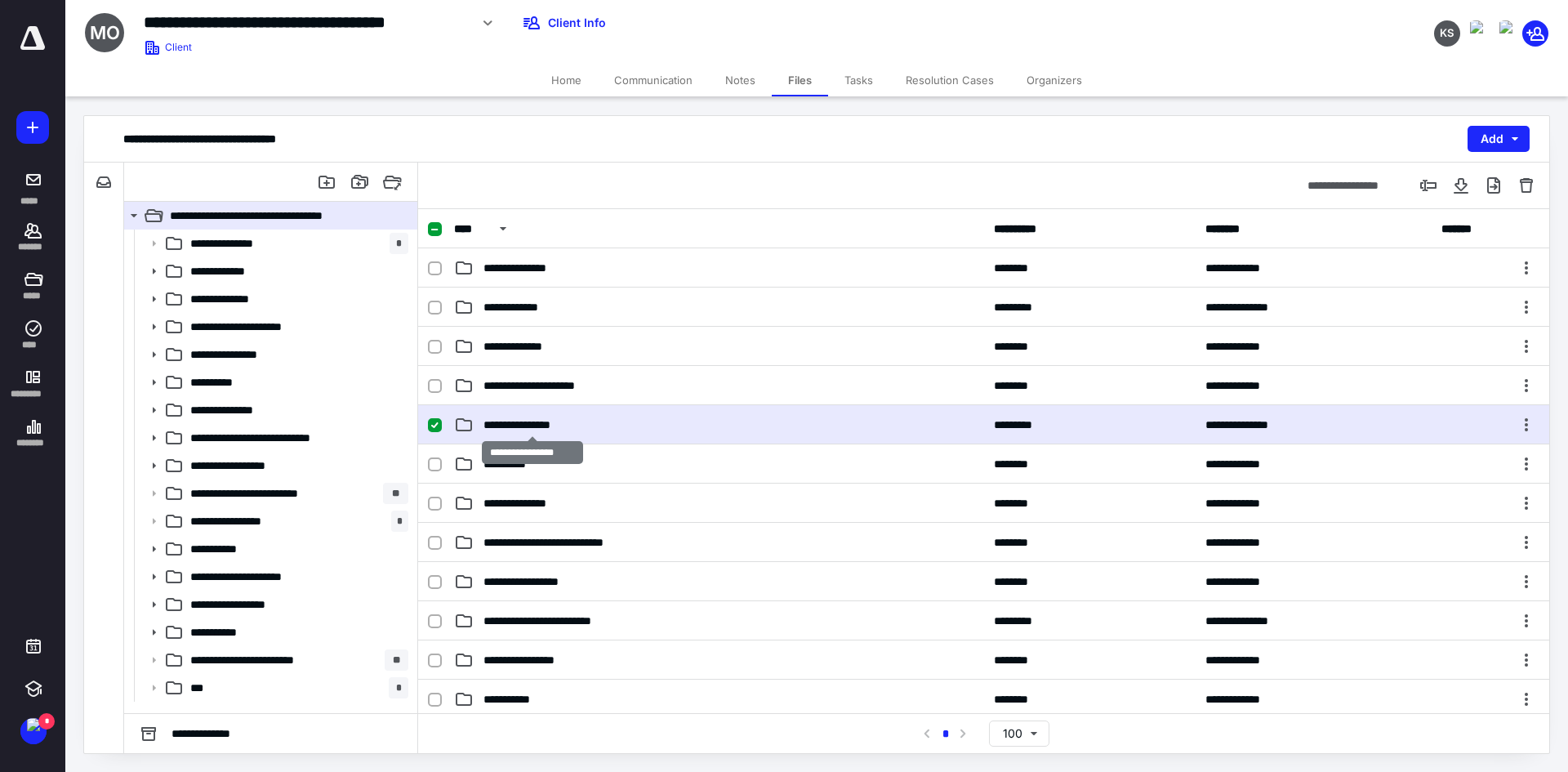 click on "**********" at bounding box center (532, 425) 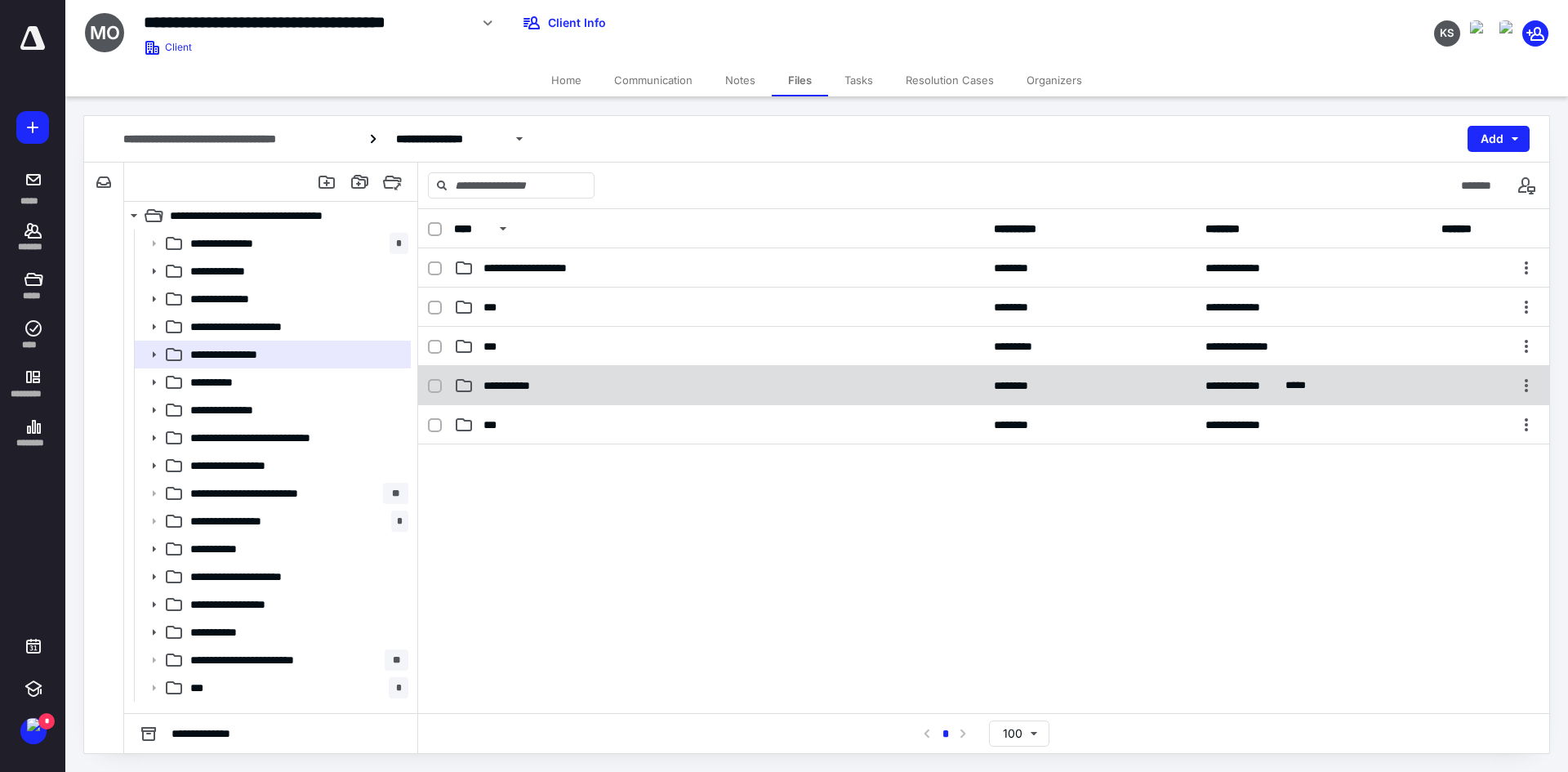click on "**********" at bounding box center [515, 386] 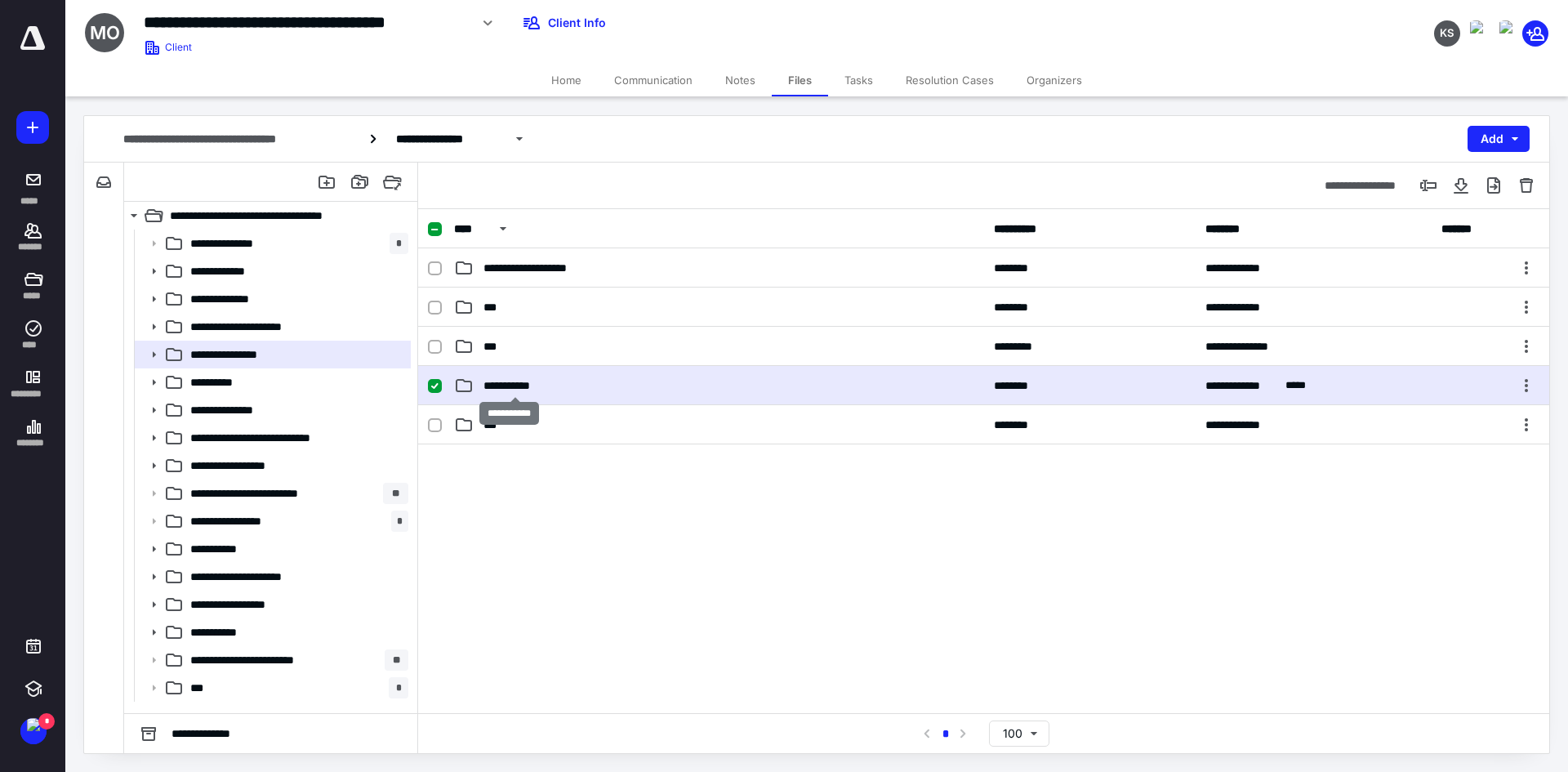 click on "**********" at bounding box center [515, 386] 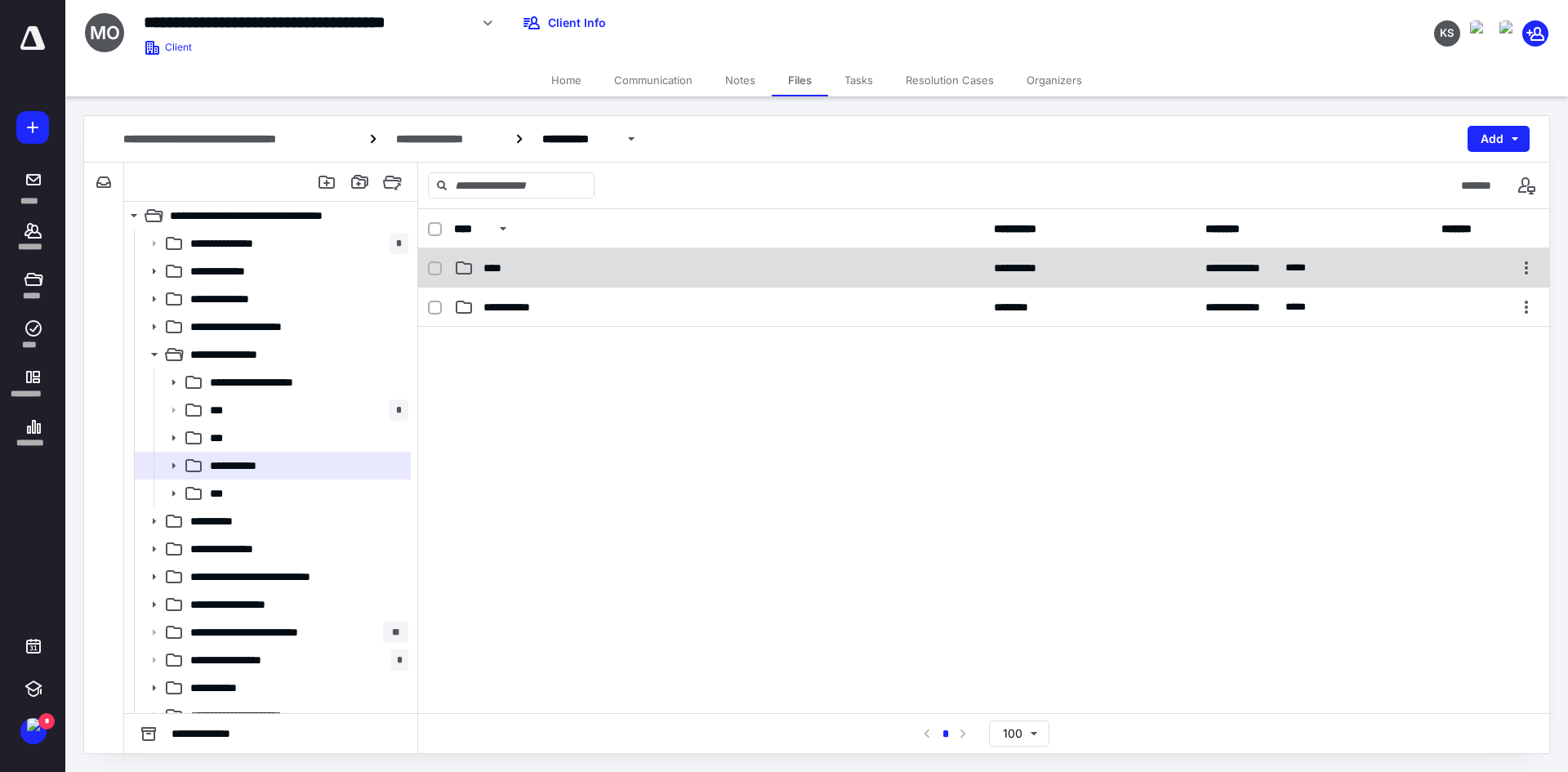 checkbox on "true" 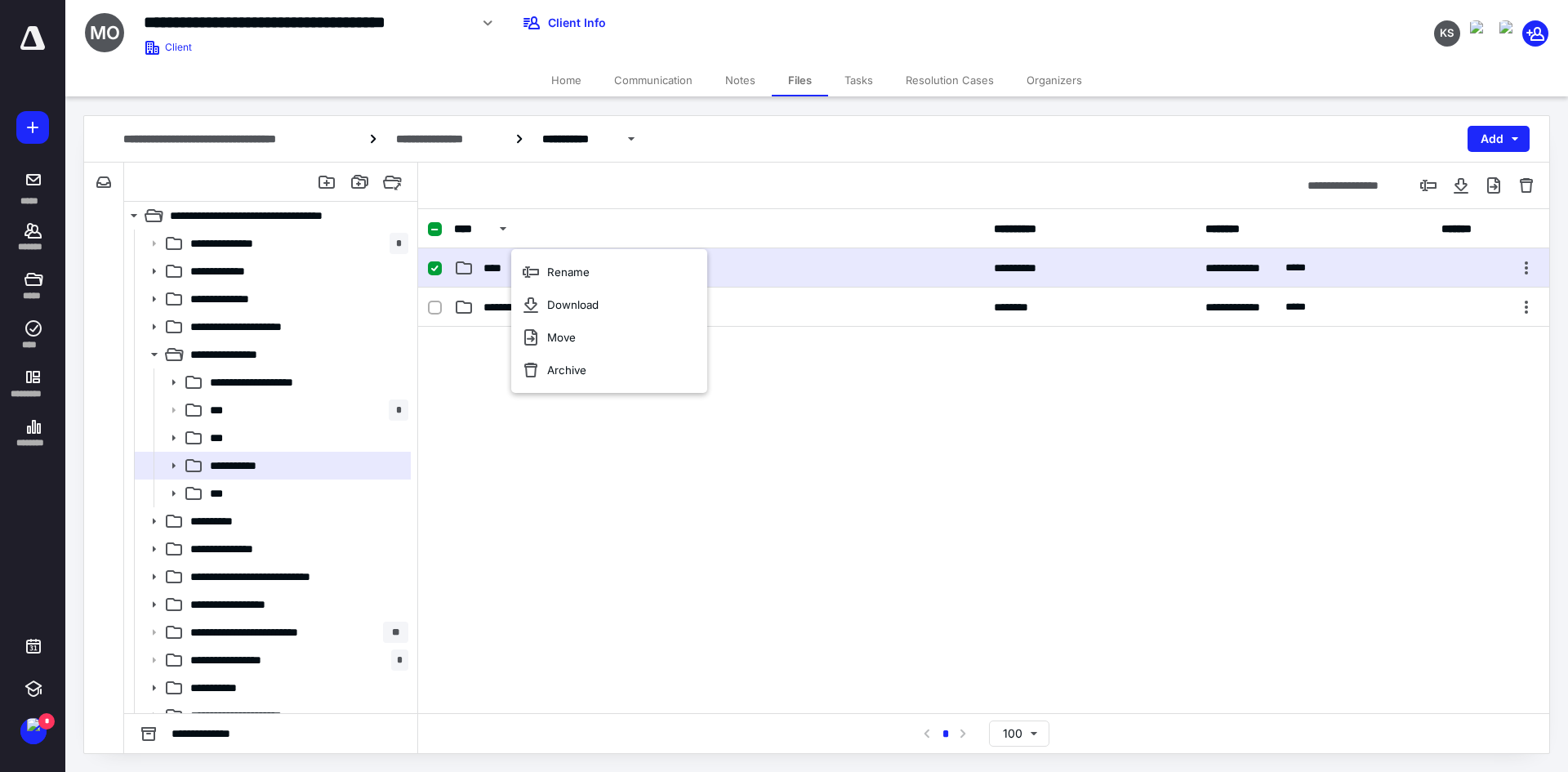 click on "****" at bounding box center [497, 268] 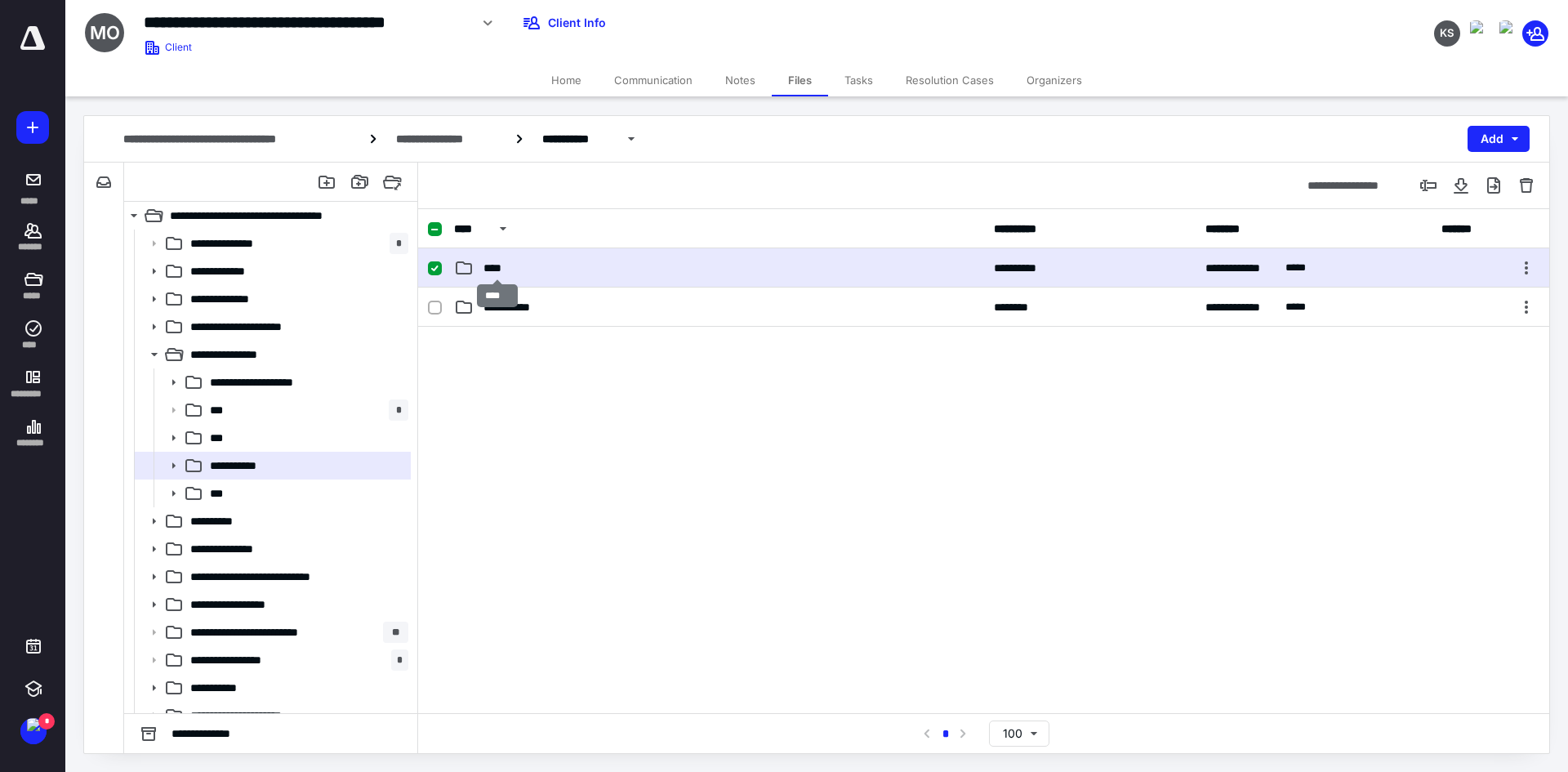 click on "****" at bounding box center (497, 268) 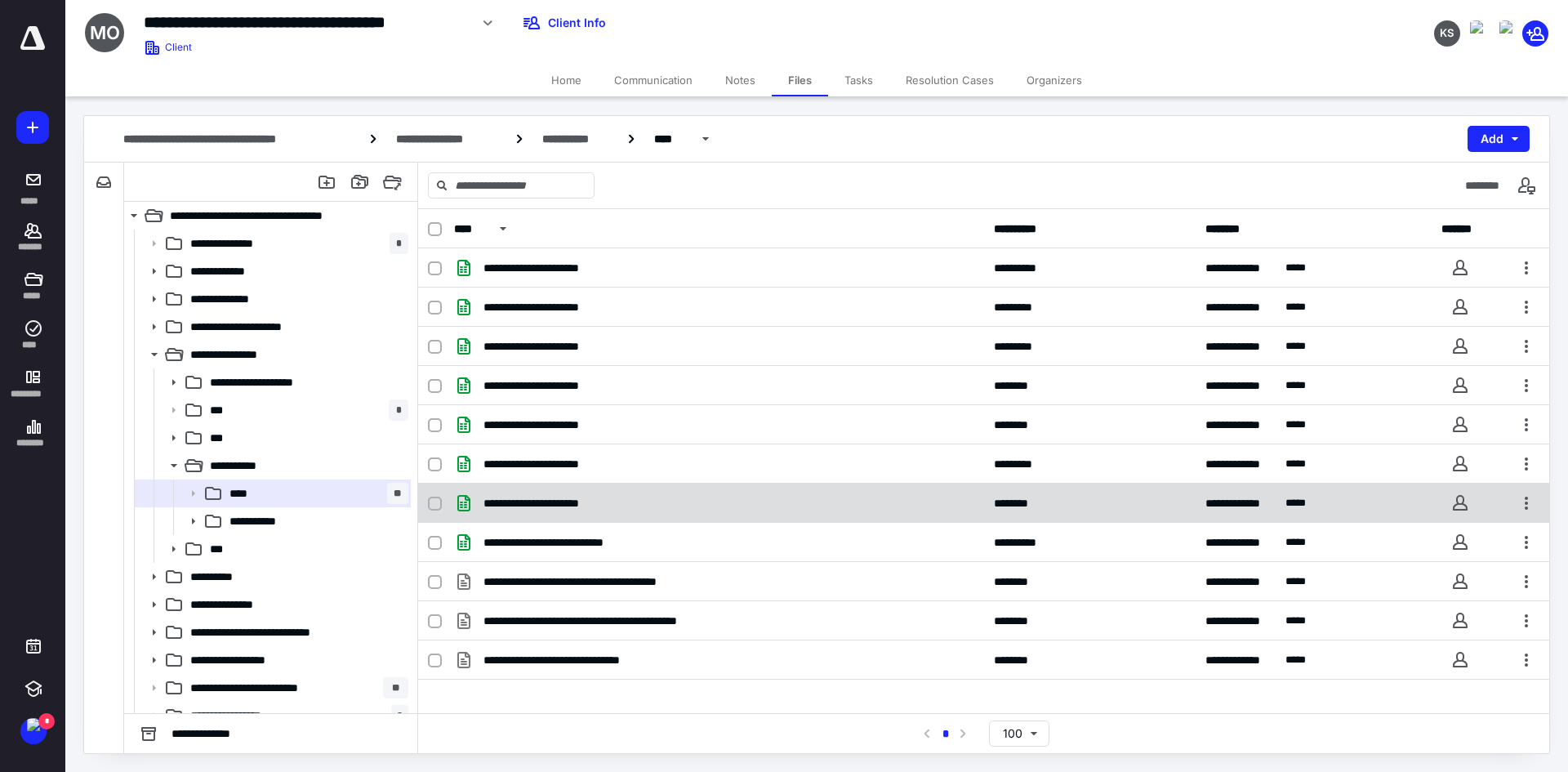 checkbox on "true" 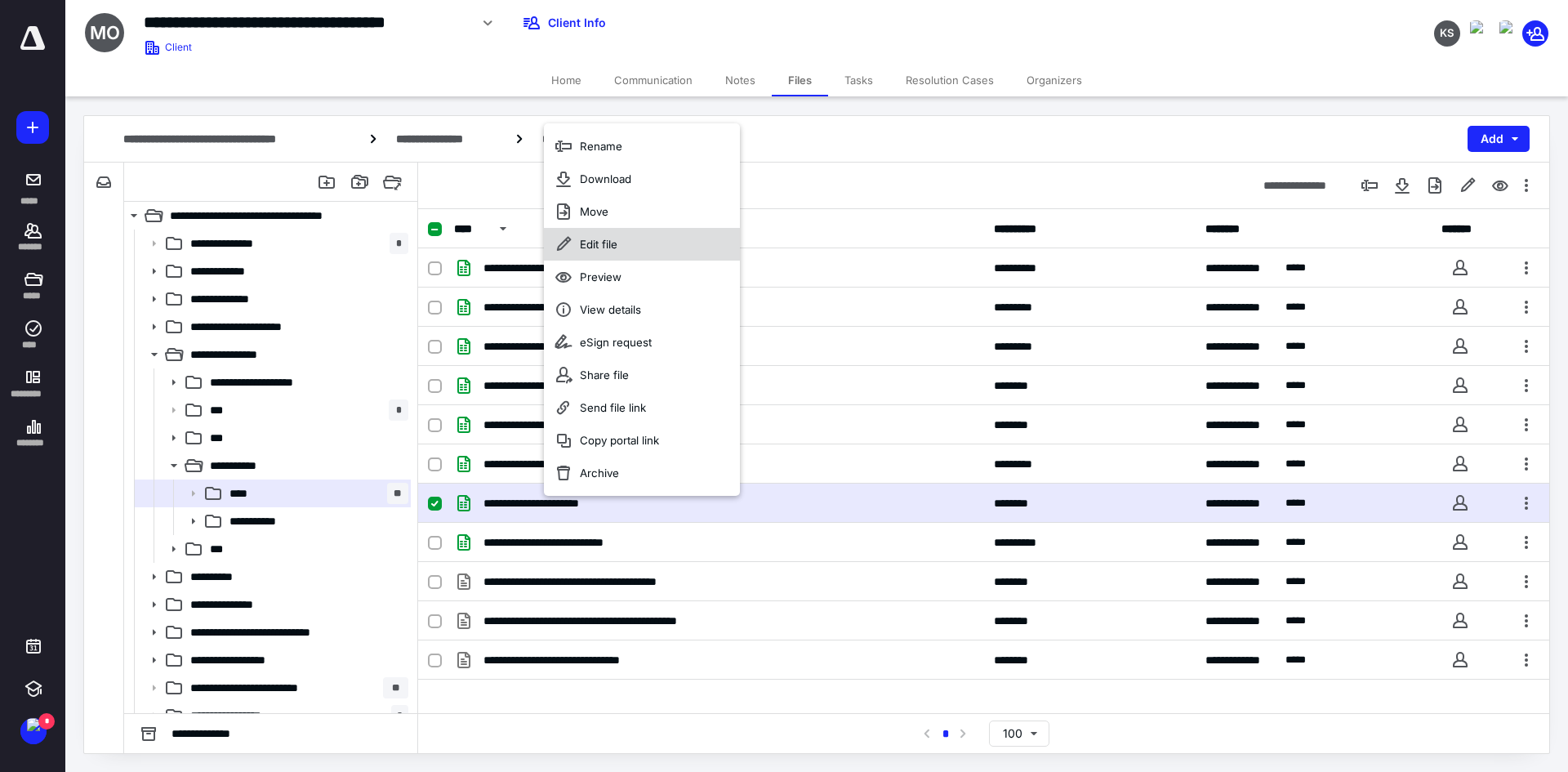 click on "Edit file" at bounding box center [599, 244] 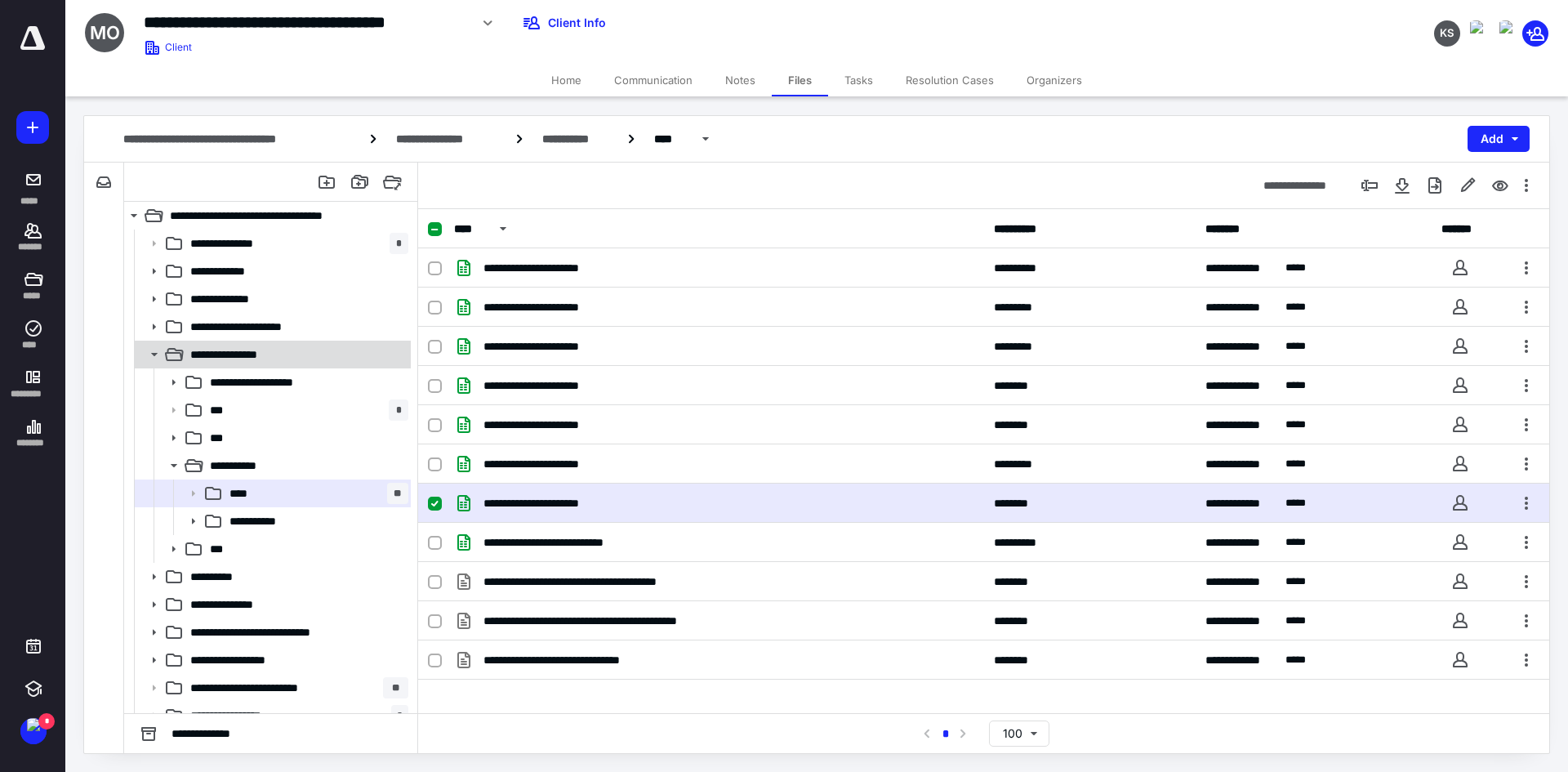 click 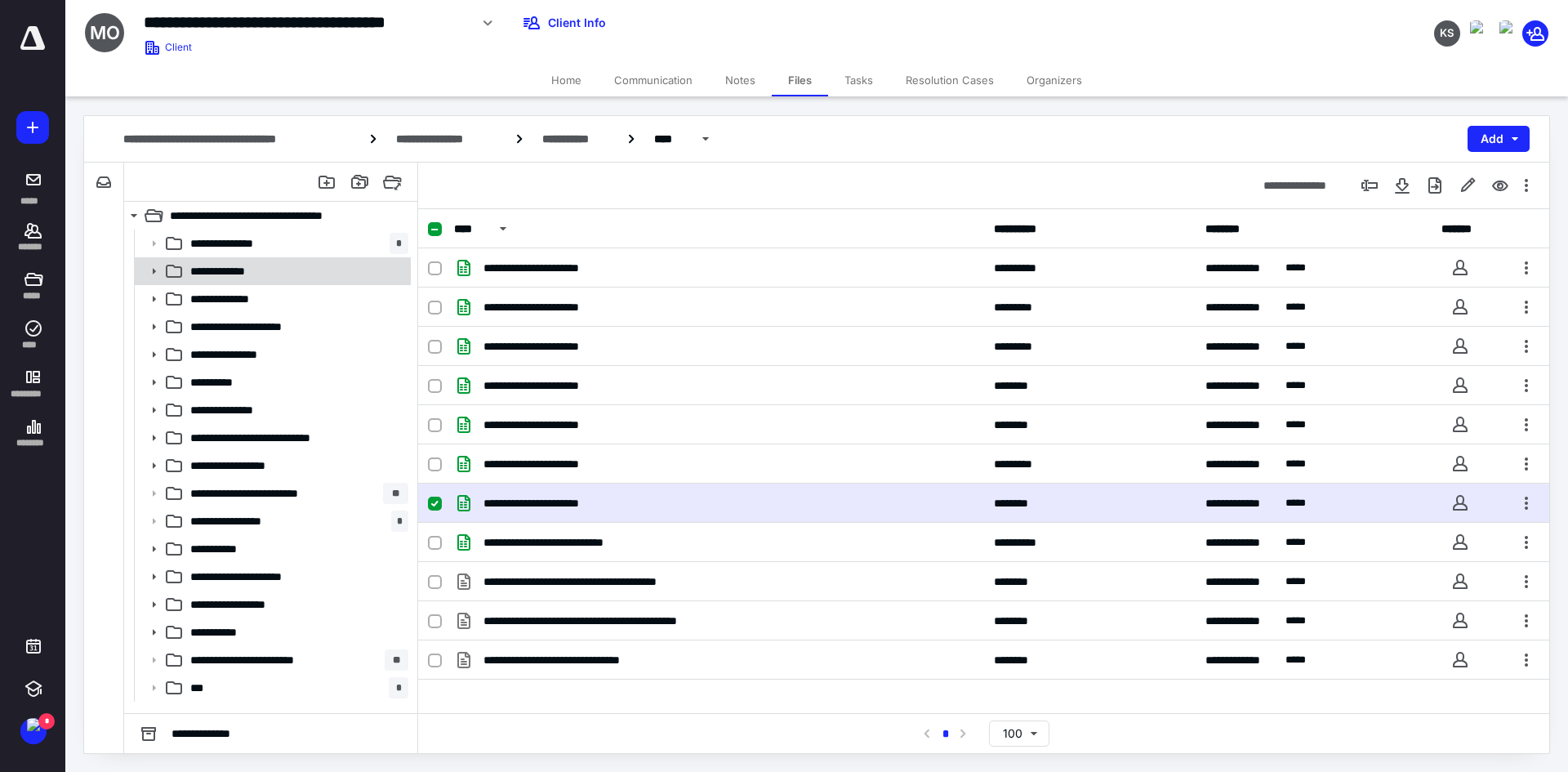 click 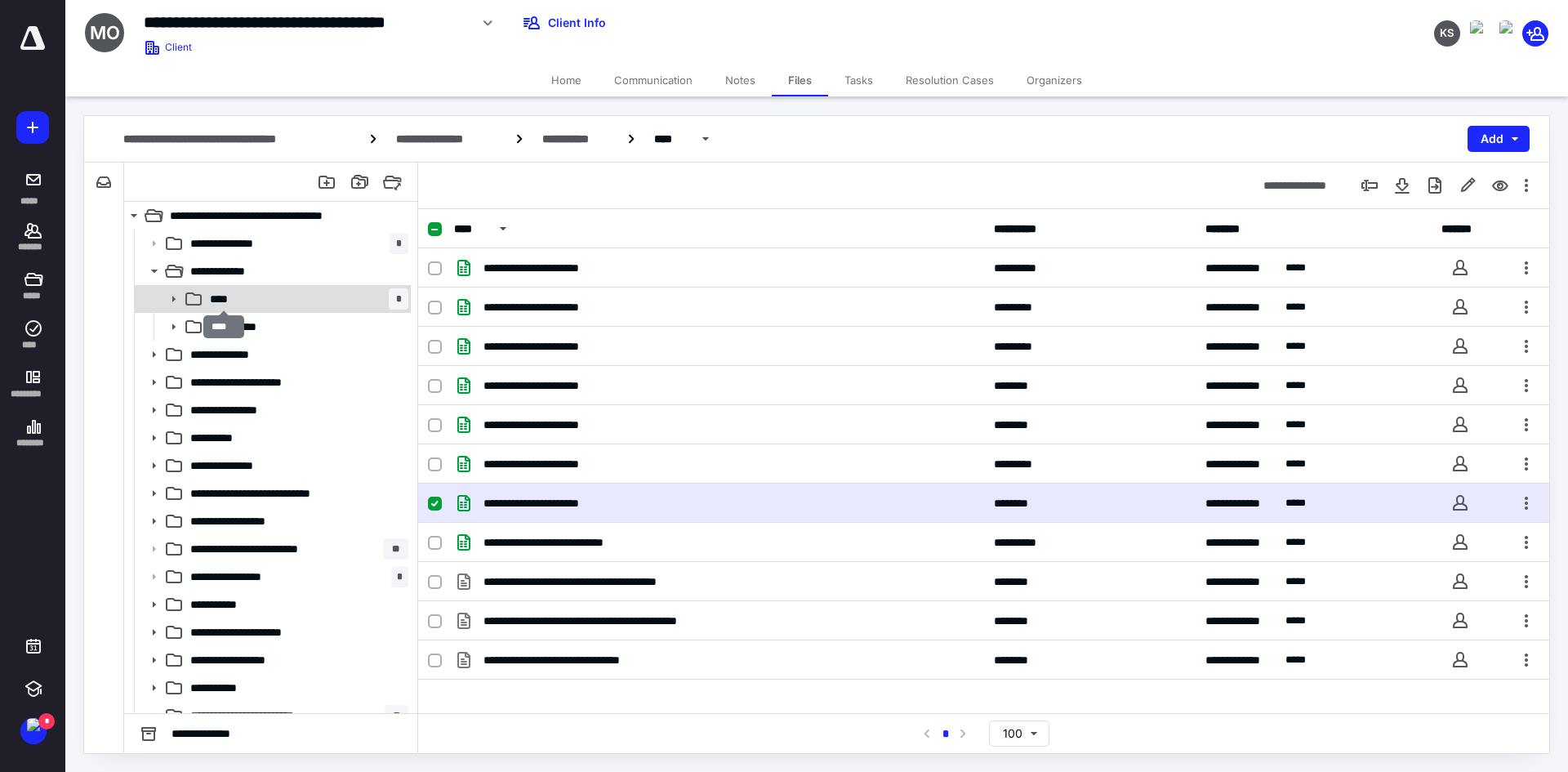 click on "****" at bounding box center (224, 299) 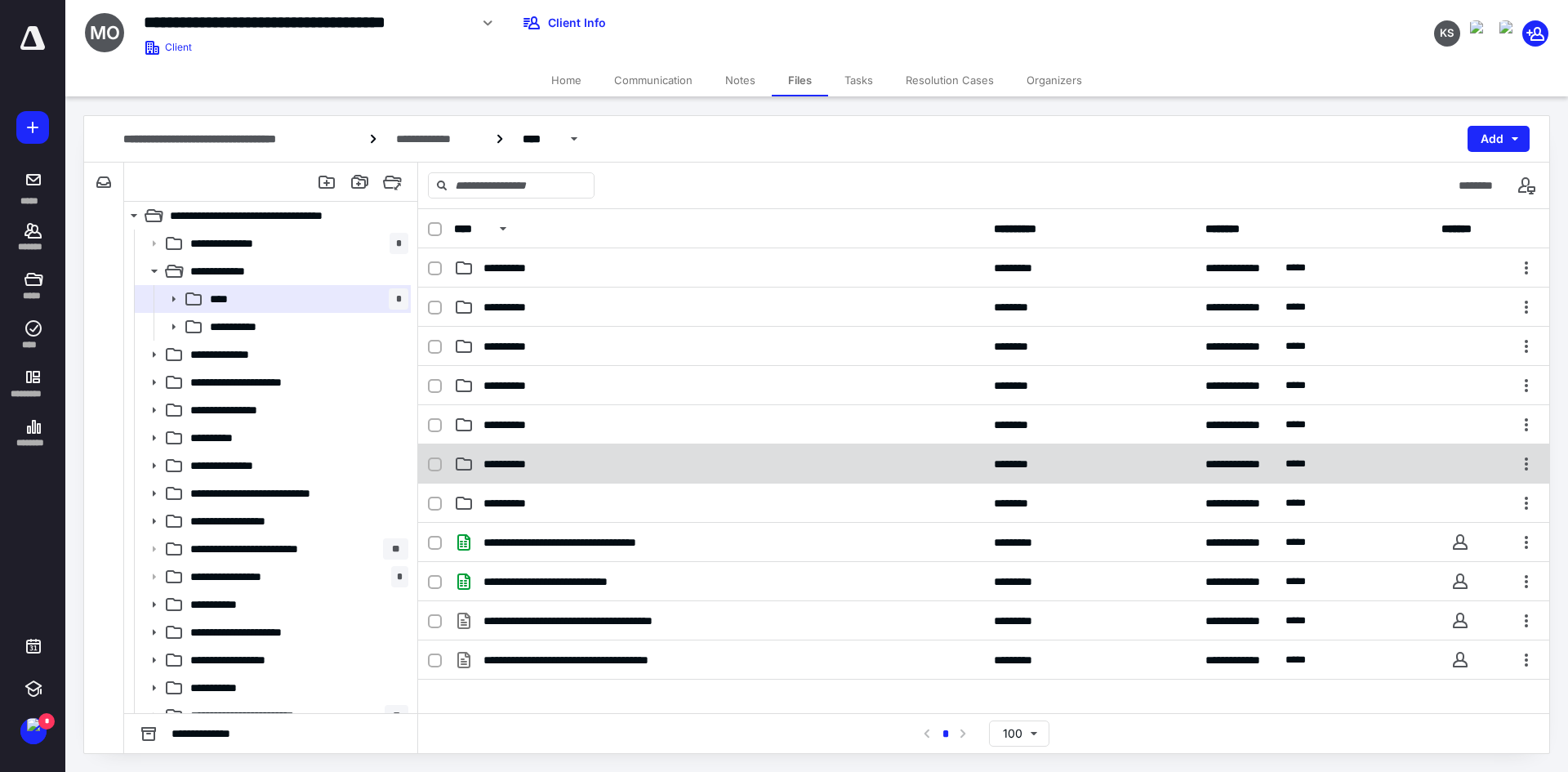 click on "**********" at bounding box center (517, 464) 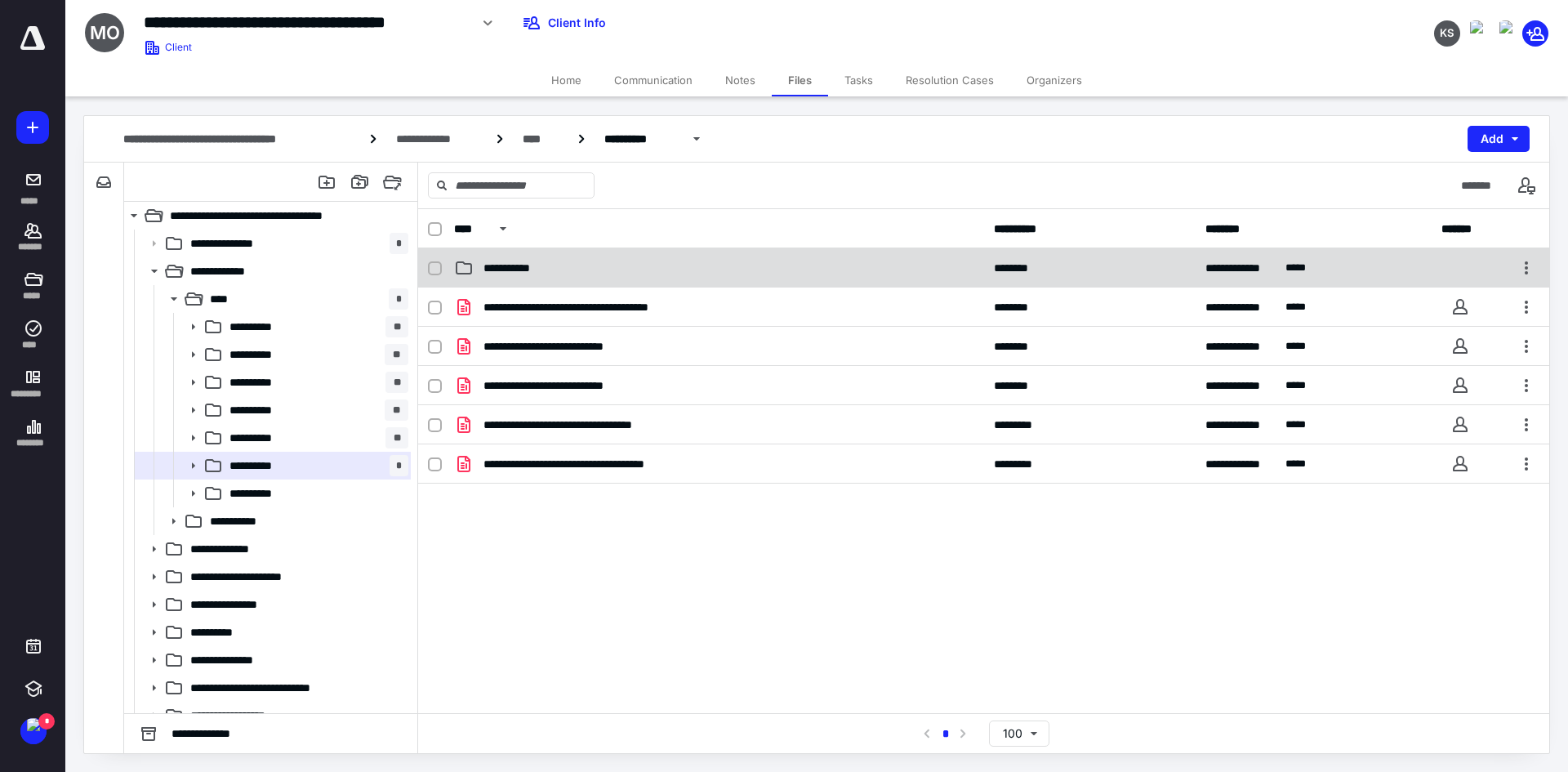 click on "**********" at bounding box center [514, 268] 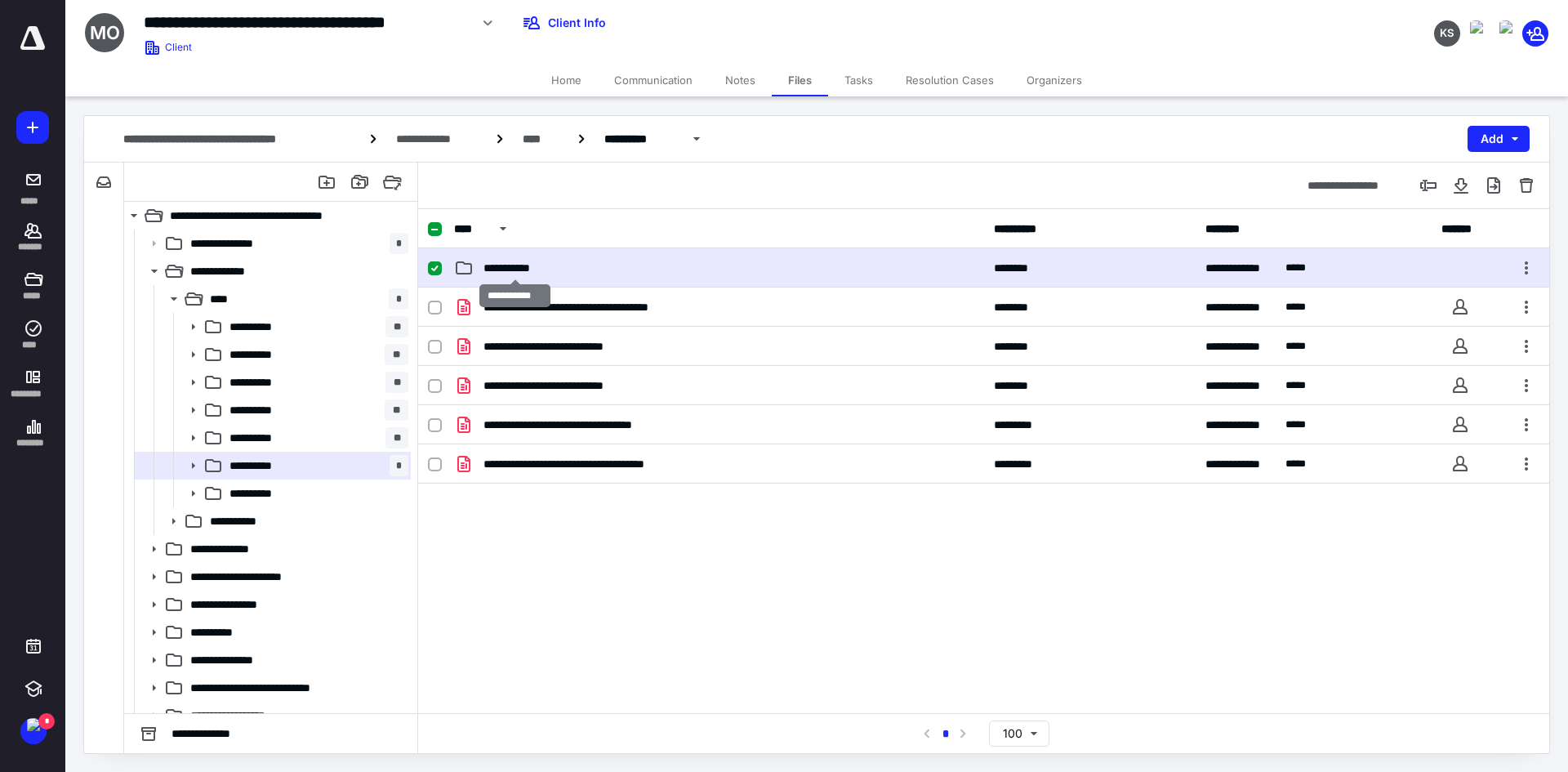 click on "**********" at bounding box center [514, 268] 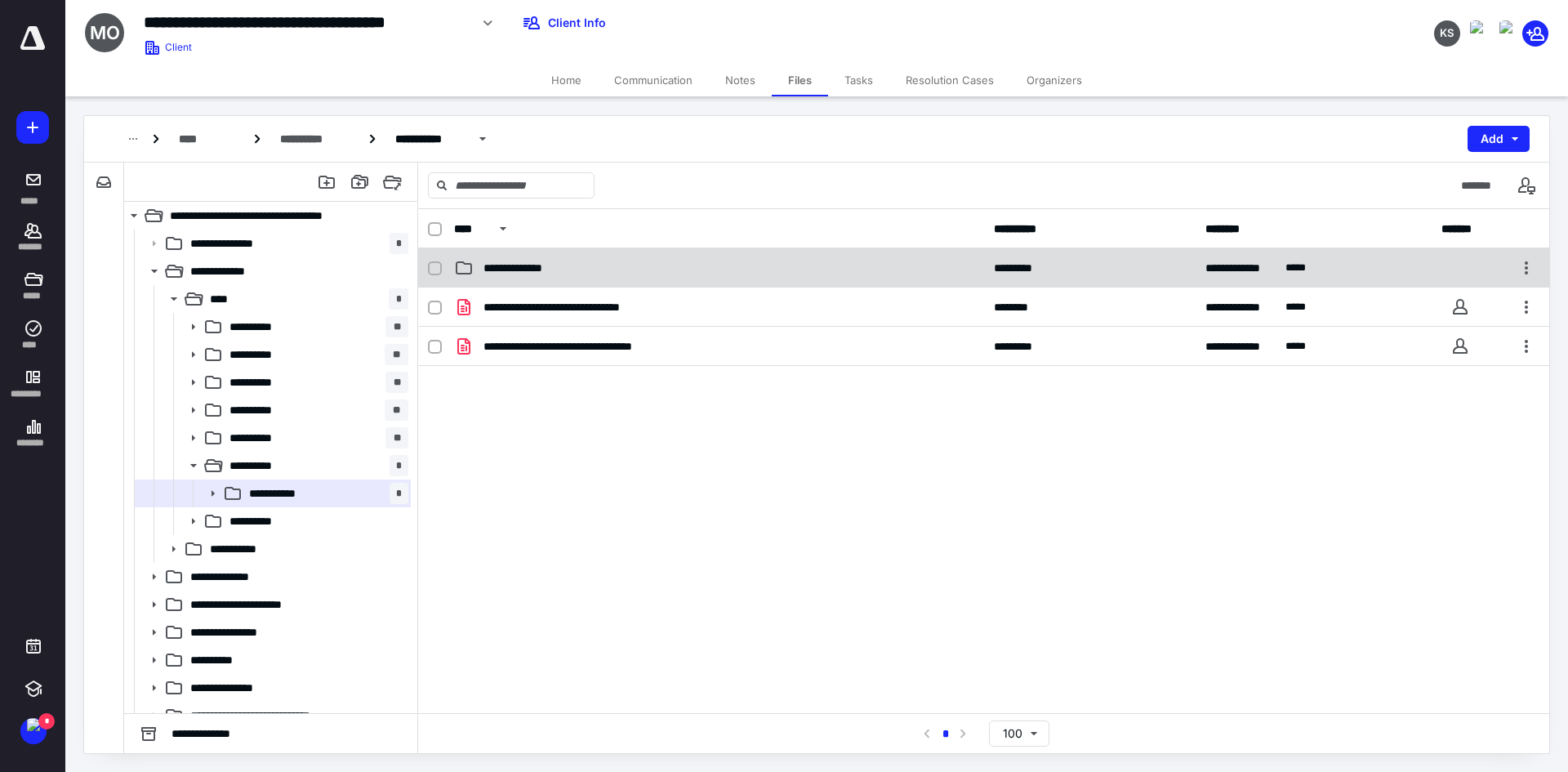 click on "**********" at bounding box center [983, 268] 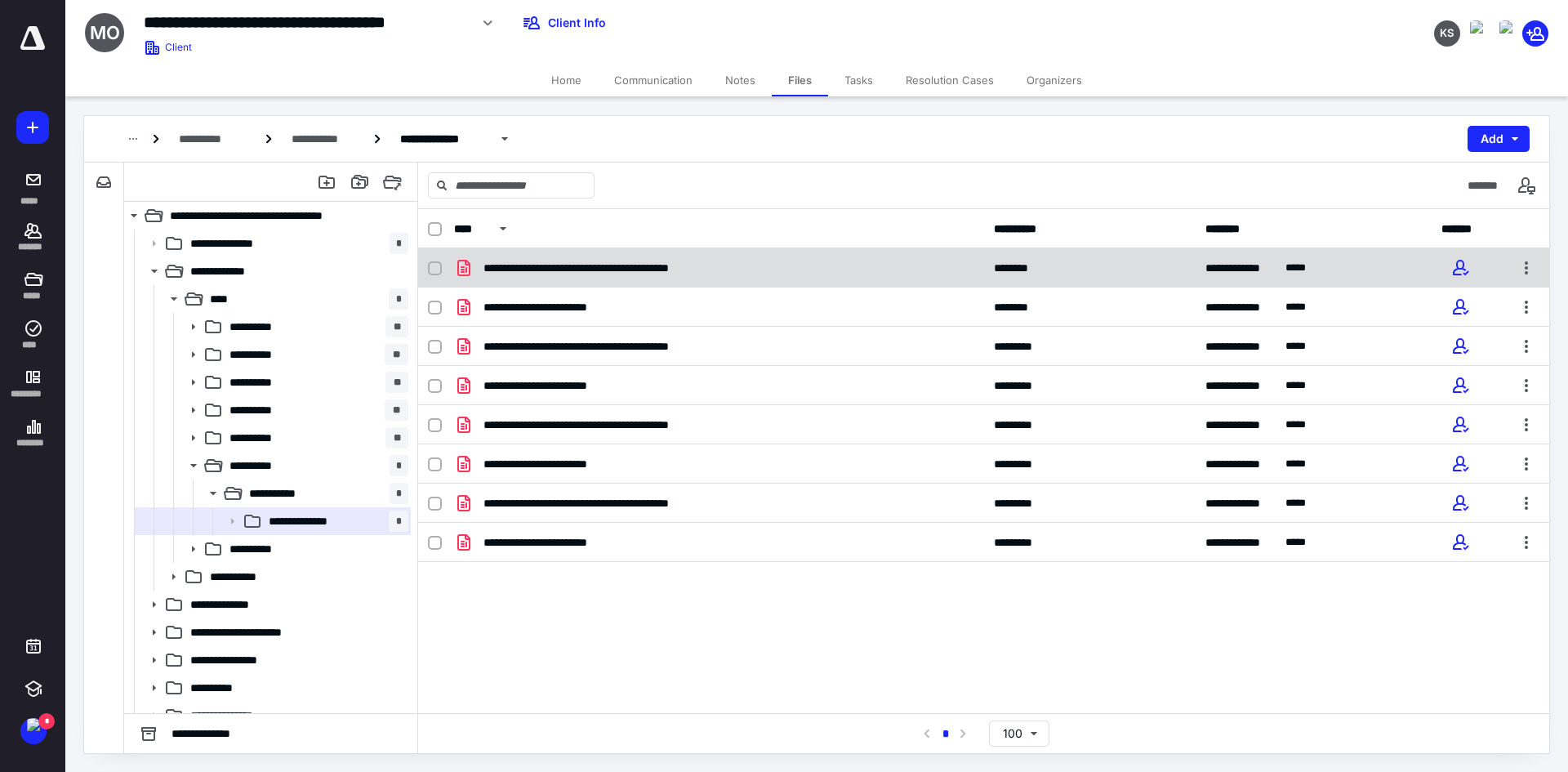 checkbox on "true" 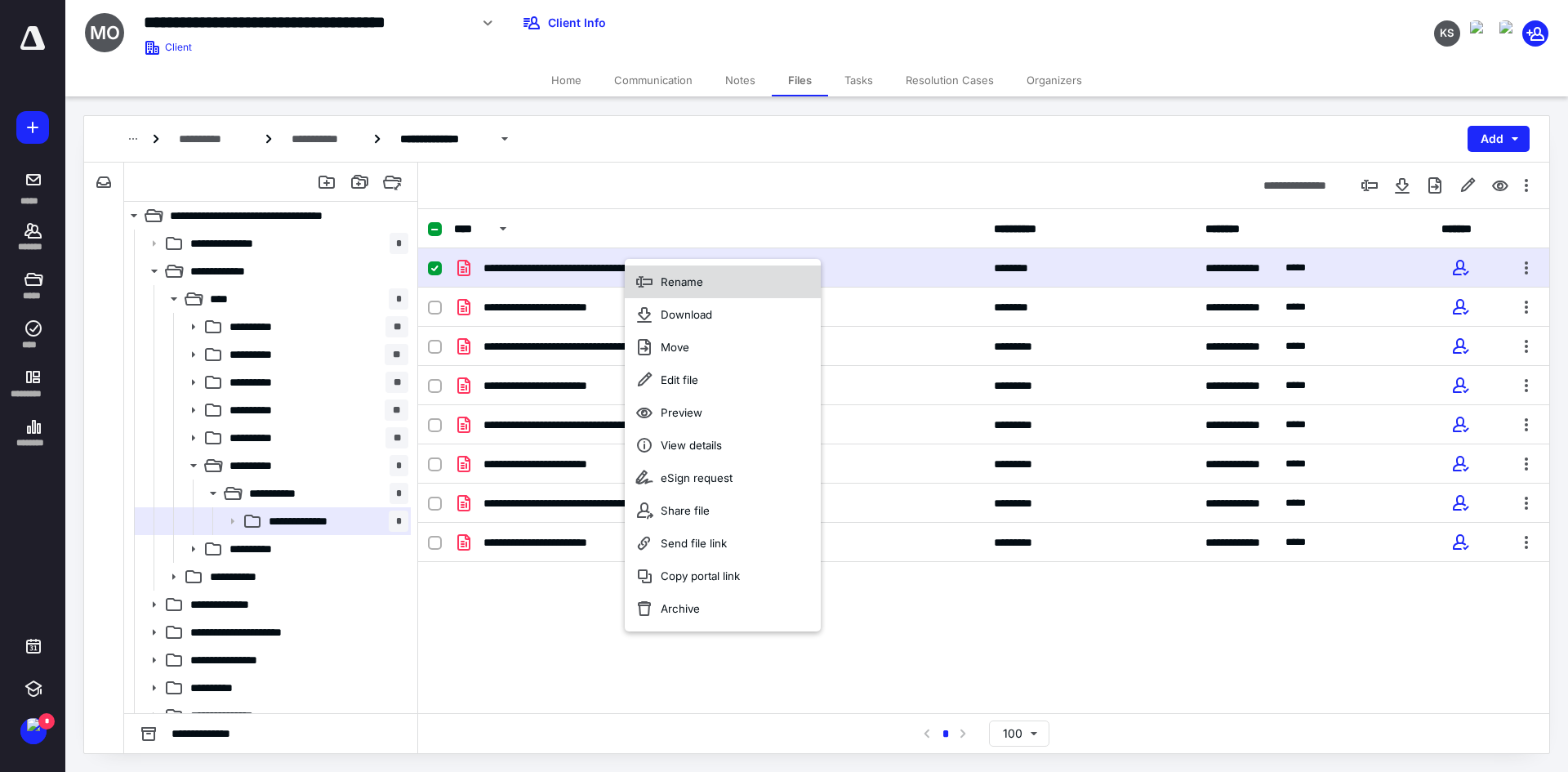 click on "Rename" at bounding box center (682, 282) 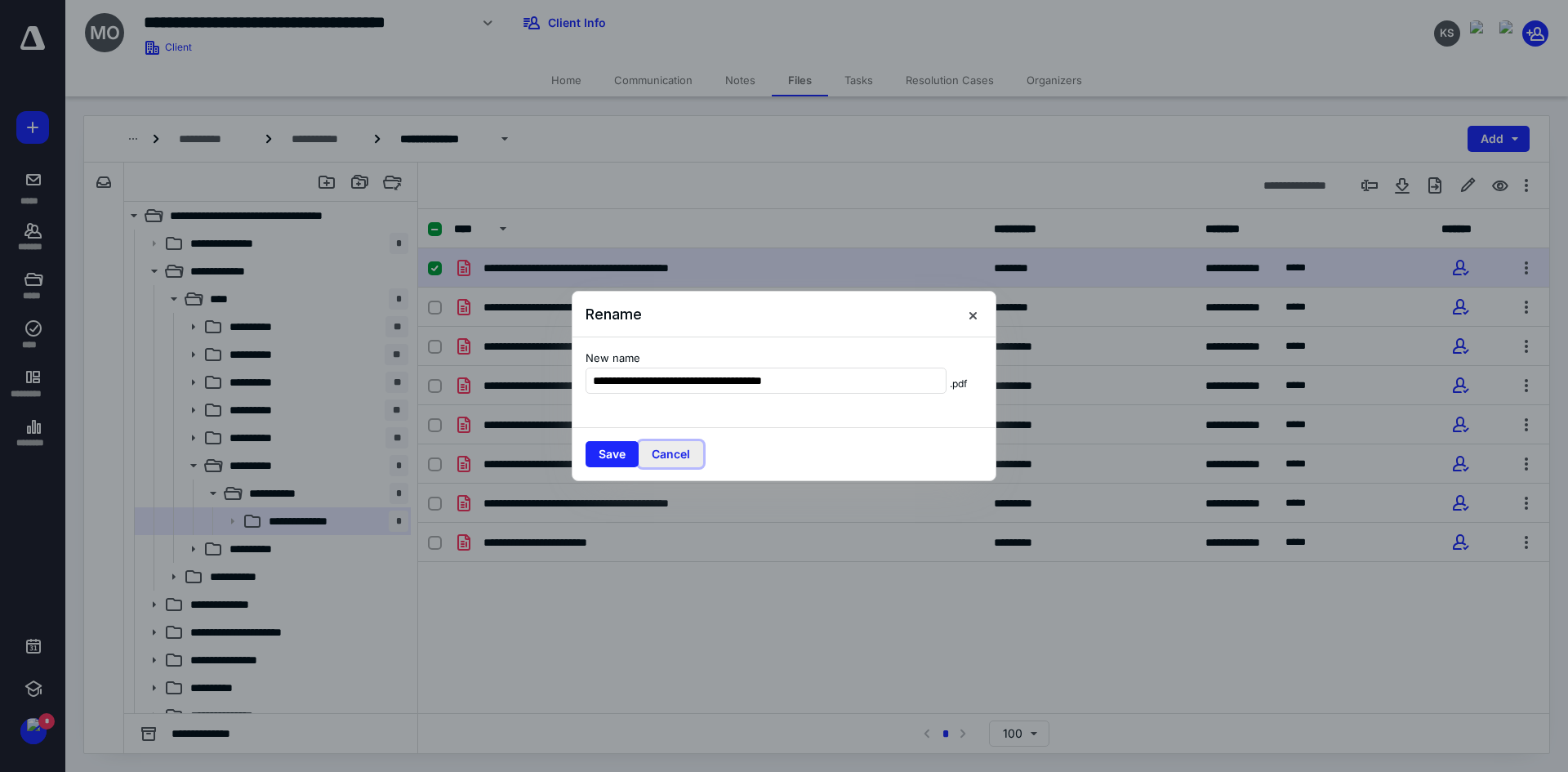 click on "Cancel" at bounding box center (670, 454) 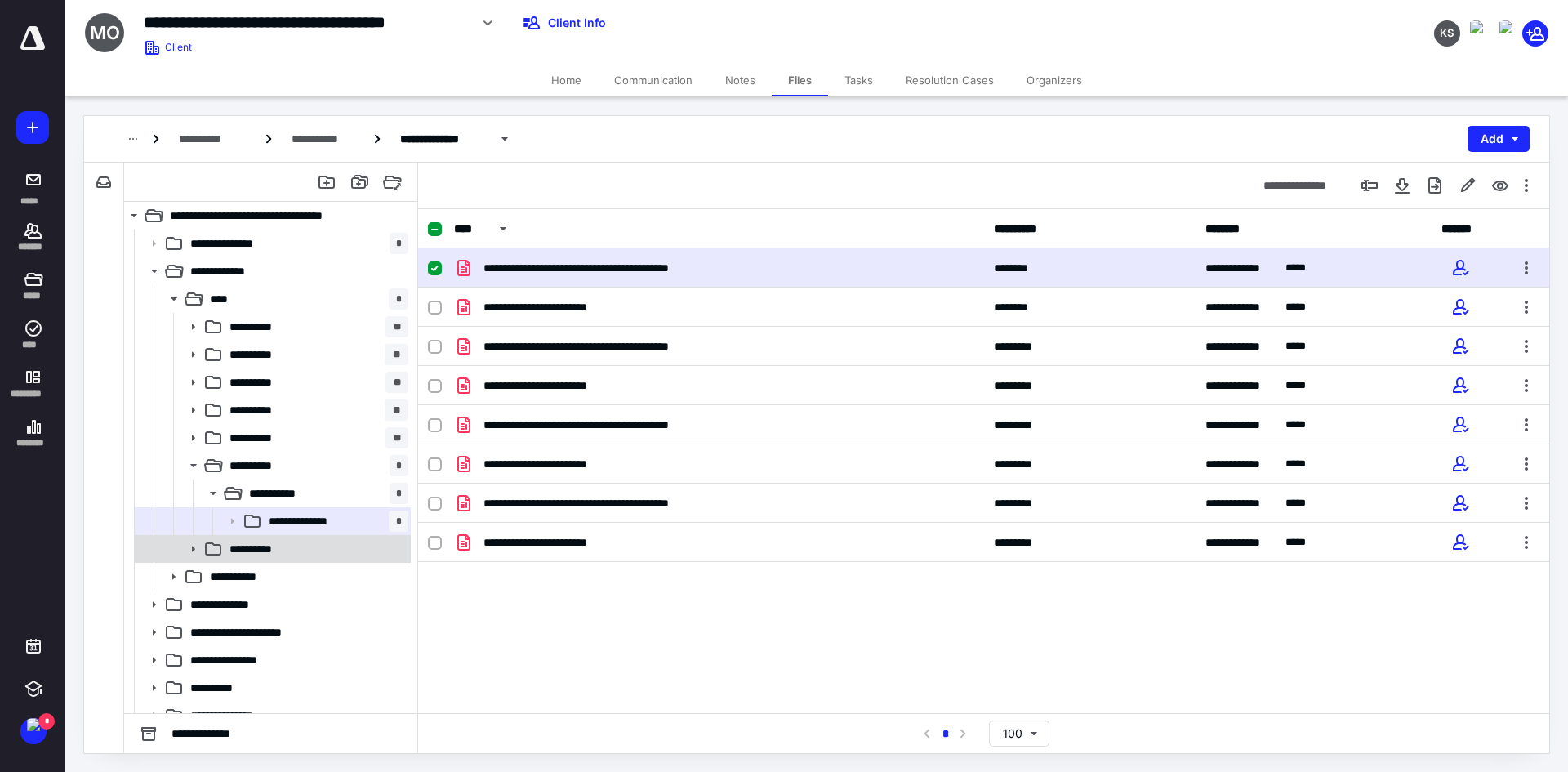 click on "**********" at bounding box center [261, 549] 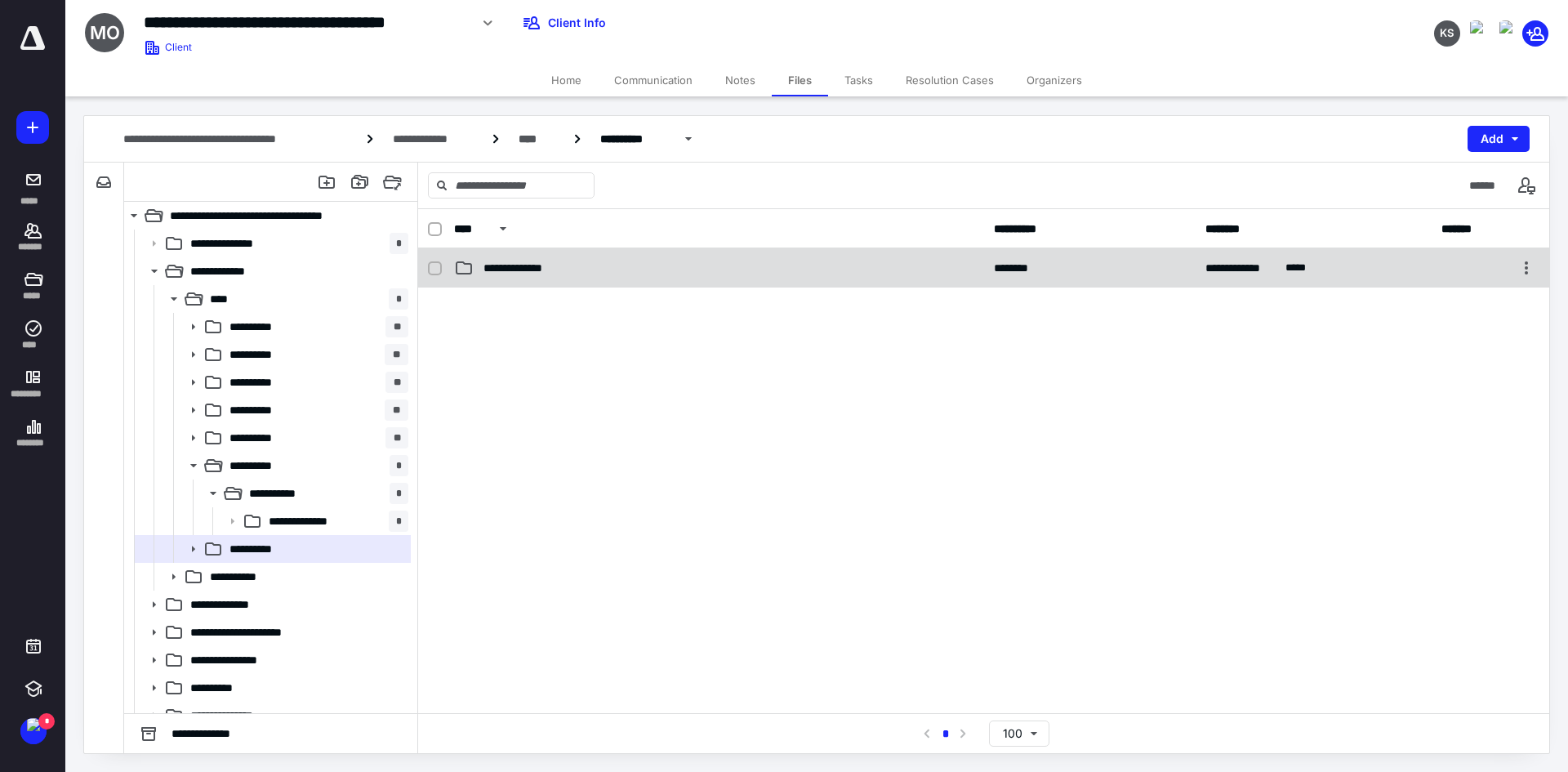 click on "**********" at bounding box center [523, 268] 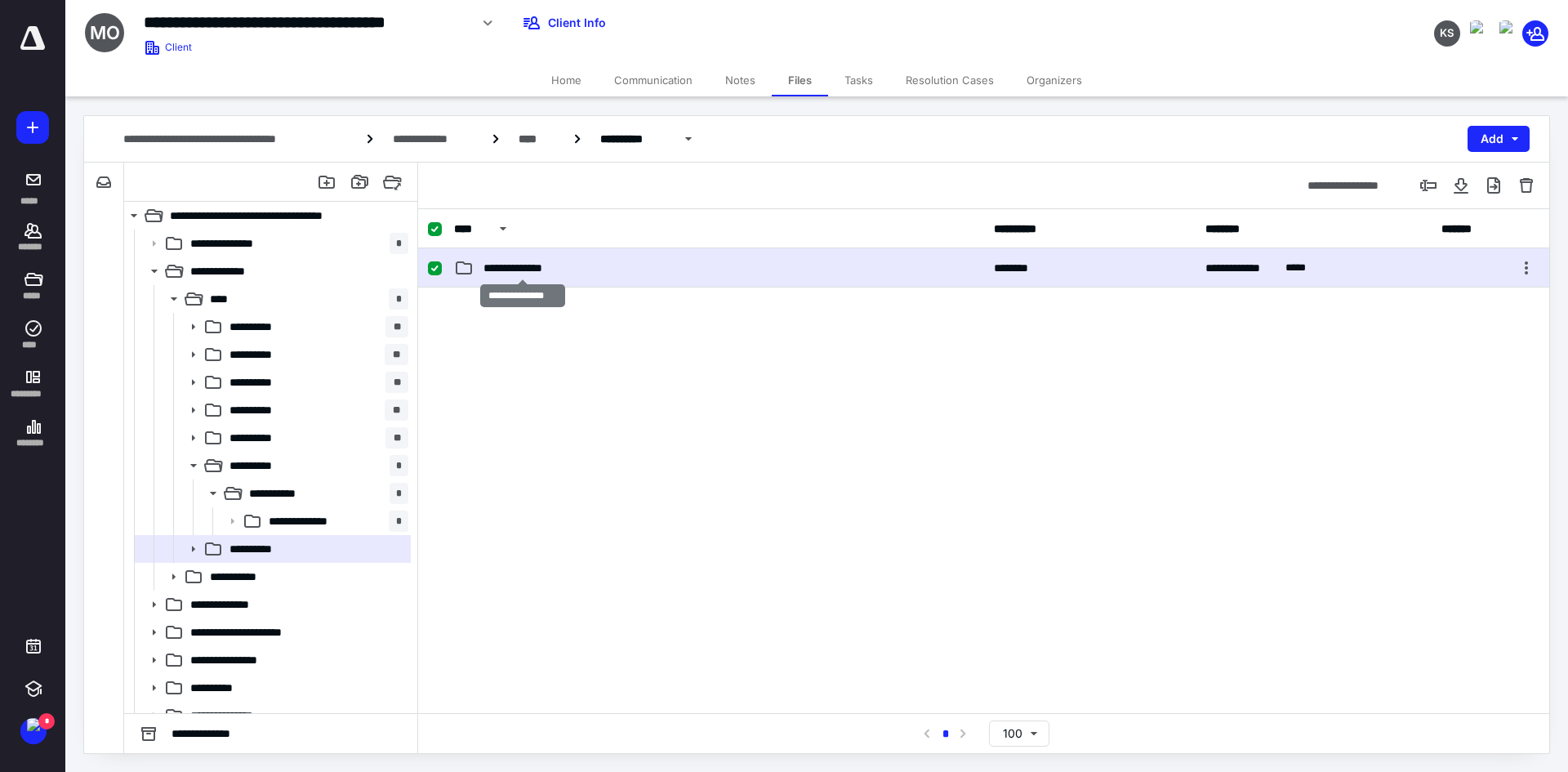 click on "**********" at bounding box center (523, 268) 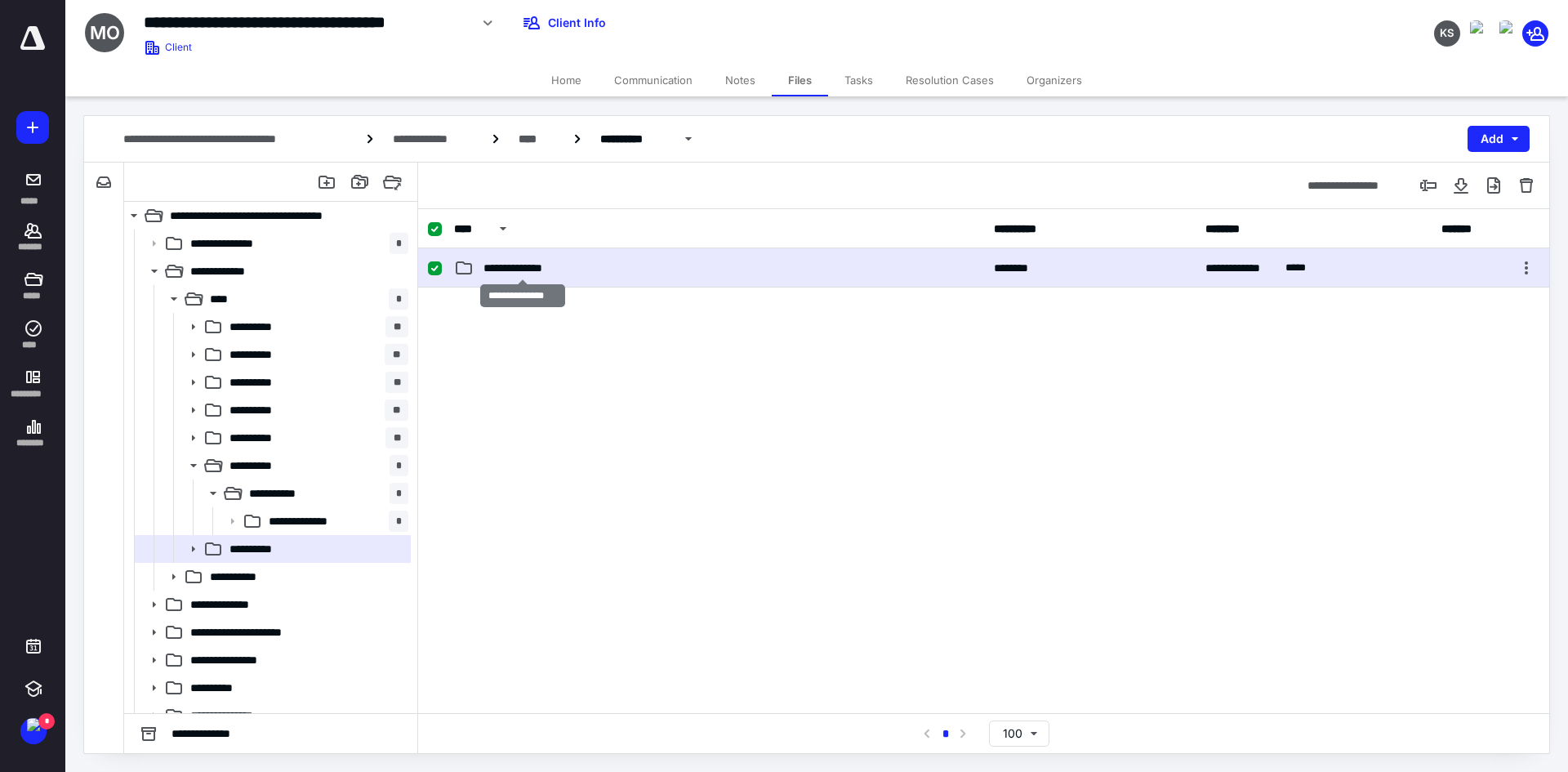 checkbox on "false" 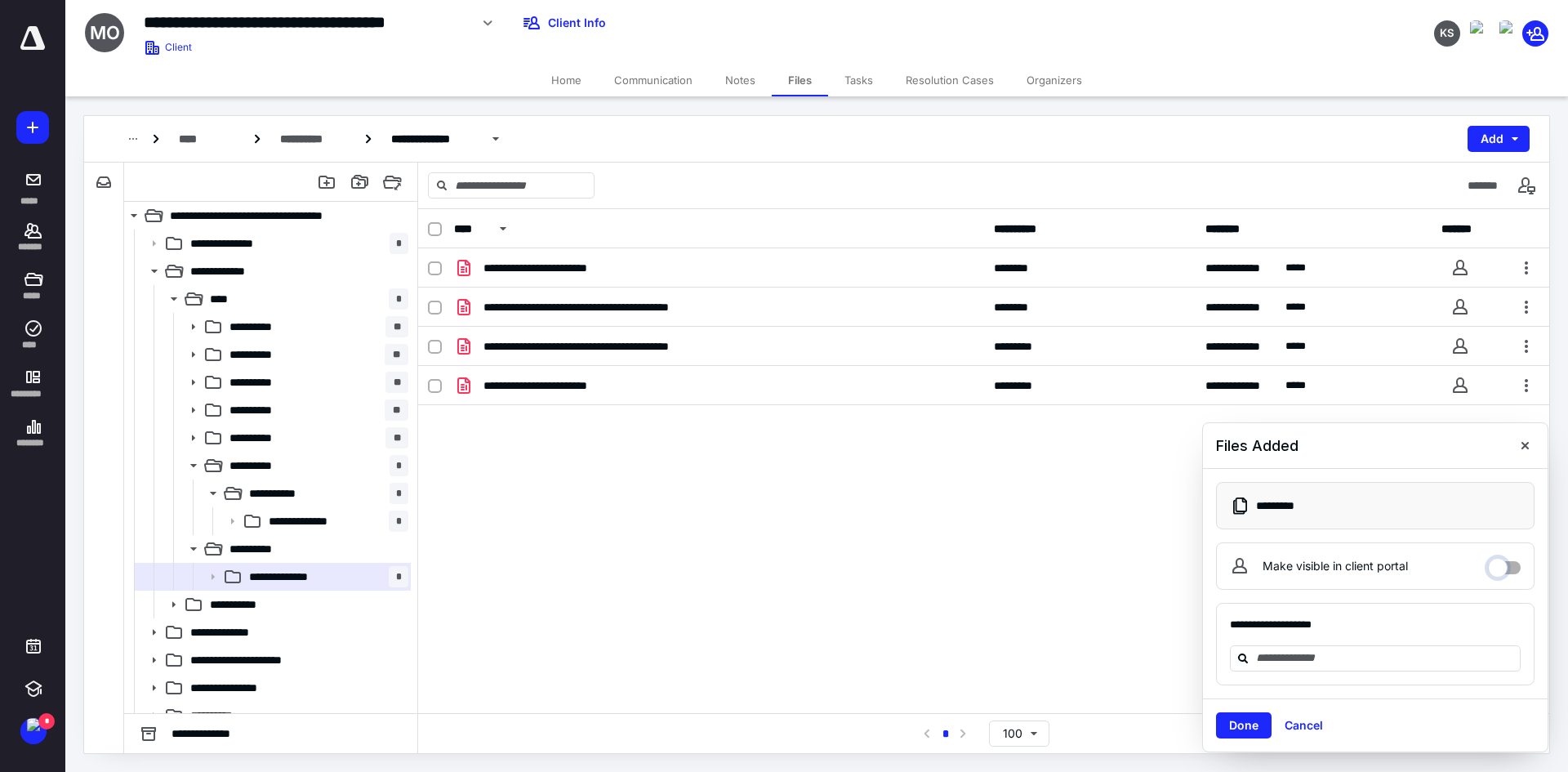 click on "Make visible in client portal" at bounding box center (1504, 564) 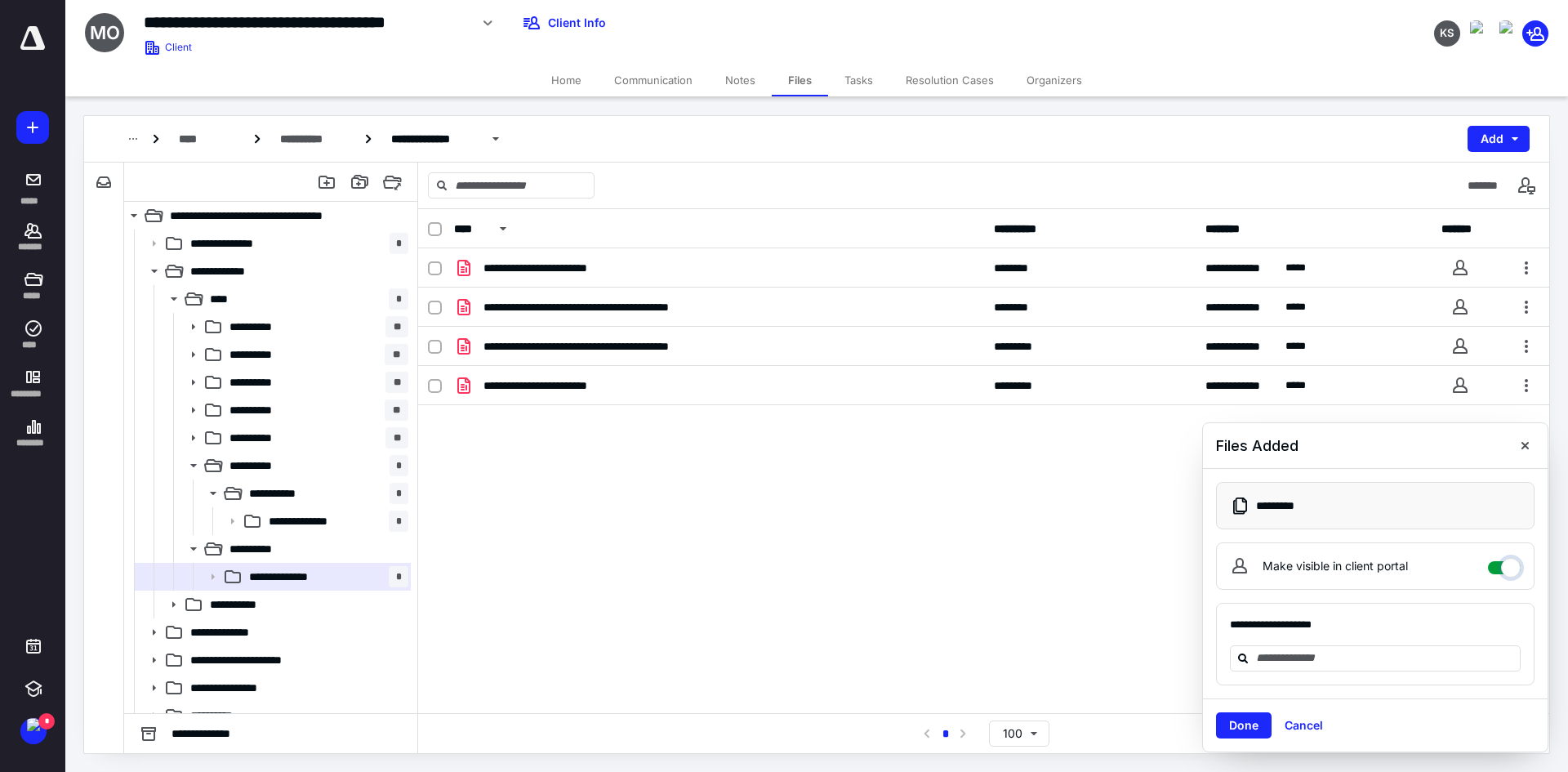 checkbox on "****" 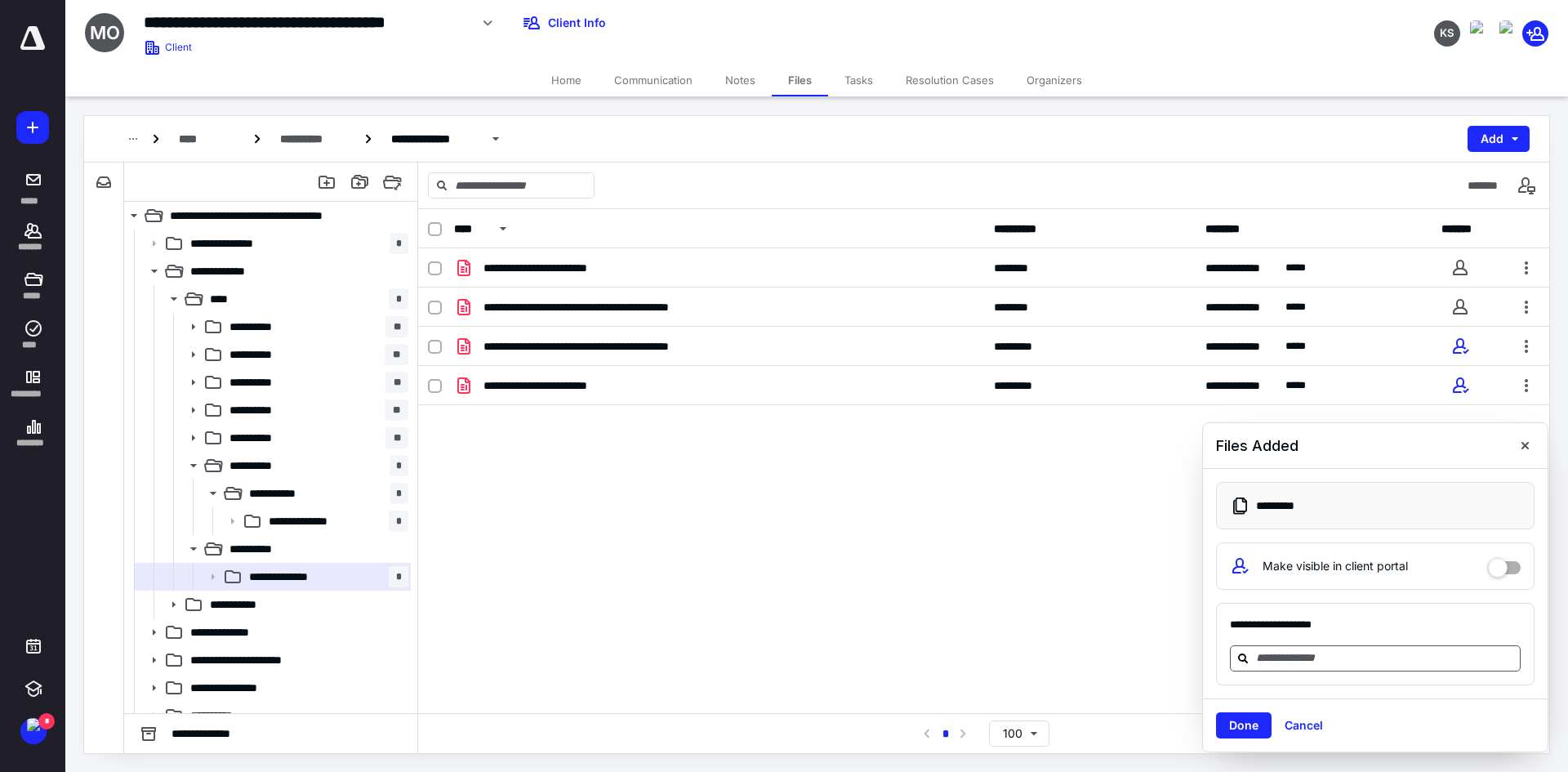 click at bounding box center (1385, 658) 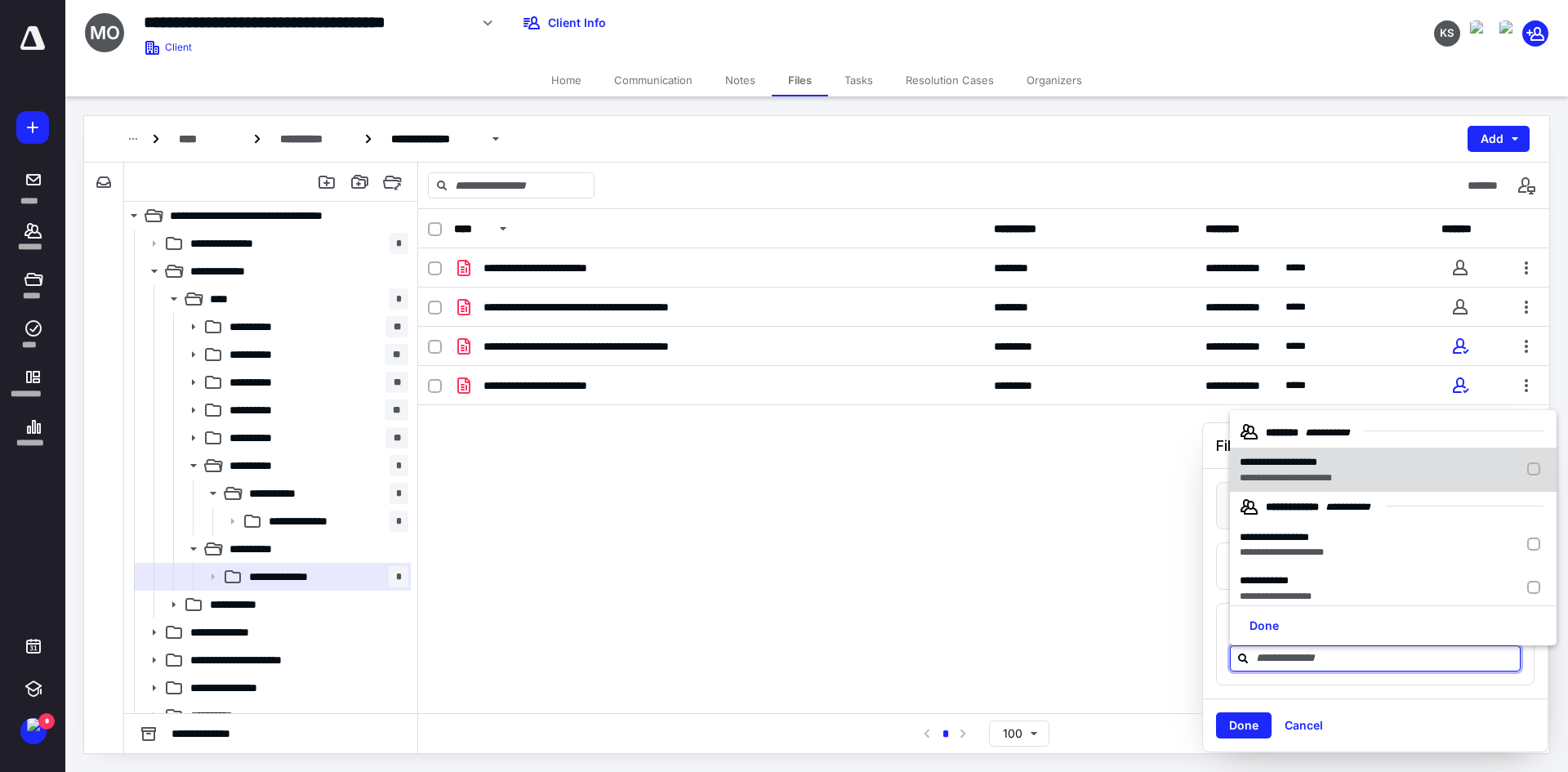 click on "**********" at bounding box center (1285, 478) 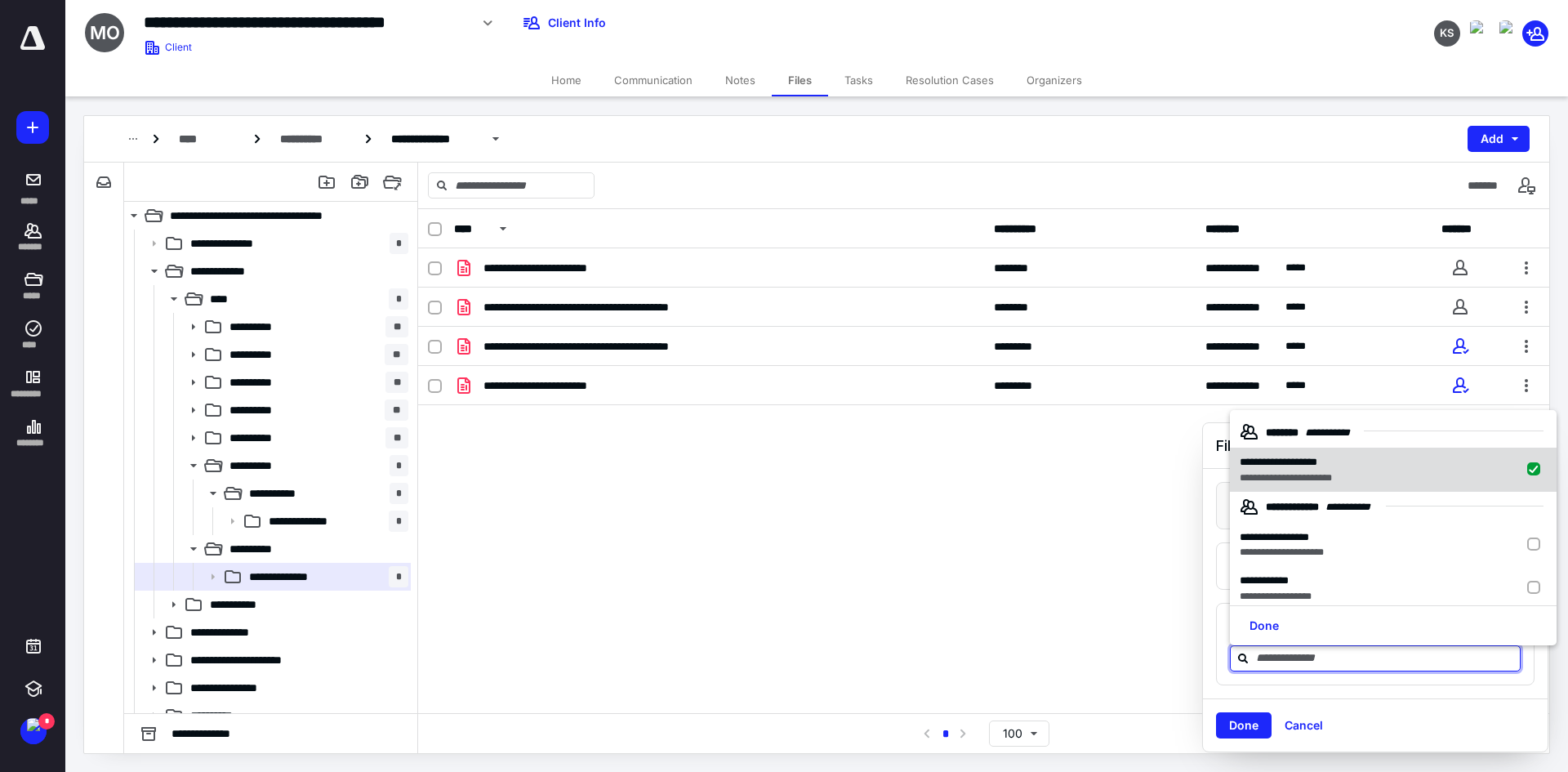 checkbox on "true" 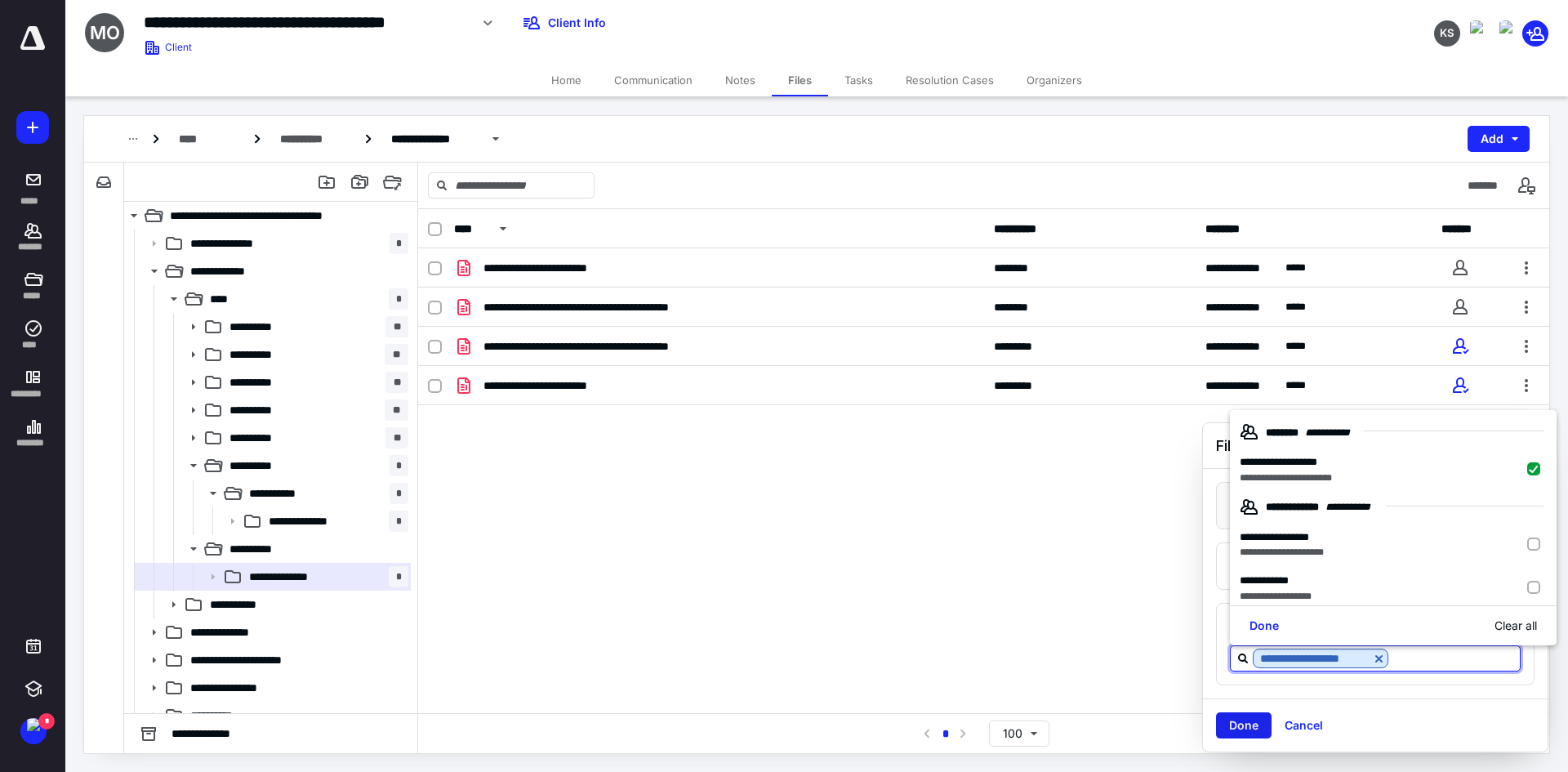 click on "Done" at bounding box center [1244, 725] 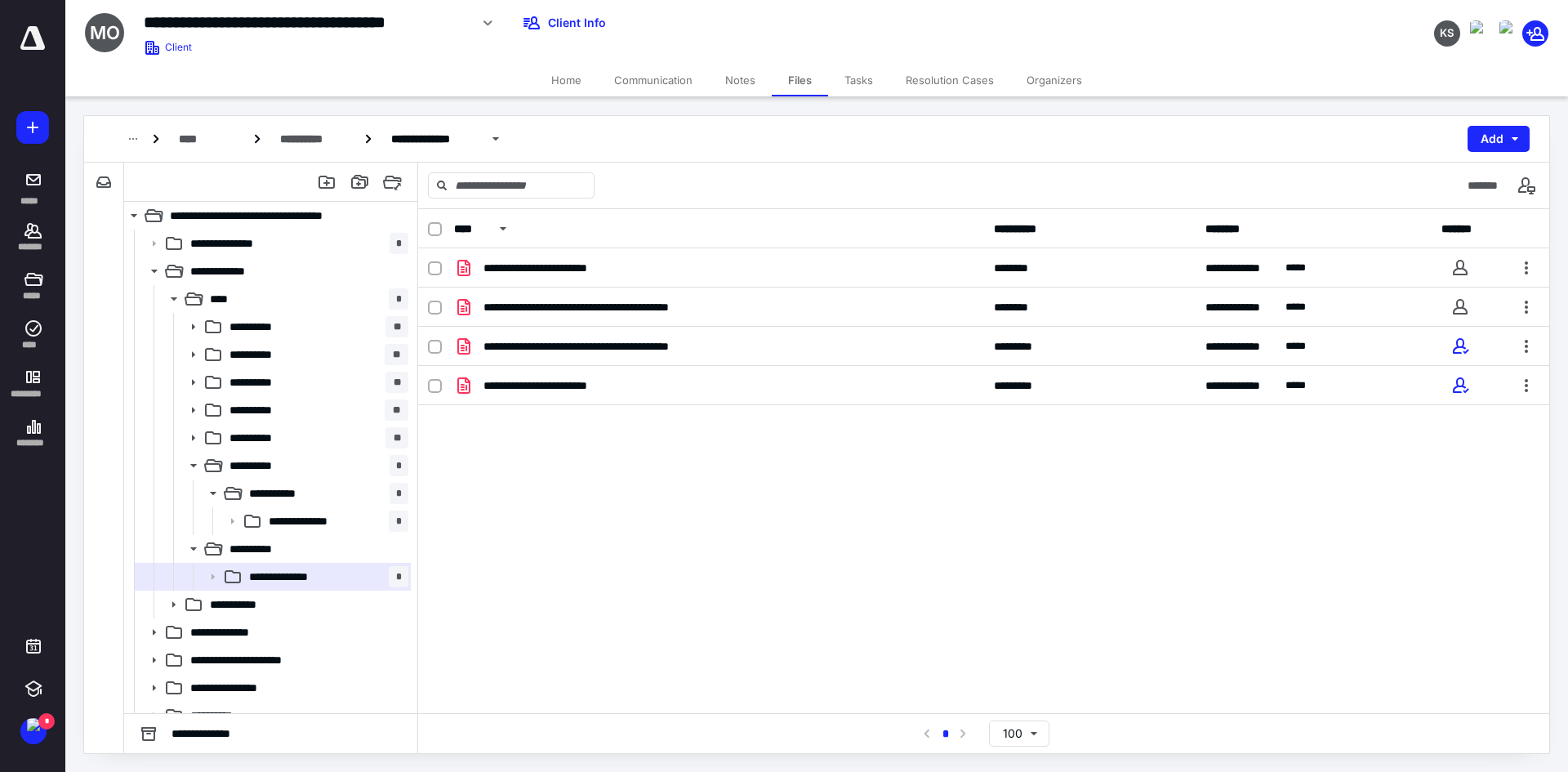 click on "Tasks" at bounding box center [858, 80] 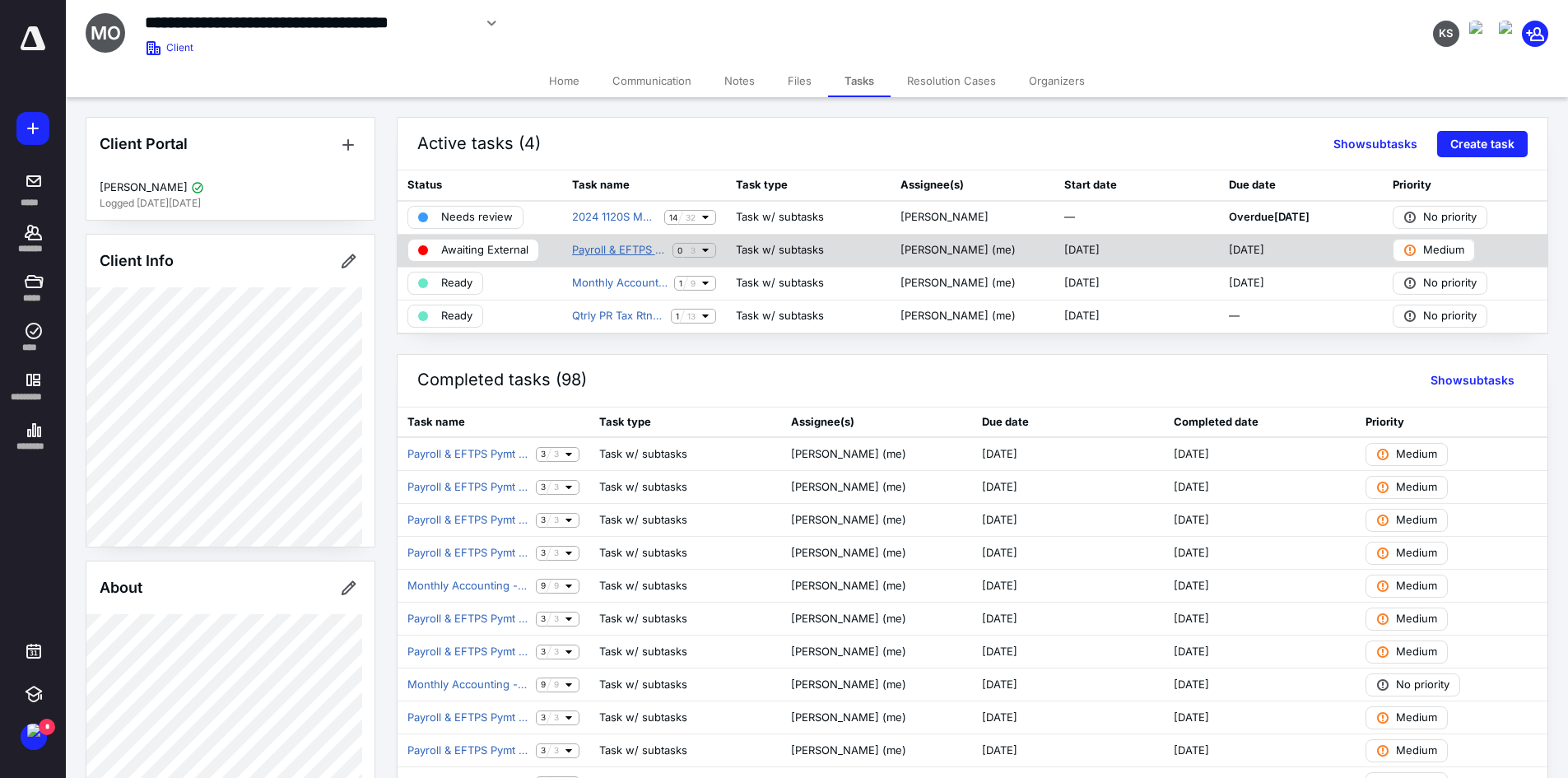 click on "Payroll & EFTPS Pymt - Wkly" at bounding box center [619, 250] 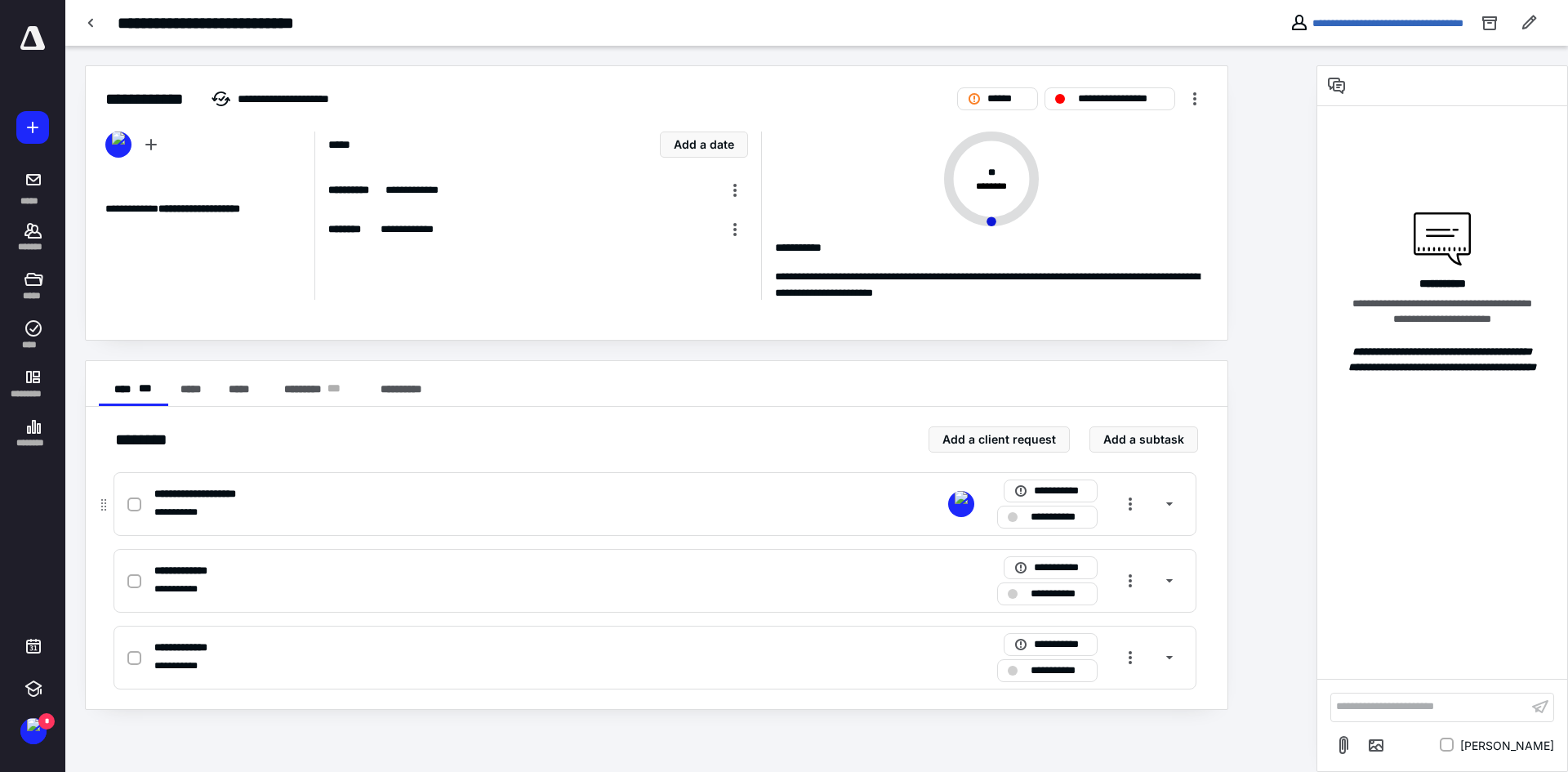 click 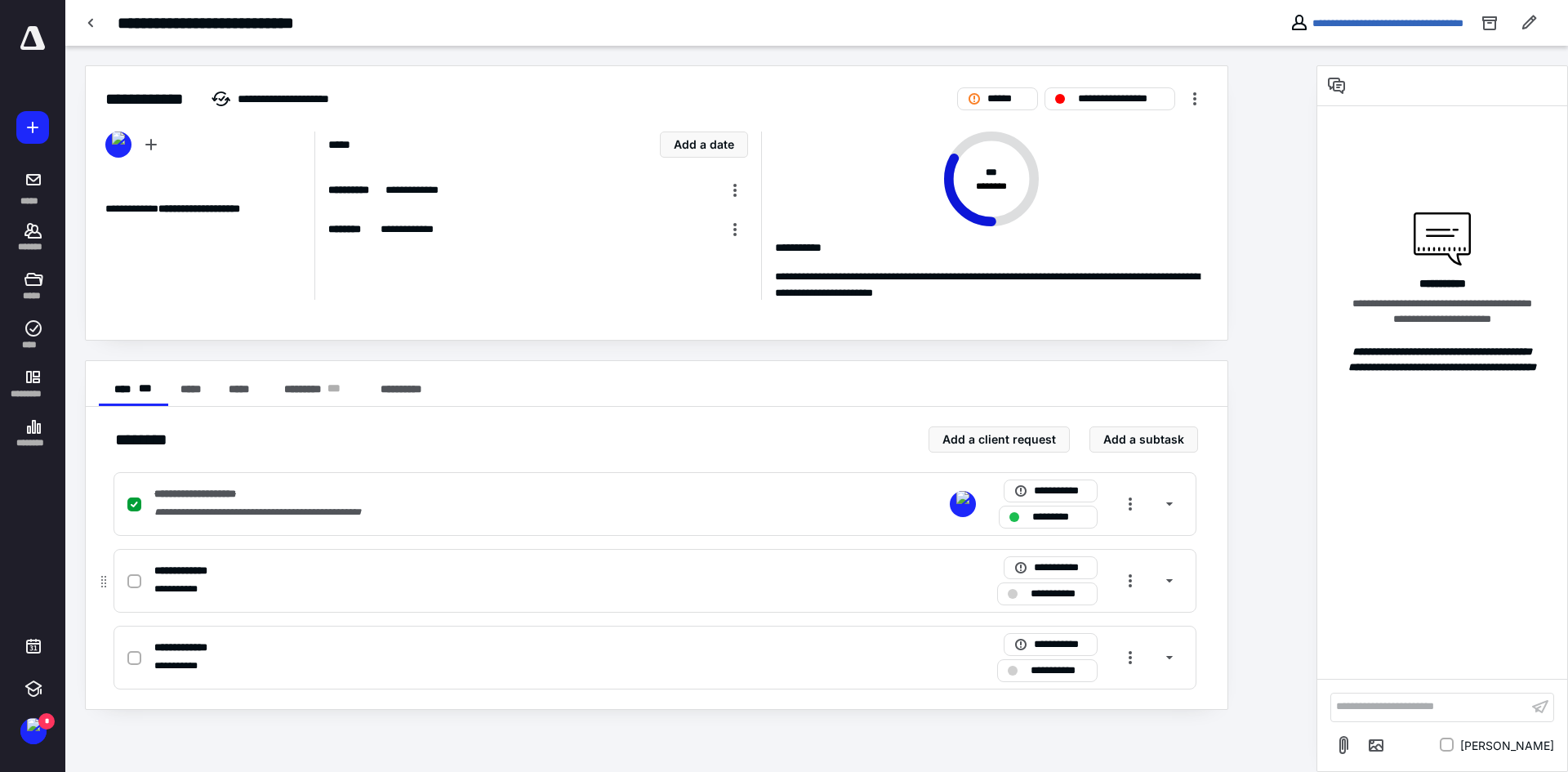 click 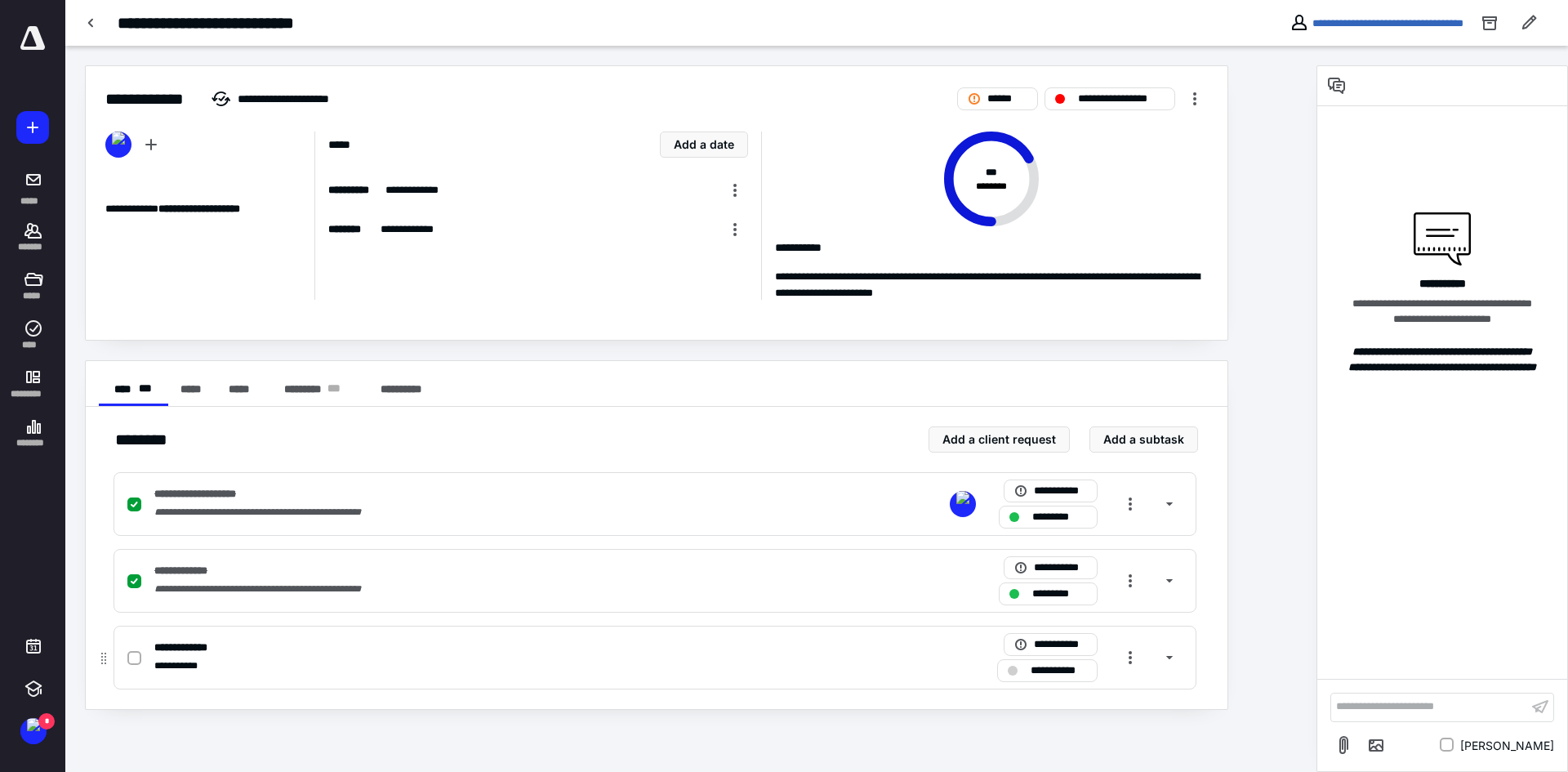 click 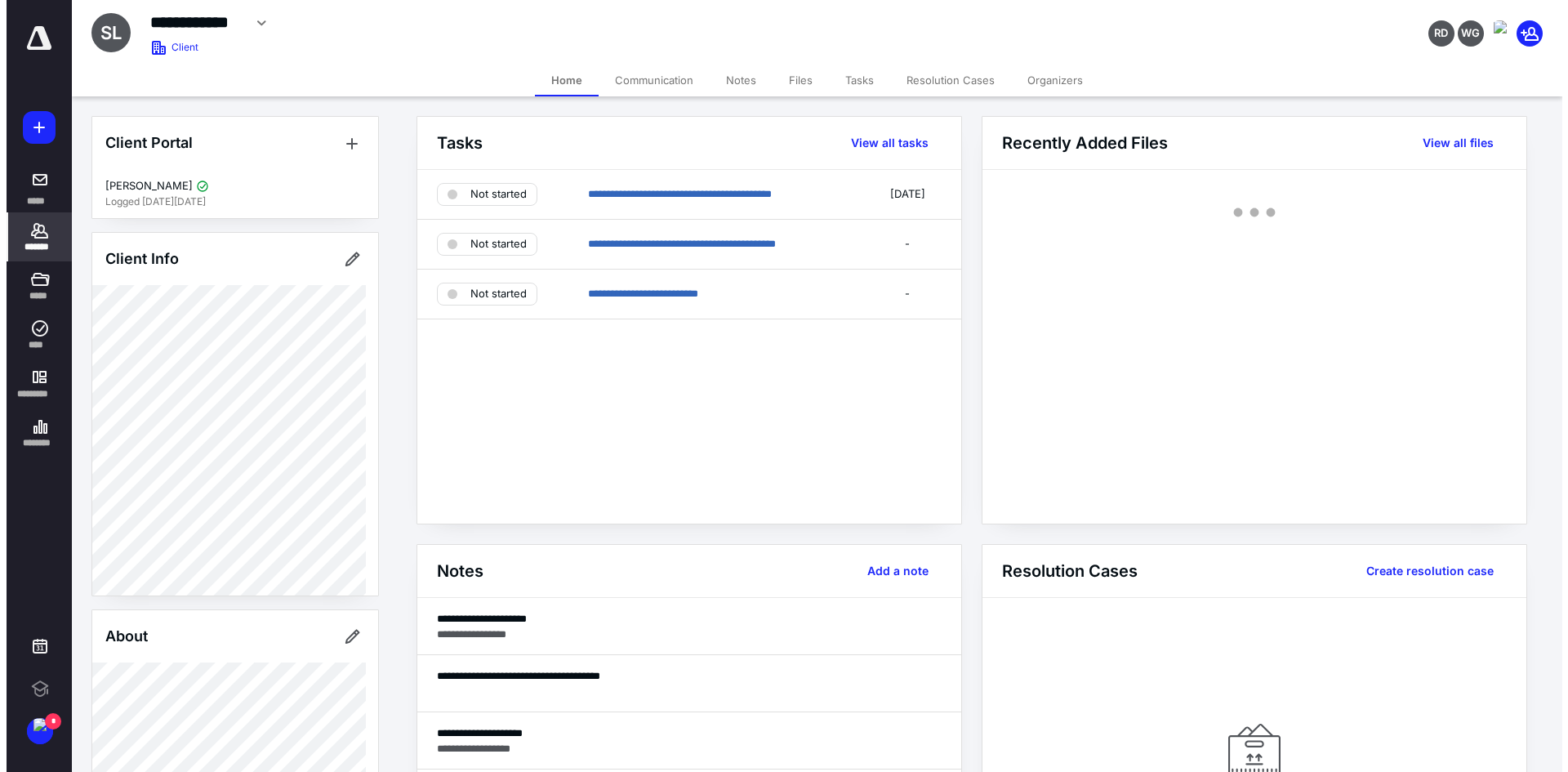 scroll, scrollTop: 0, scrollLeft: 0, axis: both 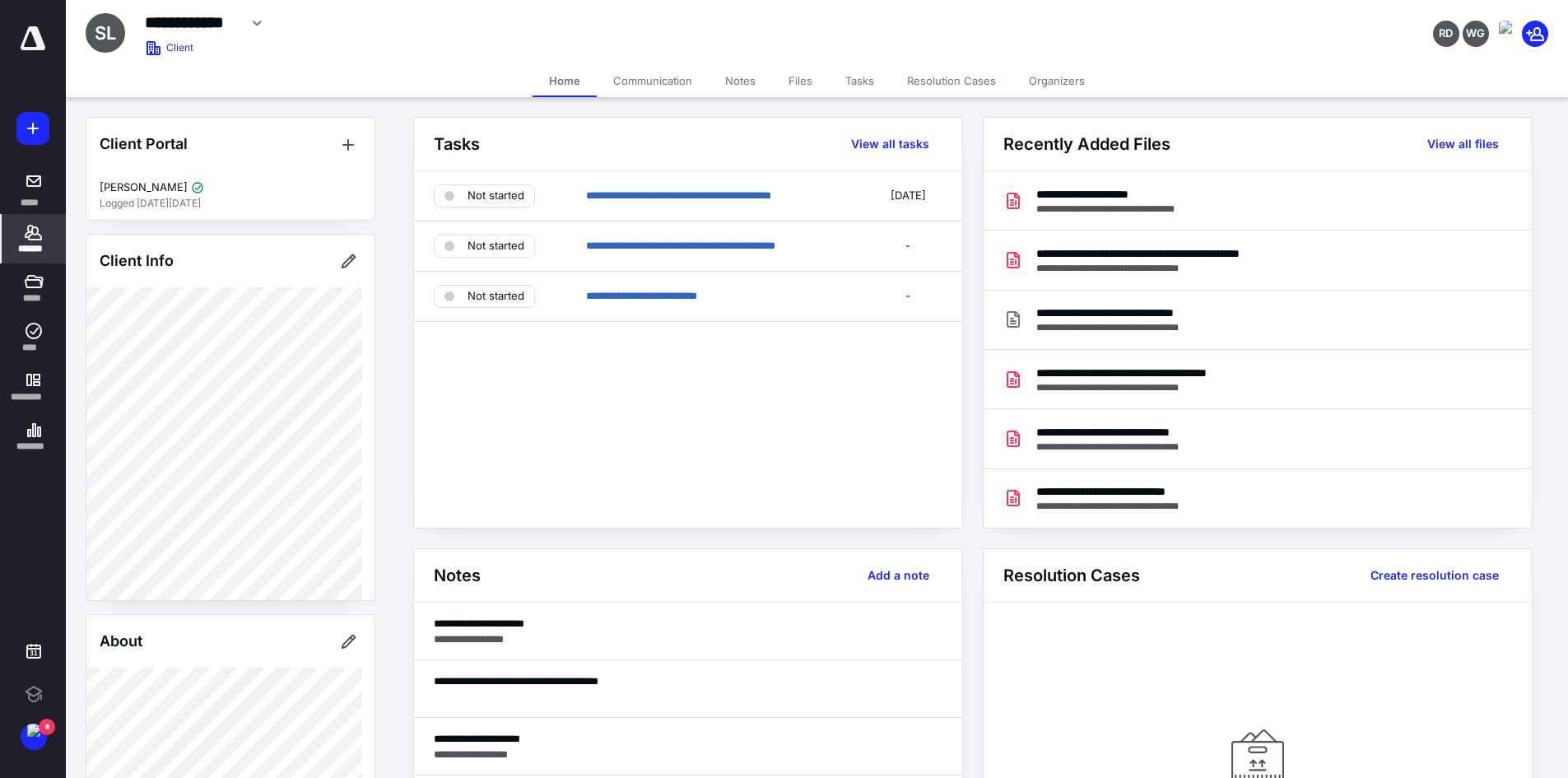 click on "Files" at bounding box center [800, 81] 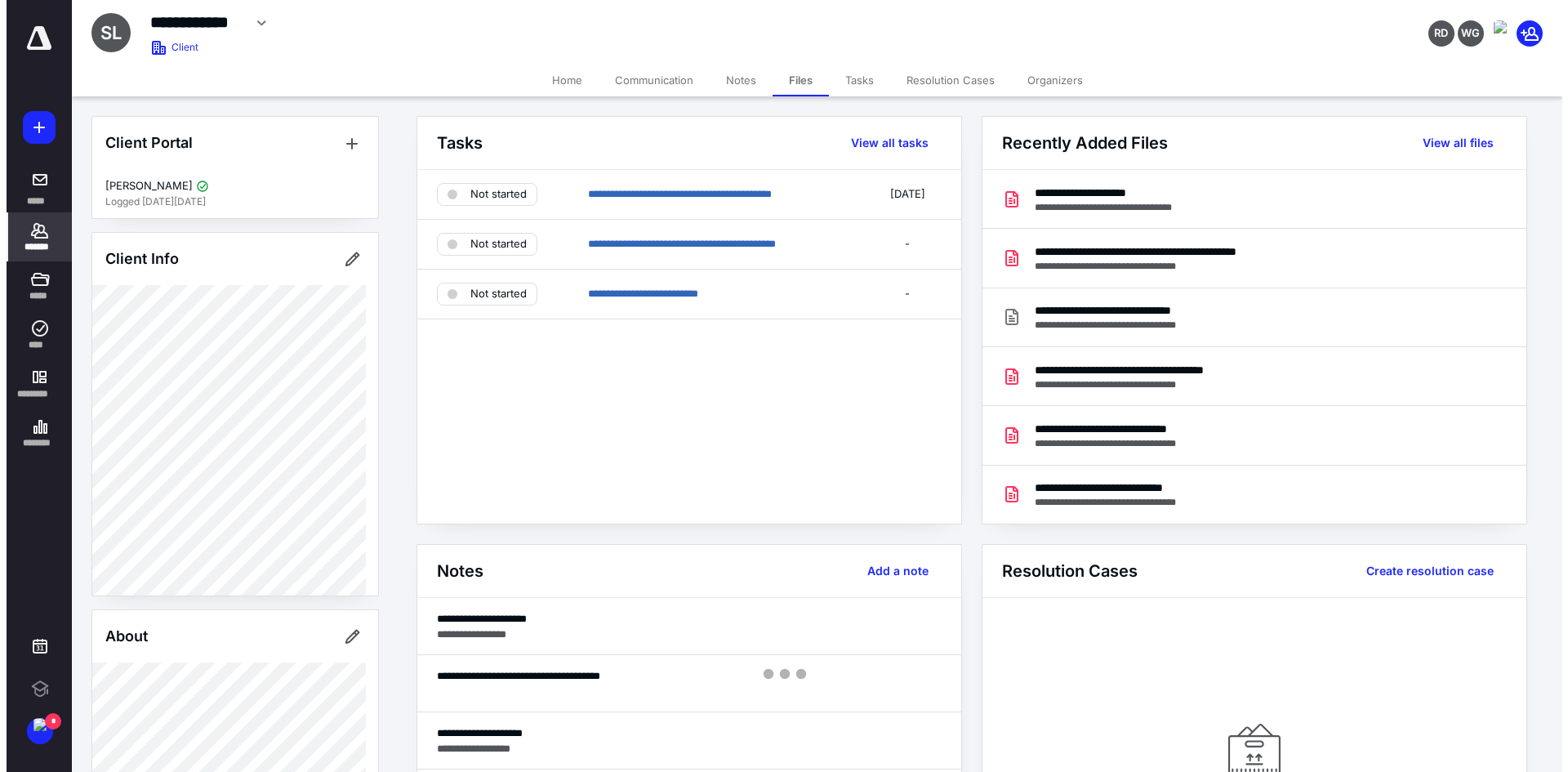 scroll, scrollTop: 0, scrollLeft: 0, axis: both 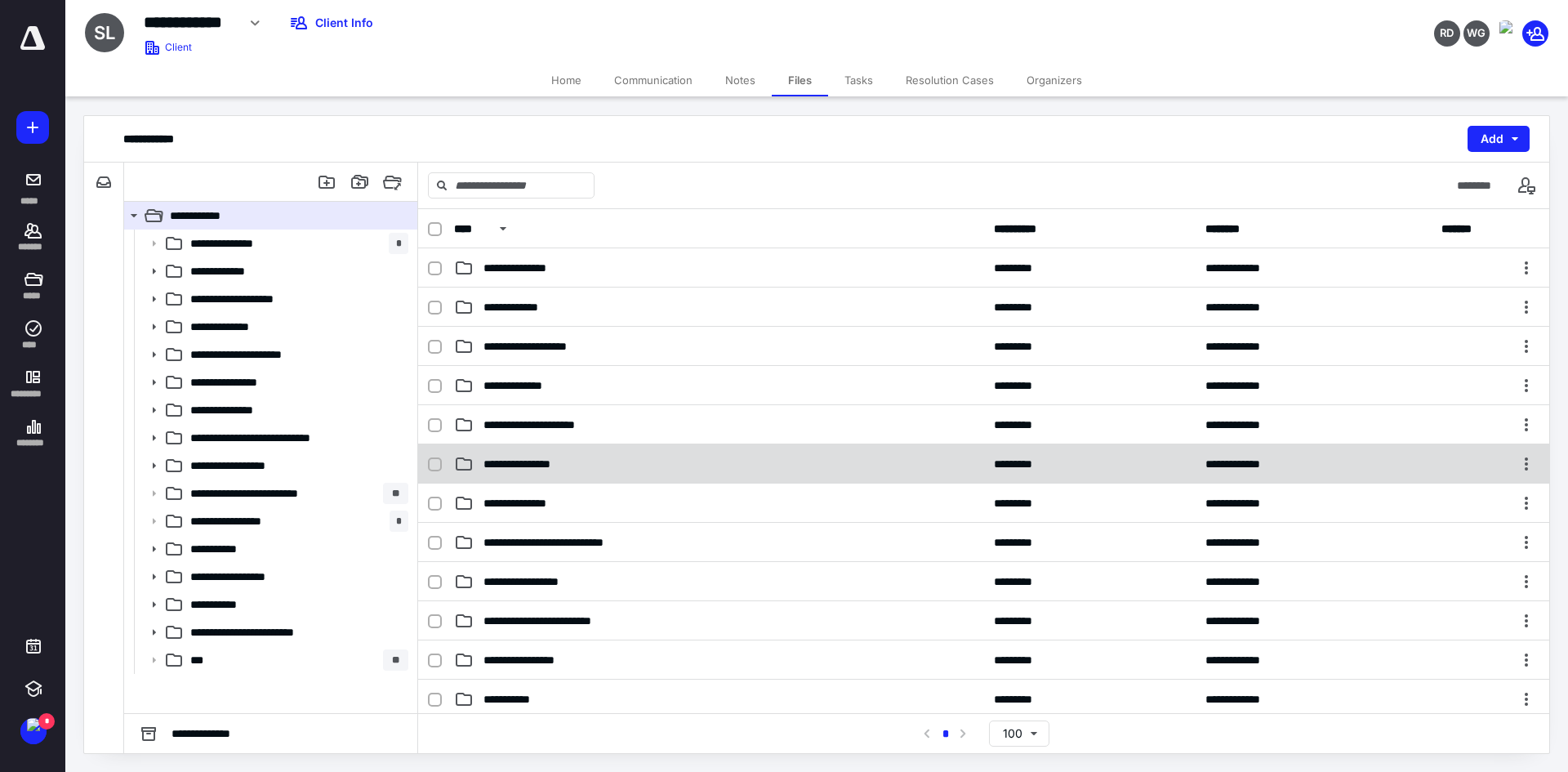 click on "**********" at bounding box center [532, 464] 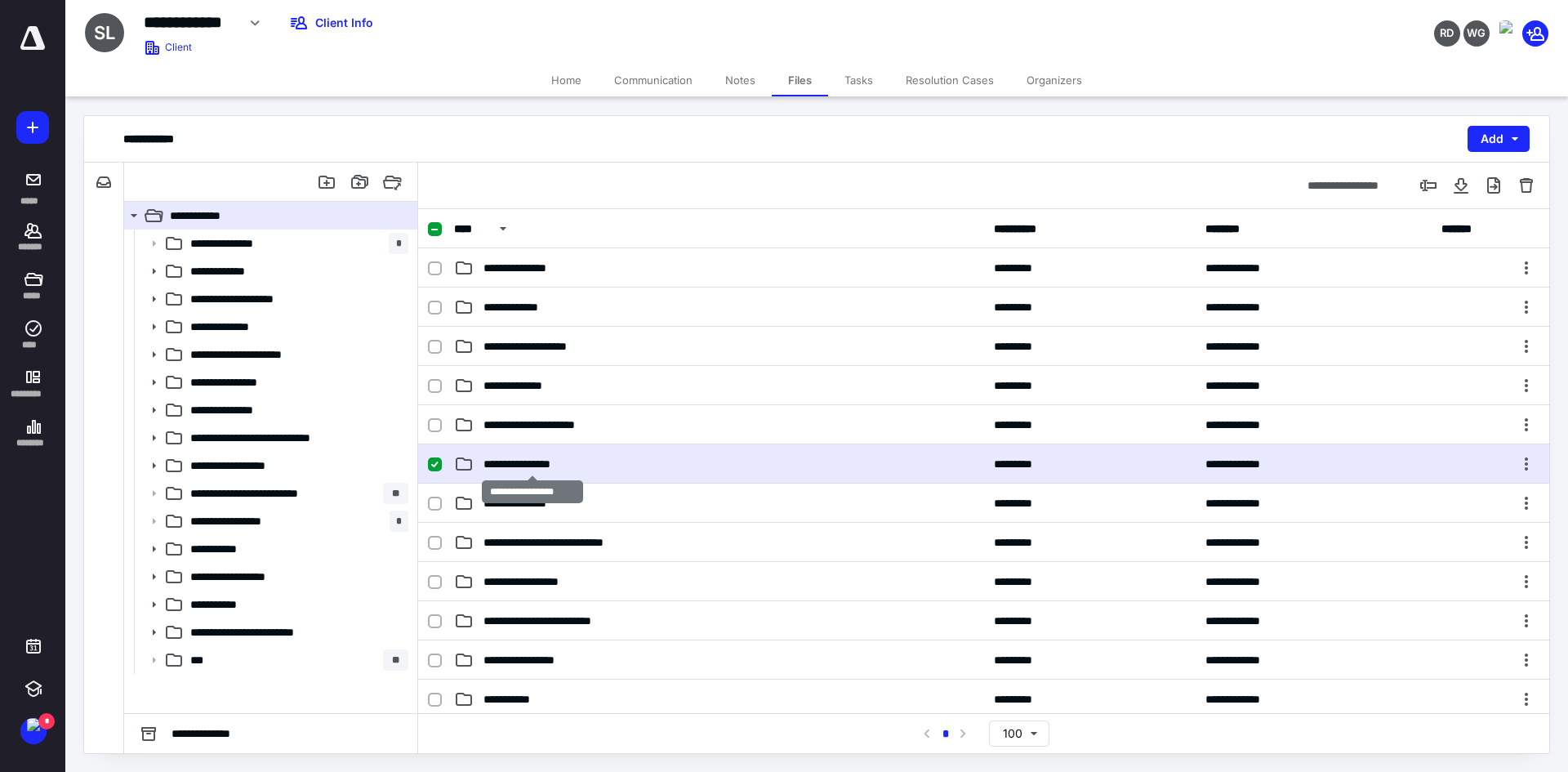 click on "**********" at bounding box center [532, 464] 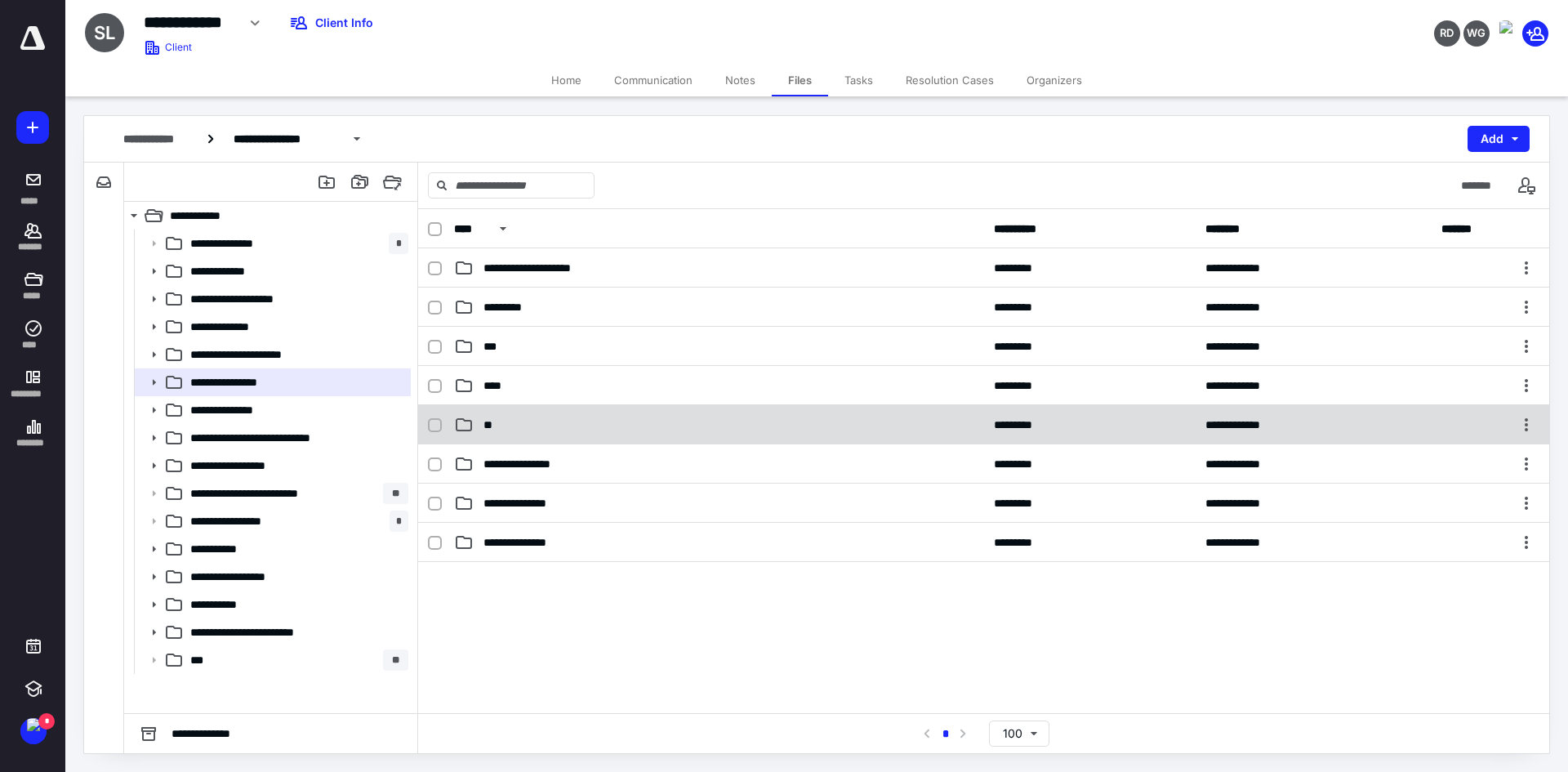click on "**" at bounding box center [491, 425] 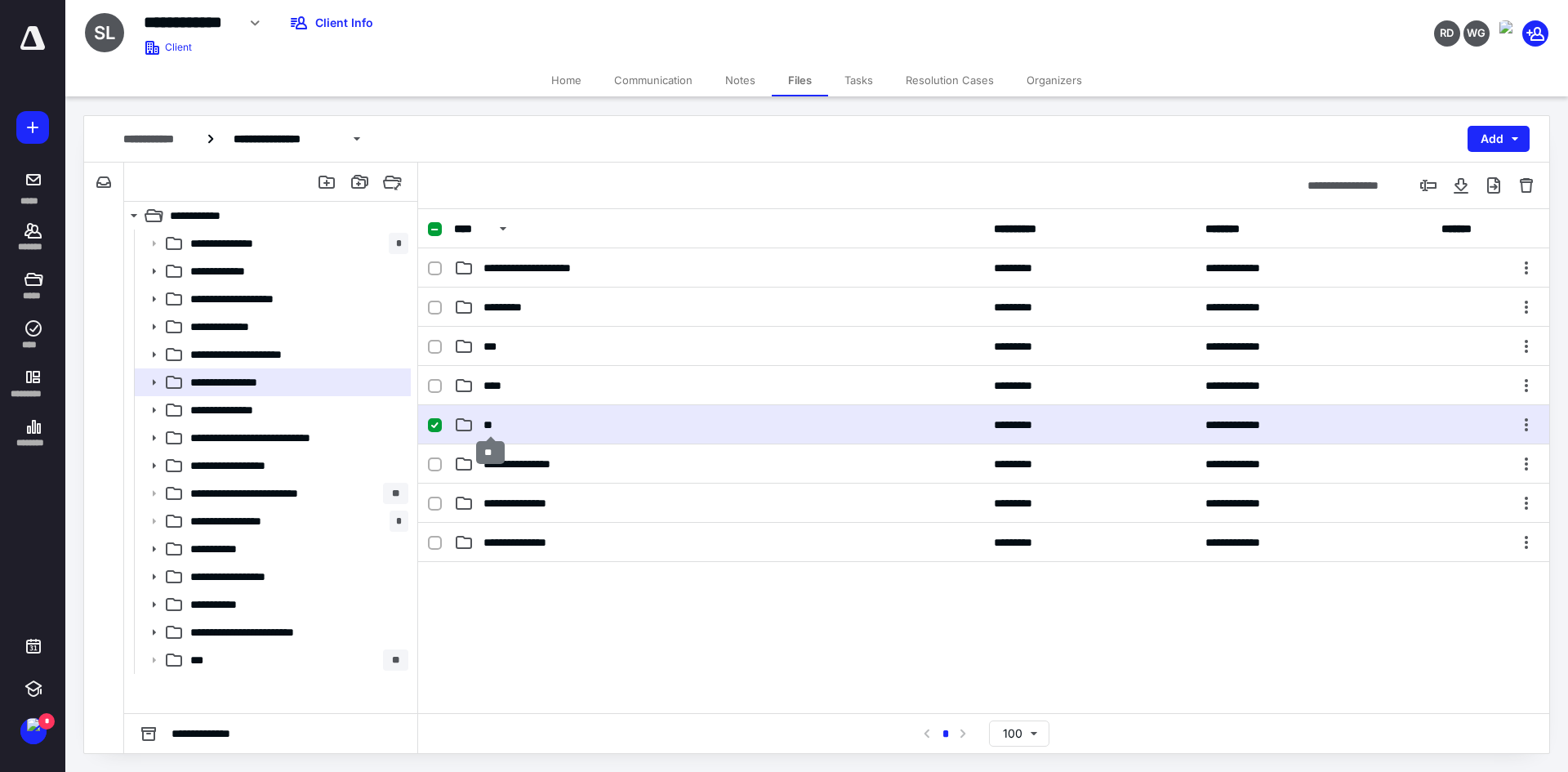 click on "**" at bounding box center (491, 425) 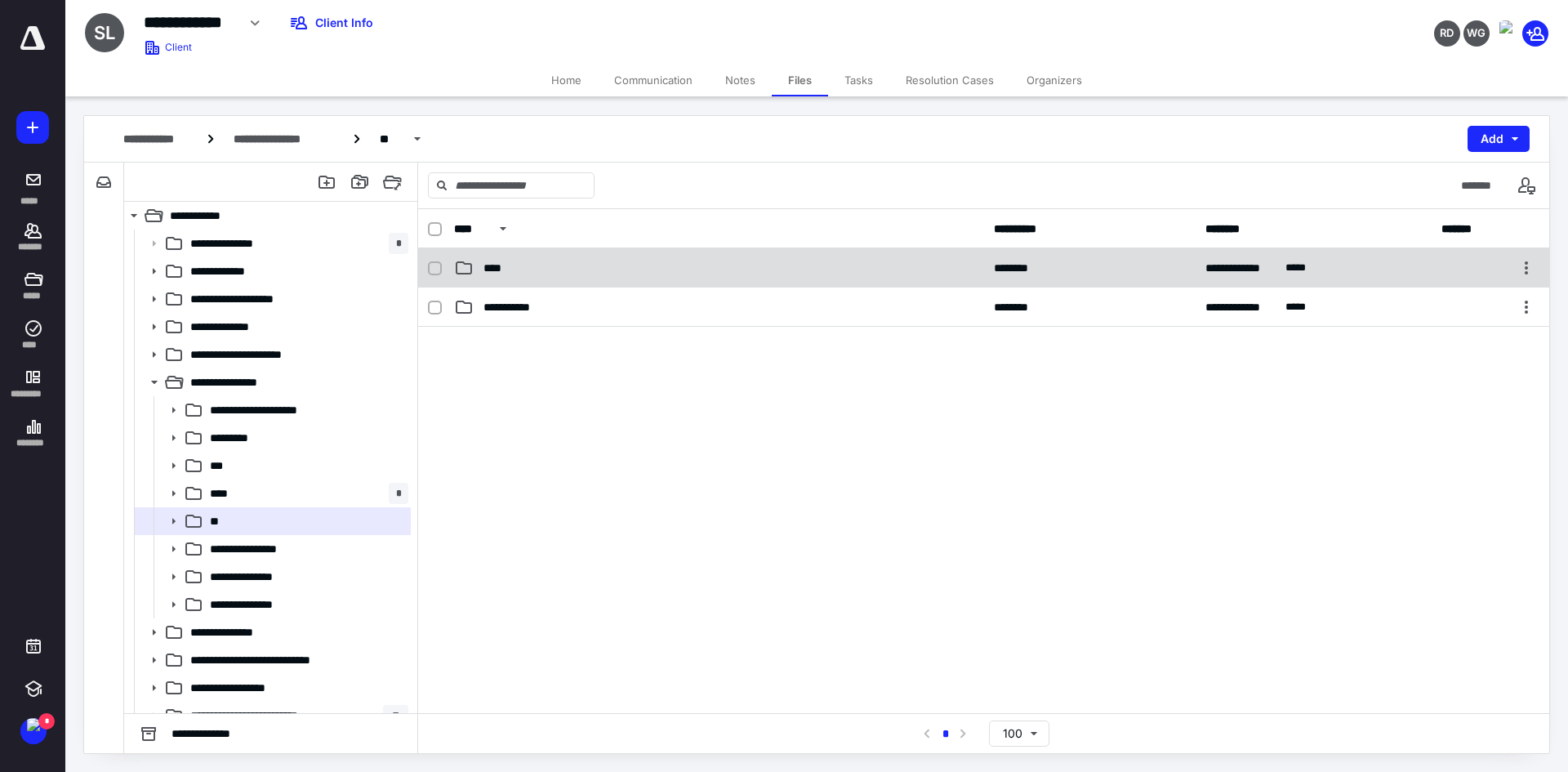 click on "****" at bounding box center [719, 268] 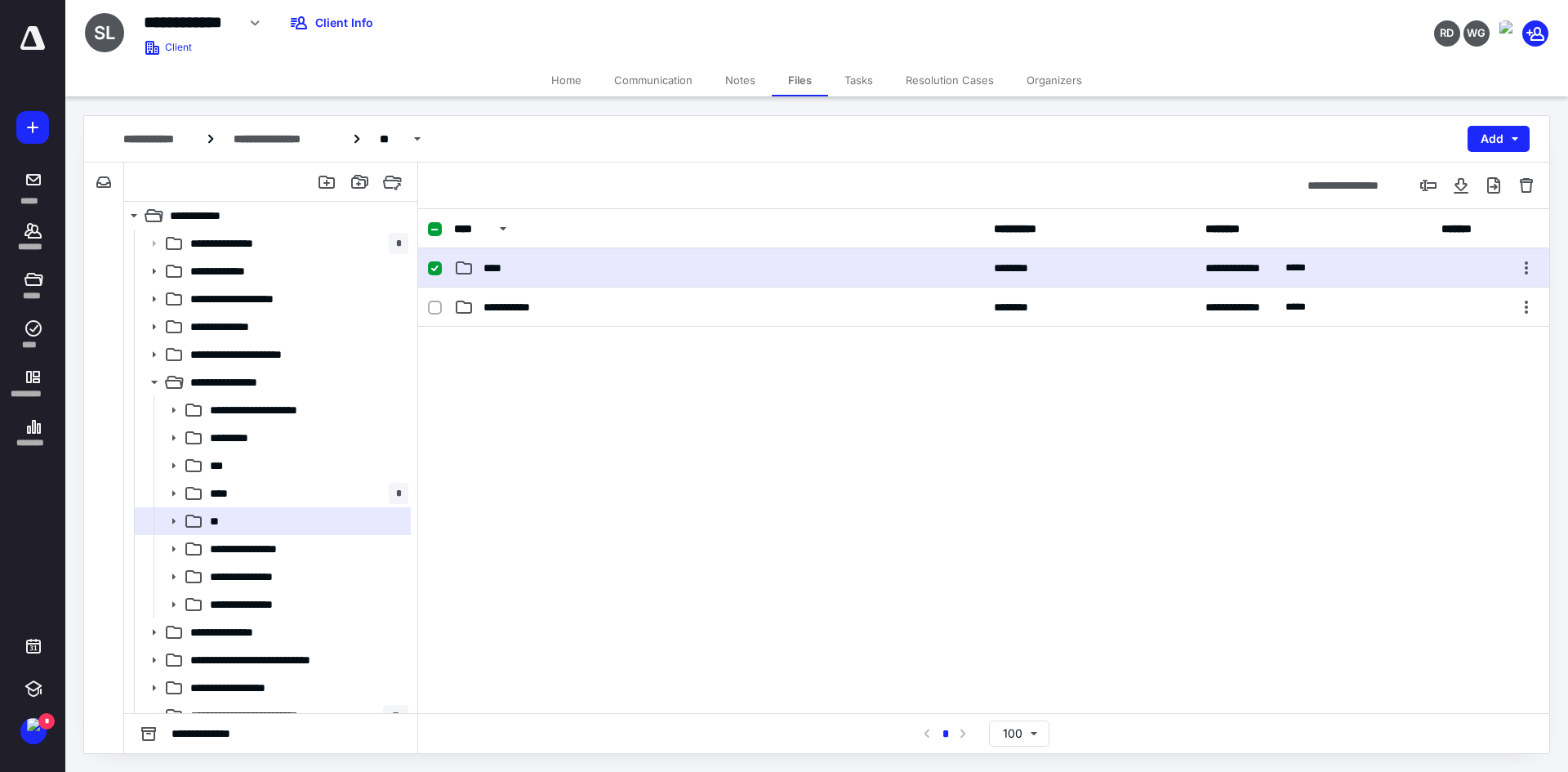 click on "****" at bounding box center [719, 268] 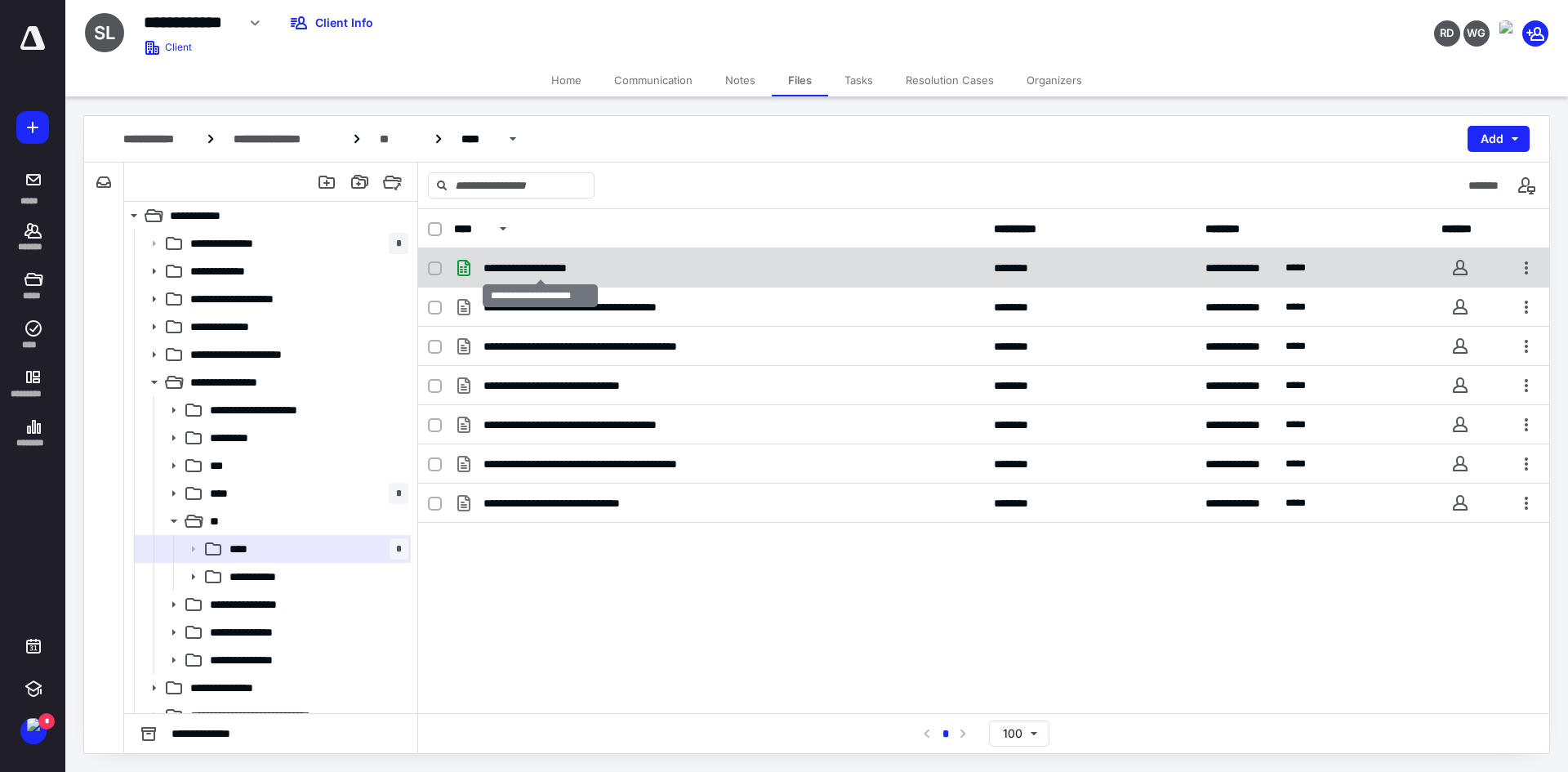 checkbox on "true" 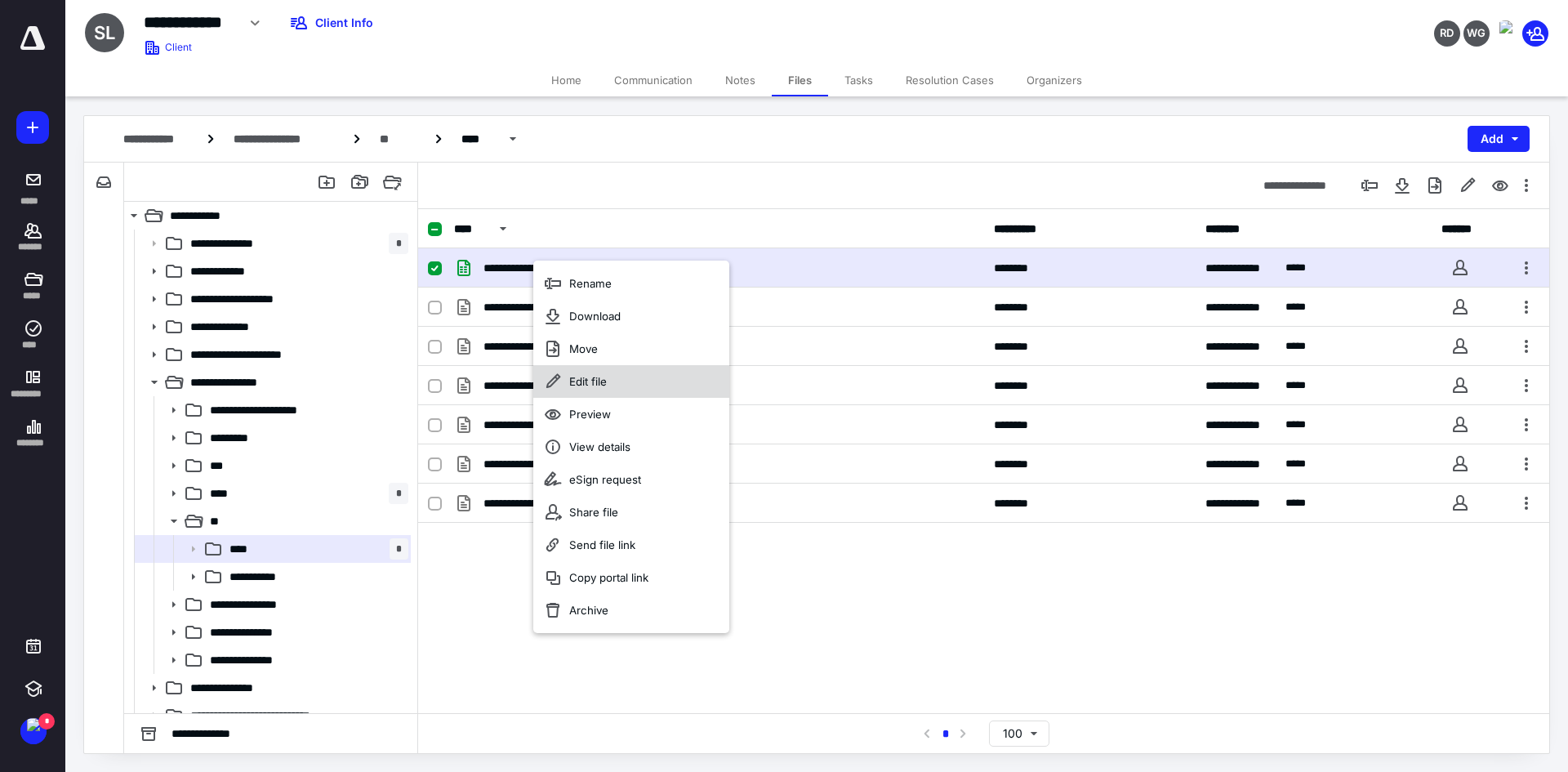 click on "Edit file" at bounding box center (631, 382) 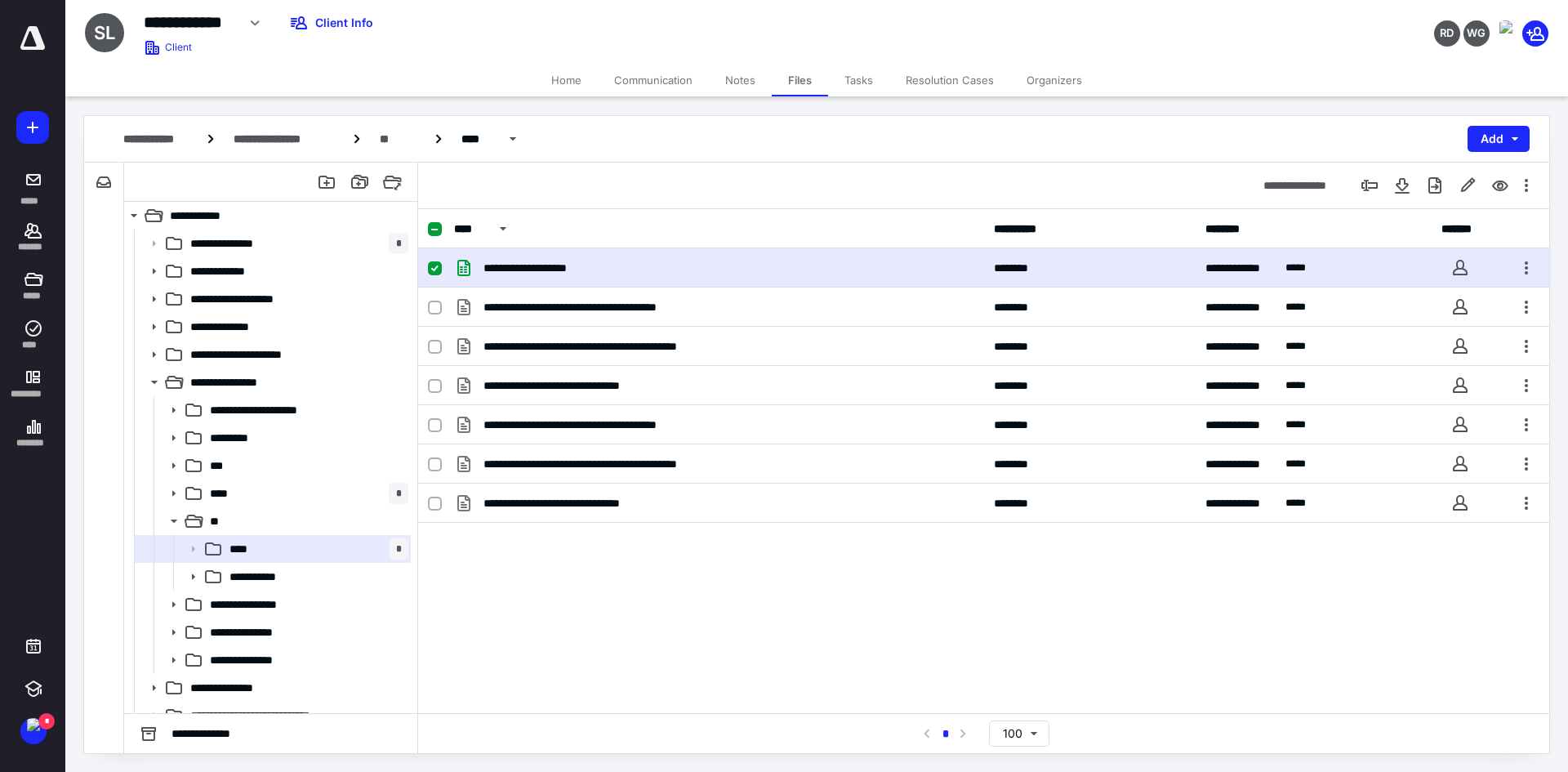 click on "**********" at bounding box center (983, 461) 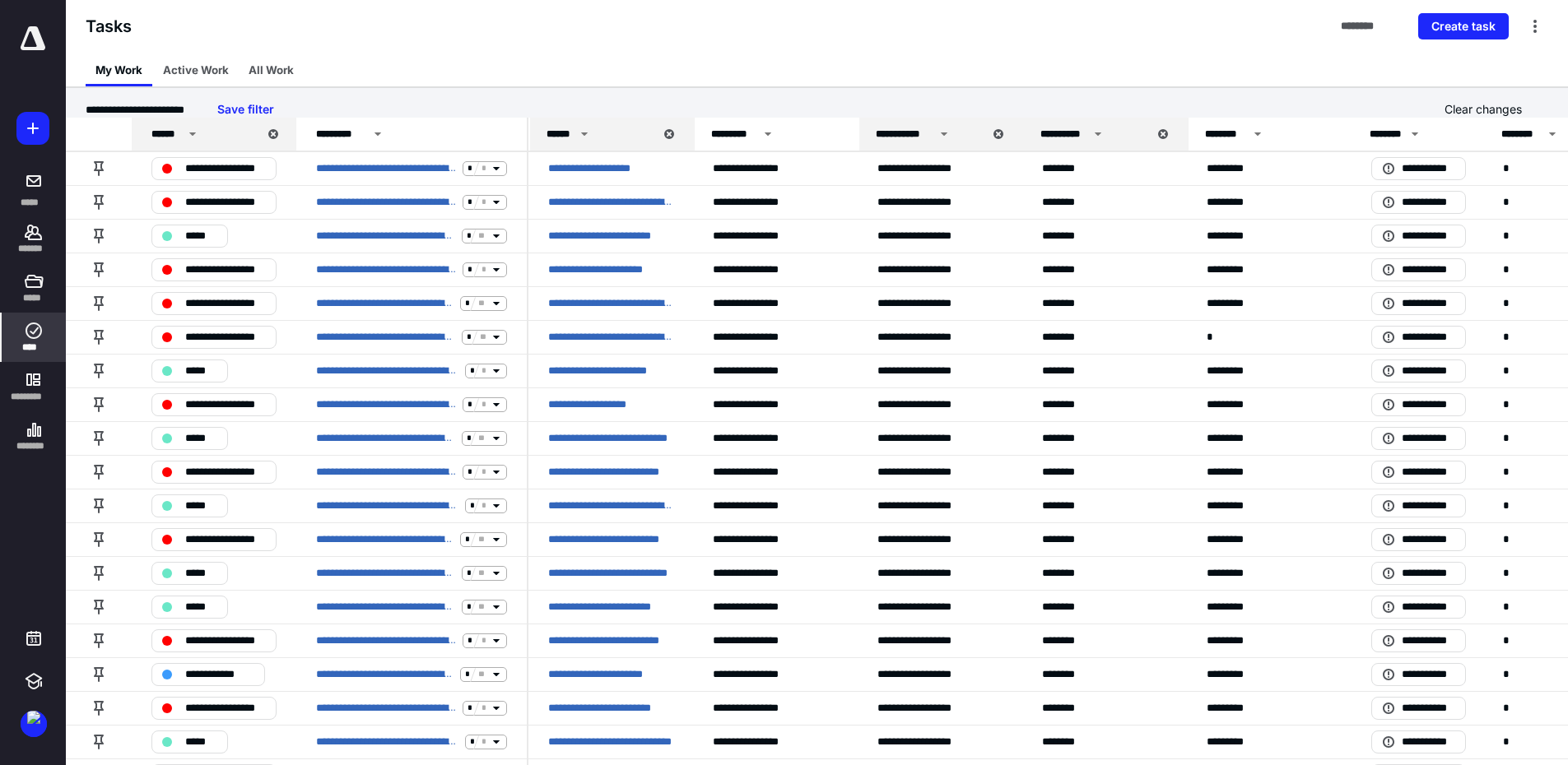 scroll, scrollTop: 0, scrollLeft: 0, axis: both 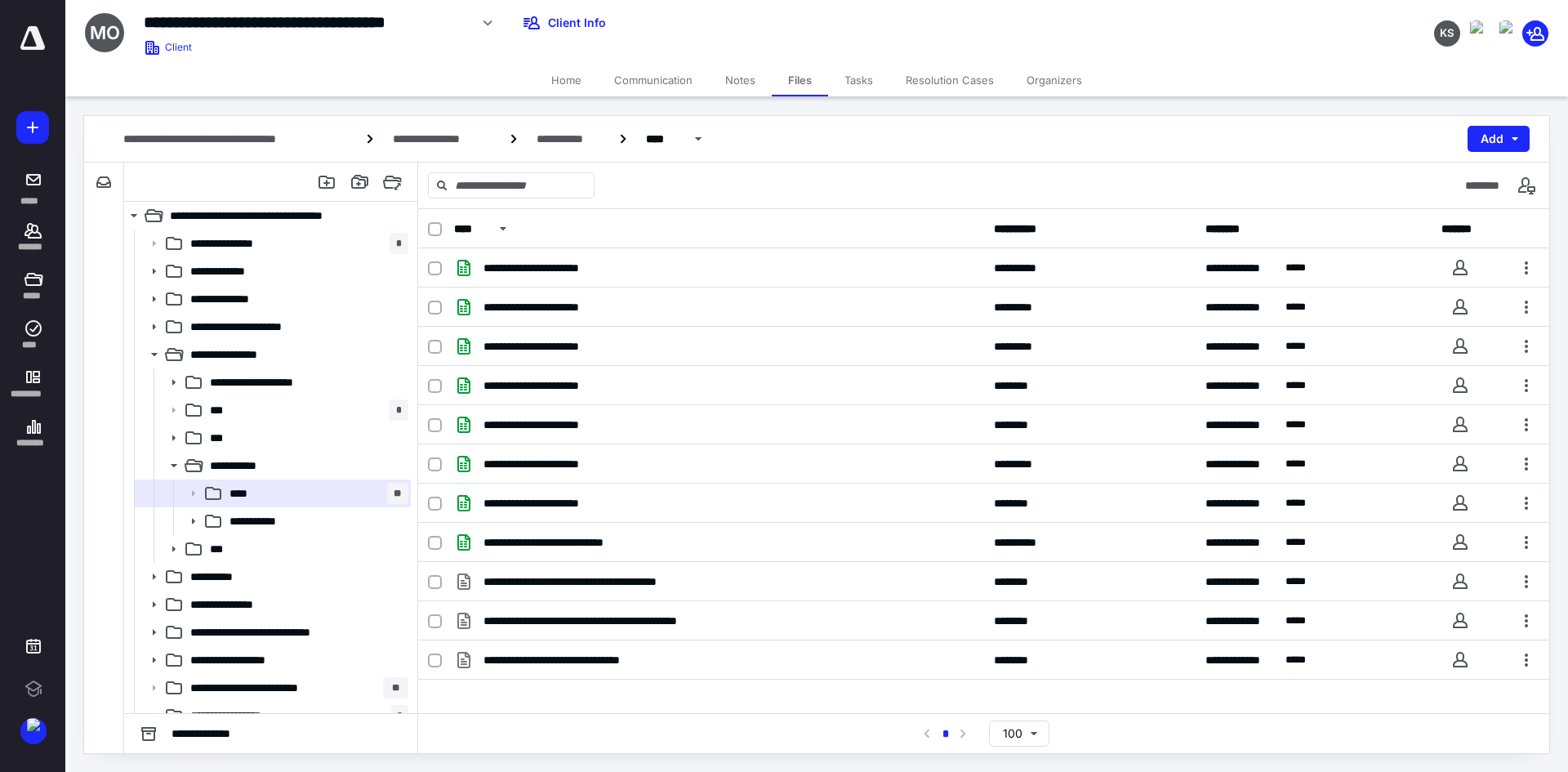click on "Notes" at bounding box center [740, 80] 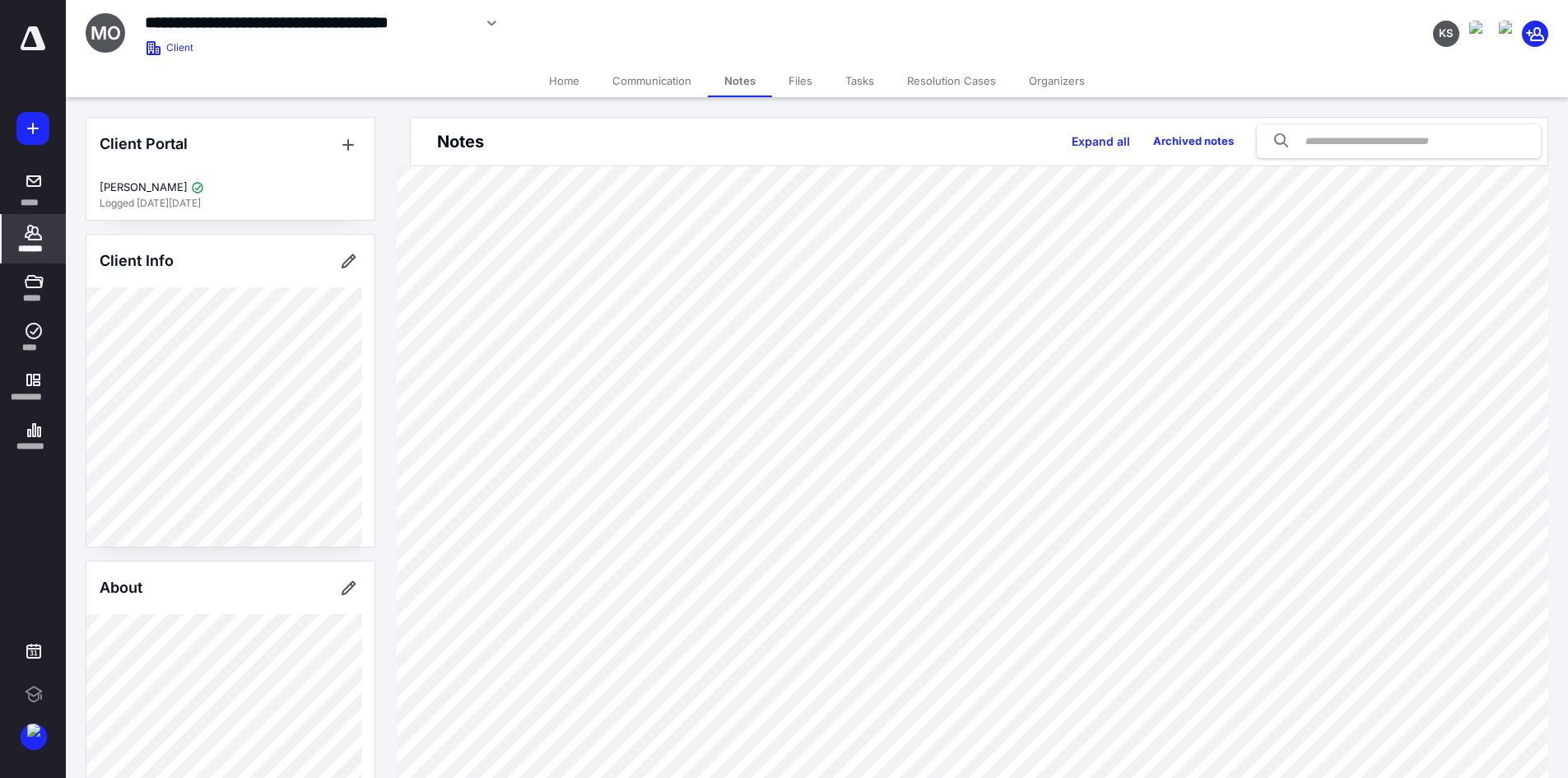 scroll, scrollTop: 0, scrollLeft: 0, axis: both 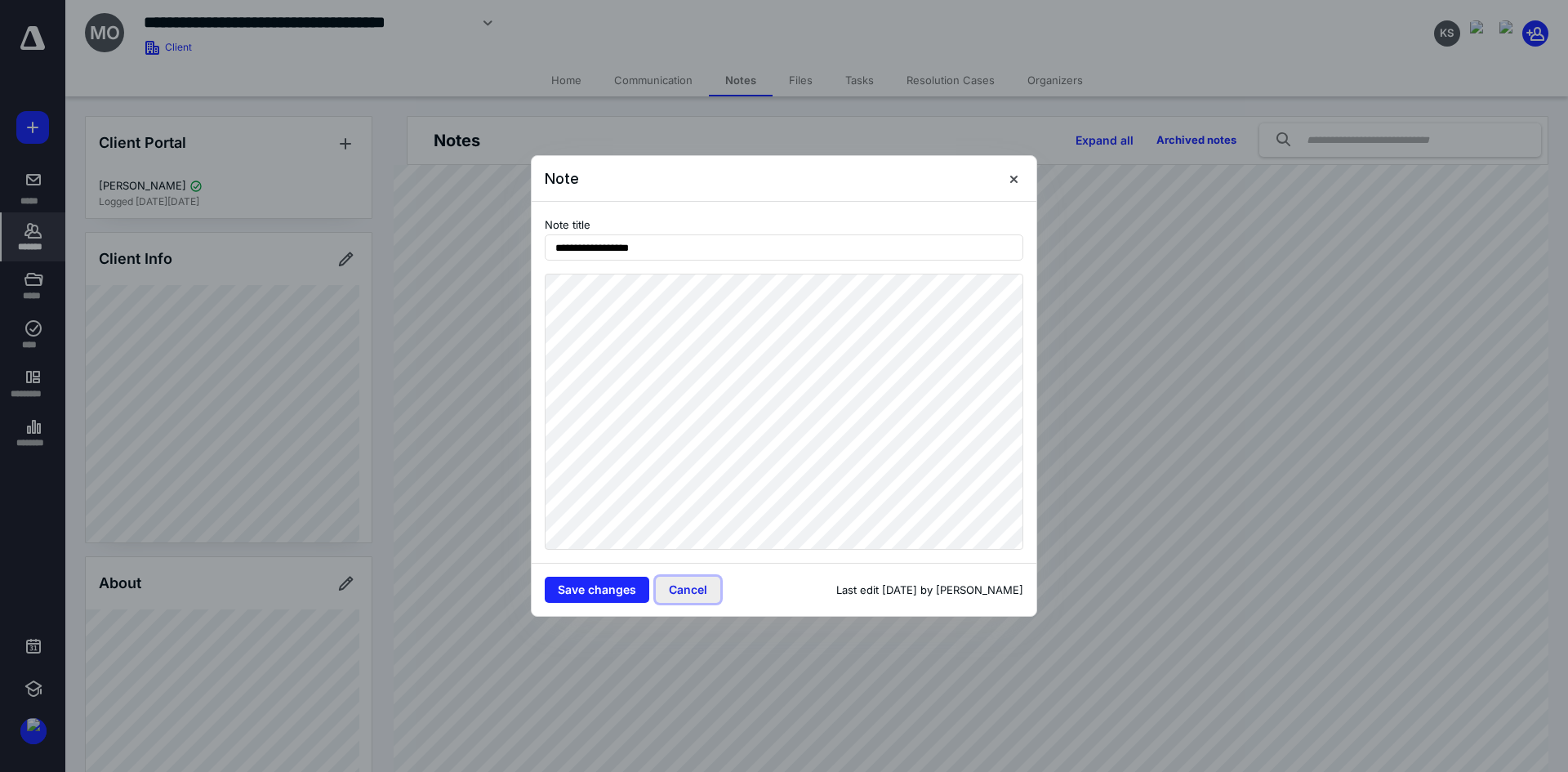 click on "Cancel" at bounding box center [688, 590] 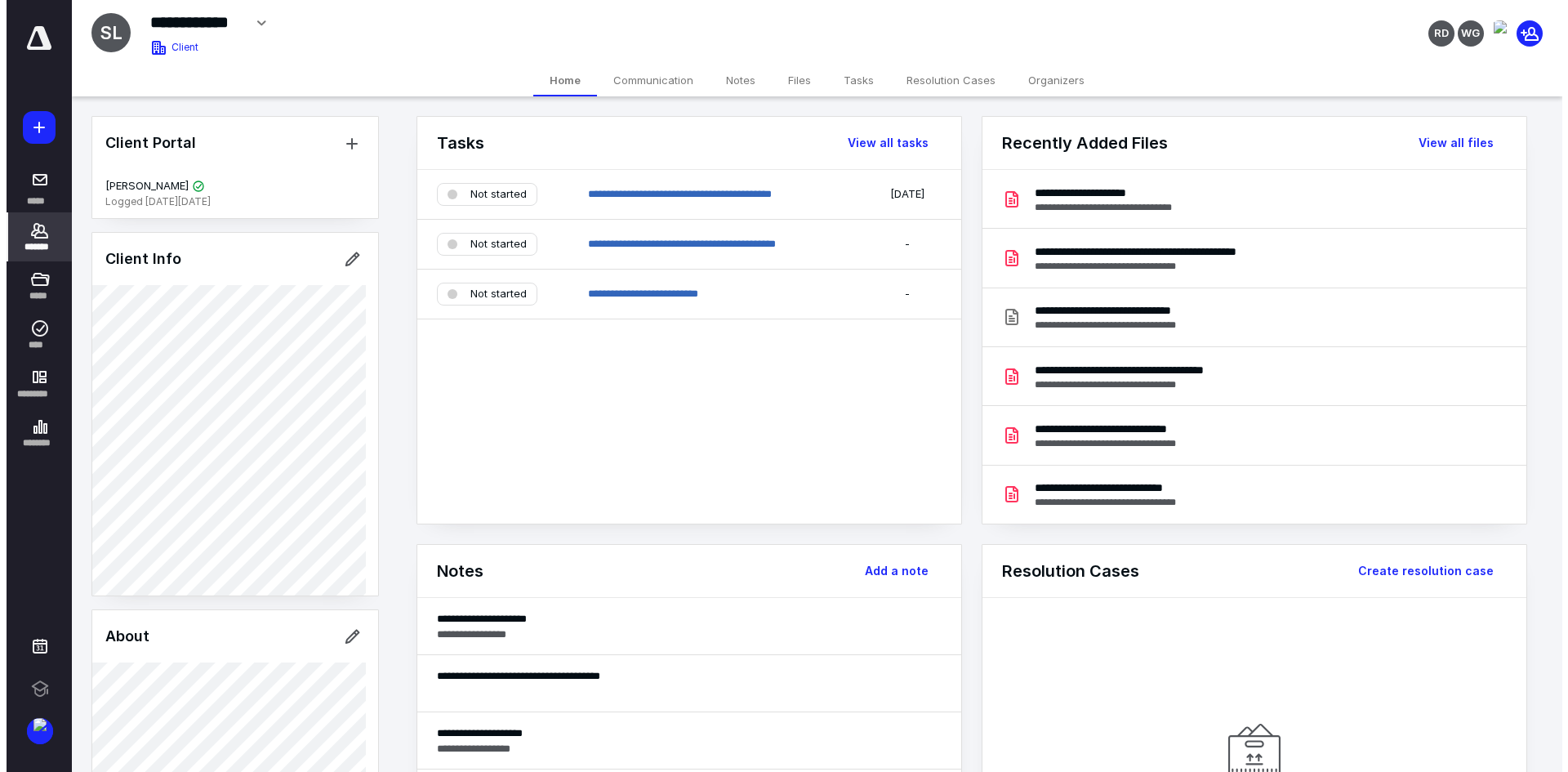scroll, scrollTop: 0, scrollLeft: 0, axis: both 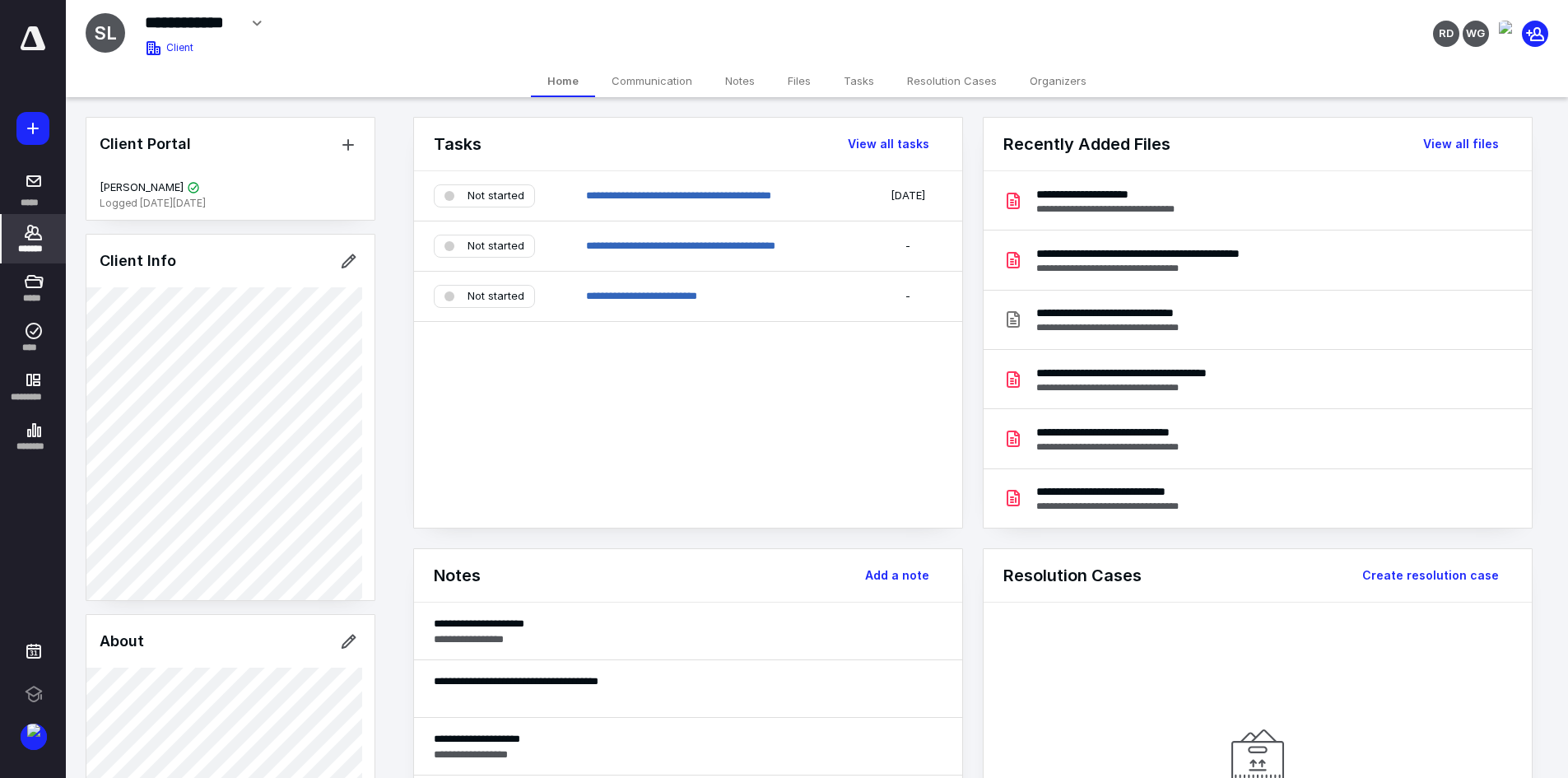click on "Files" at bounding box center [799, 81] 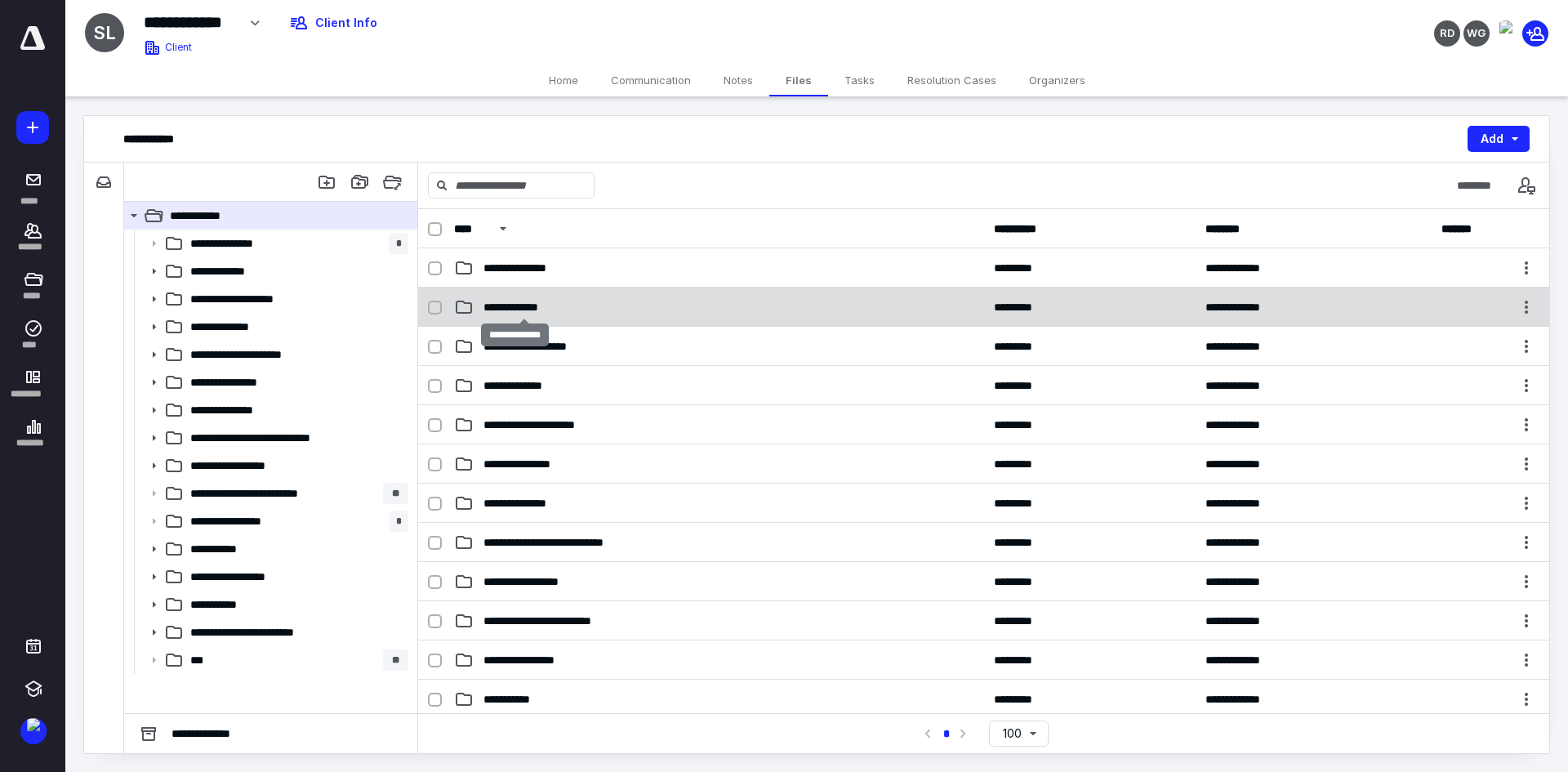 click on "**********" at bounding box center (523, 307) 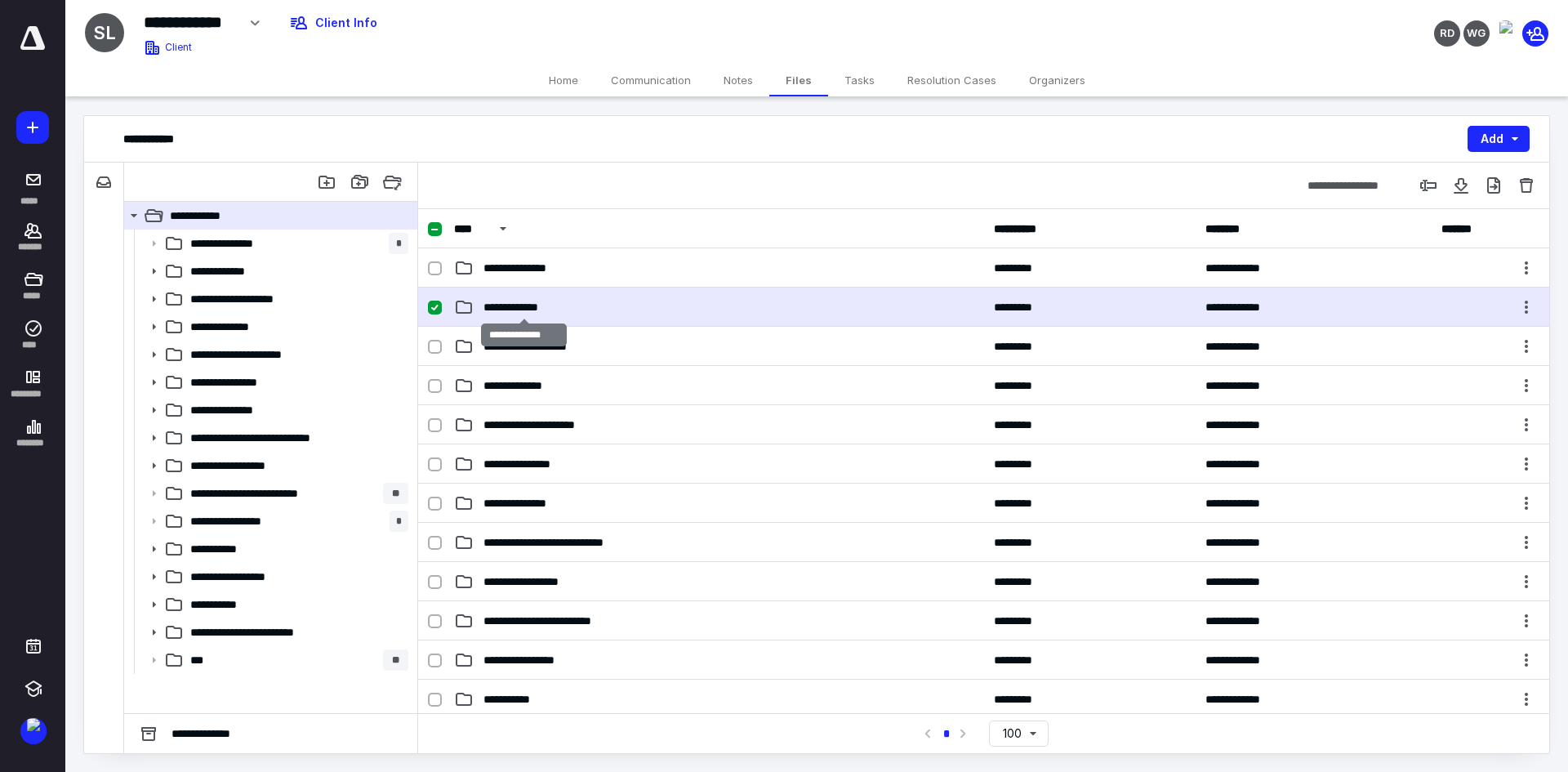 click on "**********" at bounding box center [523, 307] 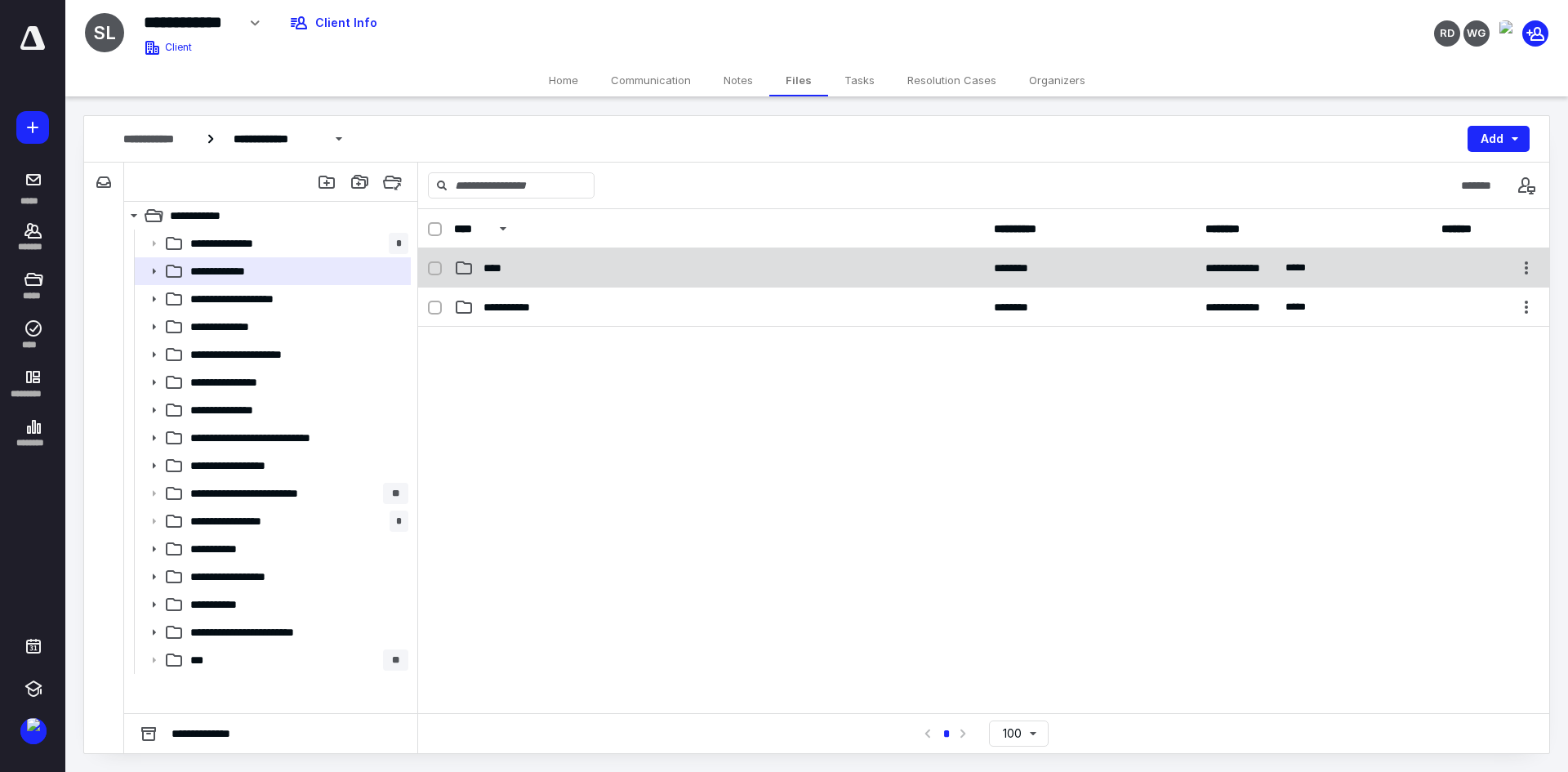 click on "****" at bounding box center (497, 268) 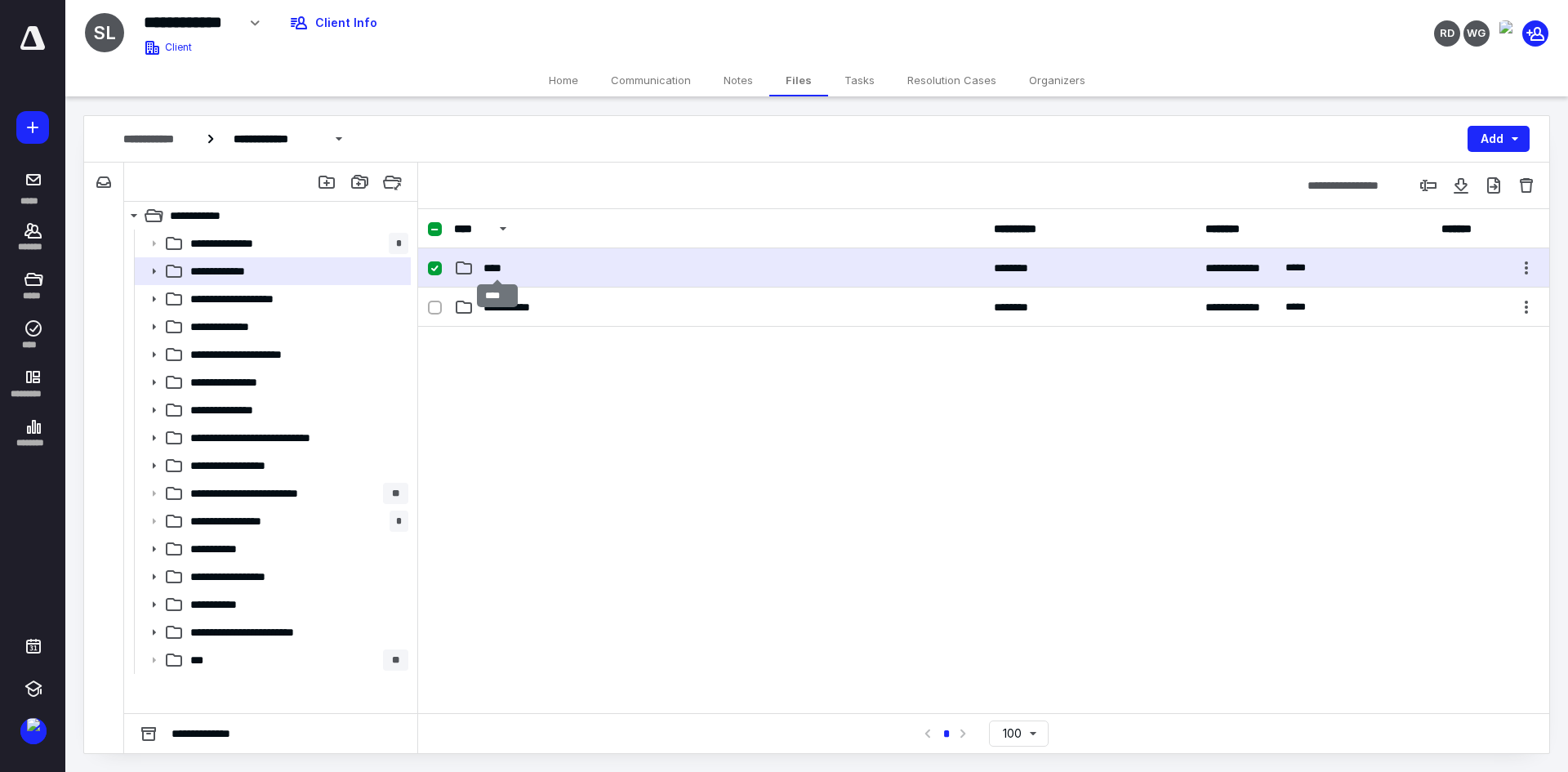 click on "****" at bounding box center (497, 268) 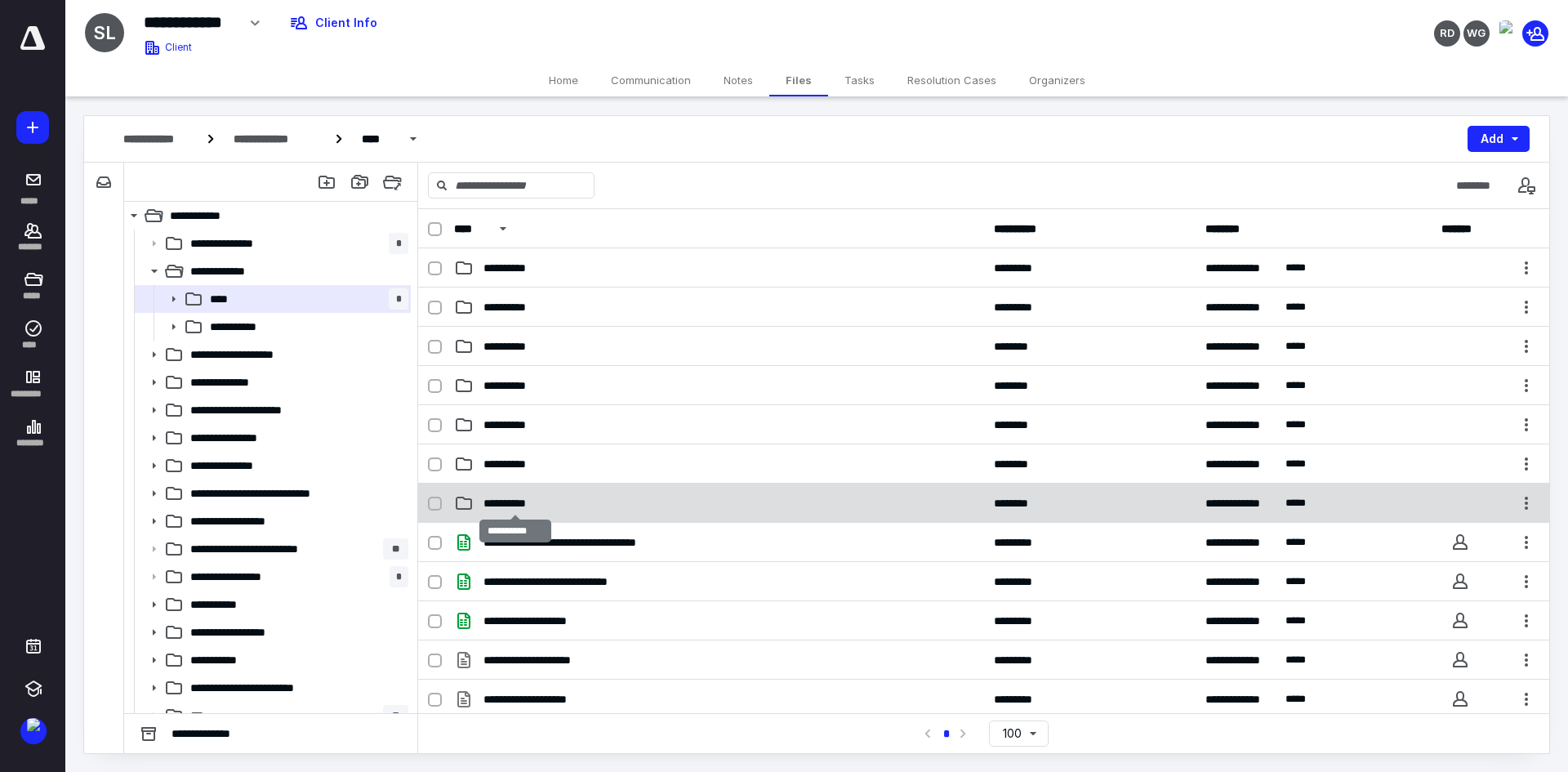 click on "**********" at bounding box center [515, 503] 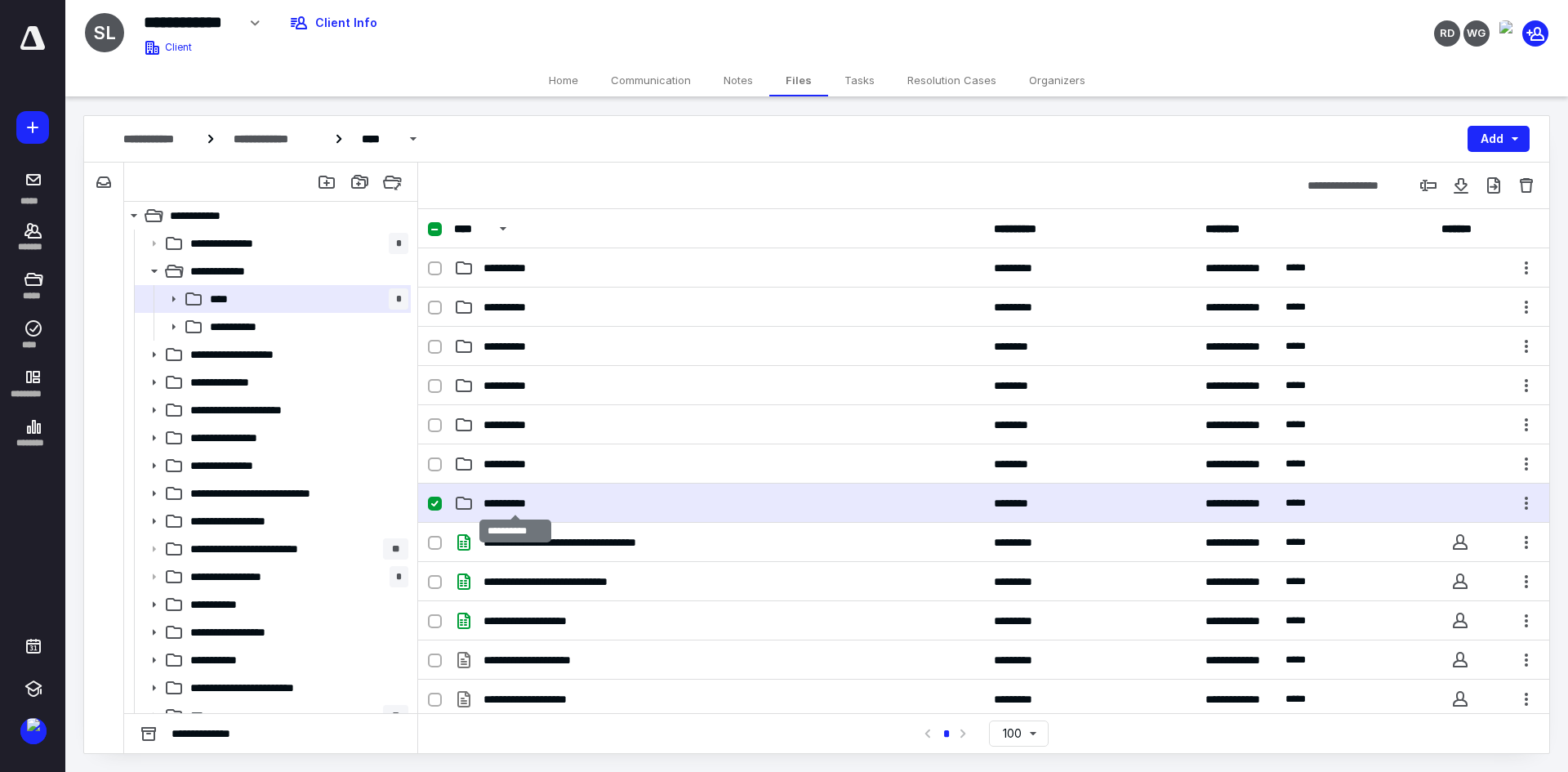 click on "**********" at bounding box center (515, 503) 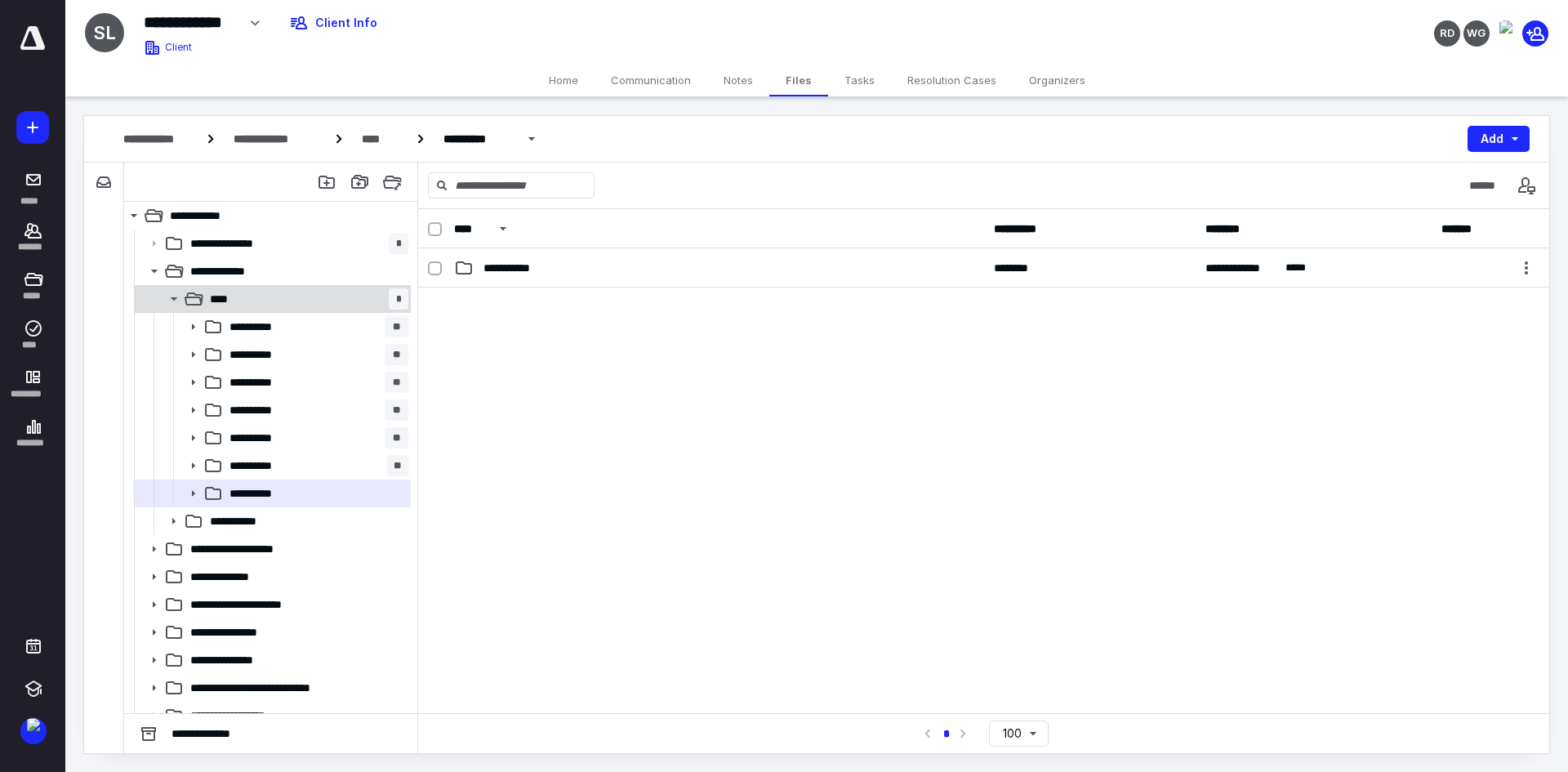 click on "****" at bounding box center (224, 299) 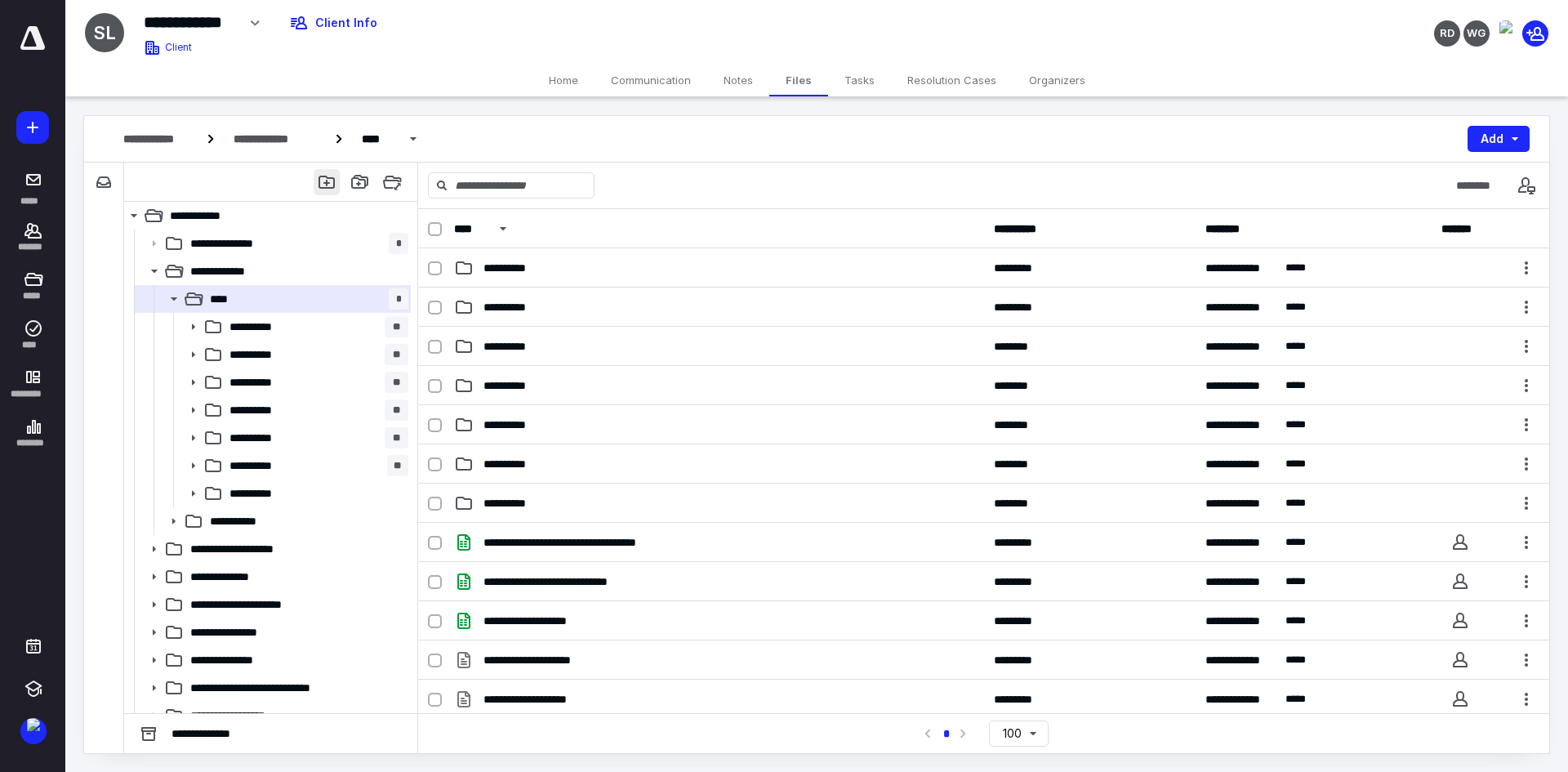 click at bounding box center [327, 182] 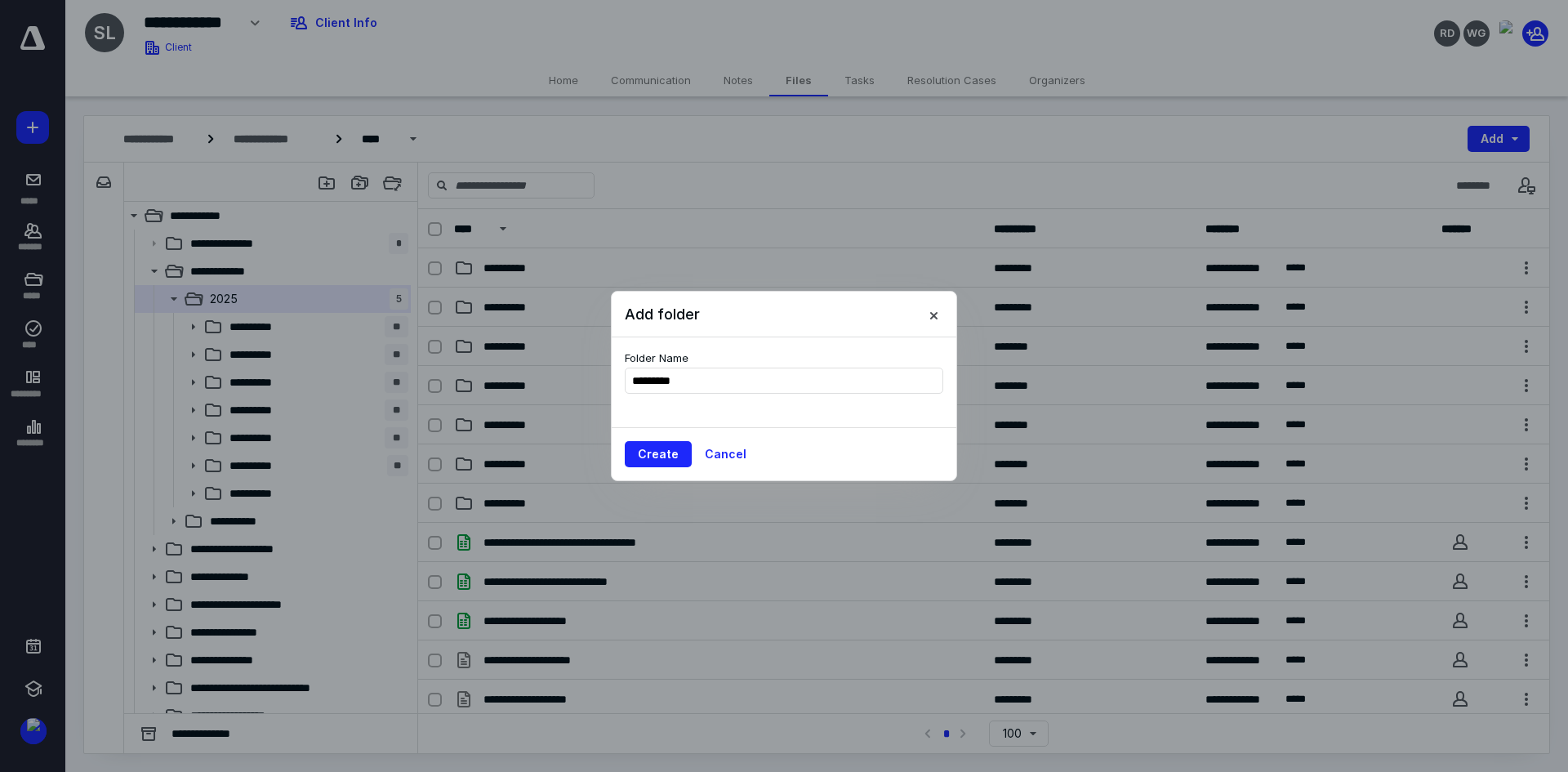 type on "**********" 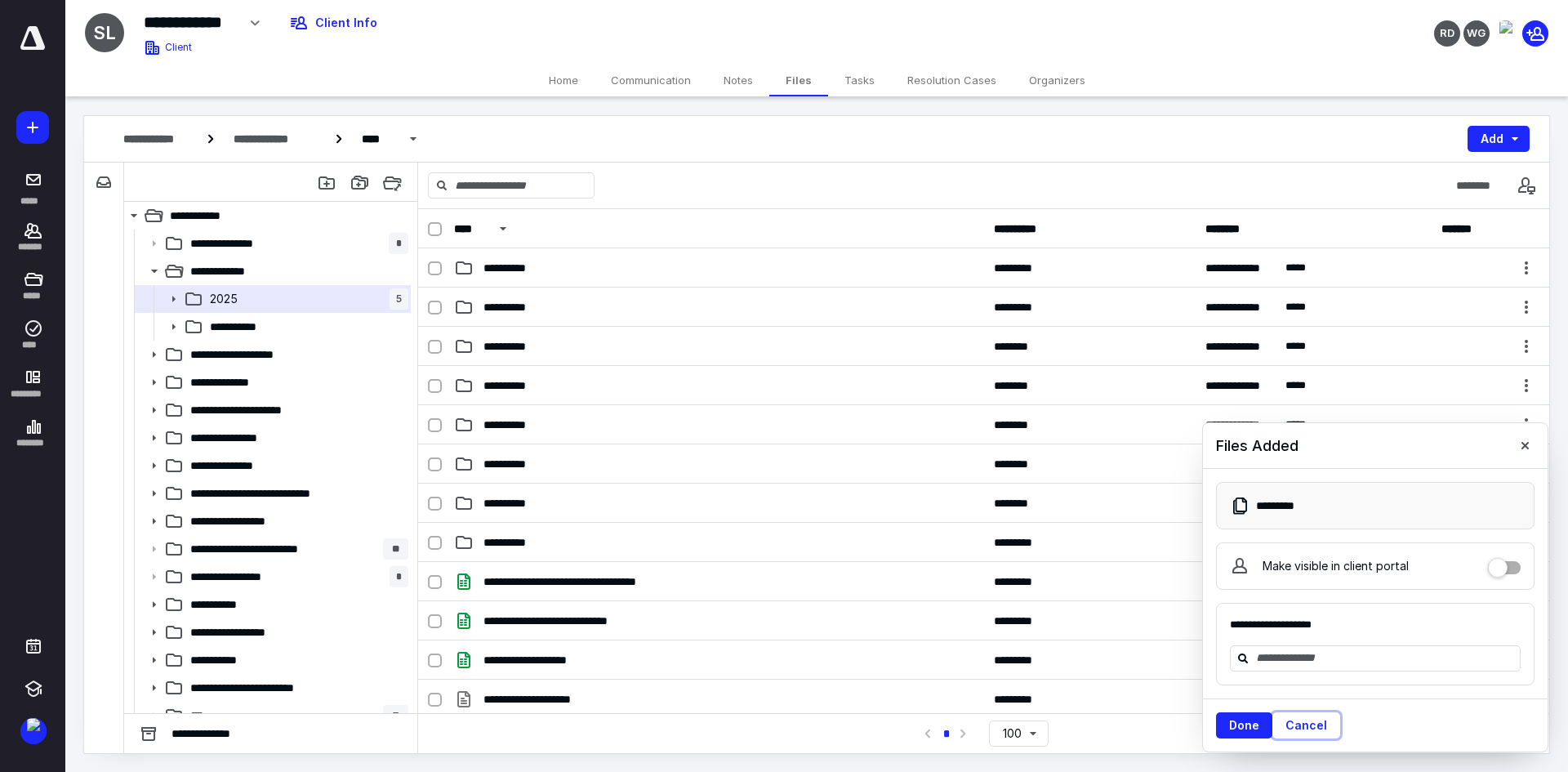 click on "Cancel" at bounding box center [1306, 725] 